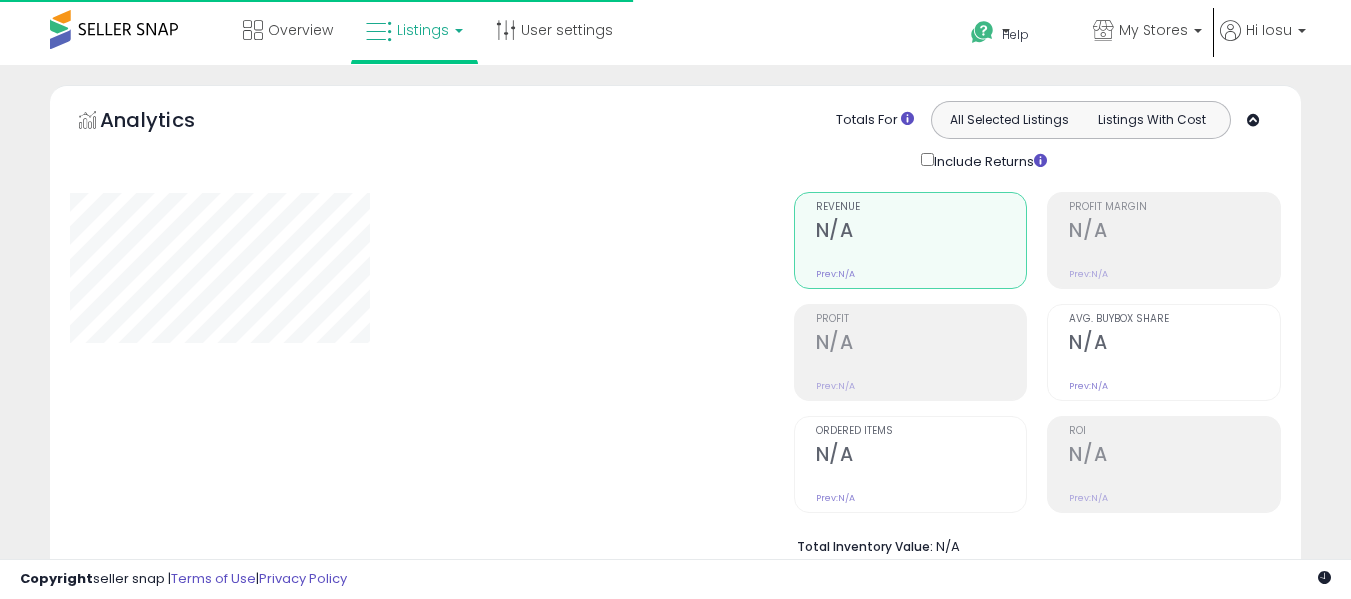 scroll, scrollTop: 600, scrollLeft: 0, axis: vertical 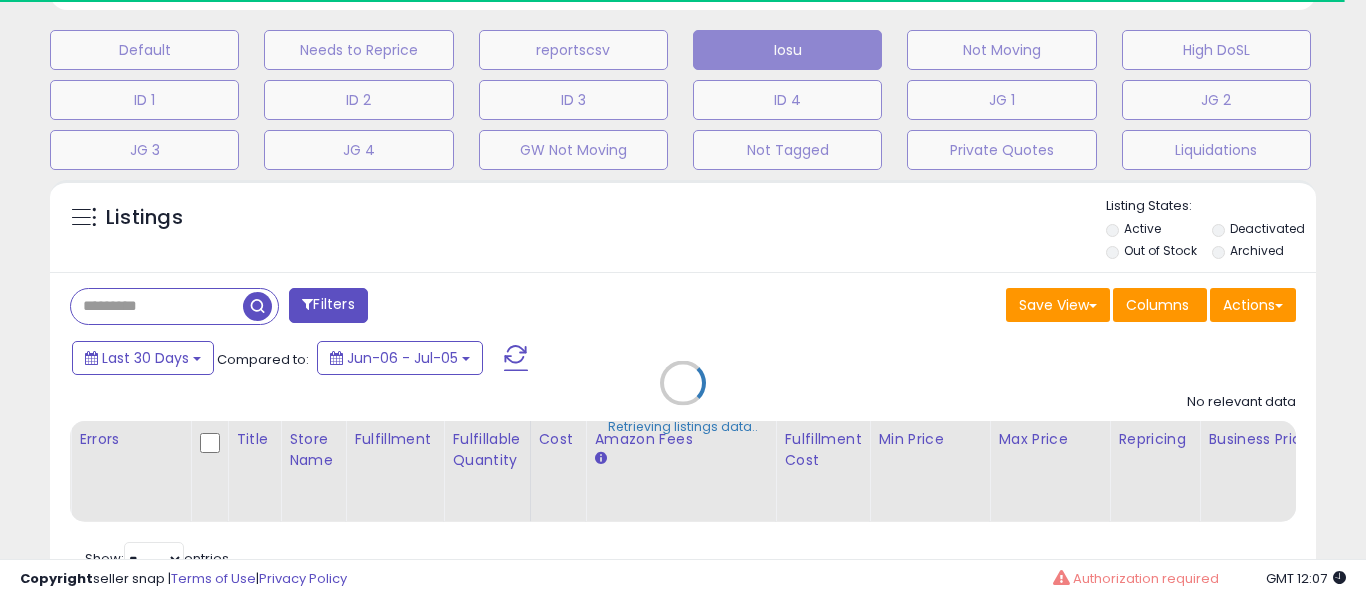 type on "**********" 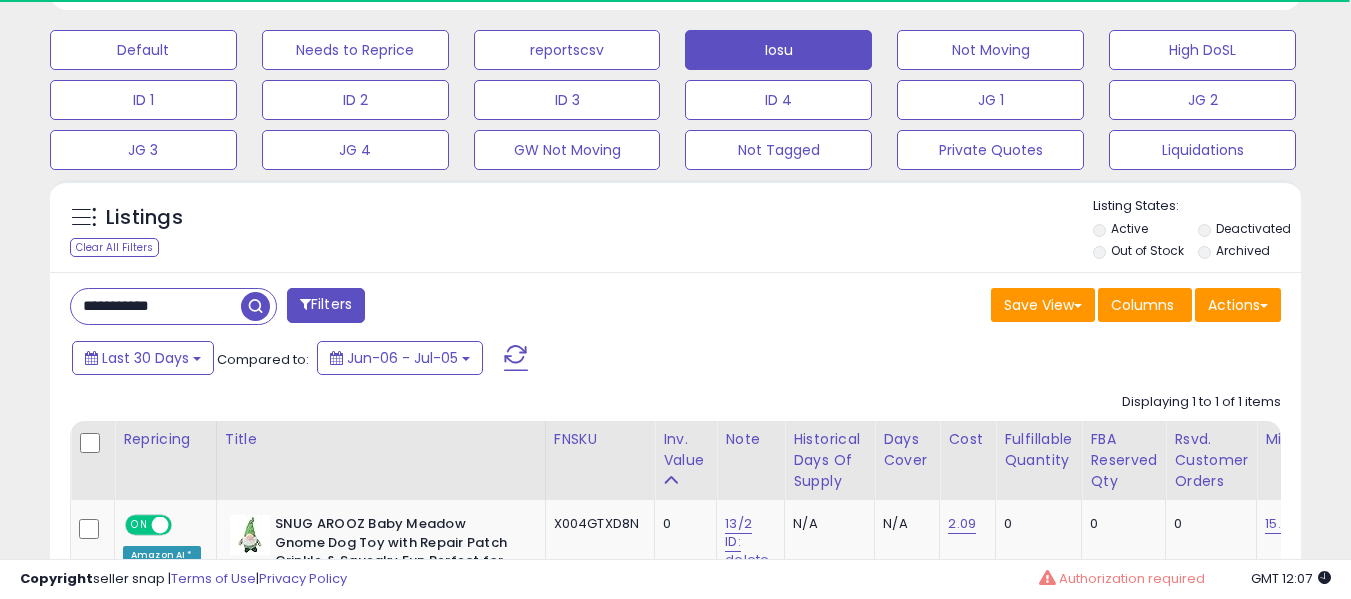 scroll, scrollTop: 999590, scrollLeft: 999276, axis: both 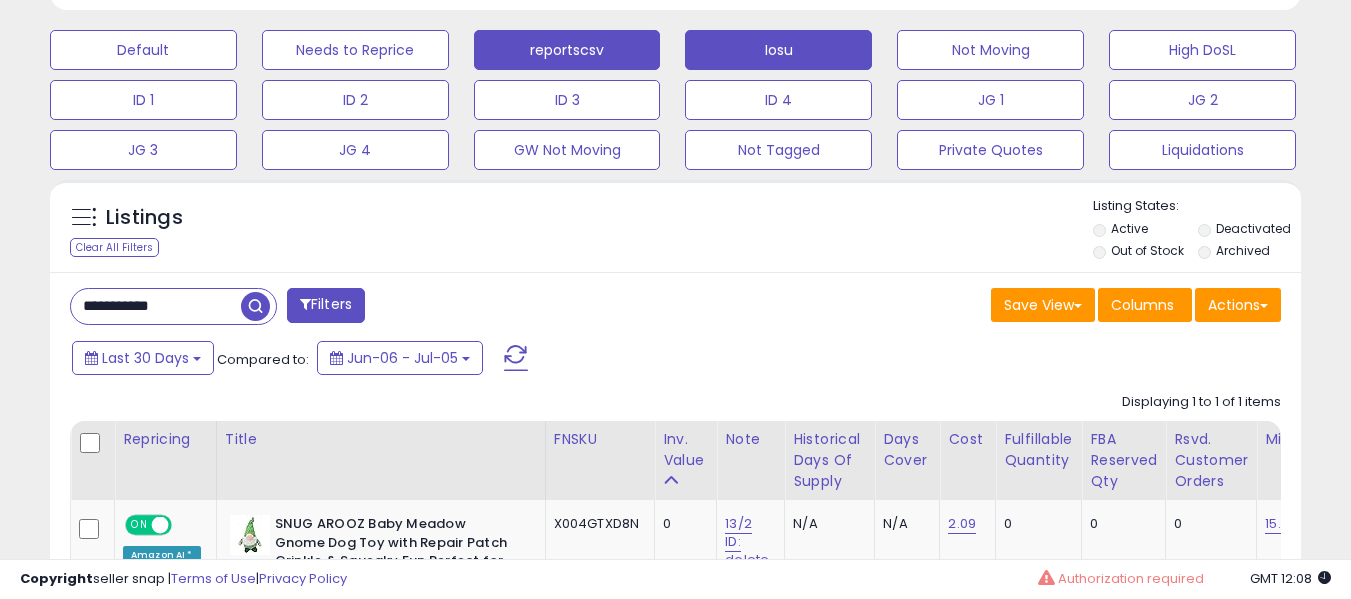 click on "reportscsv" at bounding box center (143, 50) 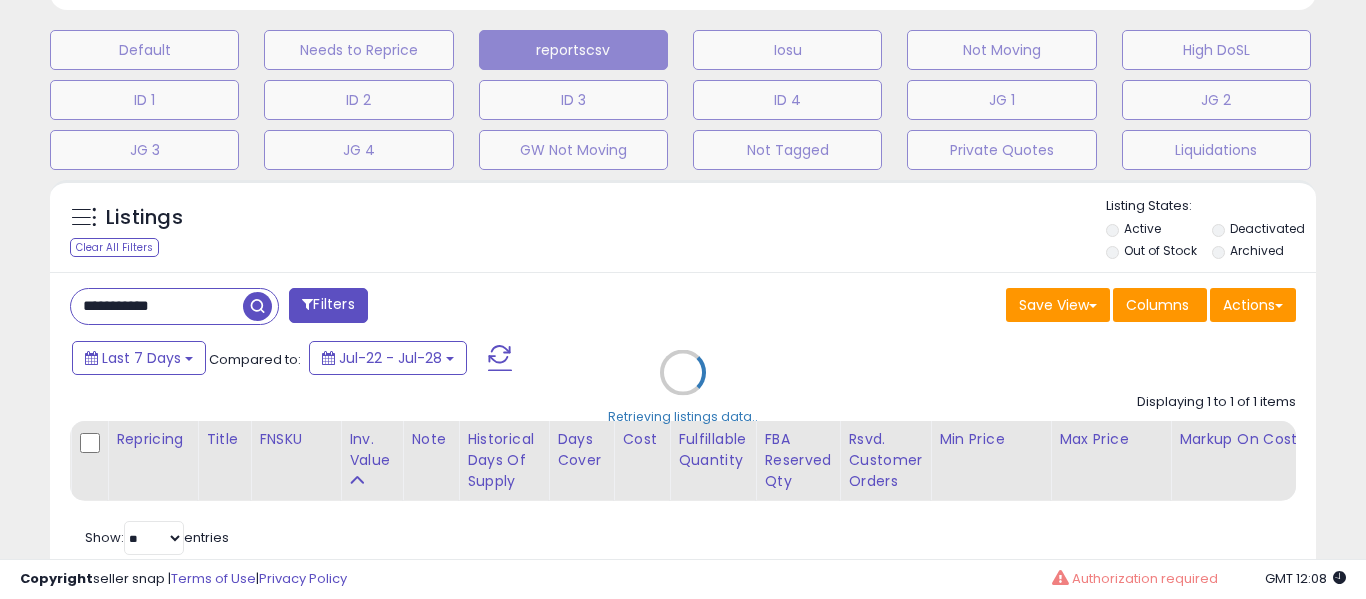 scroll, scrollTop: 999590, scrollLeft: 999267, axis: both 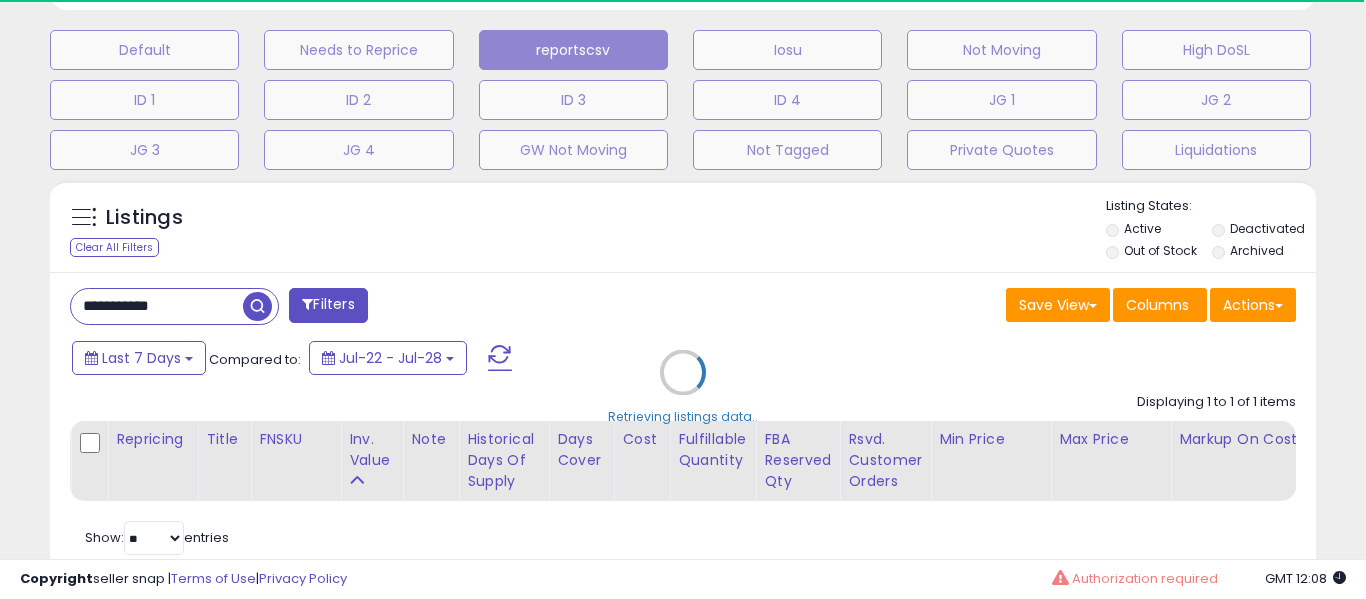 type 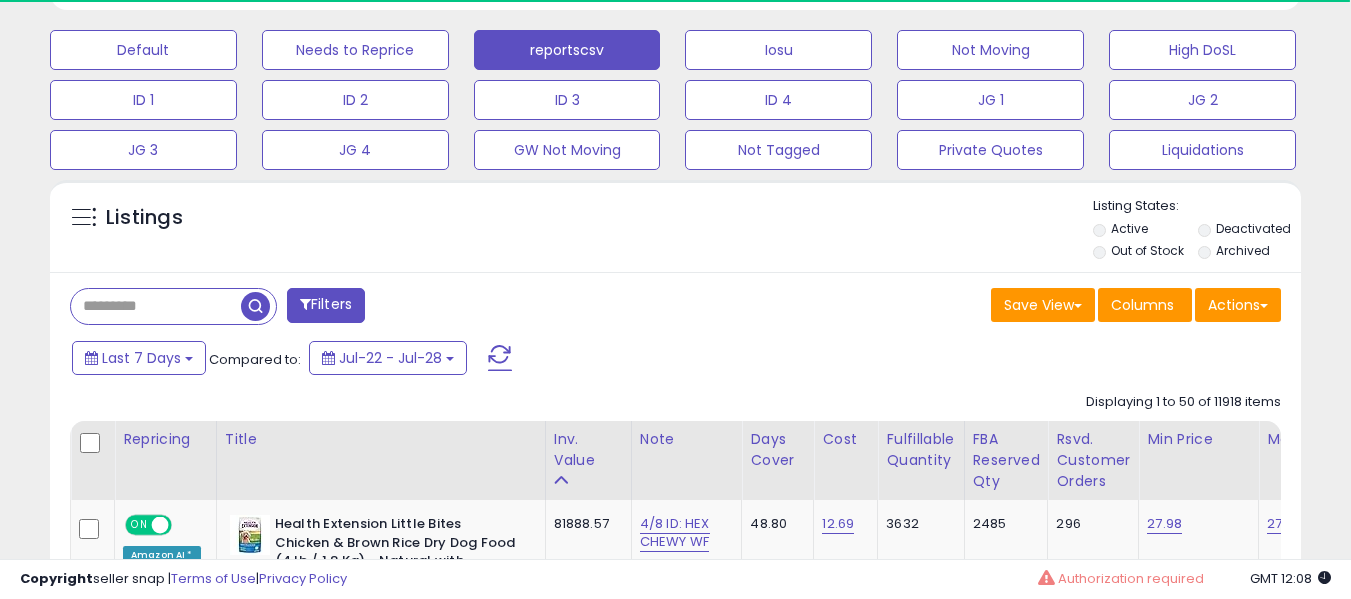 scroll, scrollTop: 410, scrollLeft: 724, axis: both 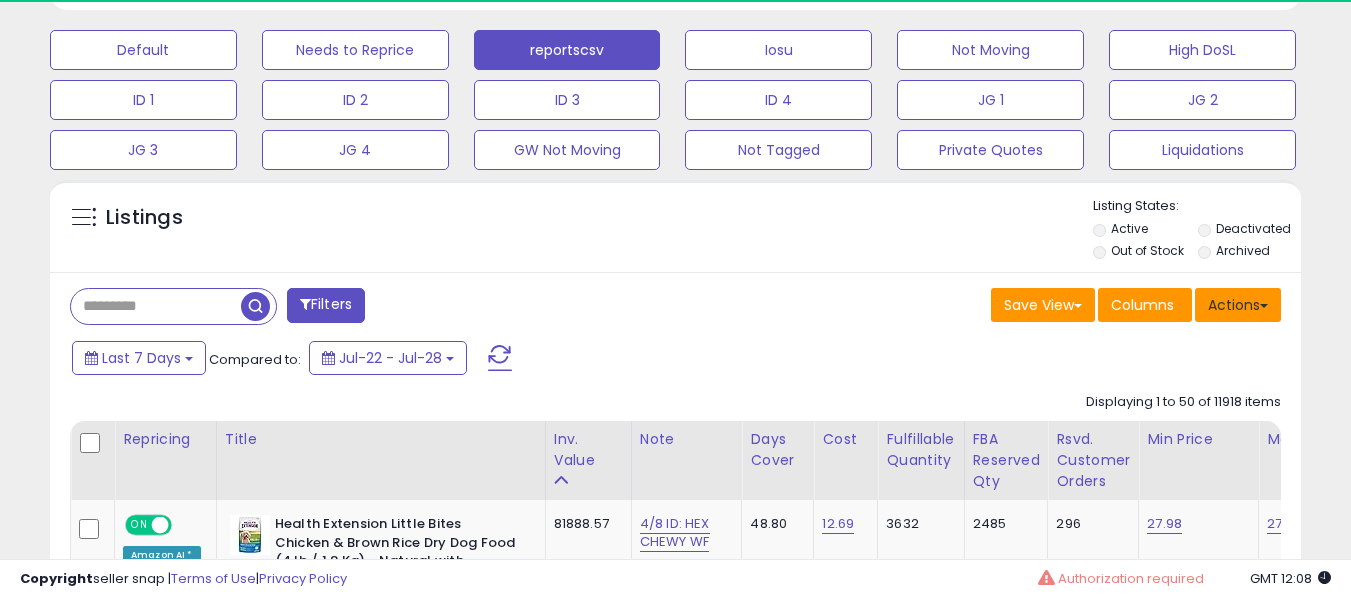 click on "Actions" at bounding box center [1238, 305] 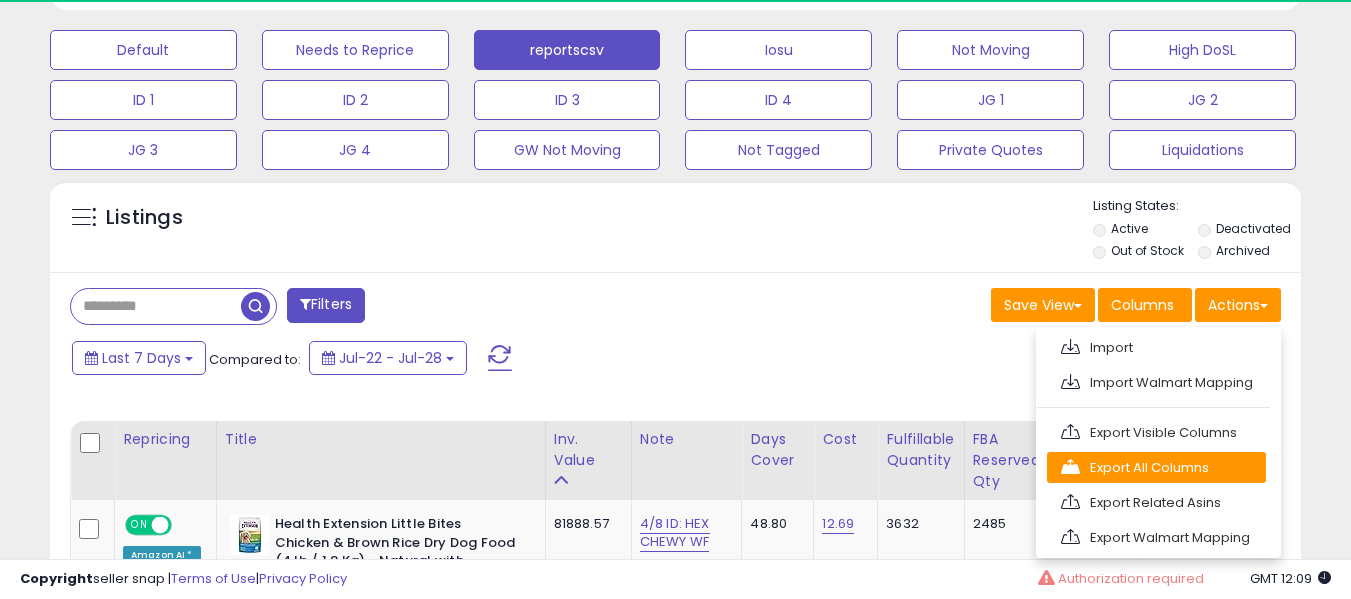click on "Export All Columns" at bounding box center [1156, 467] 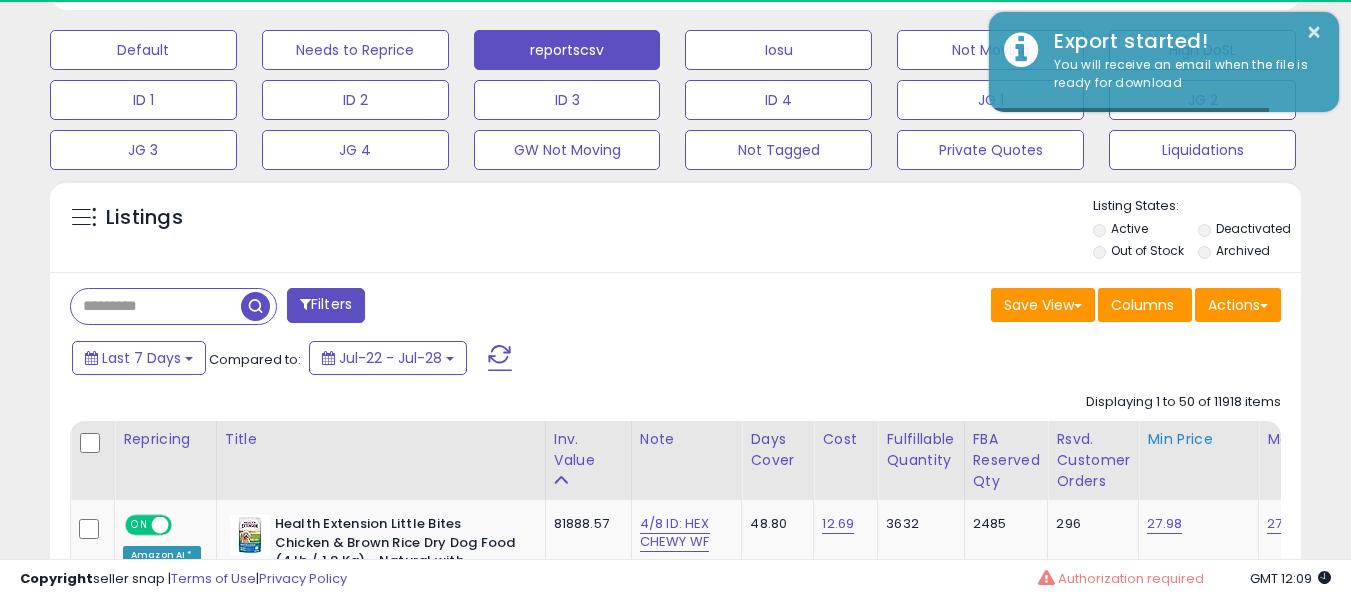 scroll, scrollTop: 999590, scrollLeft: 999276, axis: both 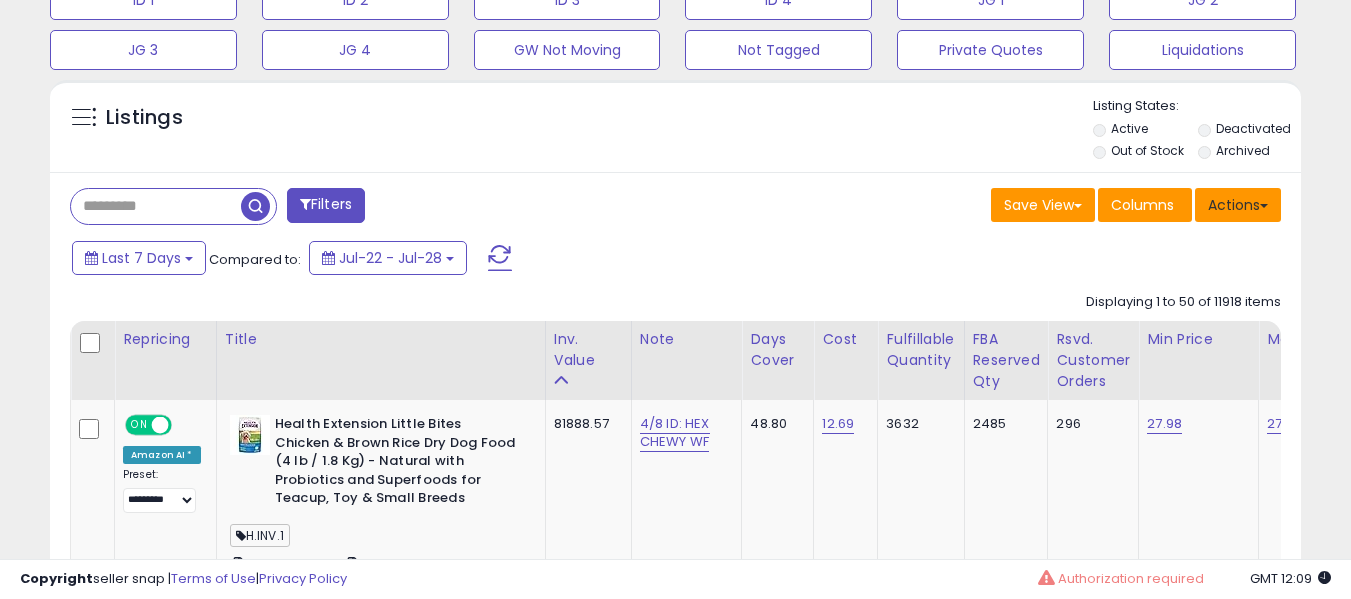 click on "Actions" at bounding box center [1238, 205] 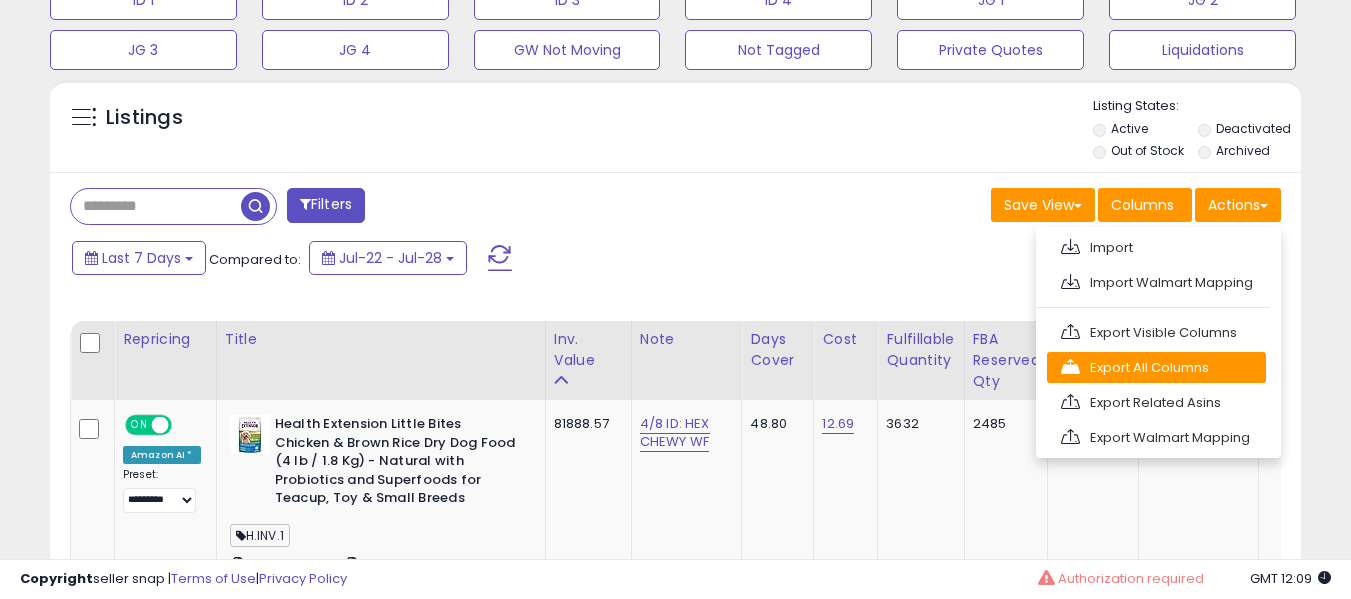 click on "Export All Columns" at bounding box center [1156, 367] 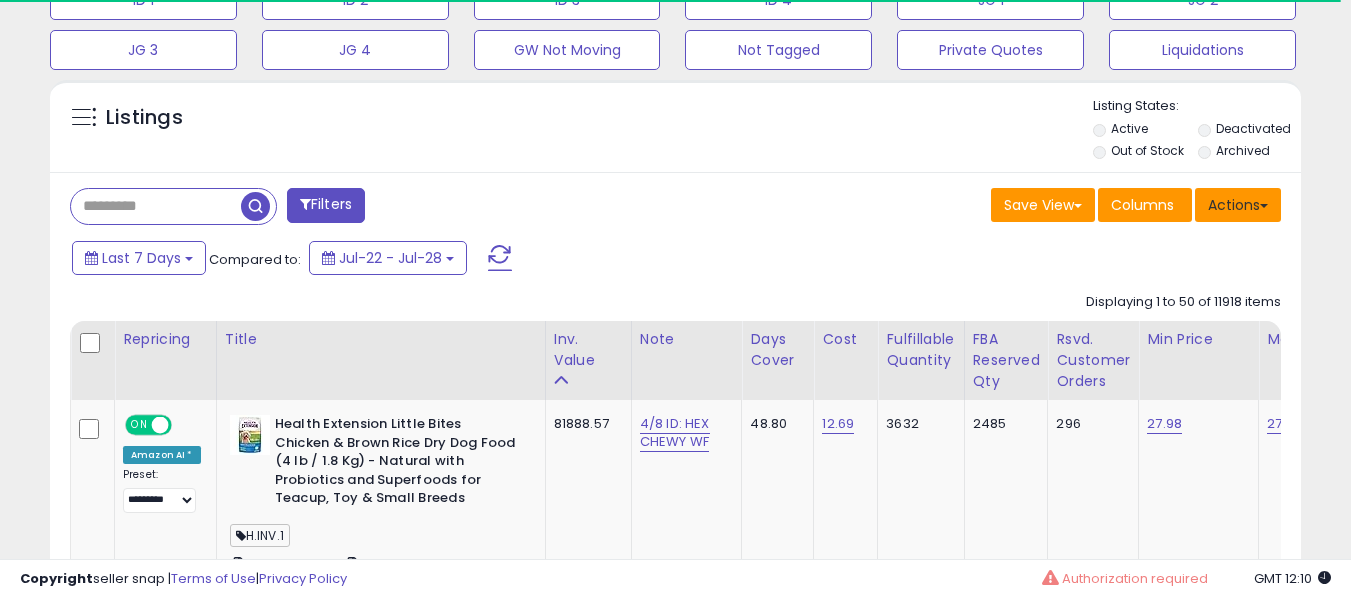 click on "Actions" at bounding box center [1238, 205] 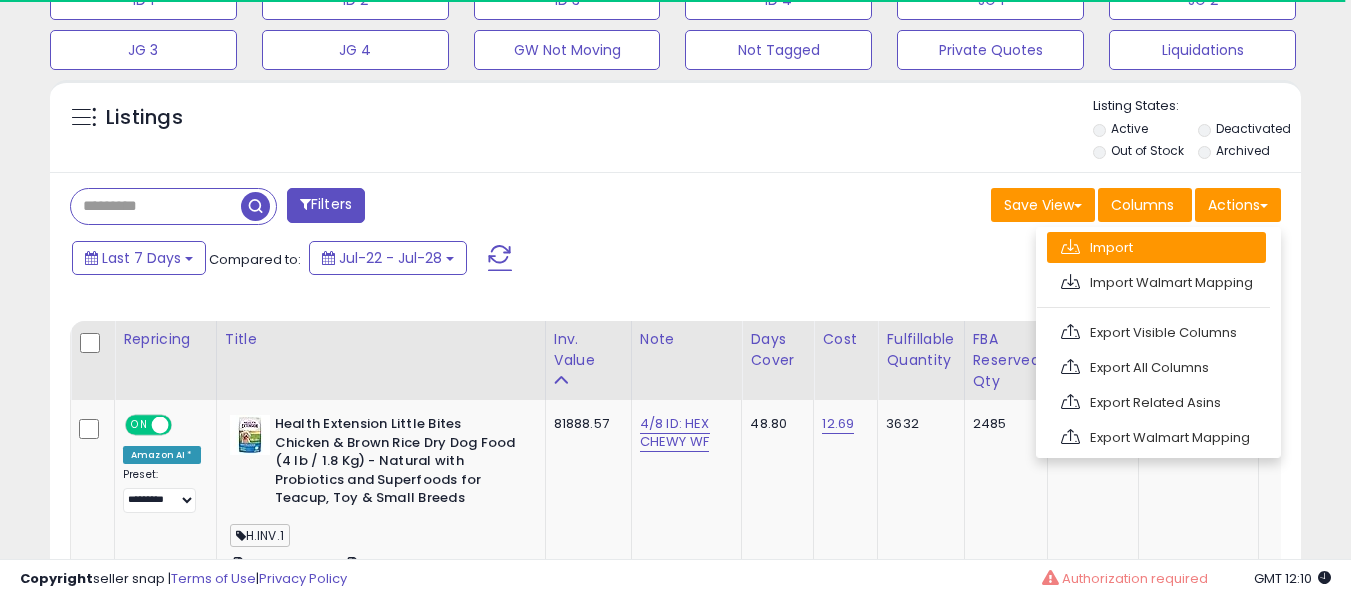 click on "Import" at bounding box center [1156, 247] 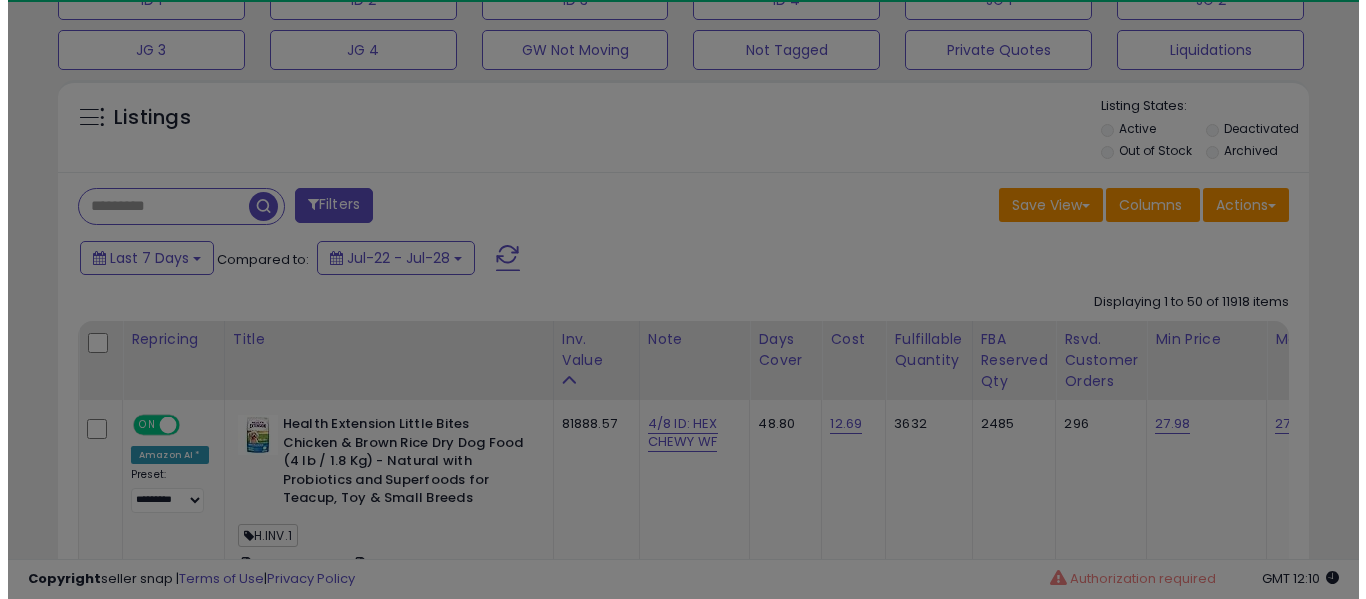 scroll, scrollTop: 999590, scrollLeft: 999267, axis: both 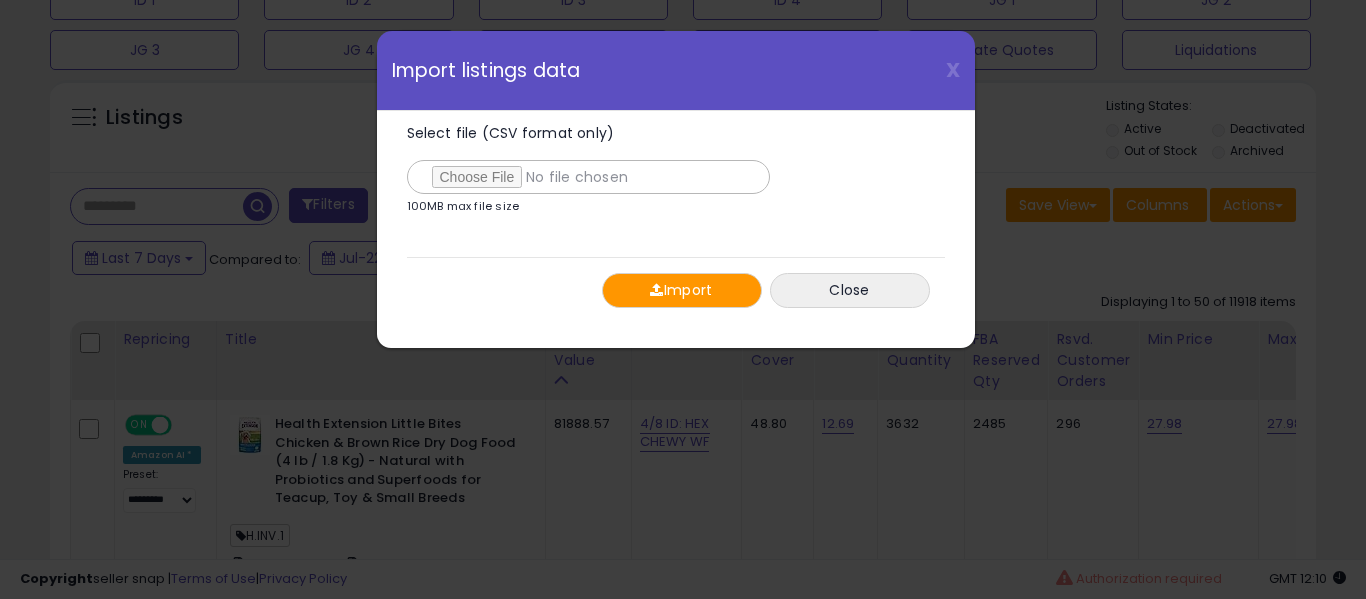 click on "Import" at bounding box center (682, 290) 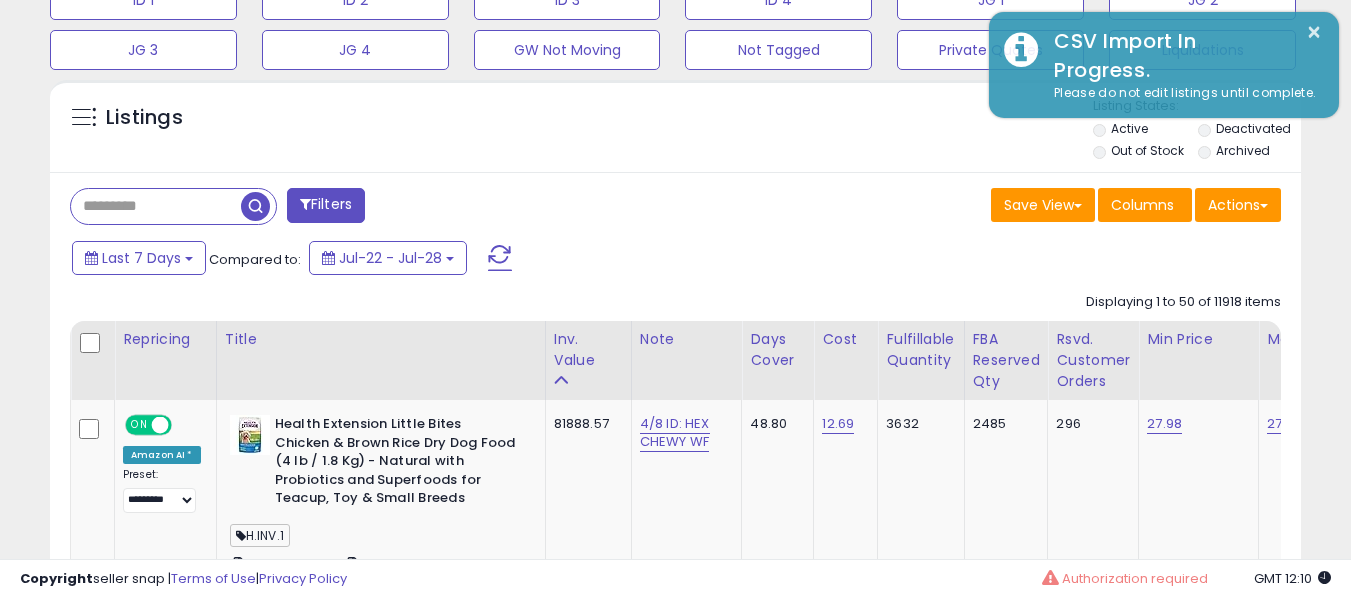 scroll, scrollTop: 410, scrollLeft: 724, axis: both 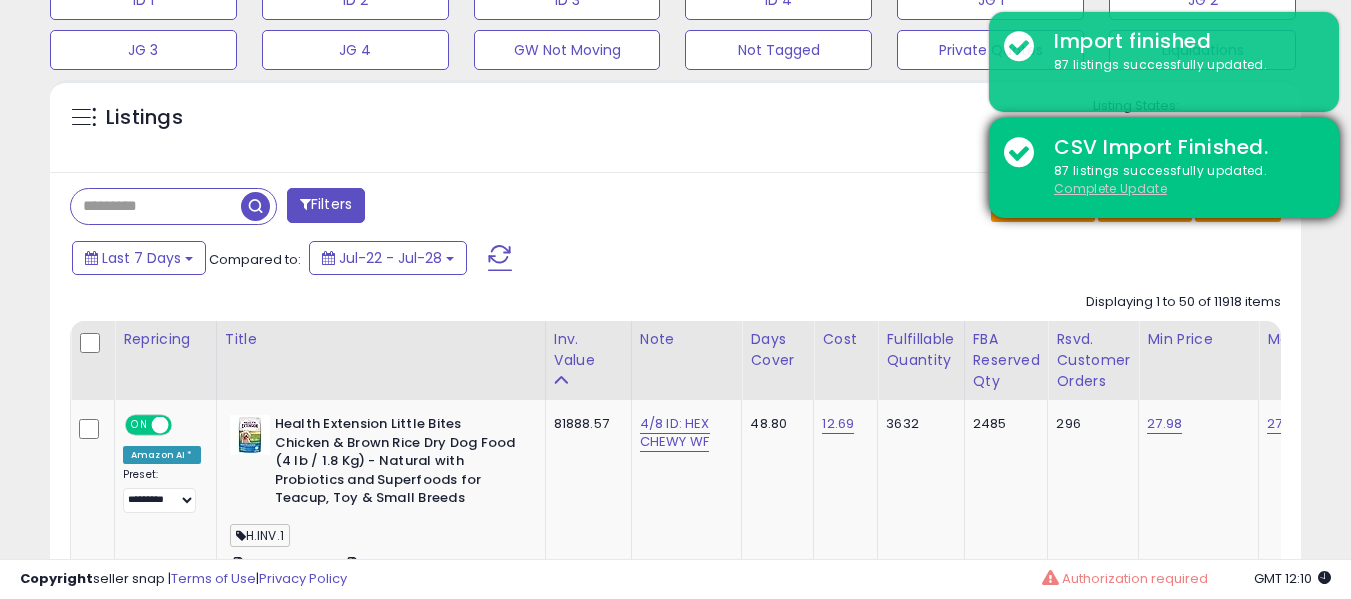click on "Complete Update" at bounding box center (1110, 188) 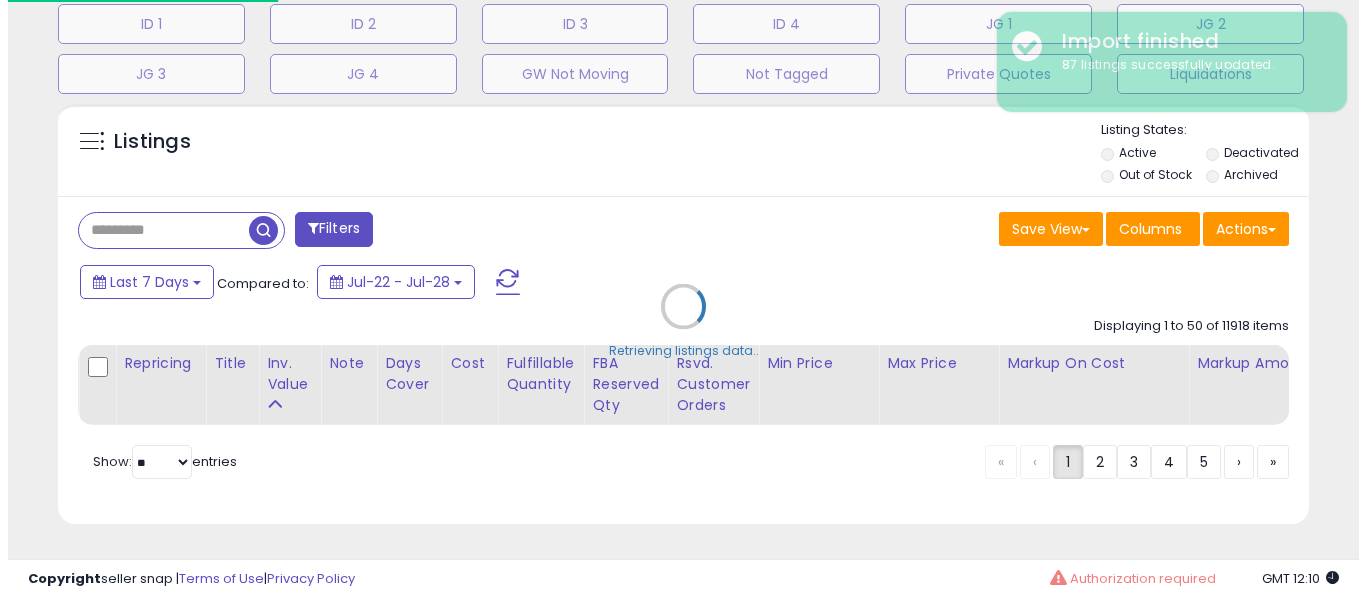 scroll, scrollTop: 691, scrollLeft: 0, axis: vertical 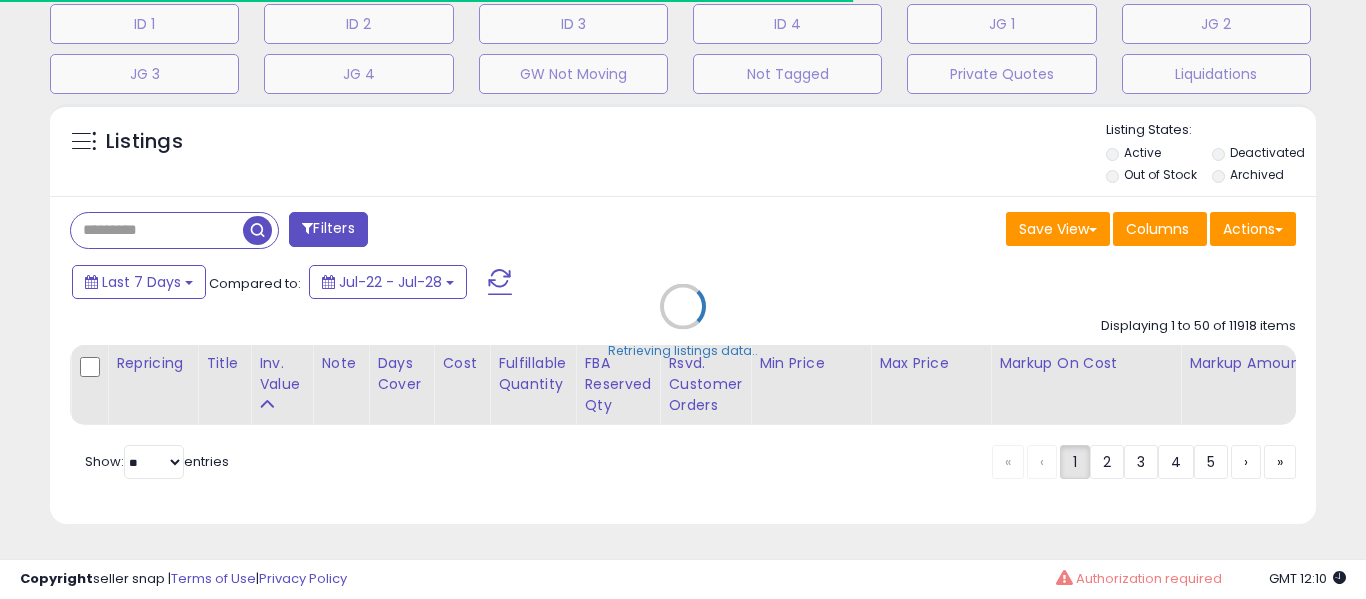 click on "Retrieving listings data.." at bounding box center (683, 321) 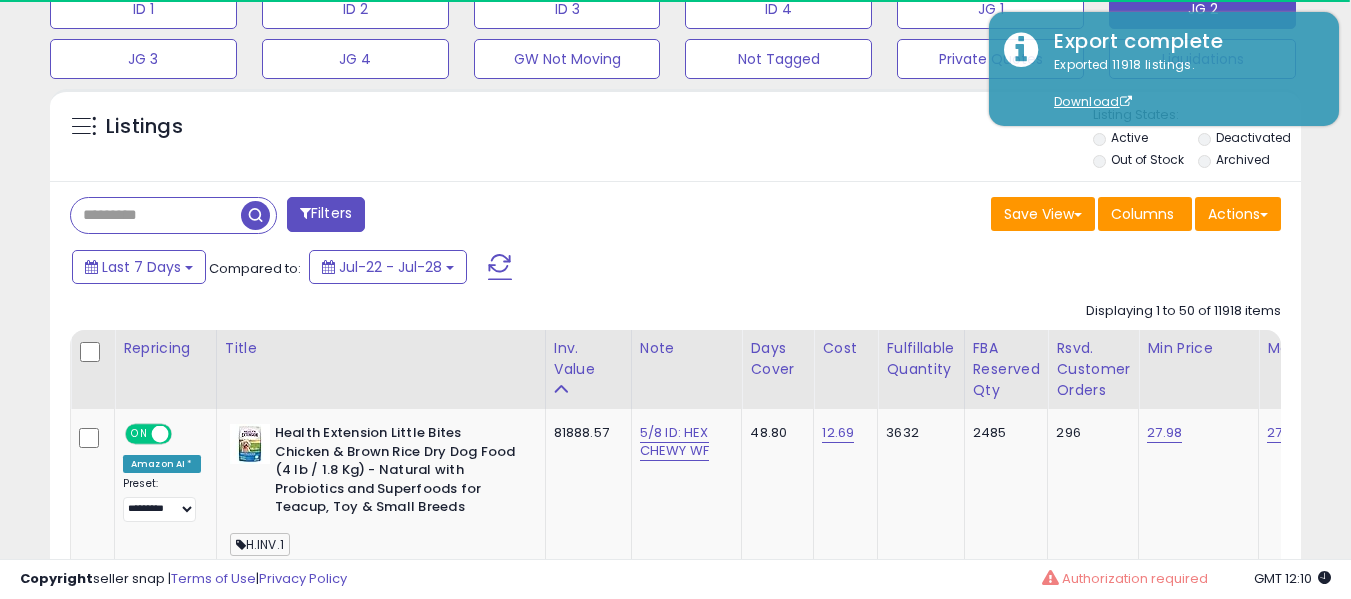 scroll, scrollTop: 410, scrollLeft: 724, axis: both 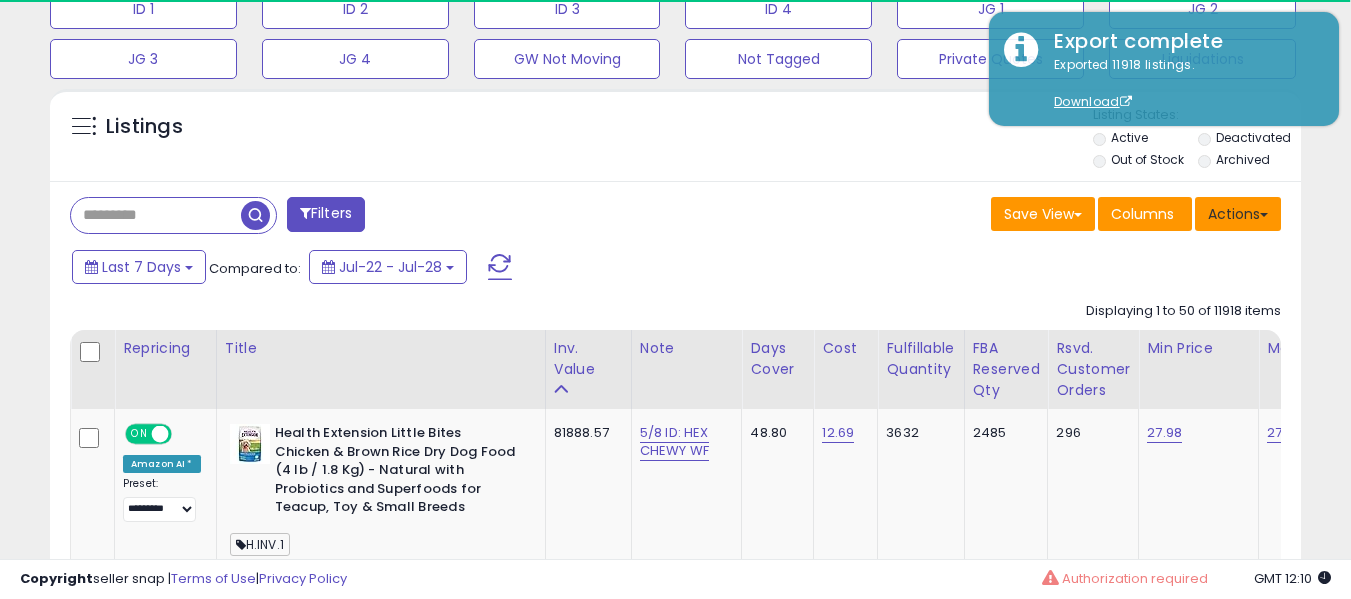 click on "Actions" at bounding box center [1238, 214] 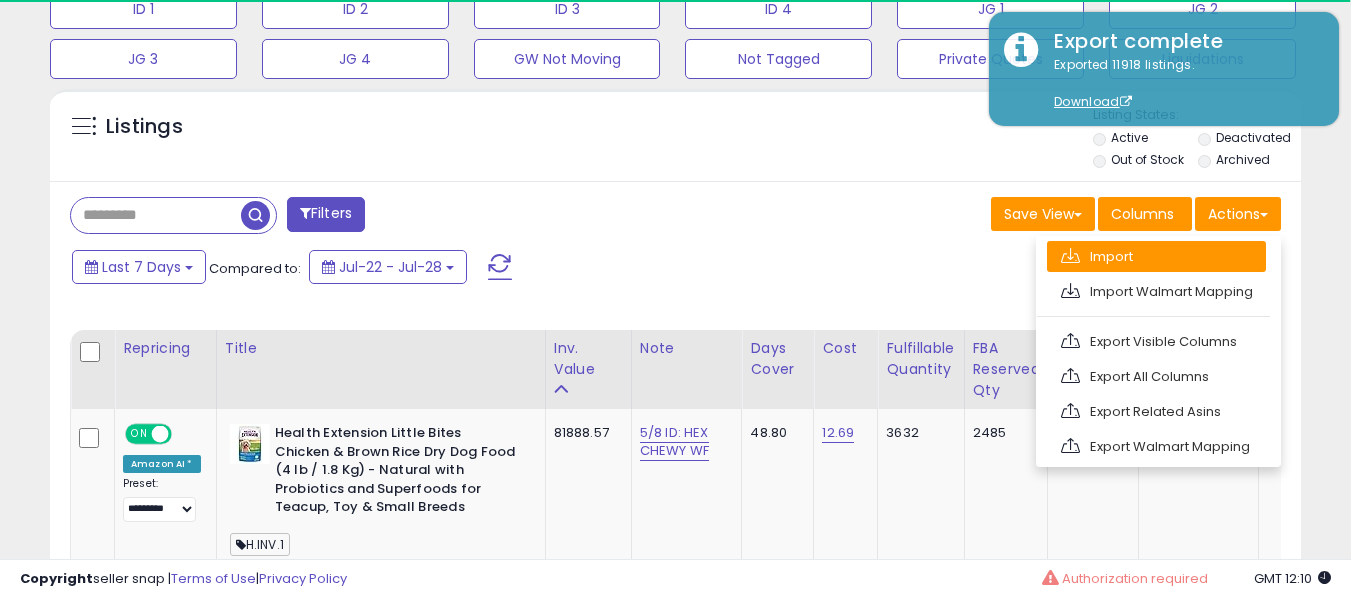 click on "Import" at bounding box center (1156, 256) 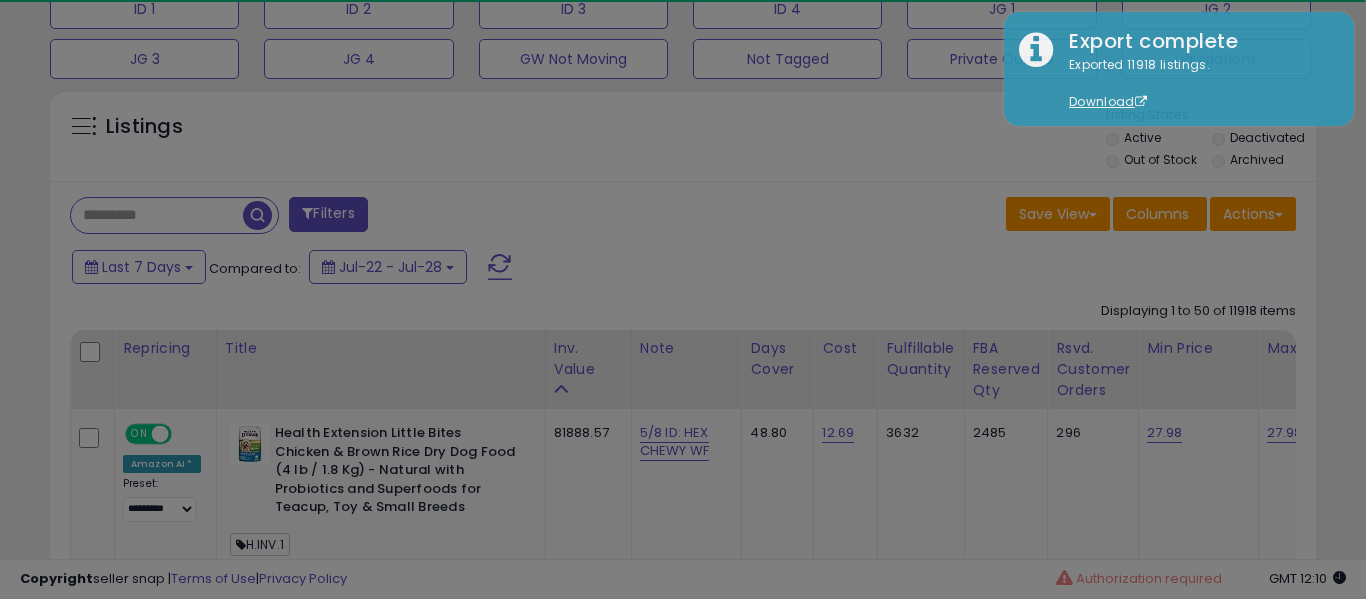 scroll, scrollTop: 999590, scrollLeft: 999267, axis: both 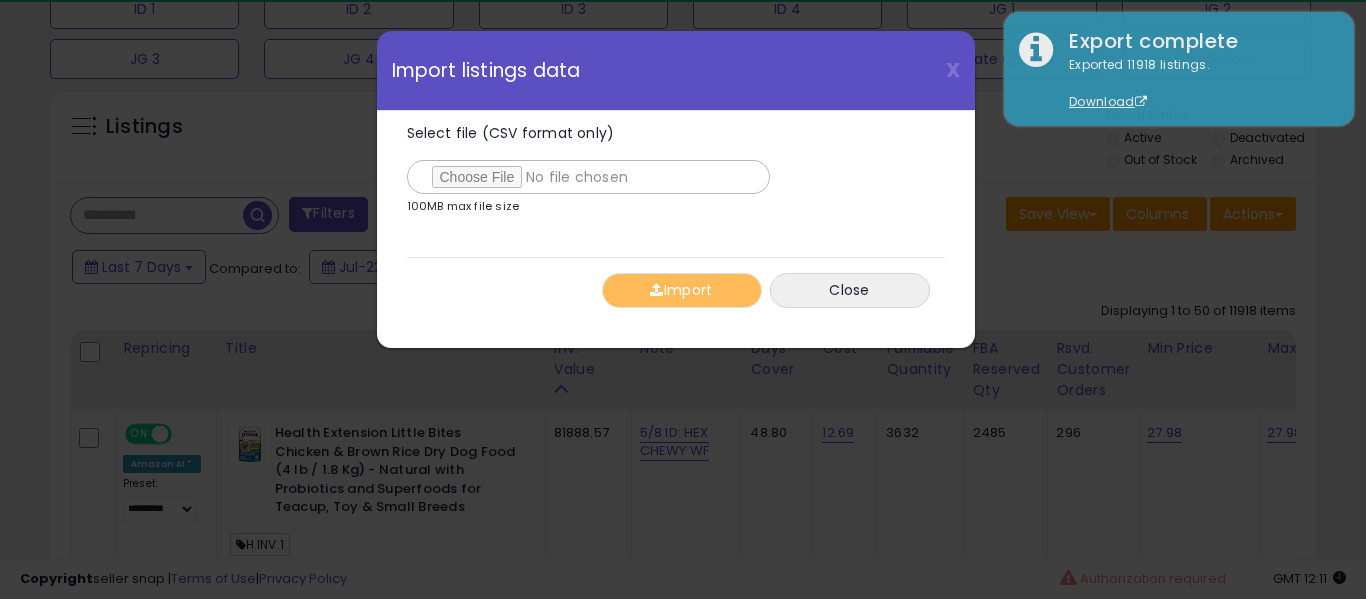 type on "**********" 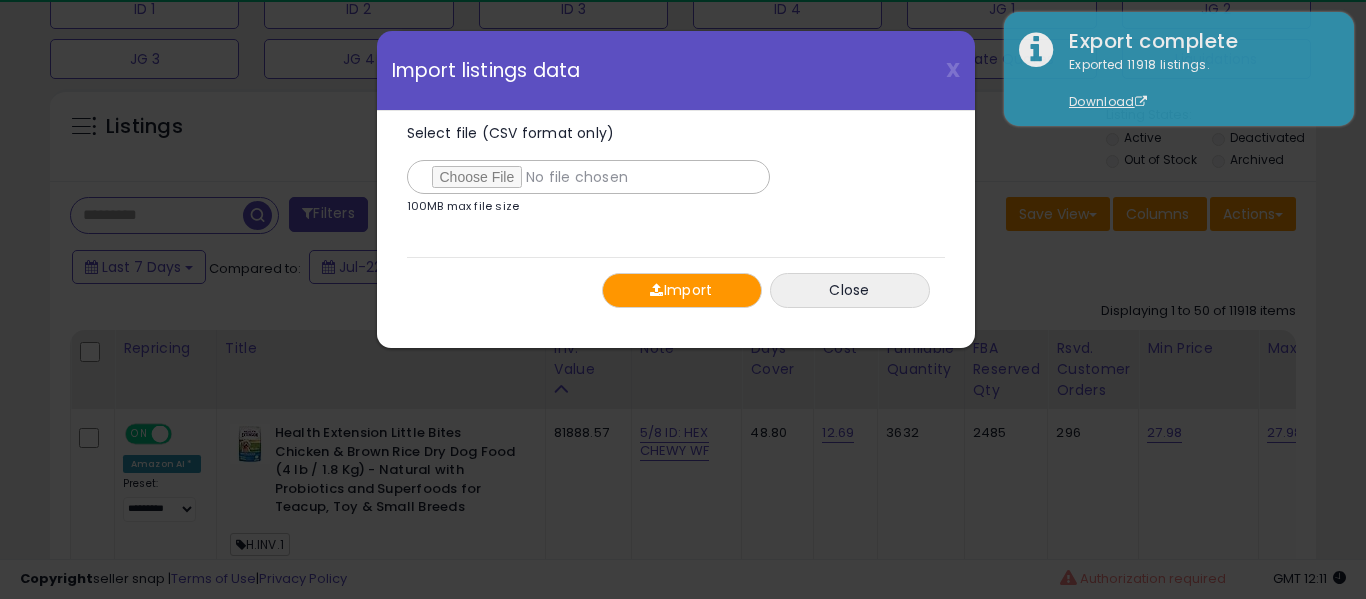 click on "Import" at bounding box center (682, 290) 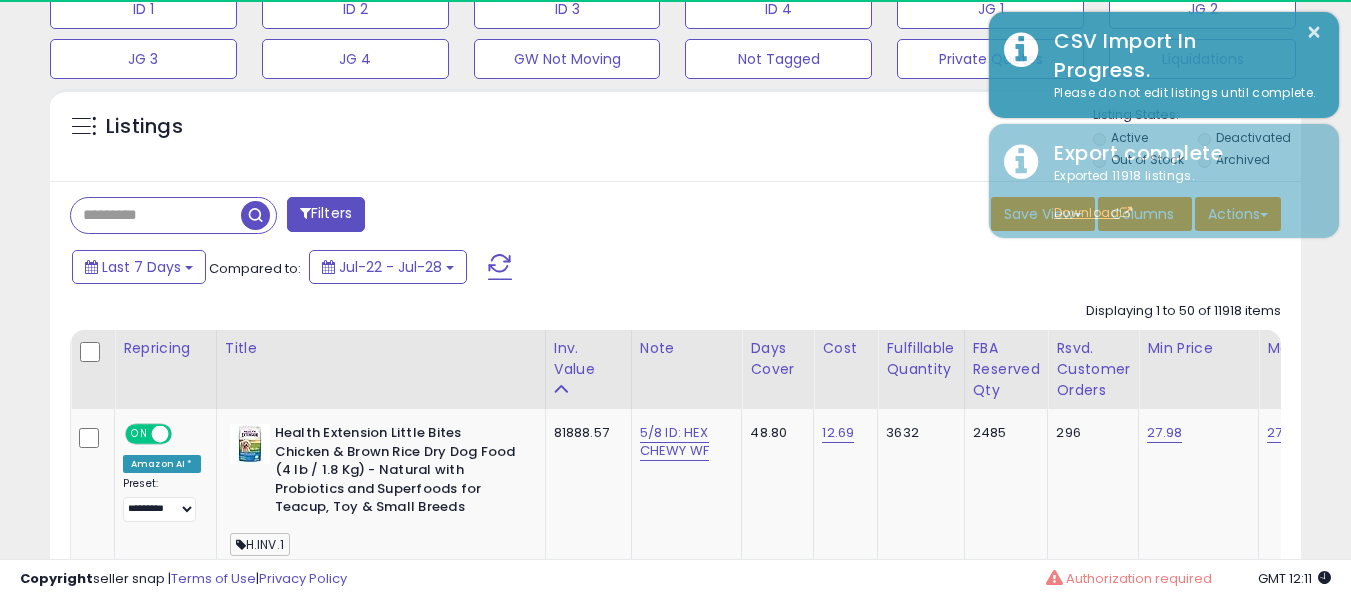 scroll, scrollTop: 410, scrollLeft: 724, axis: both 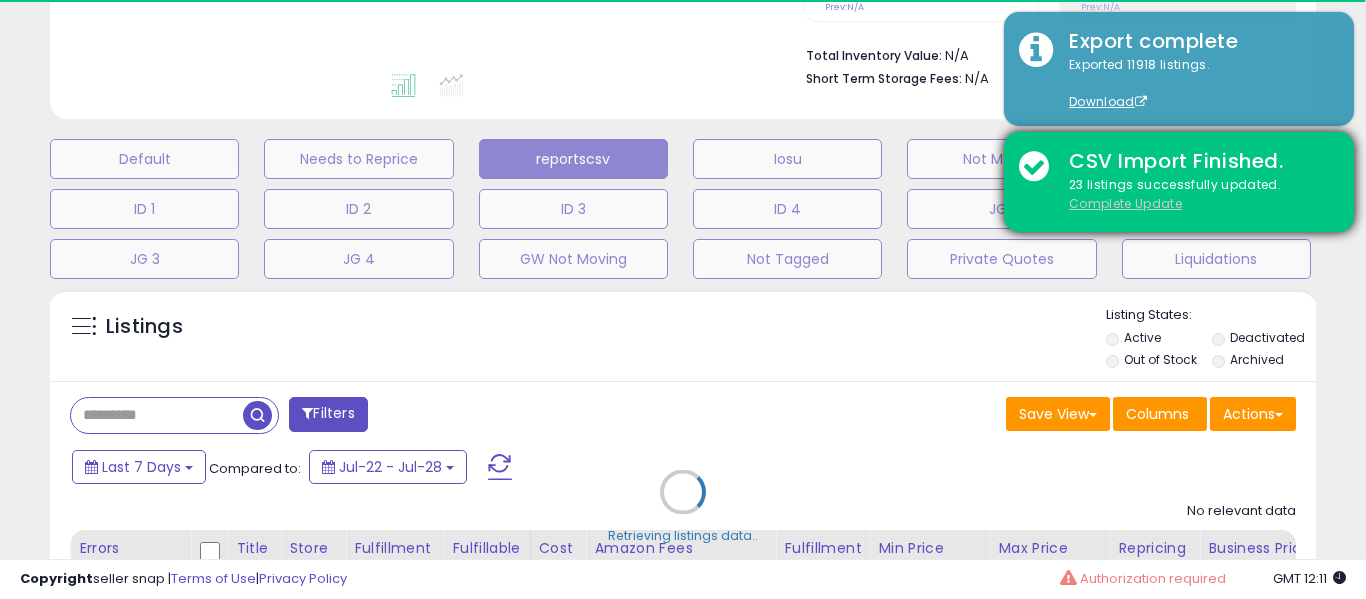 click on "Complete Update" at bounding box center (1125, 203) 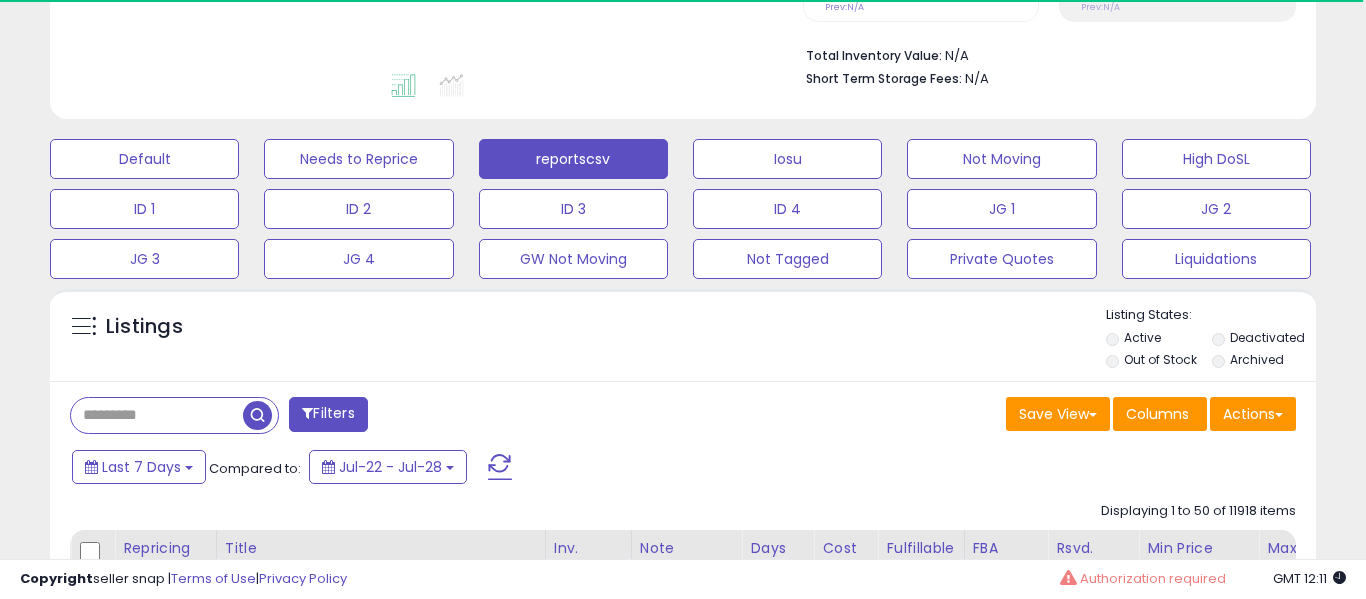select on "**" 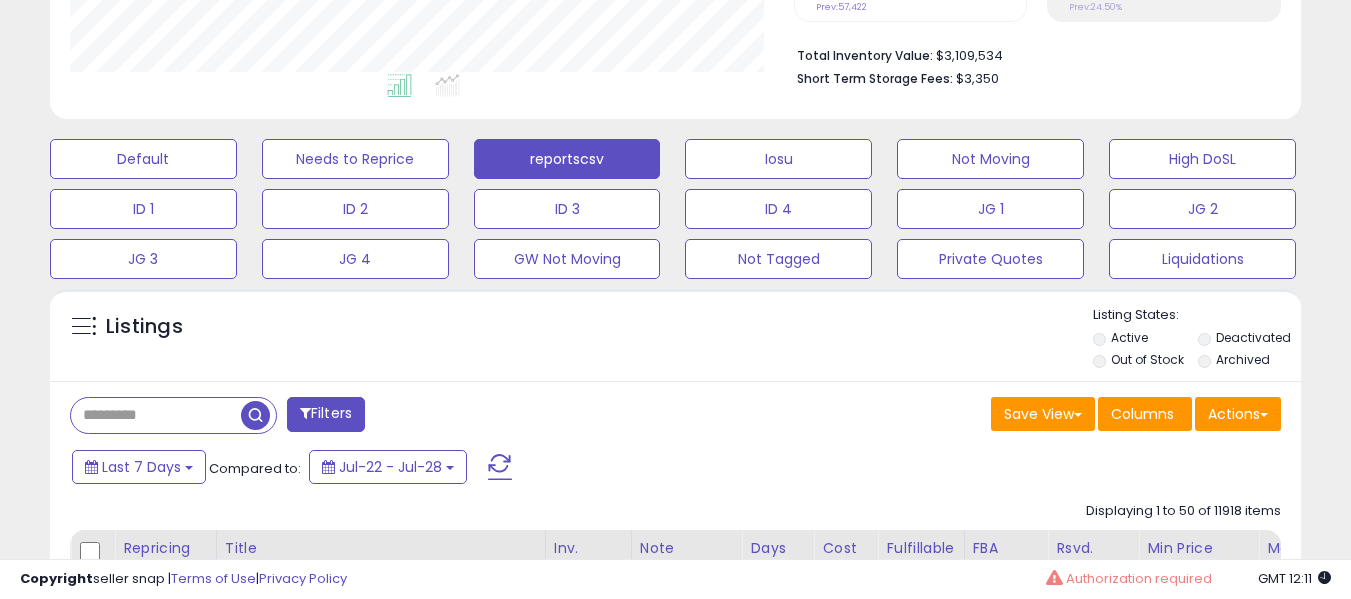 scroll, scrollTop: 999590, scrollLeft: 999276, axis: both 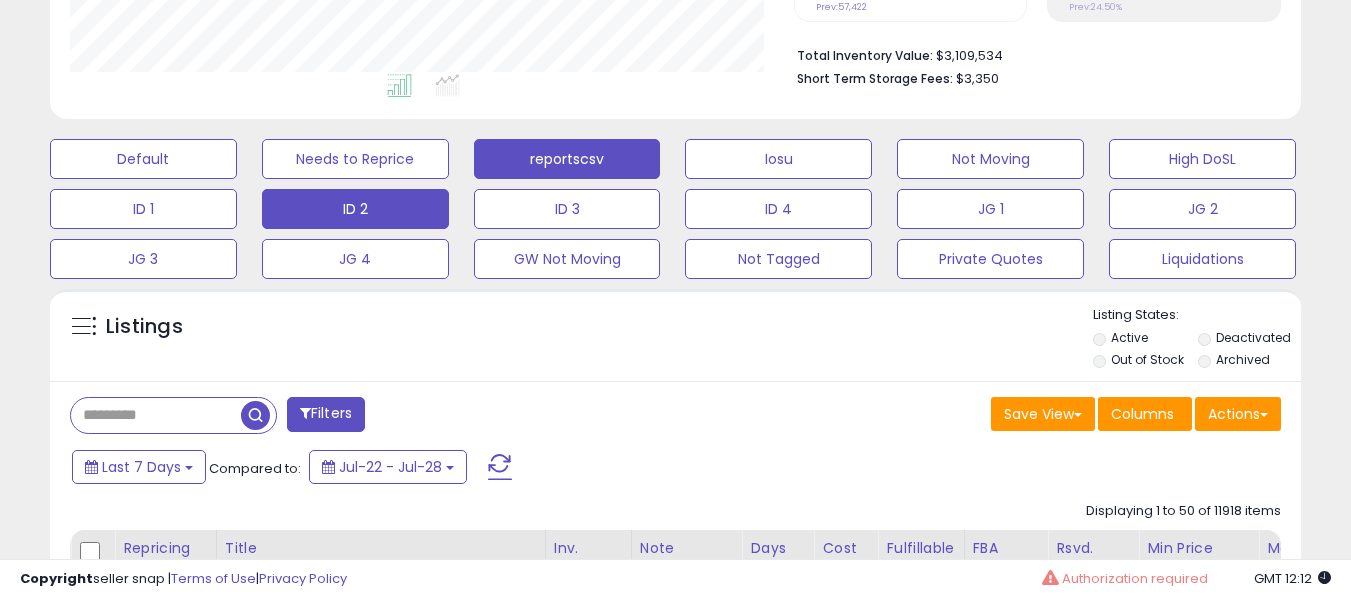 click on "ID 2" at bounding box center [143, 159] 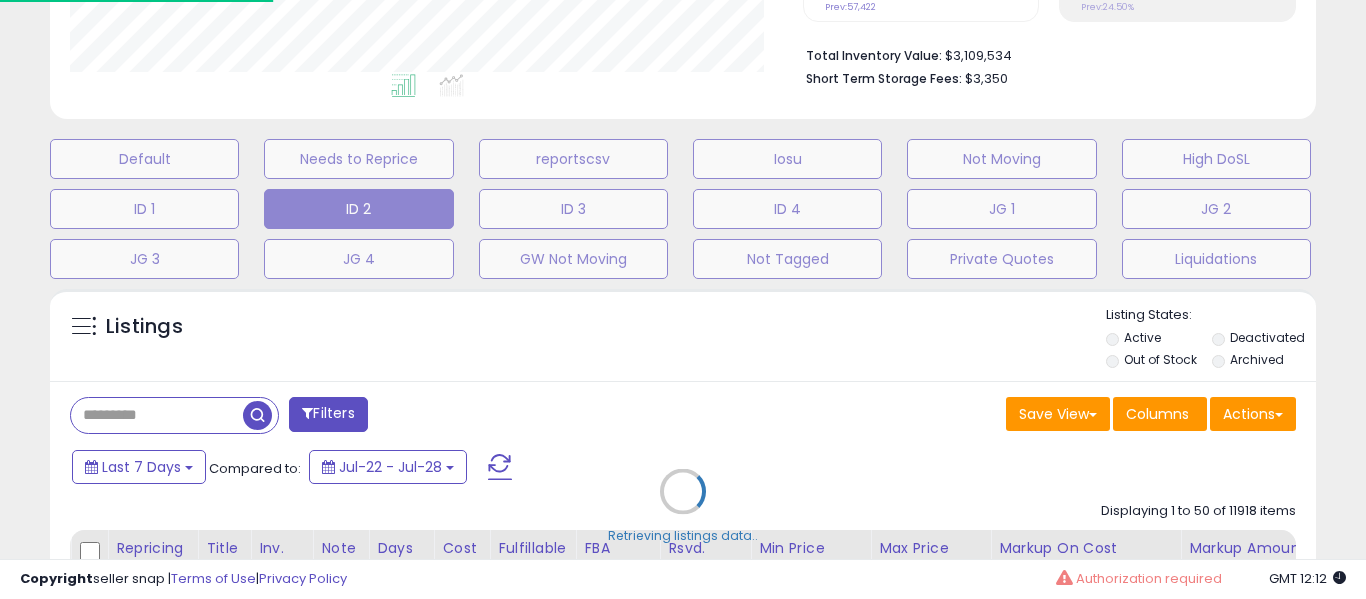 scroll, scrollTop: 999590, scrollLeft: 999267, axis: both 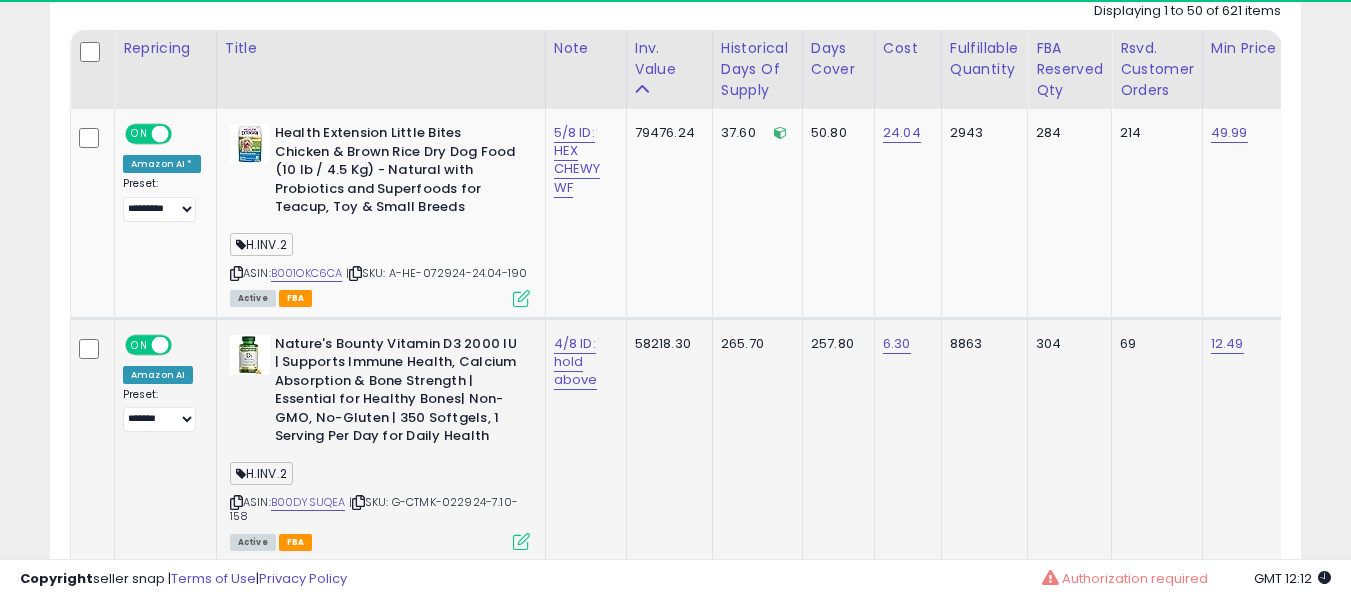 click on "4/8 ID: hold above" 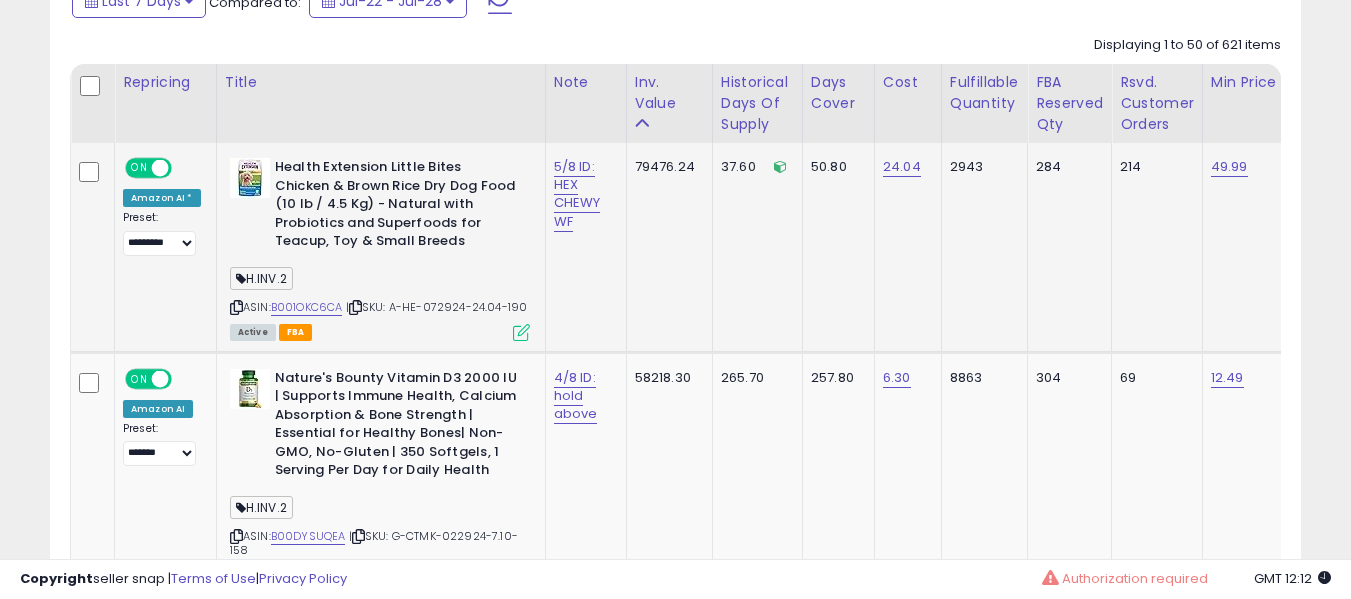 scroll, scrollTop: 891, scrollLeft: 0, axis: vertical 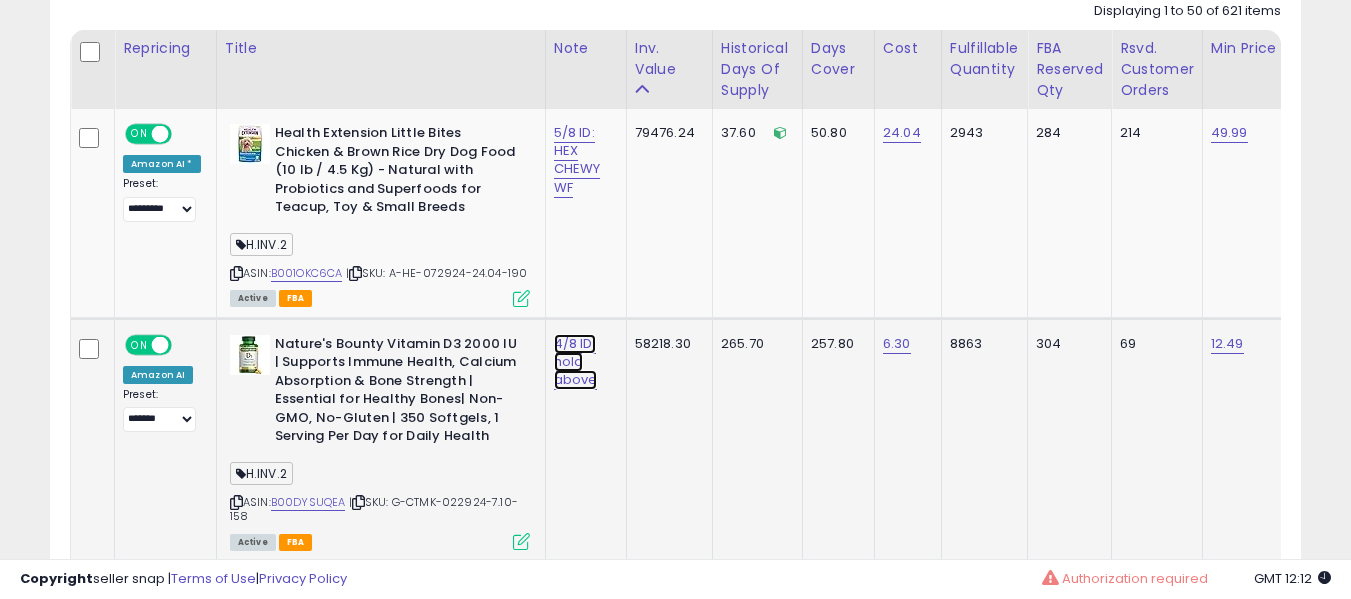 click on "4/8 ID: hold above" at bounding box center (577, 160) 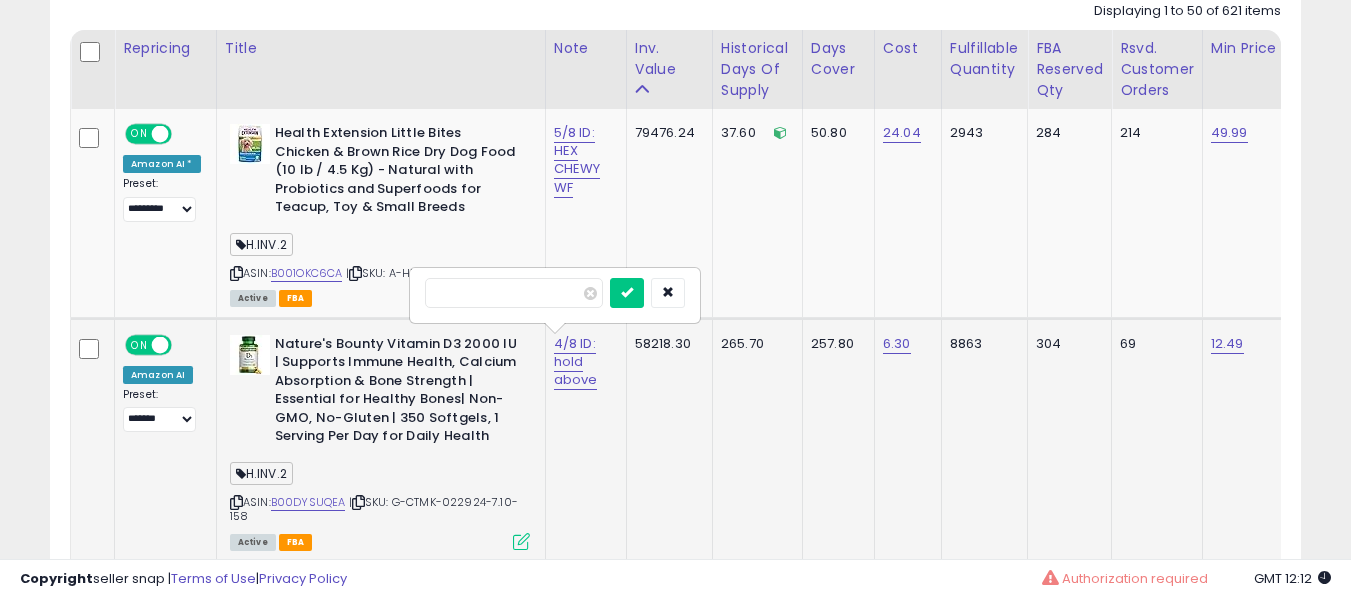 scroll, scrollTop: 1191, scrollLeft: 0, axis: vertical 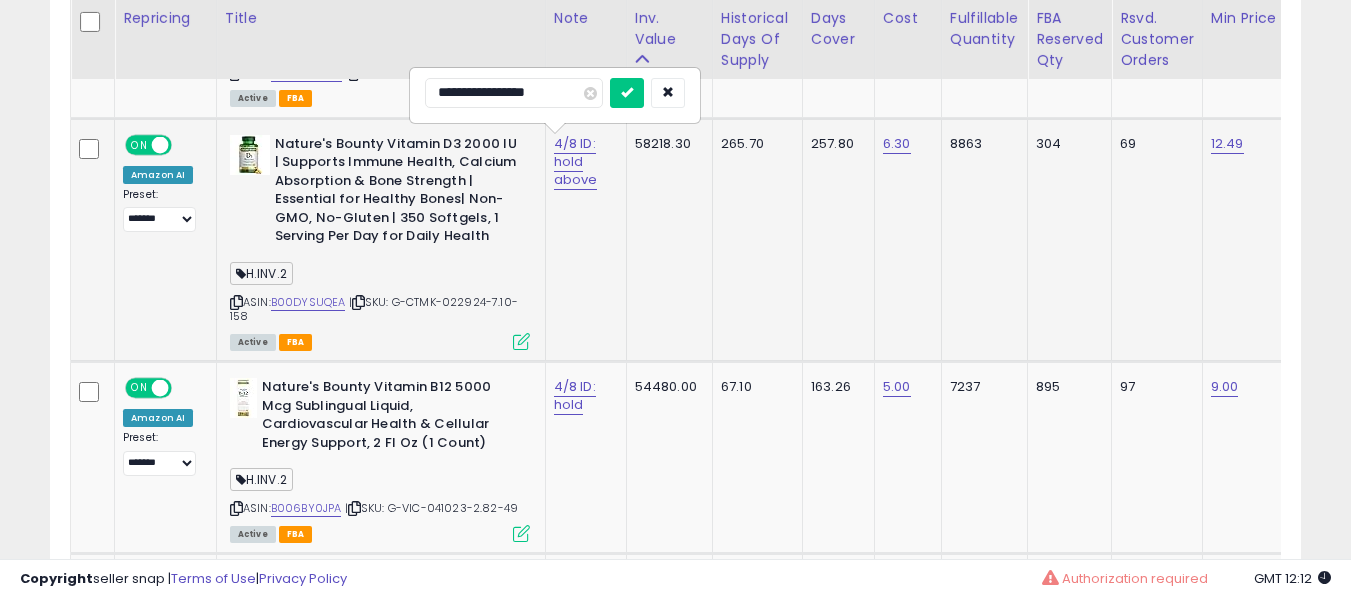 type on "**********" 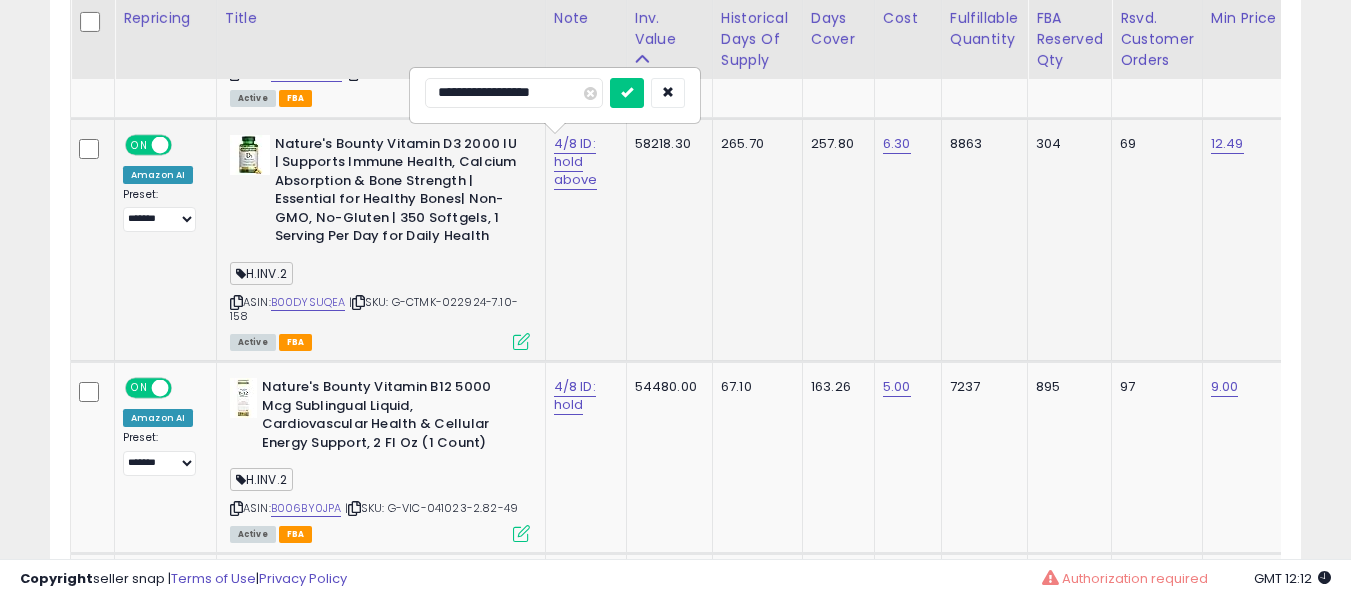 click at bounding box center [627, 93] 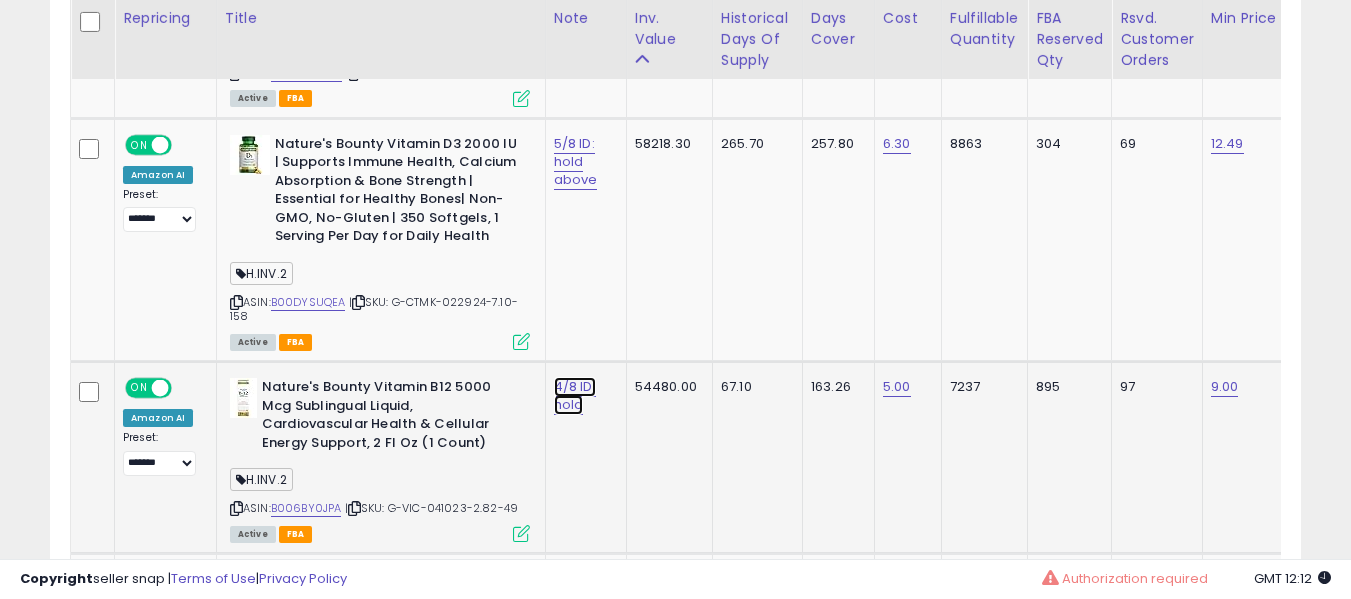 click on "4/8 ID: hold" at bounding box center (577, -40) 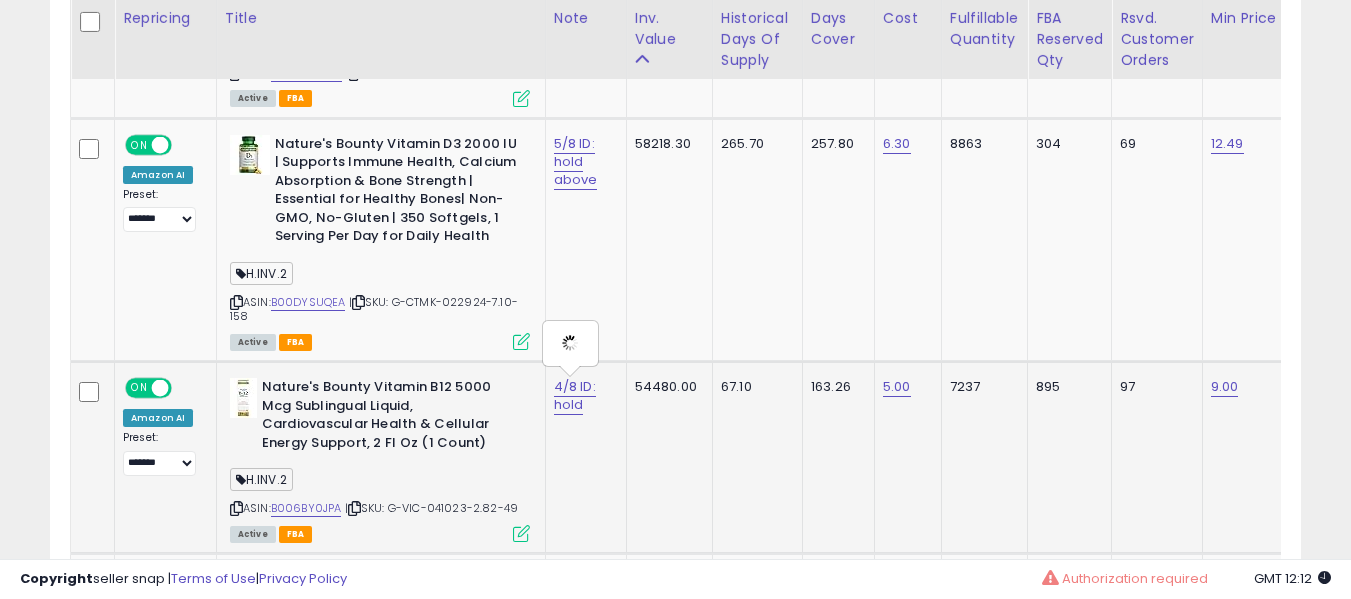 type on "**********" 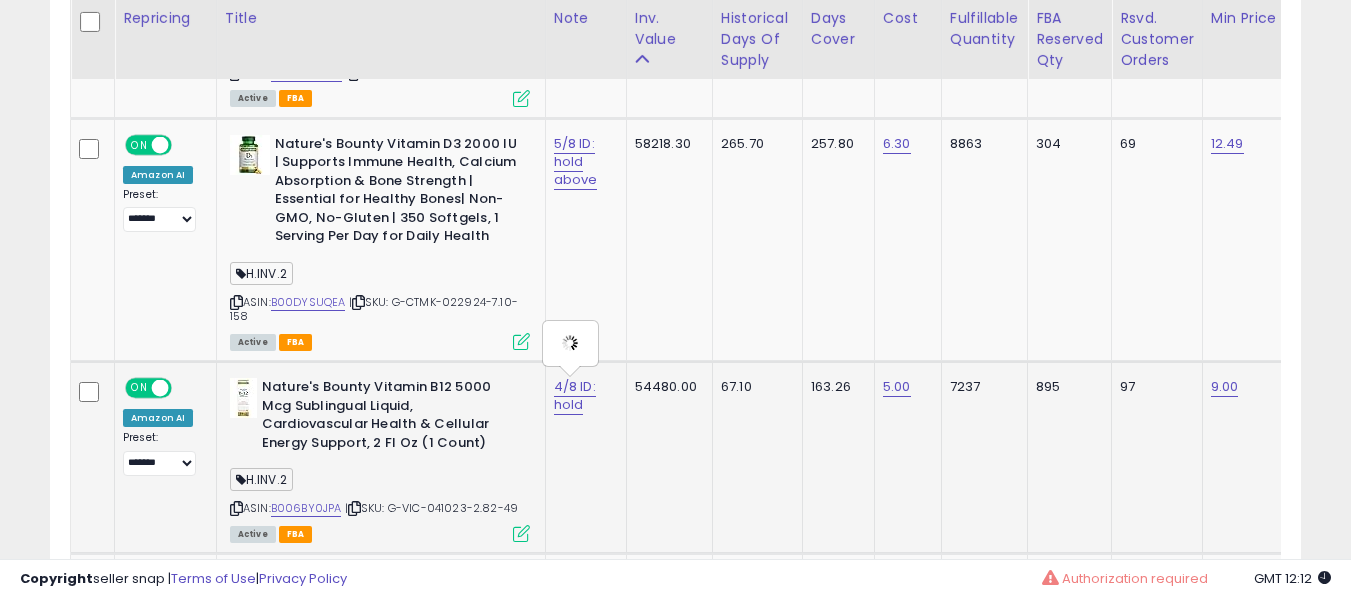 scroll, scrollTop: 1291, scrollLeft: 0, axis: vertical 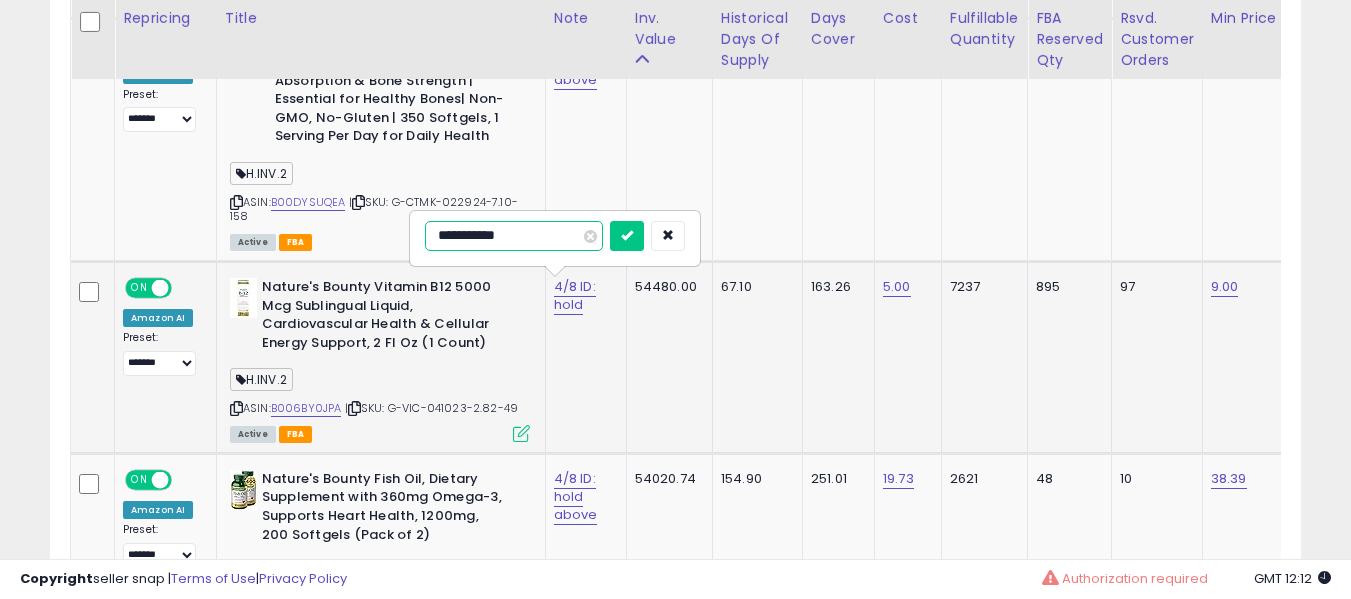 type on "**********" 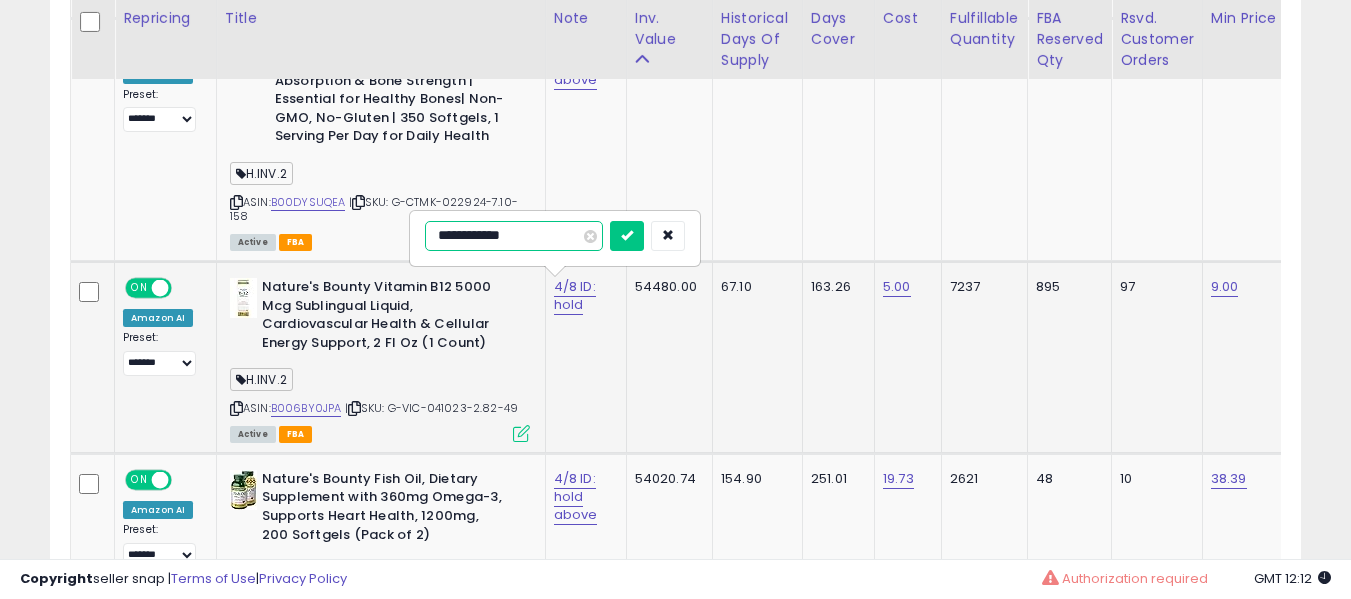click at bounding box center [627, 236] 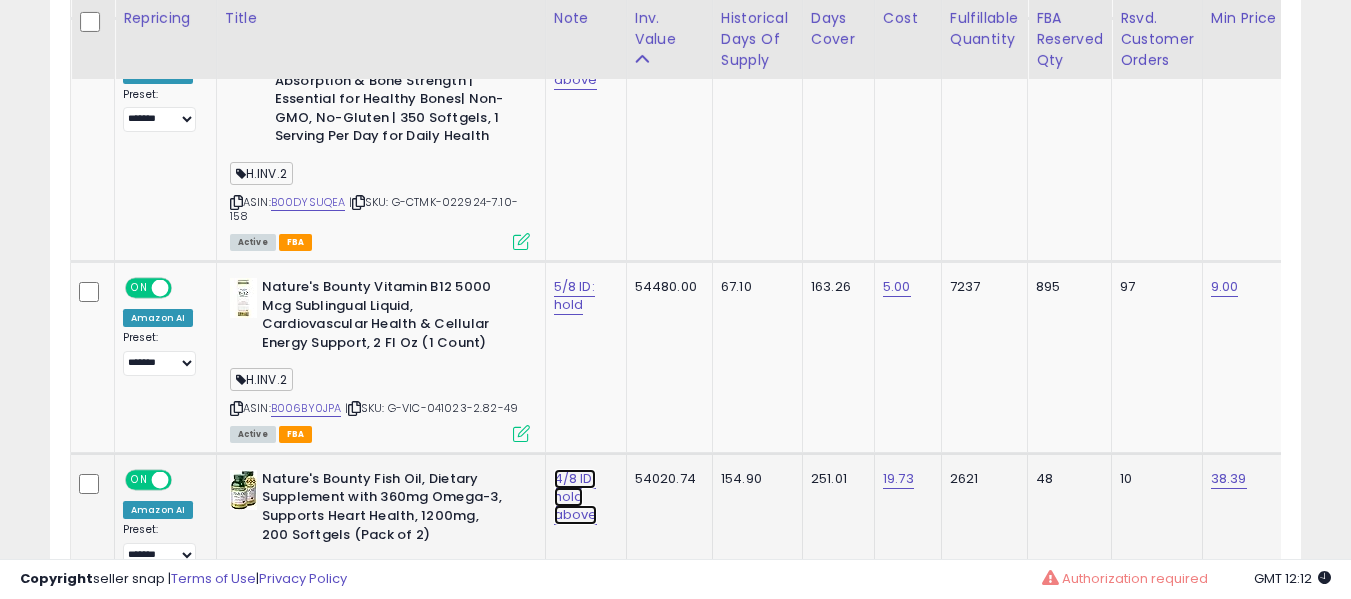 click on "4/8 ID: hold above" at bounding box center (577, -140) 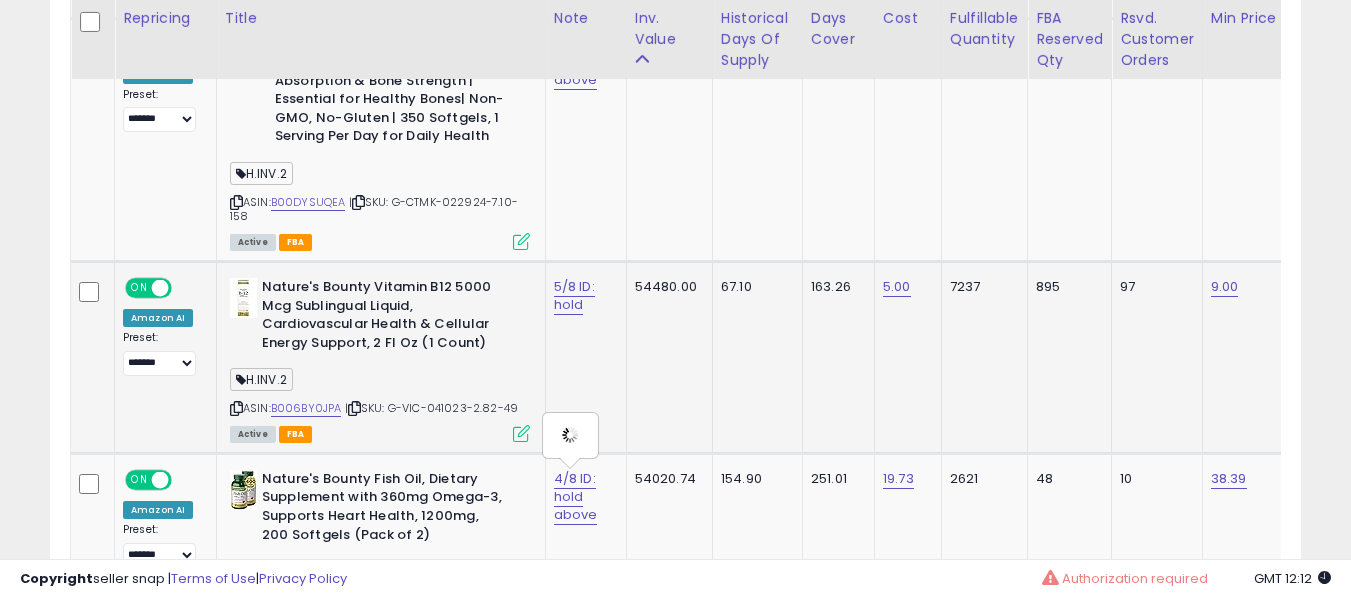 type on "**********" 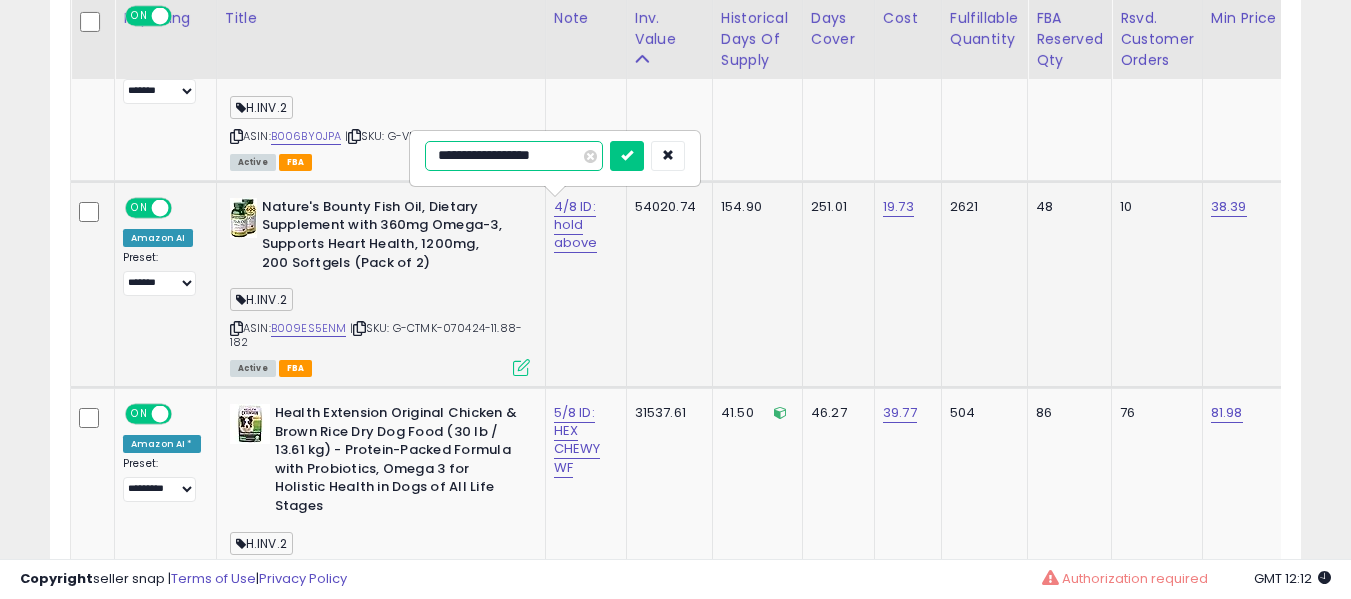 scroll, scrollTop: 1591, scrollLeft: 0, axis: vertical 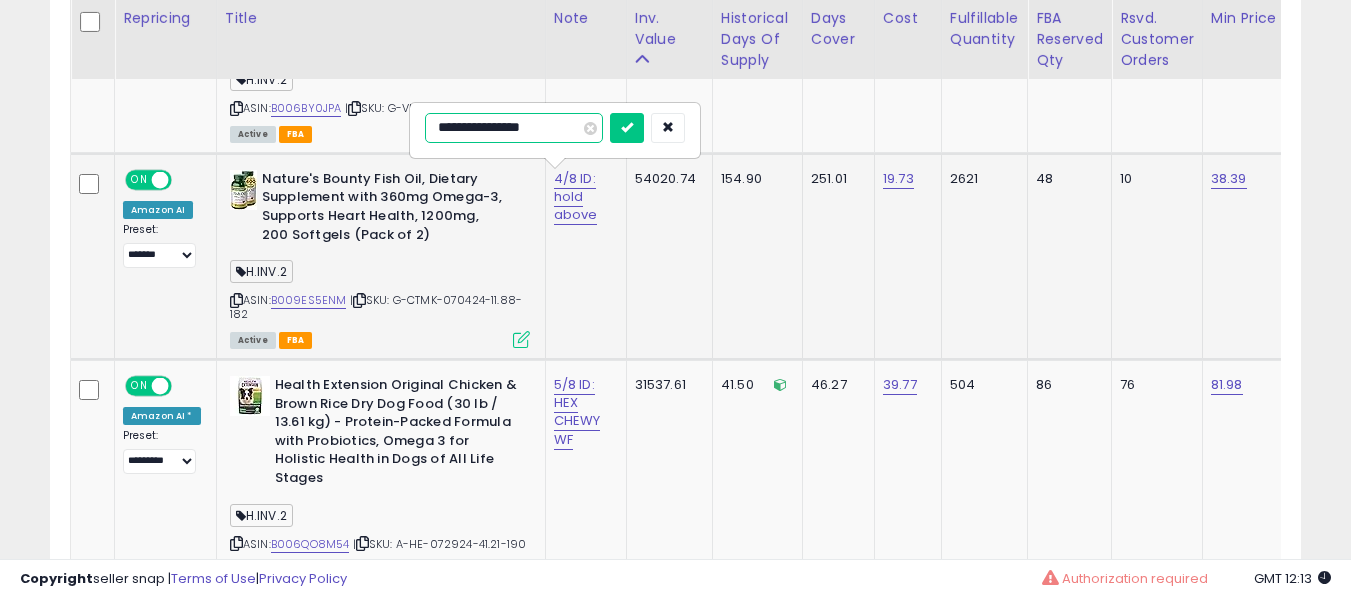 type on "**********" 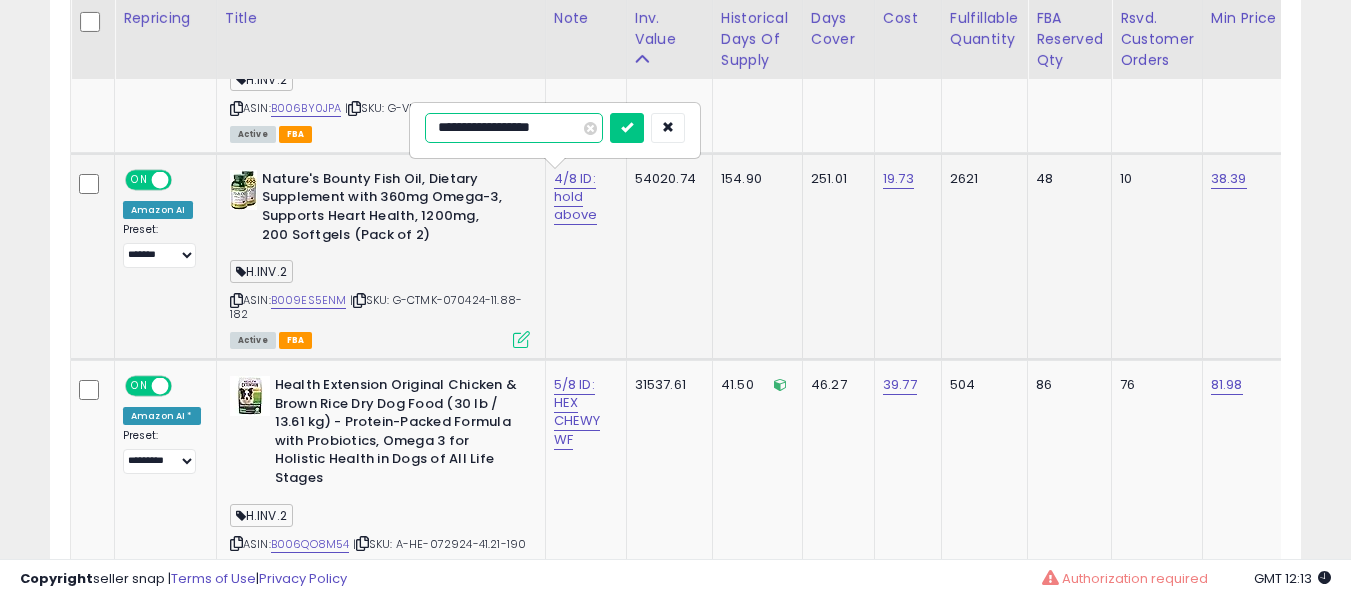 click at bounding box center (627, 128) 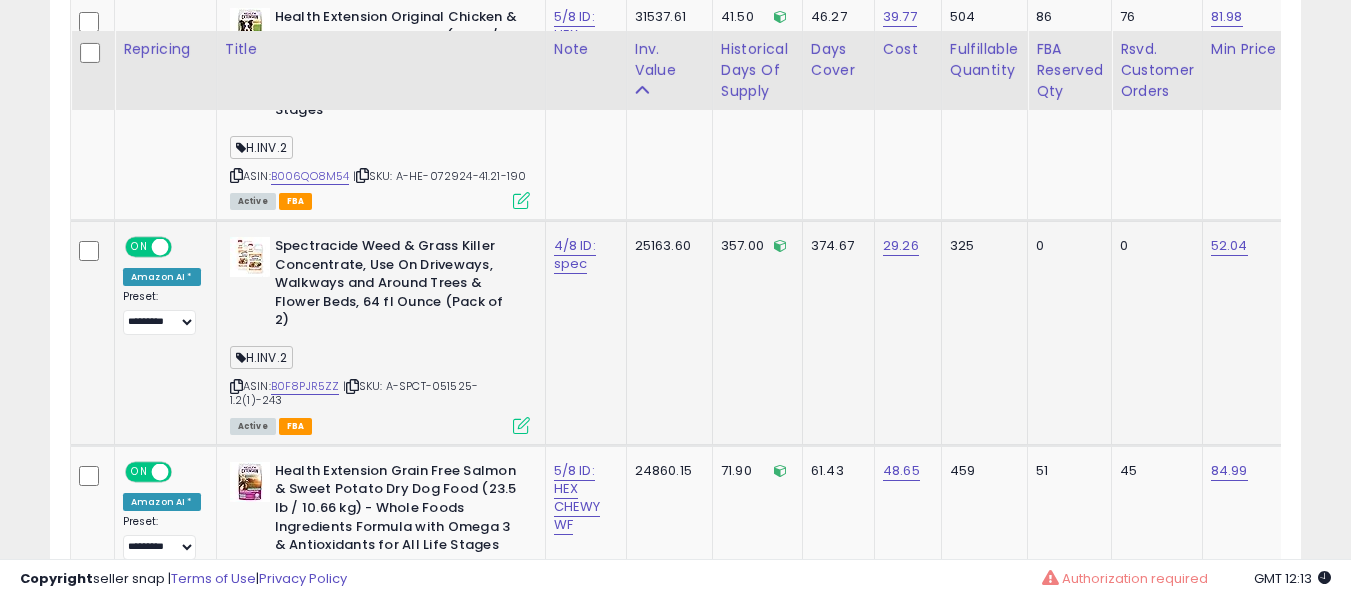 scroll, scrollTop: 1991, scrollLeft: 0, axis: vertical 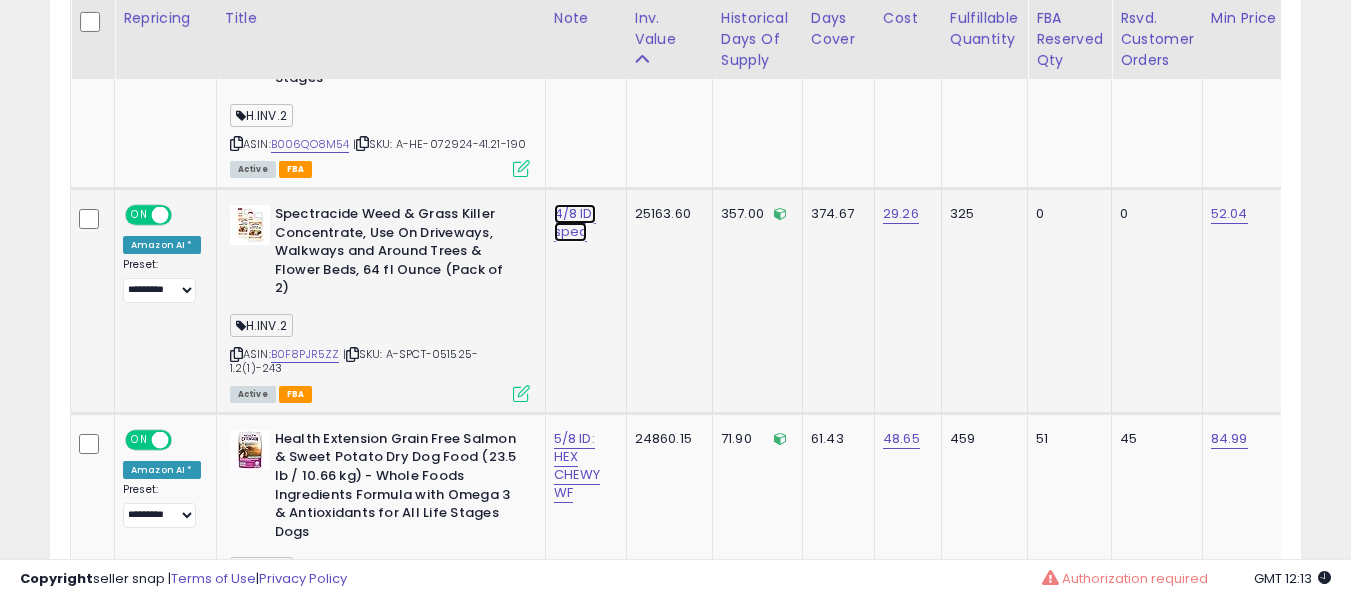 click on "4/8 ID: spec" at bounding box center (577, -840) 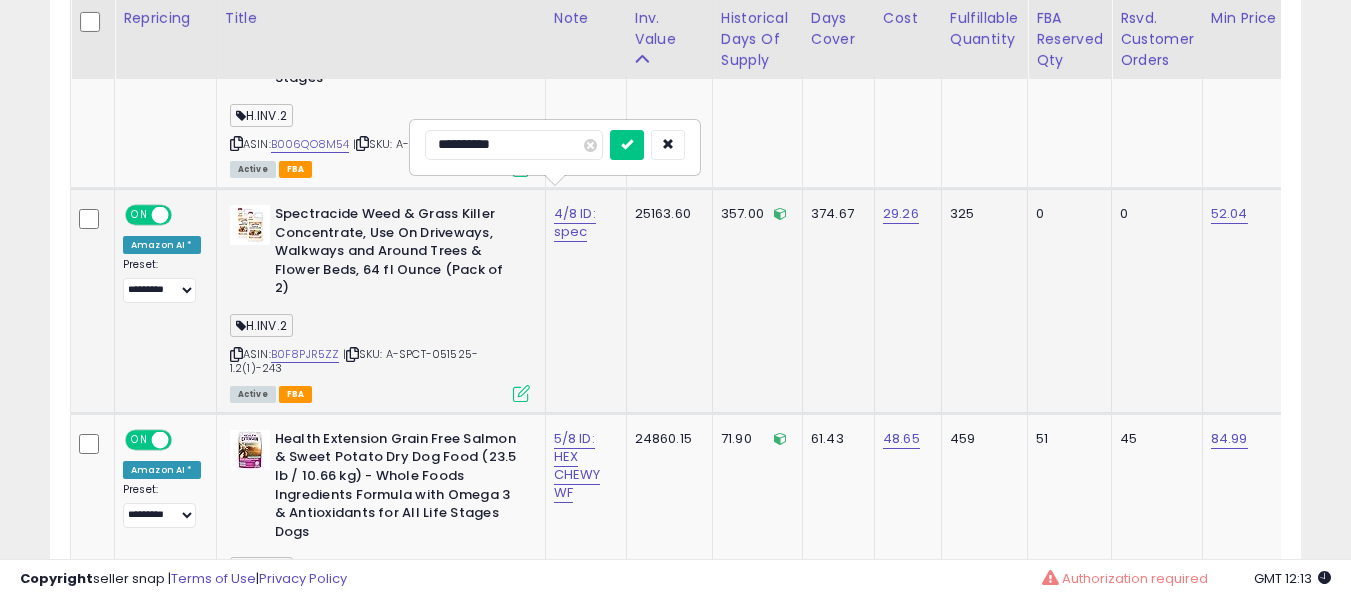 type on "**********" 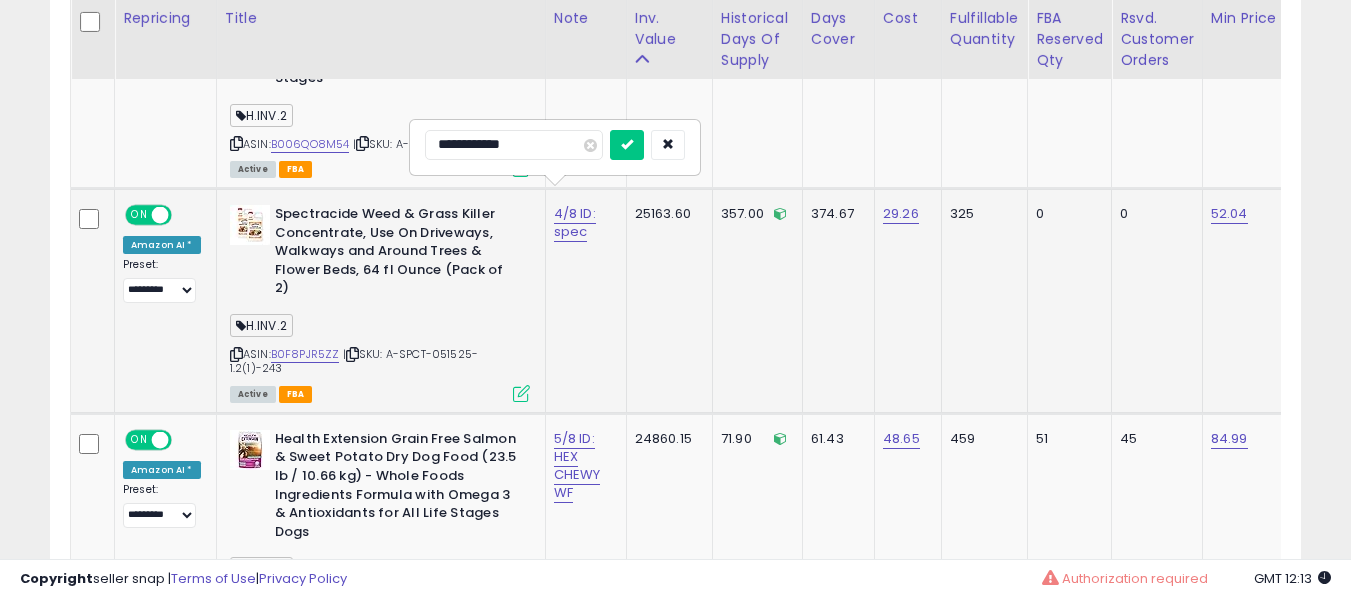 click at bounding box center (627, 145) 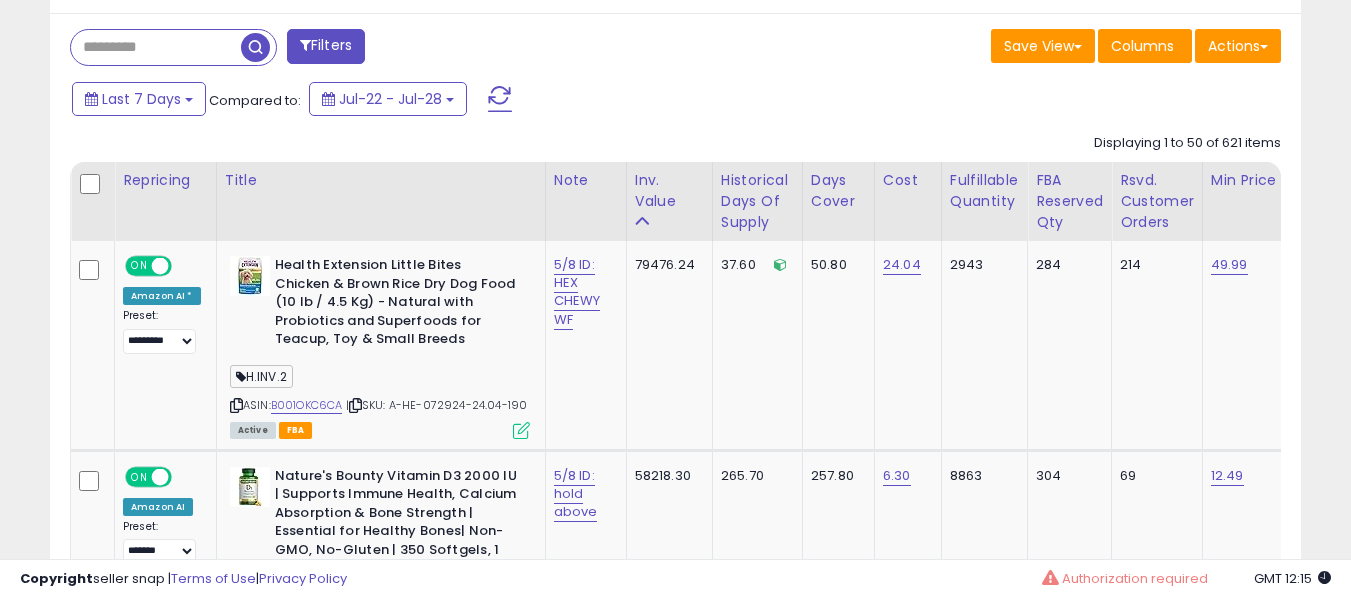 scroll, scrollTop: 891, scrollLeft: 0, axis: vertical 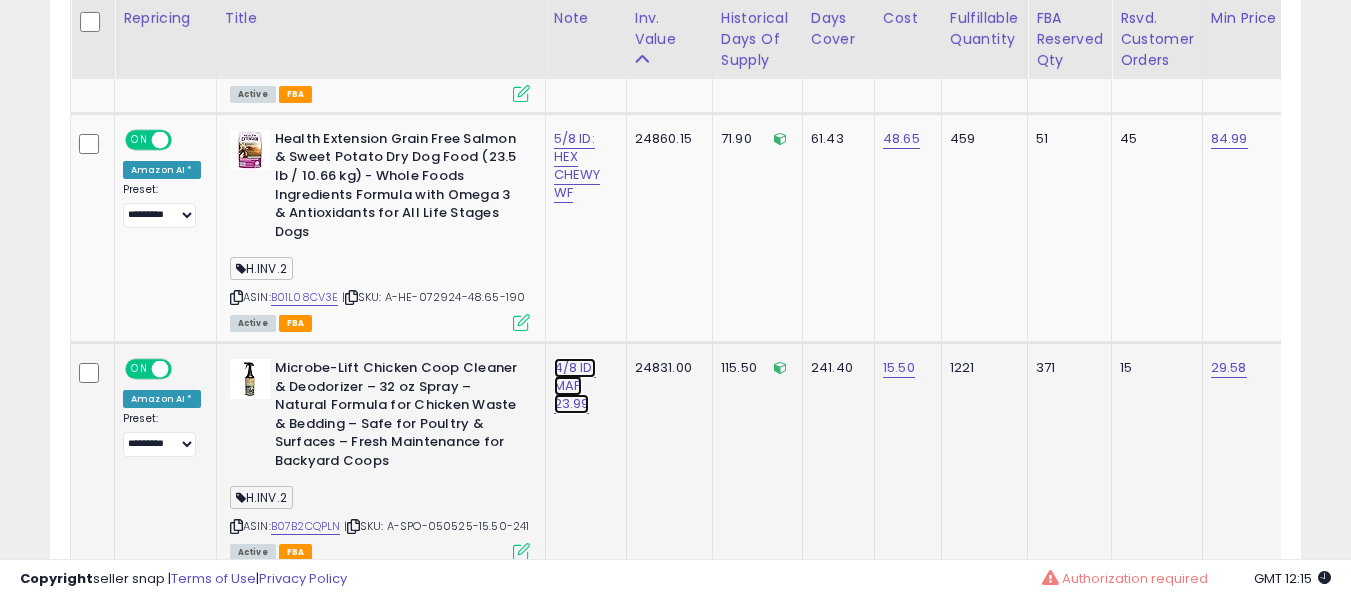 click on "4/8 ID: MAP 23.99" at bounding box center [577, -1140] 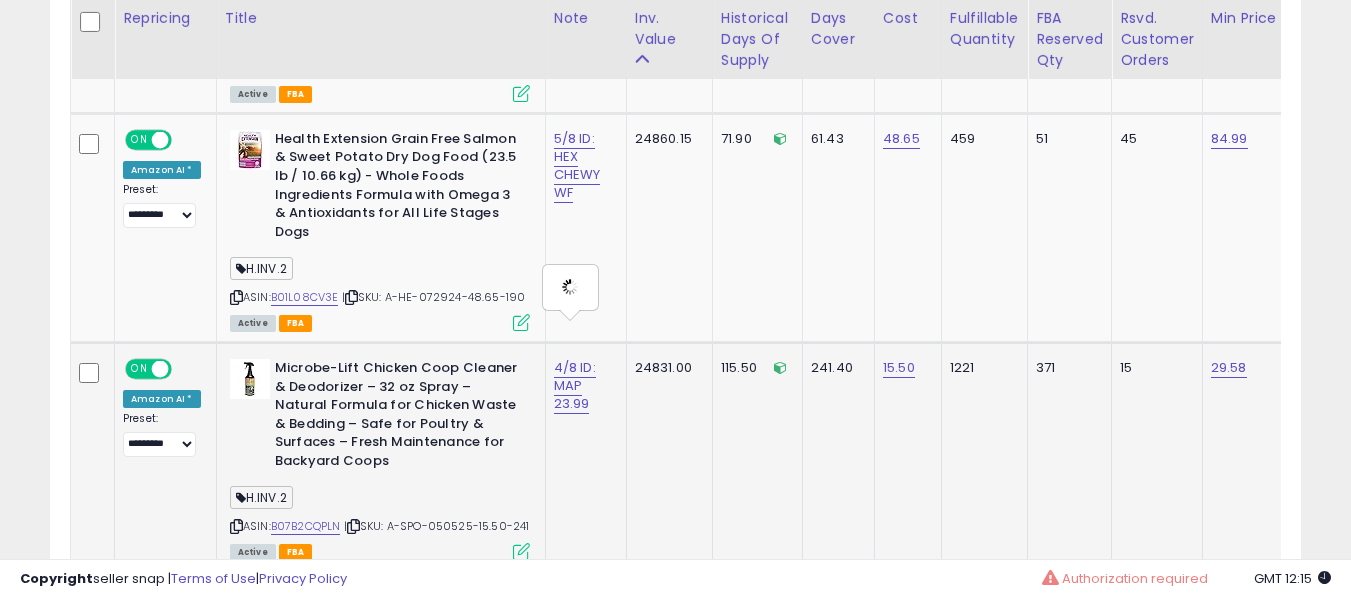 type on "**********" 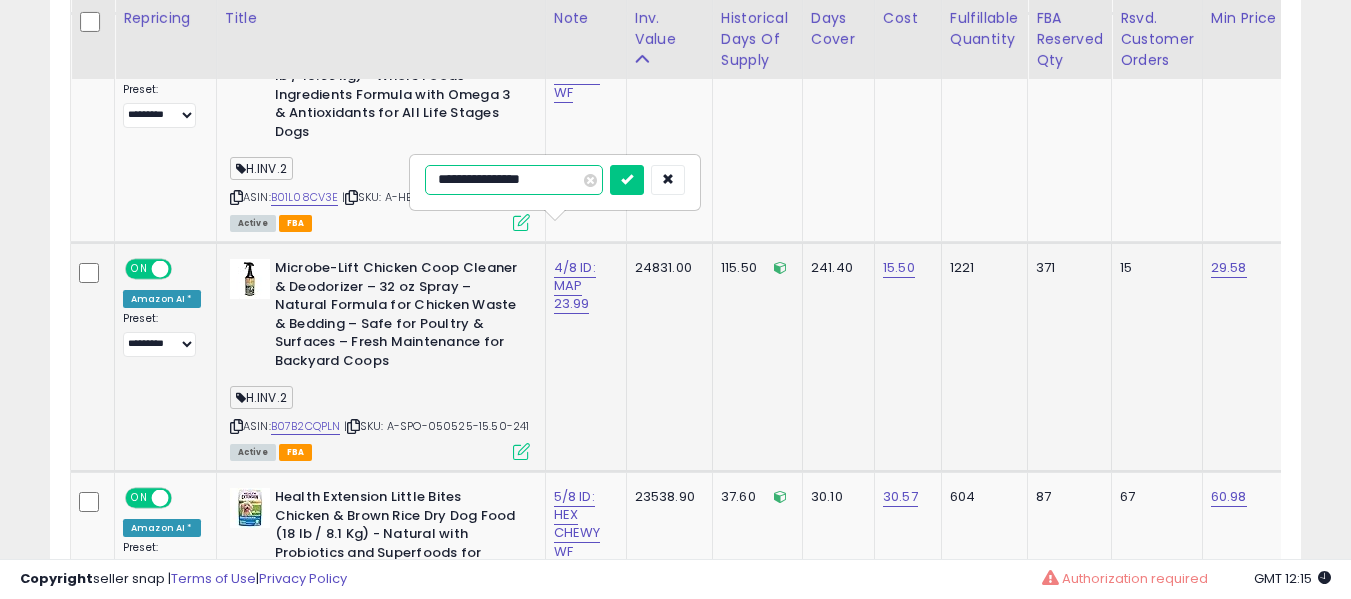 type on "**********" 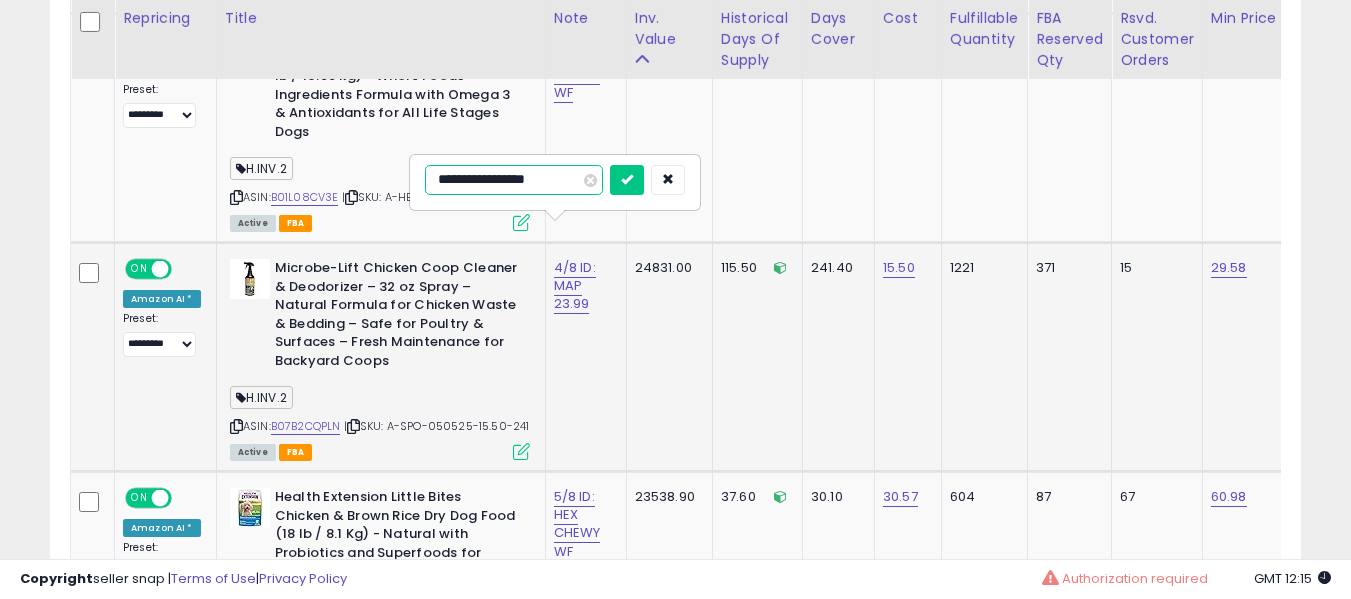 click at bounding box center (627, 180) 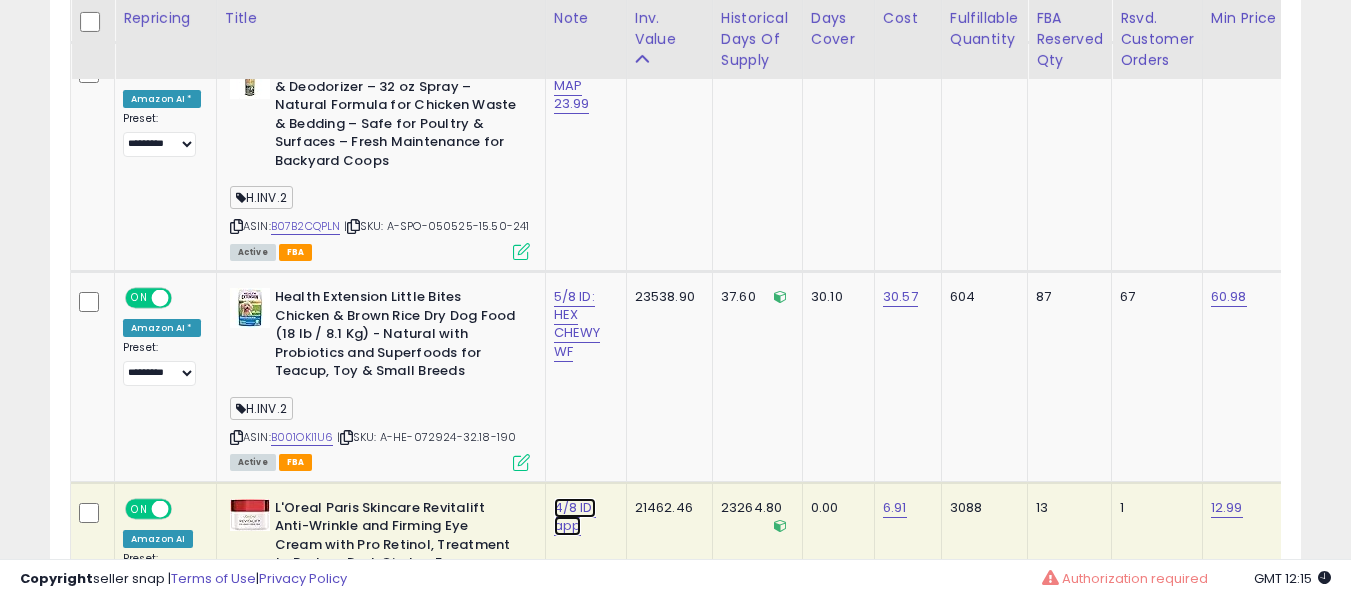 click on "4/8 ID: app" at bounding box center [575, 517] 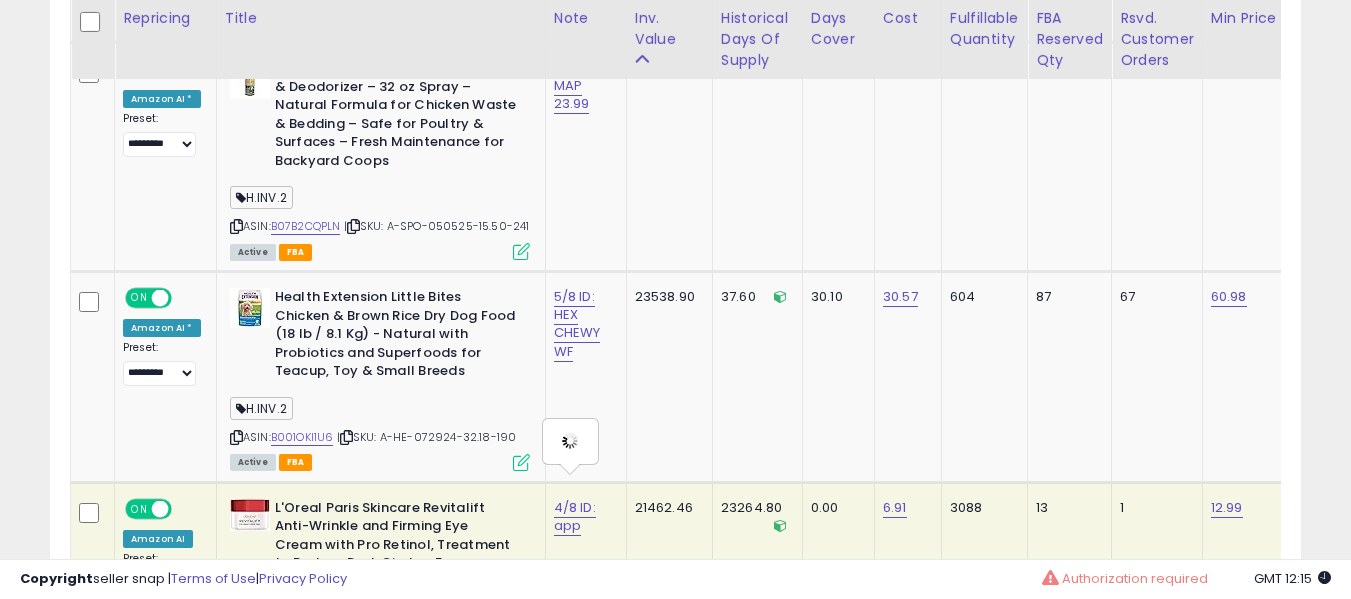 type on "**********" 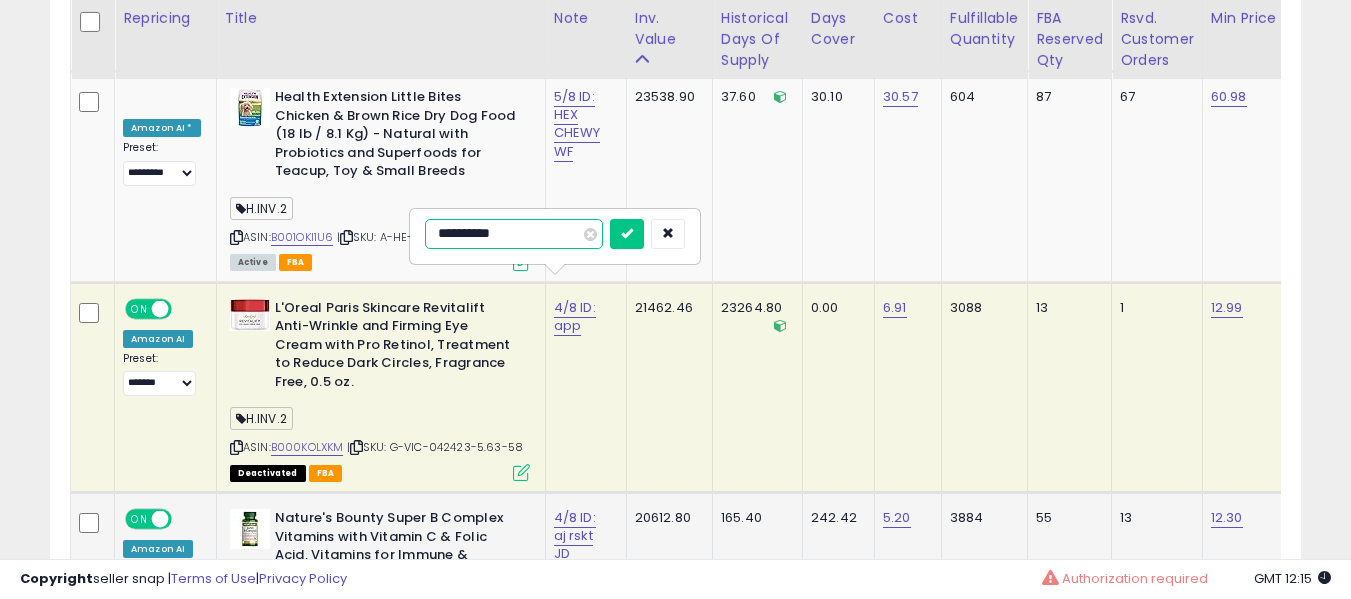 type on "**********" 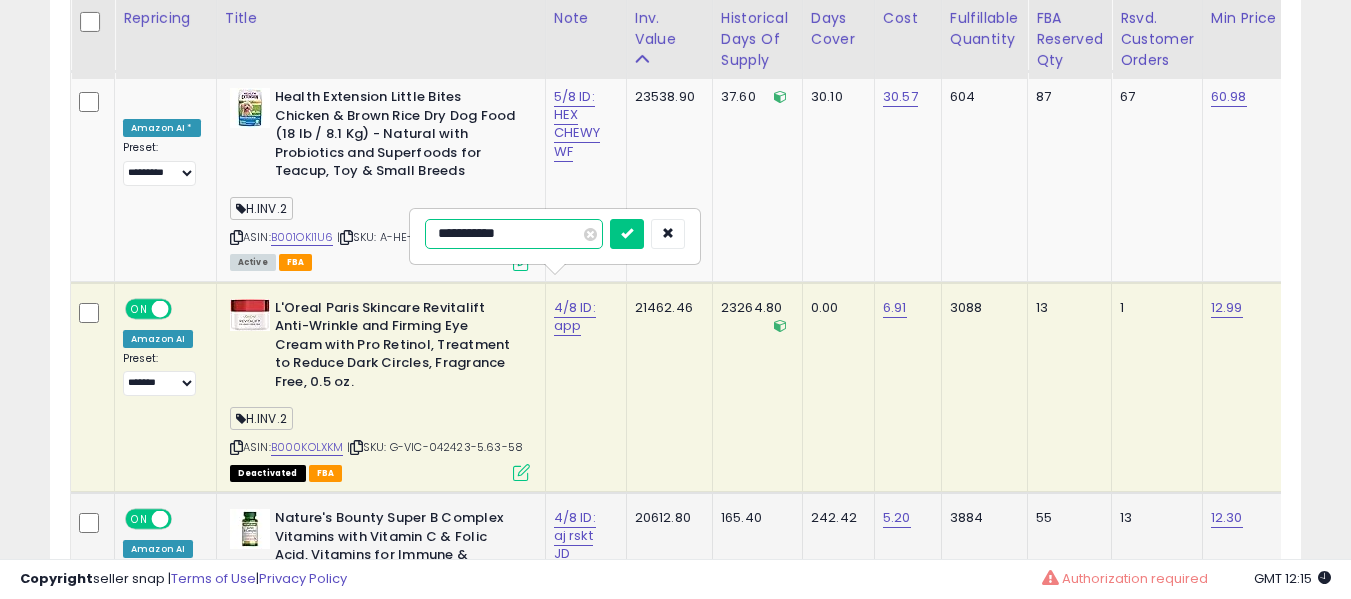 click at bounding box center [627, 234] 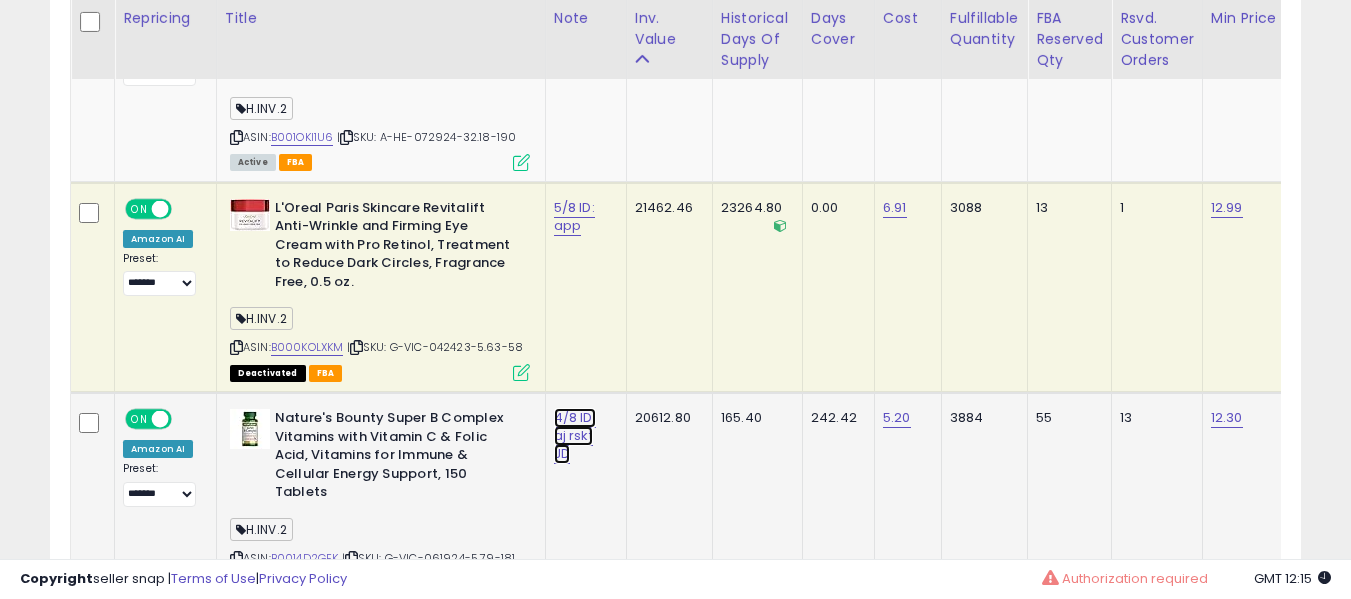 click on "4/8 ID: aj rskt JD" at bounding box center (577, -1740) 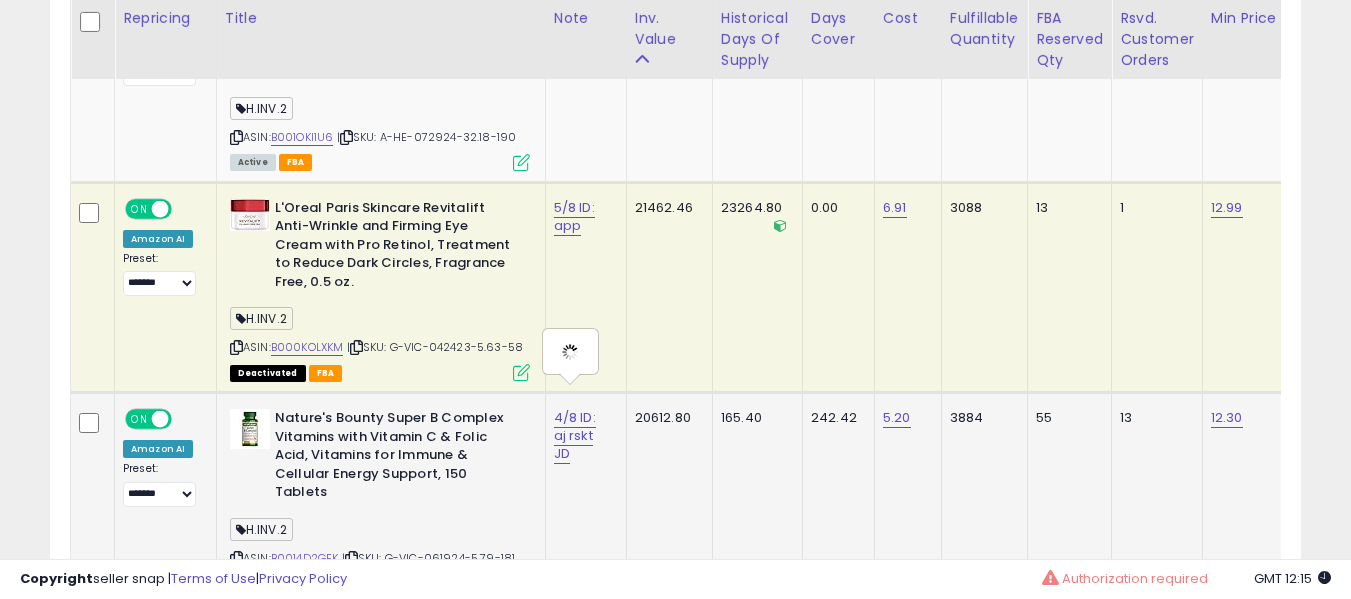 type on "**********" 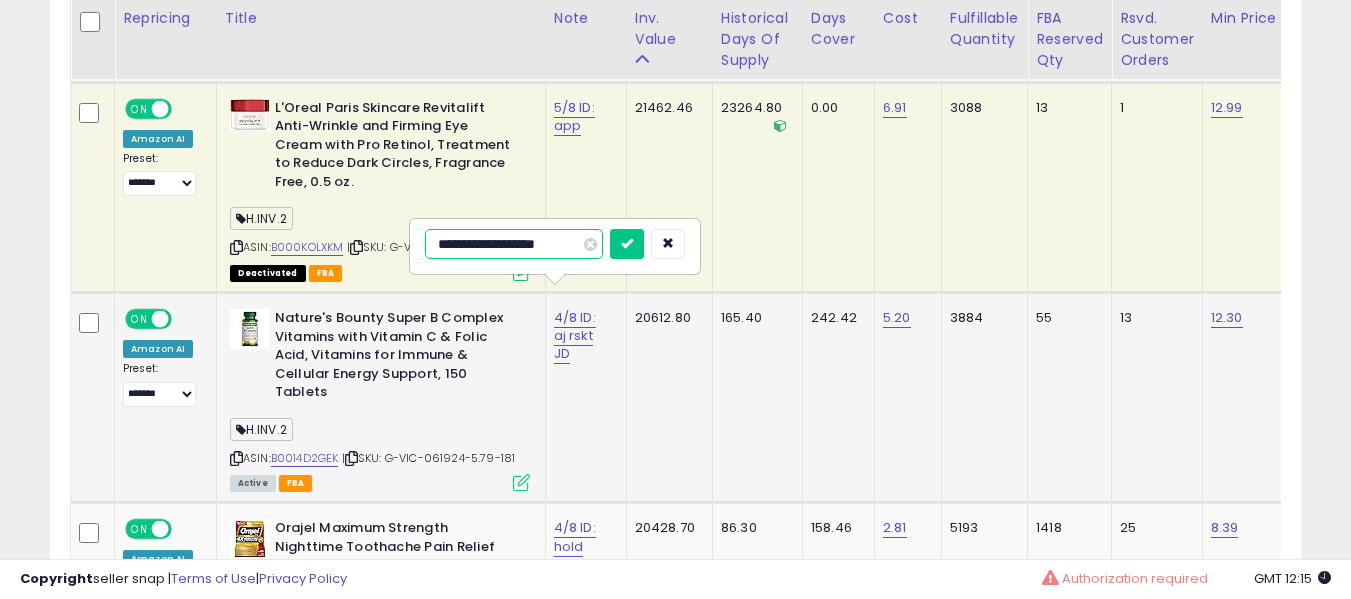 type on "**********" 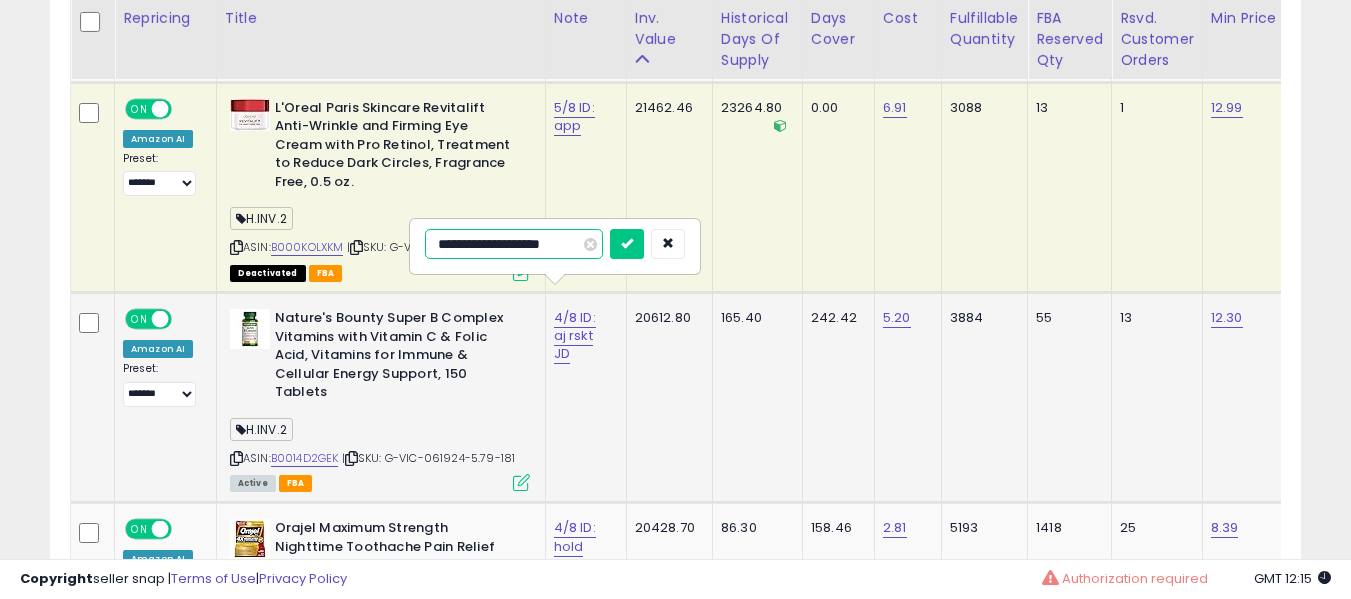 click at bounding box center [627, 244] 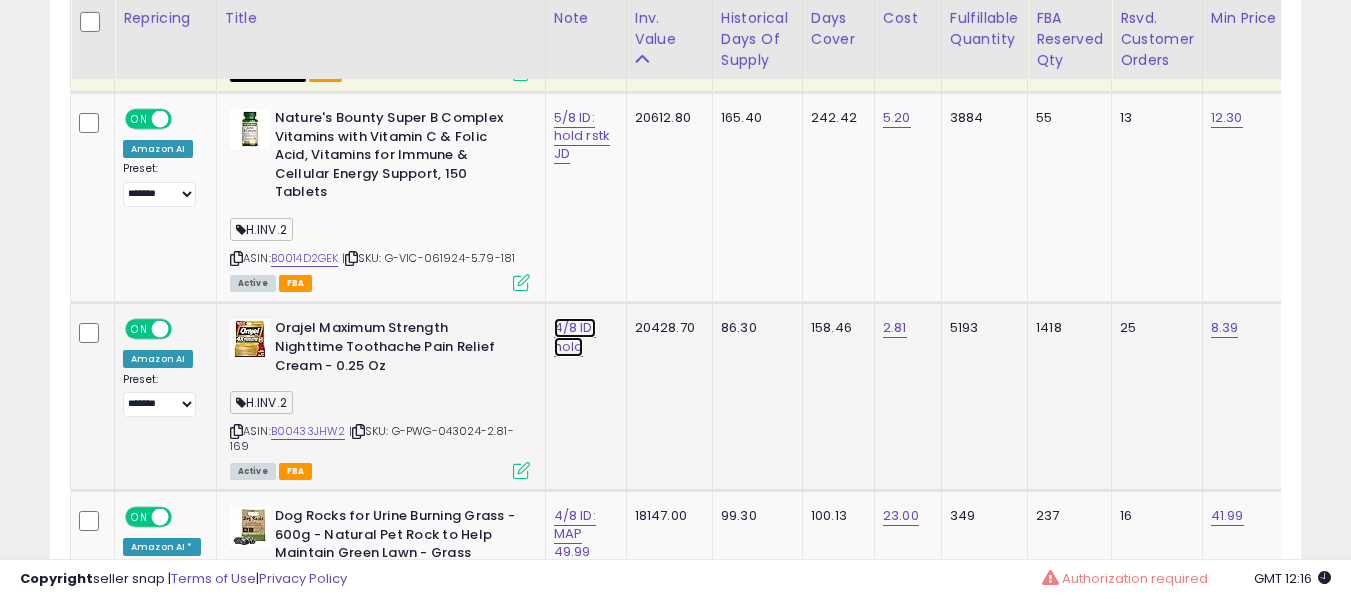 click on "4/8 ID: hold" at bounding box center [577, -2040] 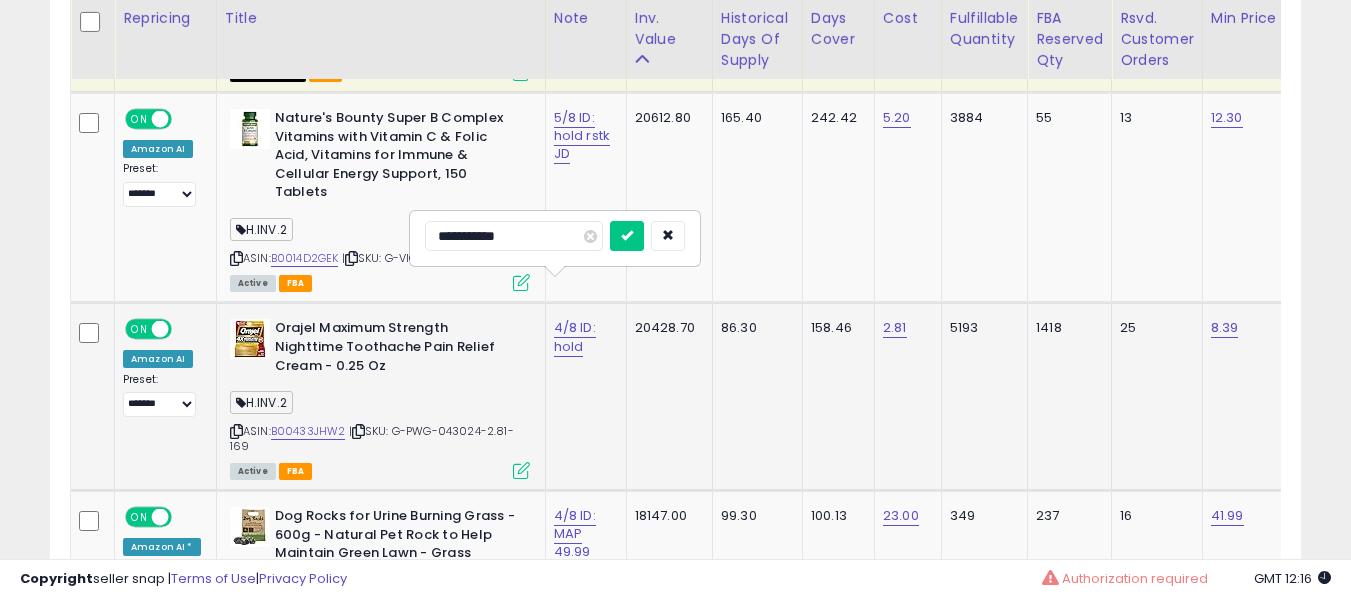 type on "**********" 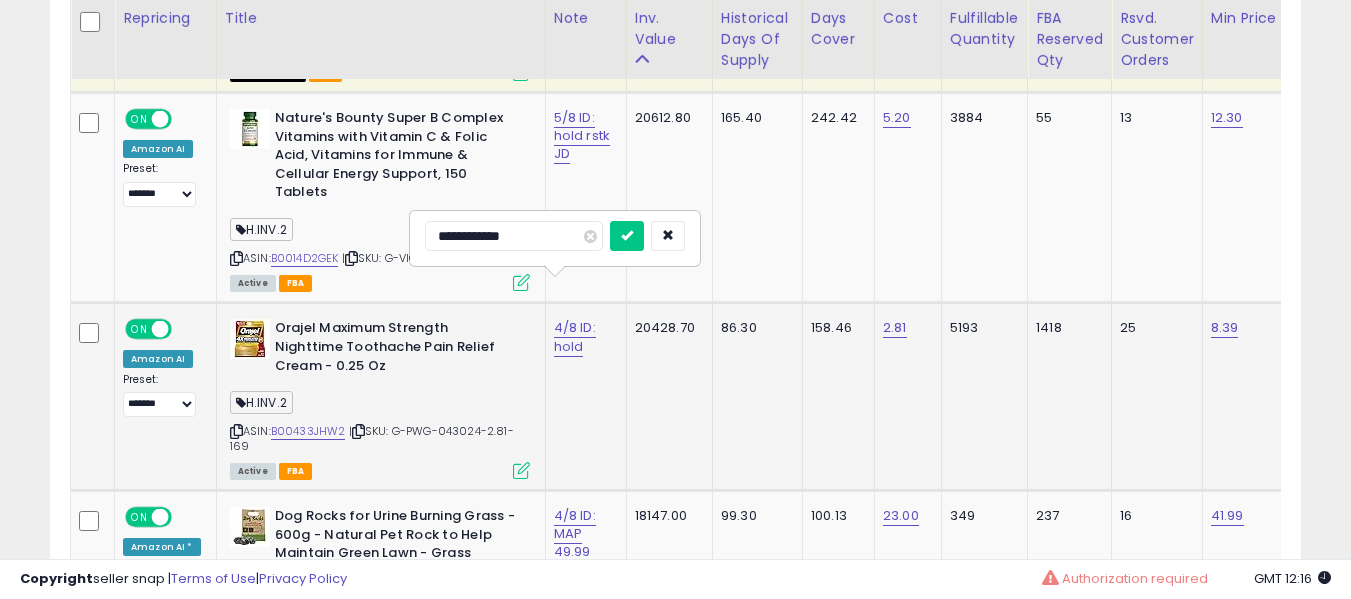 click at bounding box center (627, 236) 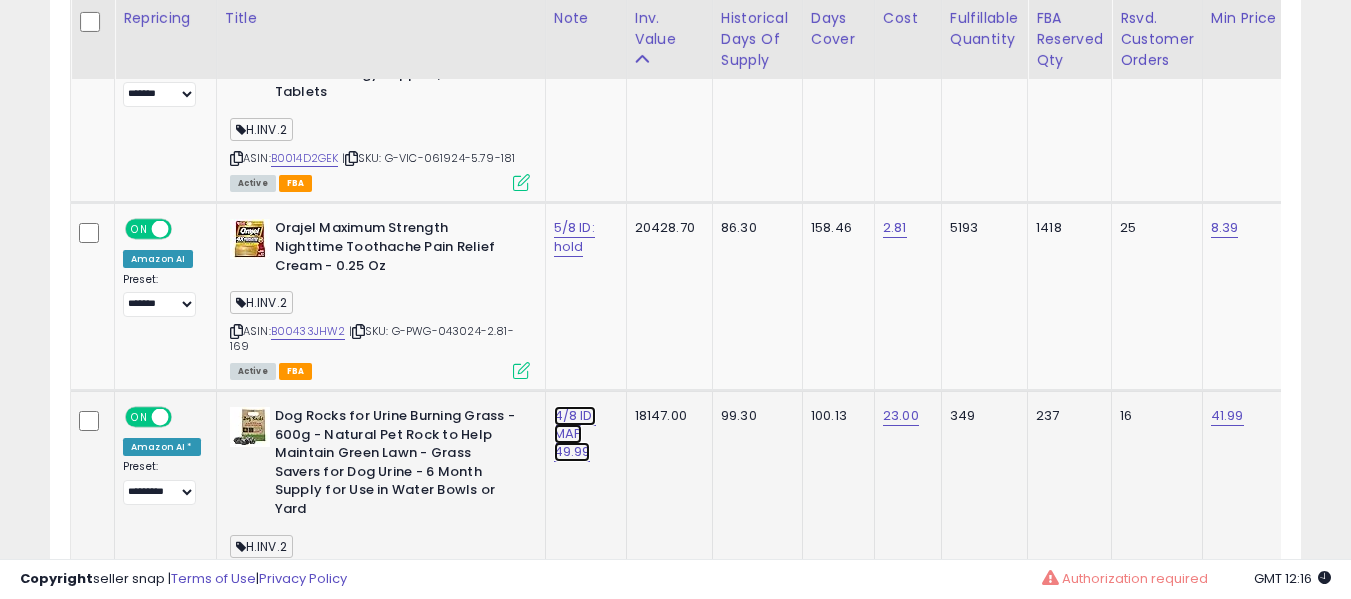 click on "4/8 ID: MAP 49.99" at bounding box center [577, -2140] 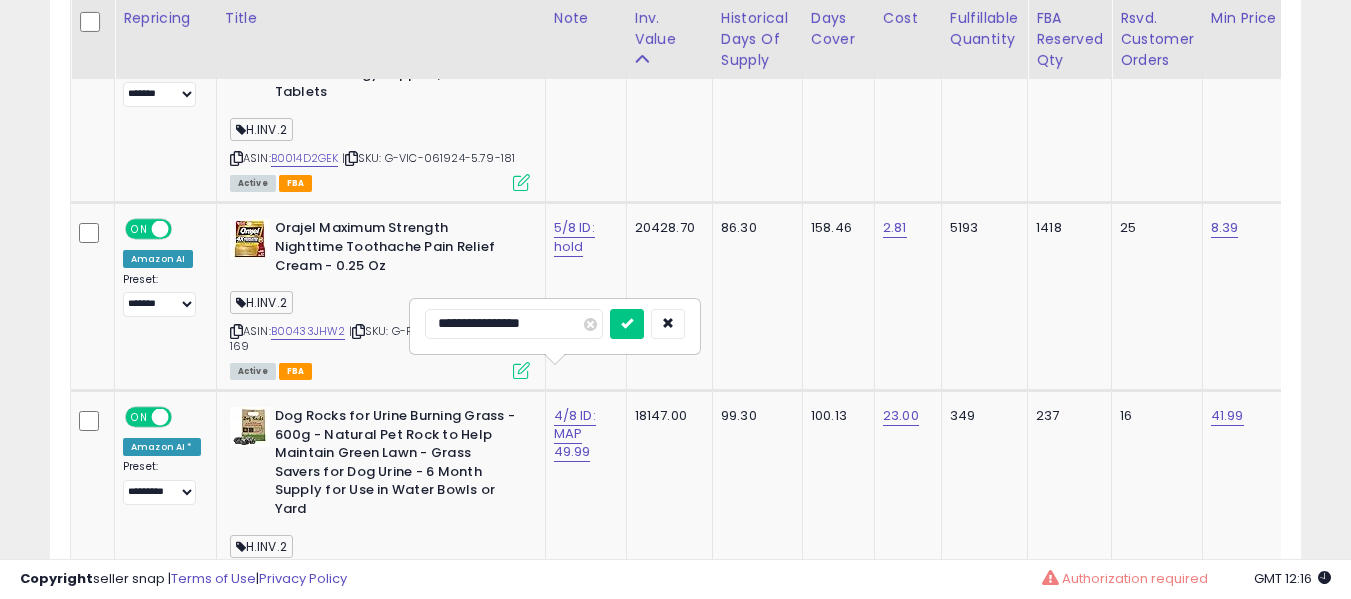 type on "**********" 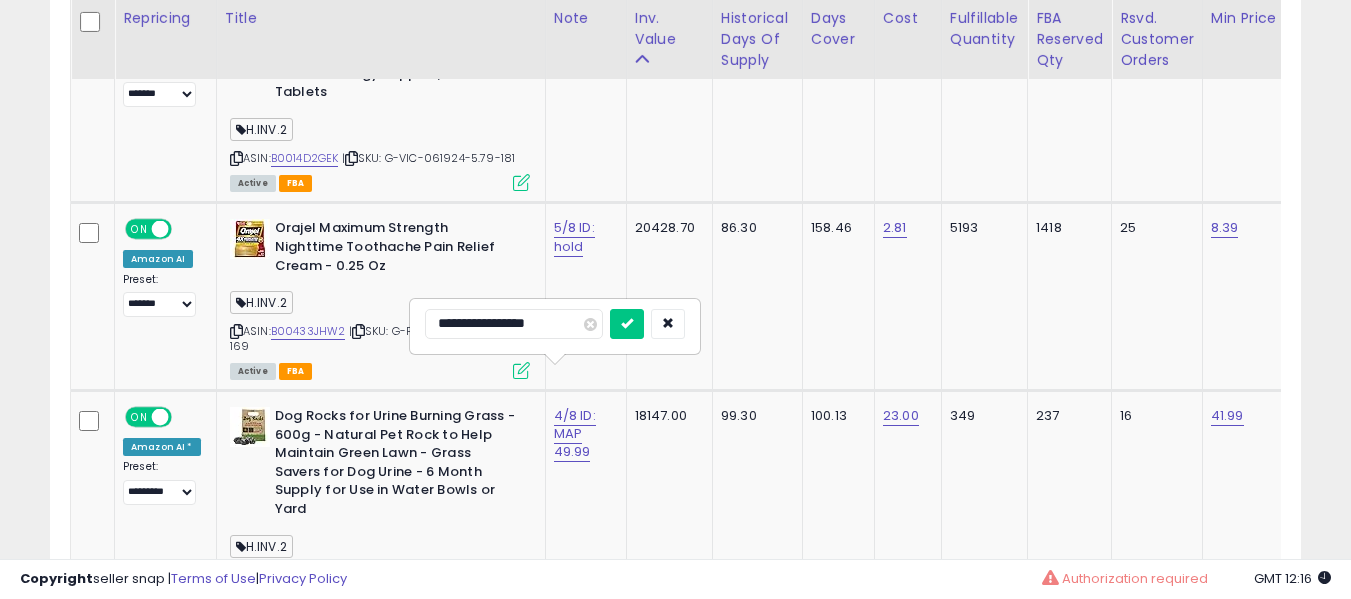 click at bounding box center [627, 324] 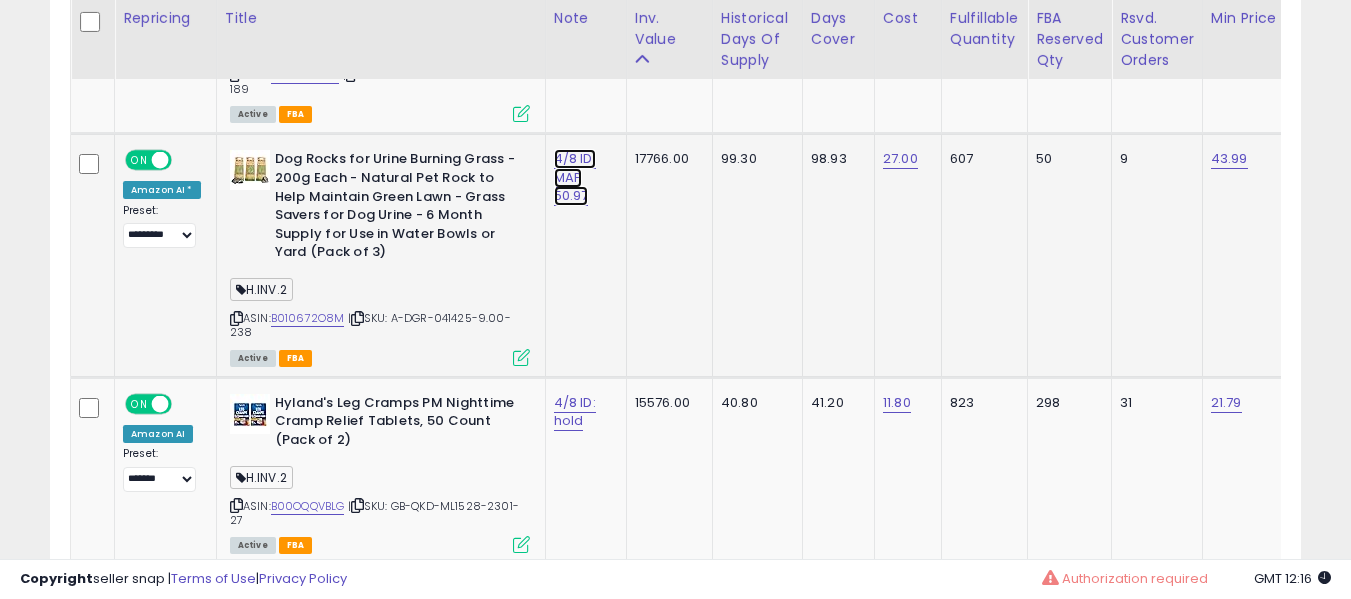 click on "4/8 ID: MAP 50.97" at bounding box center (577, -2640) 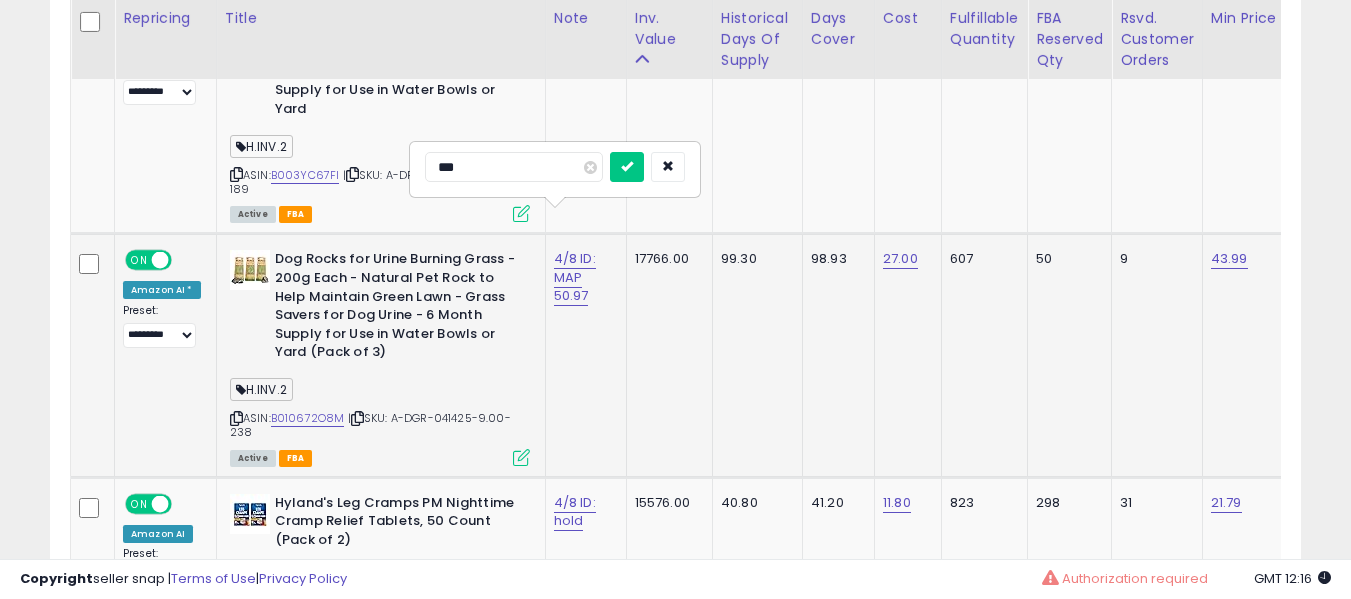type on "***" 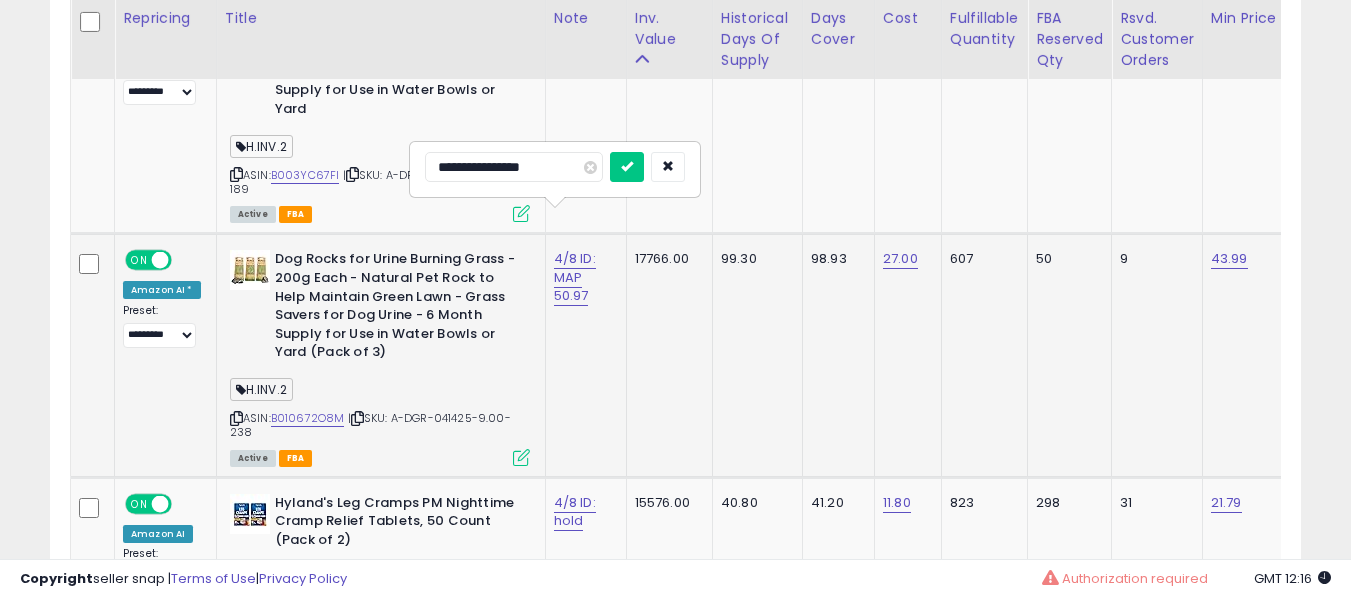 type on "**********" 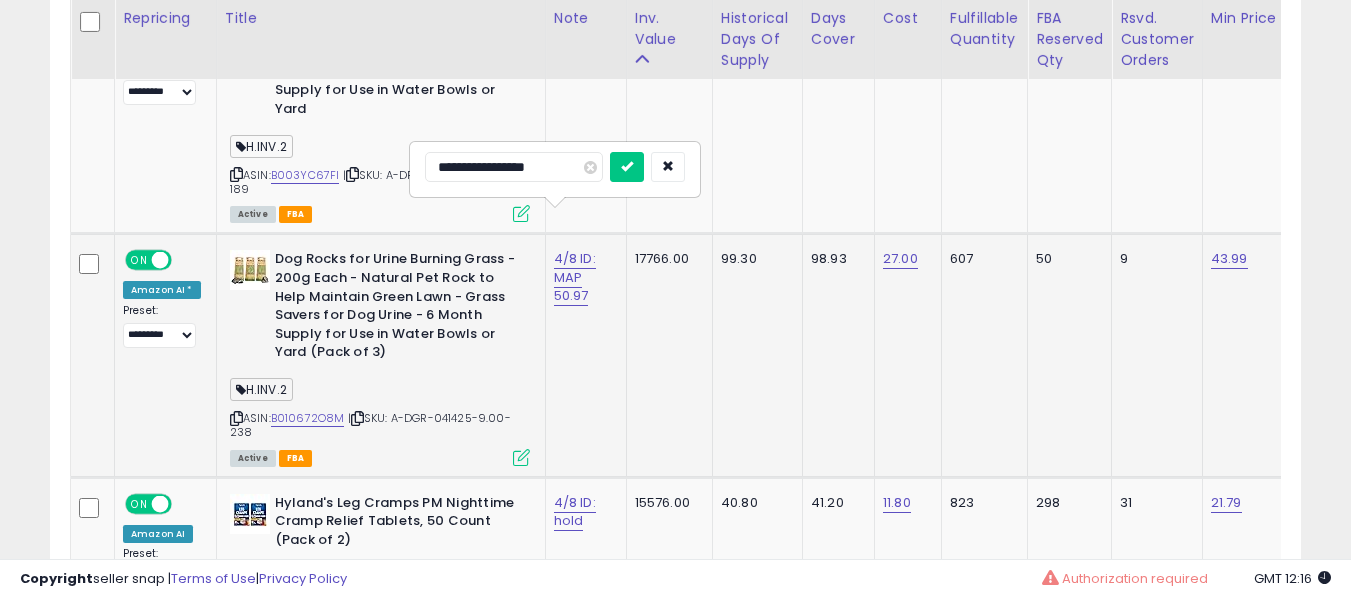 click at bounding box center [627, 167] 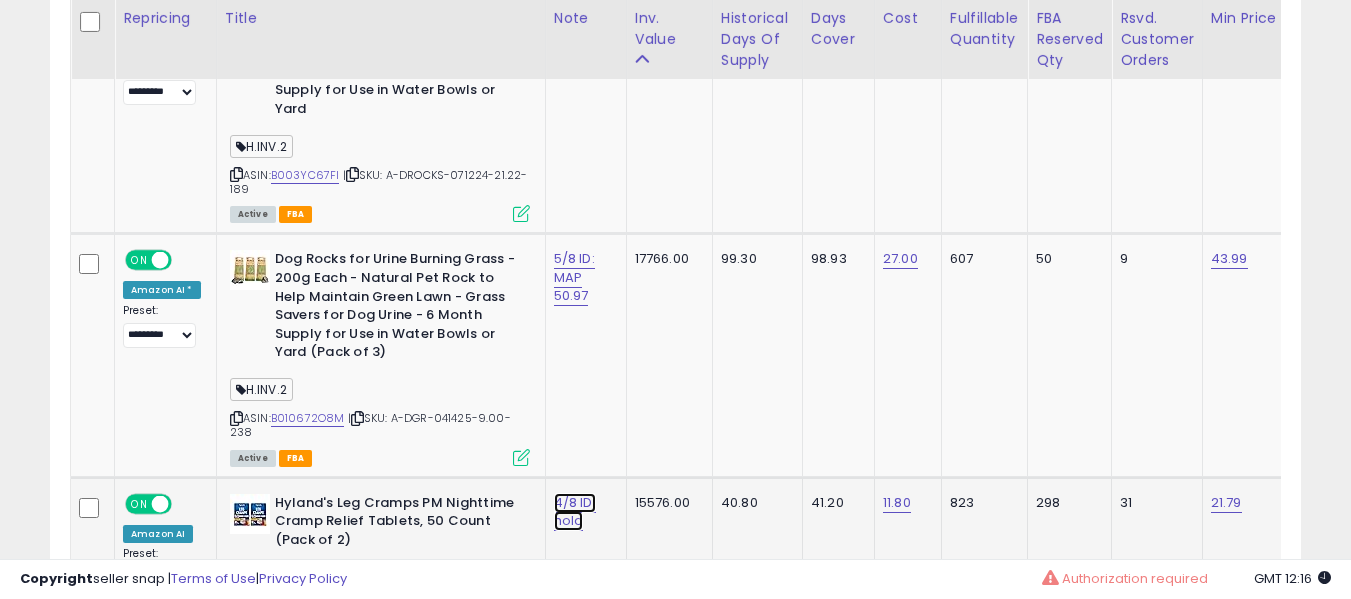 click on "4/8 ID: hold" at bounding box center [577, -2540] 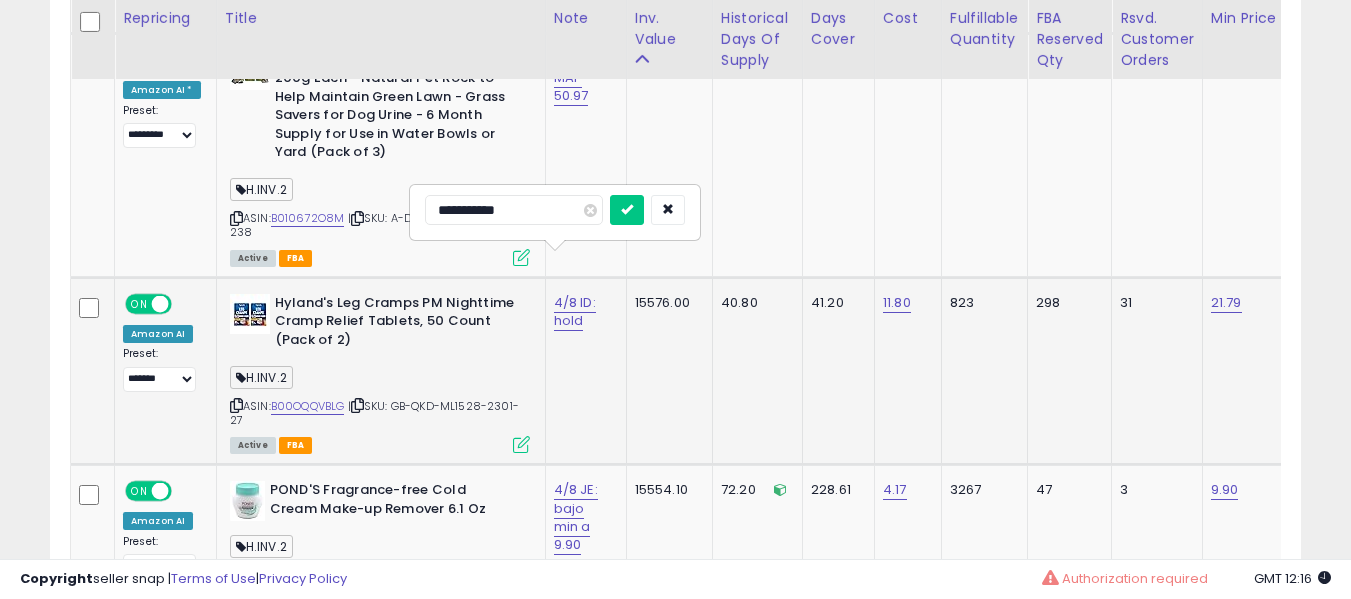 type on "**********" 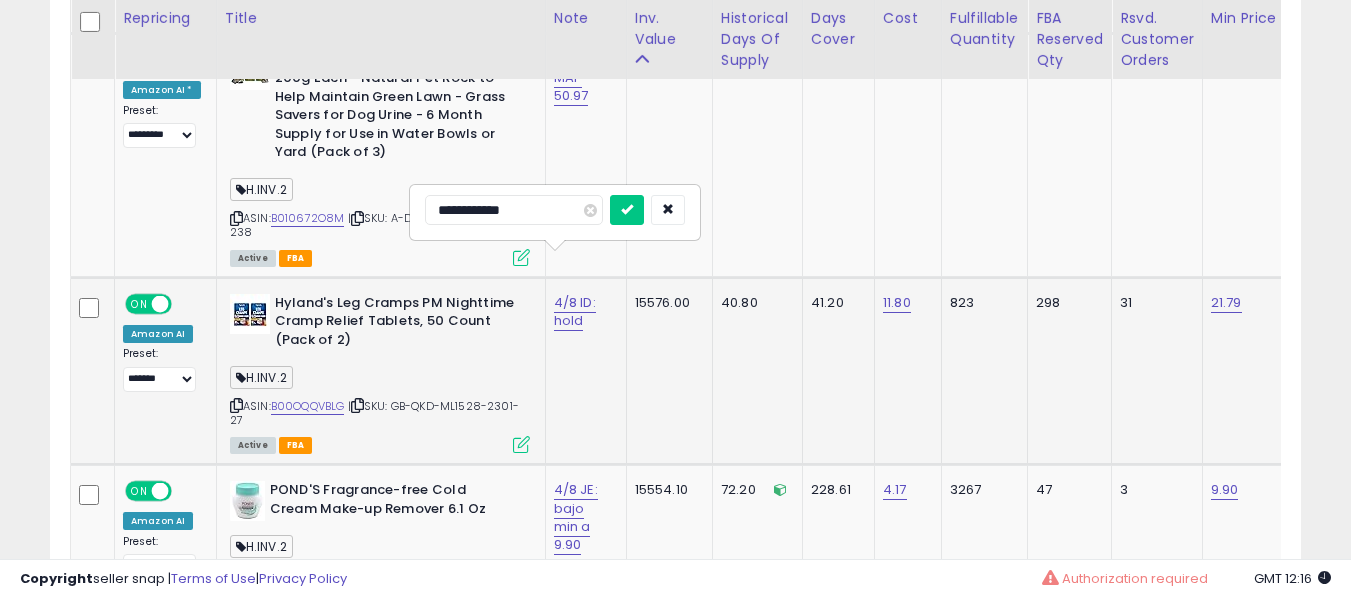 click at bounding box center [627, 210] 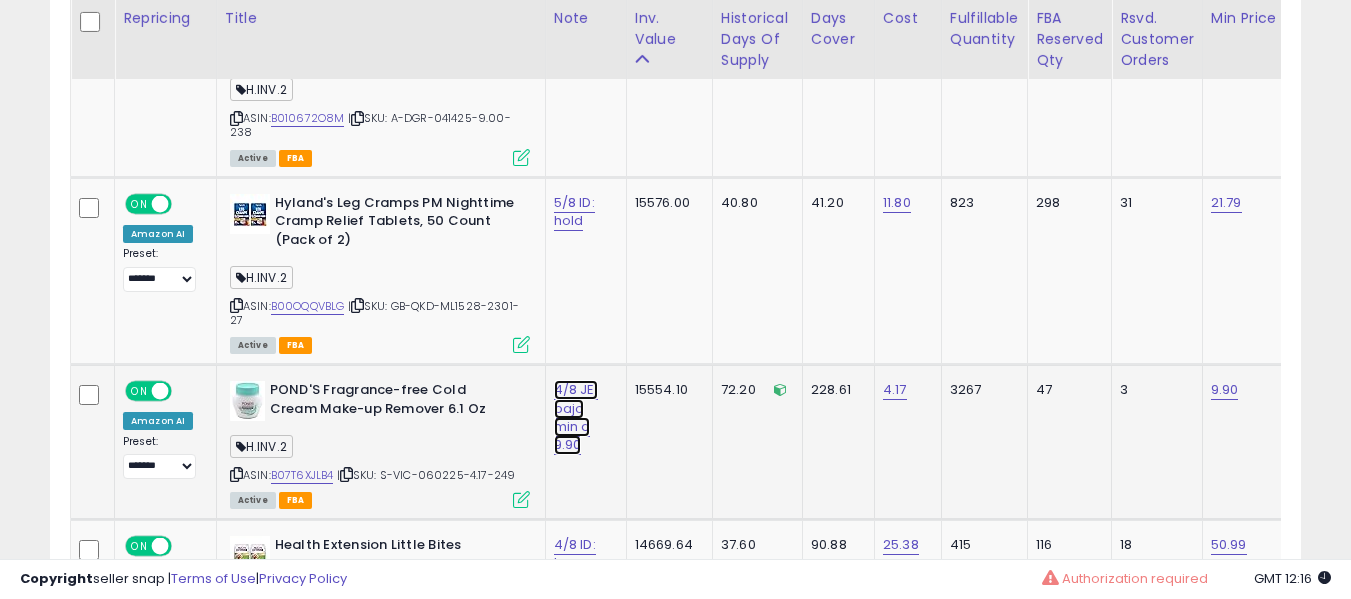click on "4/8 JE: bajo min a 9.90" at bounding box center [577, -2840] 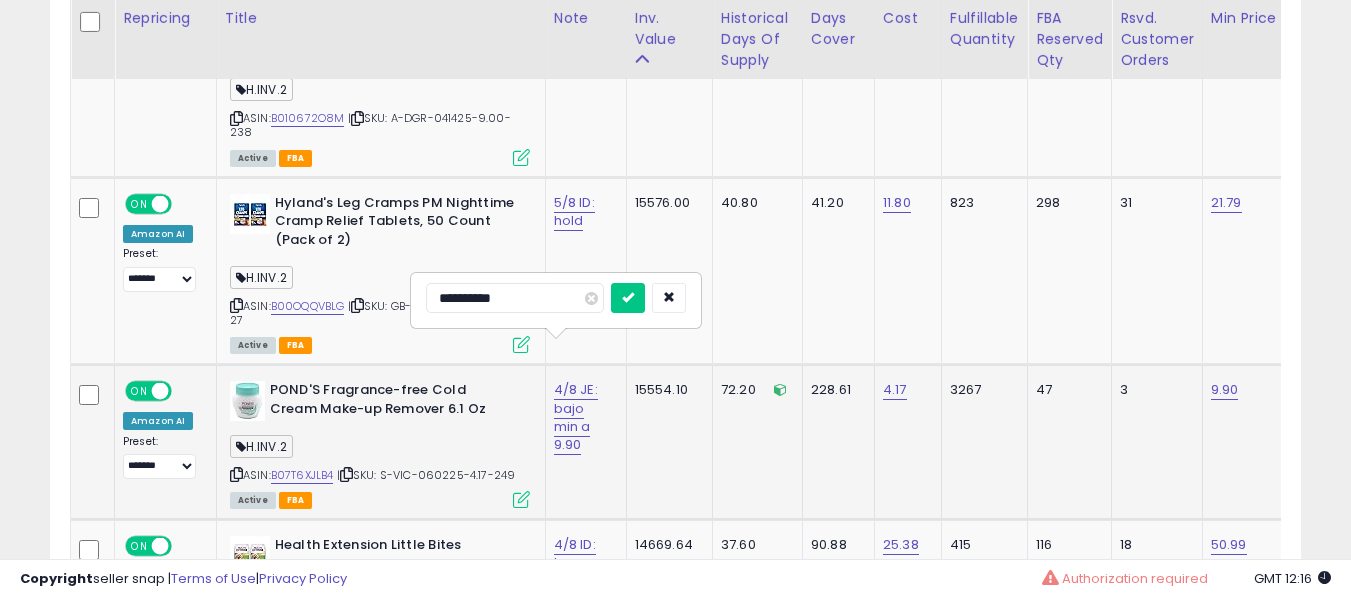 type on "**********" 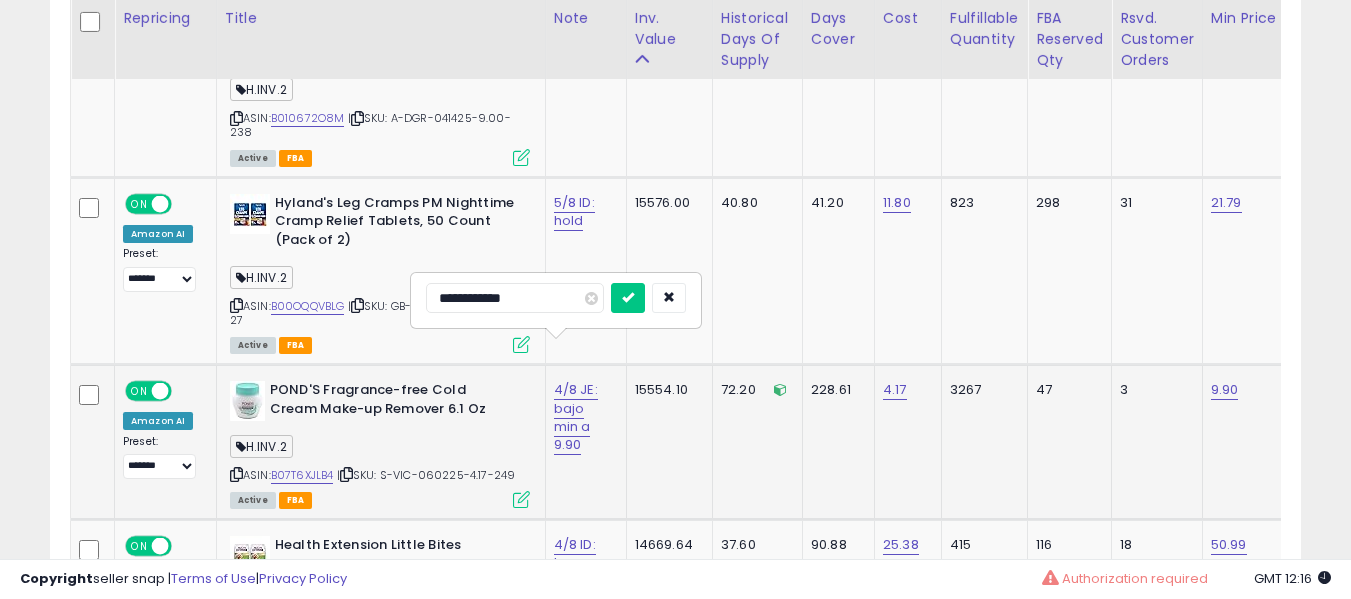 click at bounding box center (628, 298) 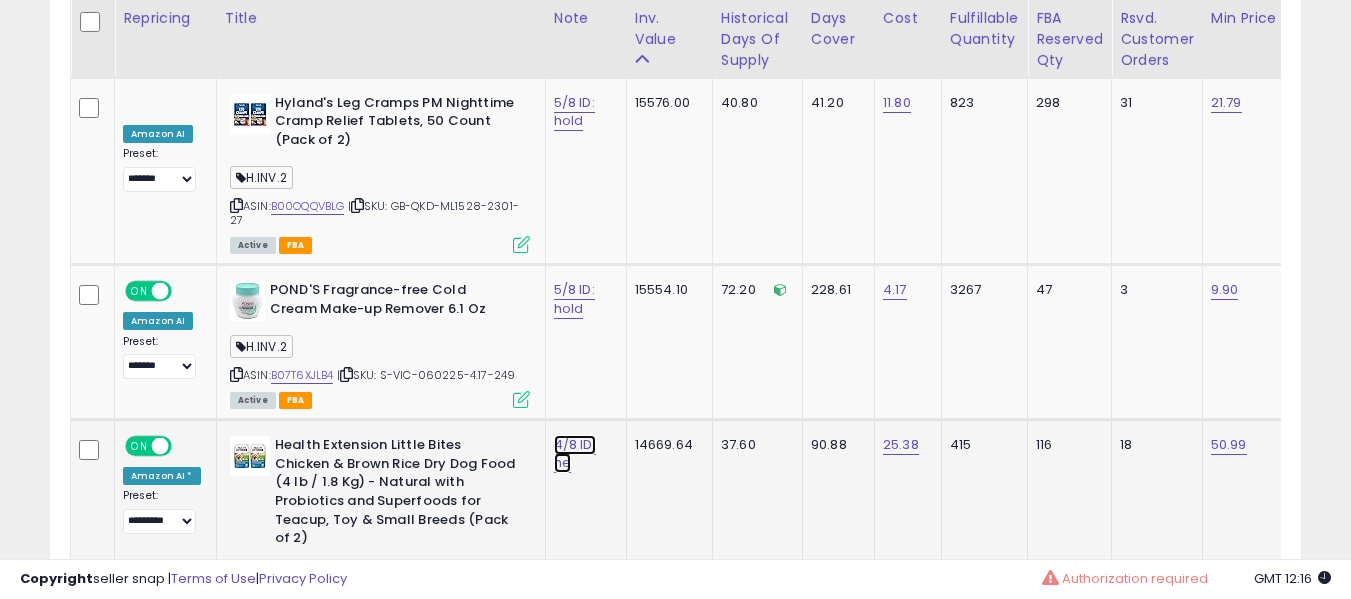 click on "4/8 ID: he" at bounding box center (577, -2940) 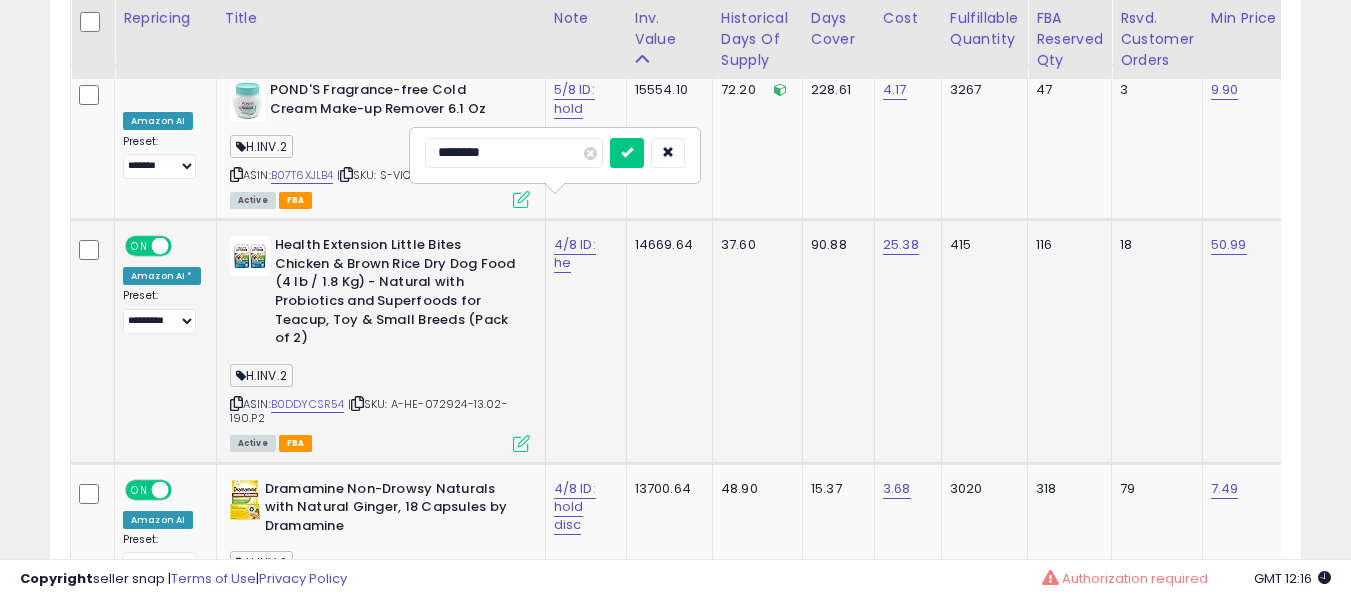 type on "*********" 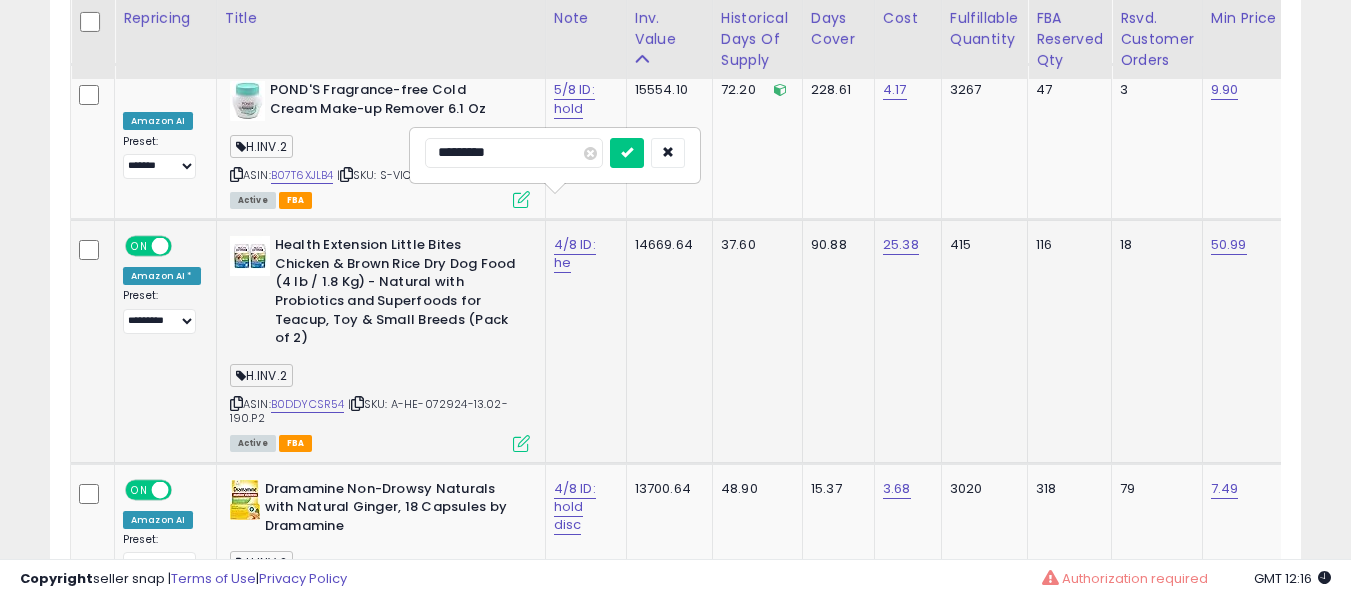 click at bounding box center (627, 153) 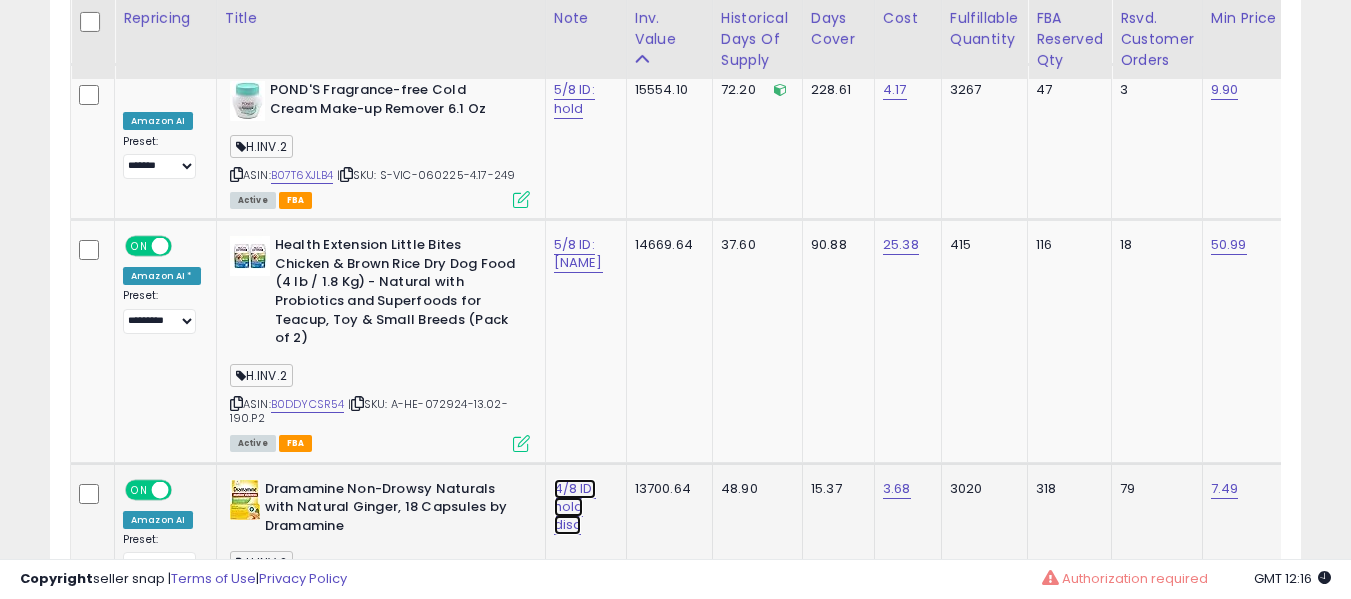 click on "4/8 ID: hold disc" at bounding box center (577, -3140) 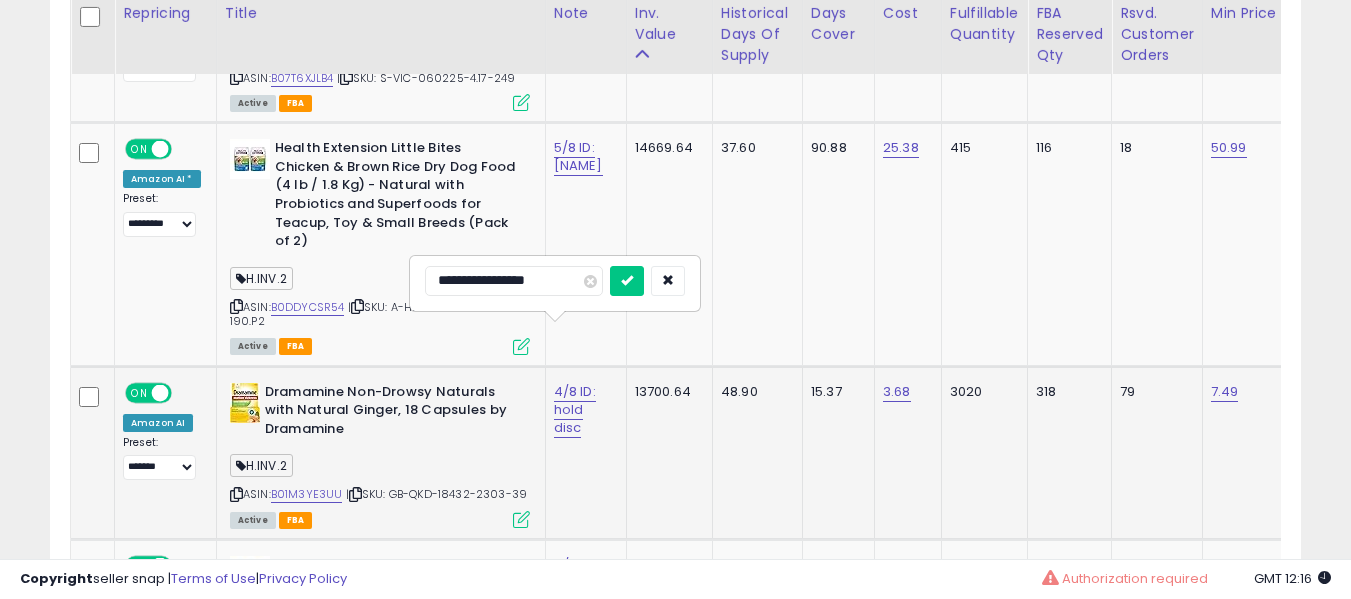 scroll, scrollTop: 4391, scrollLeft: 0, axis: vertical 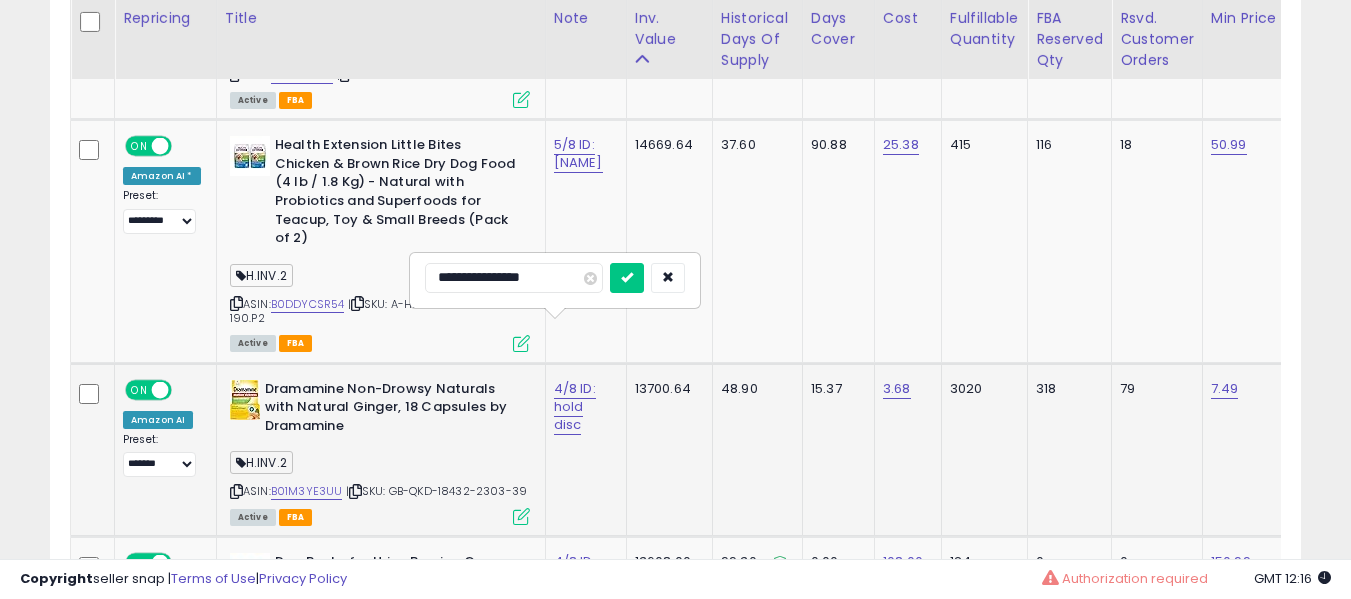 type on "**********" 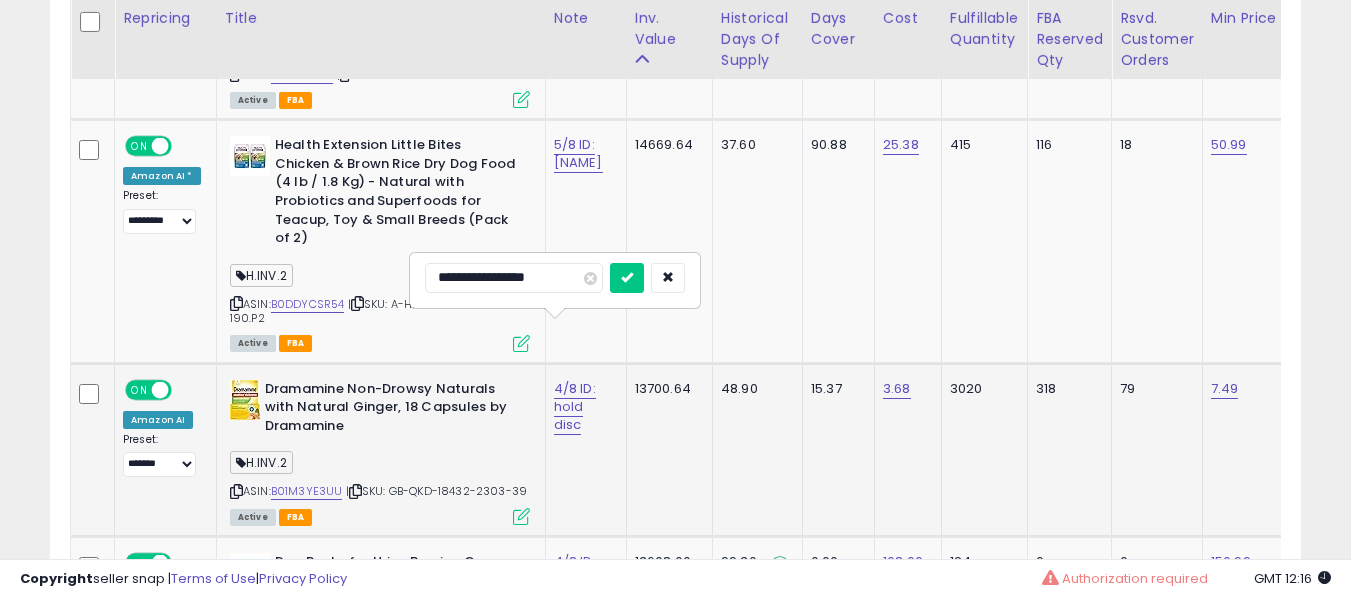 click at bounding box center [627, 278] 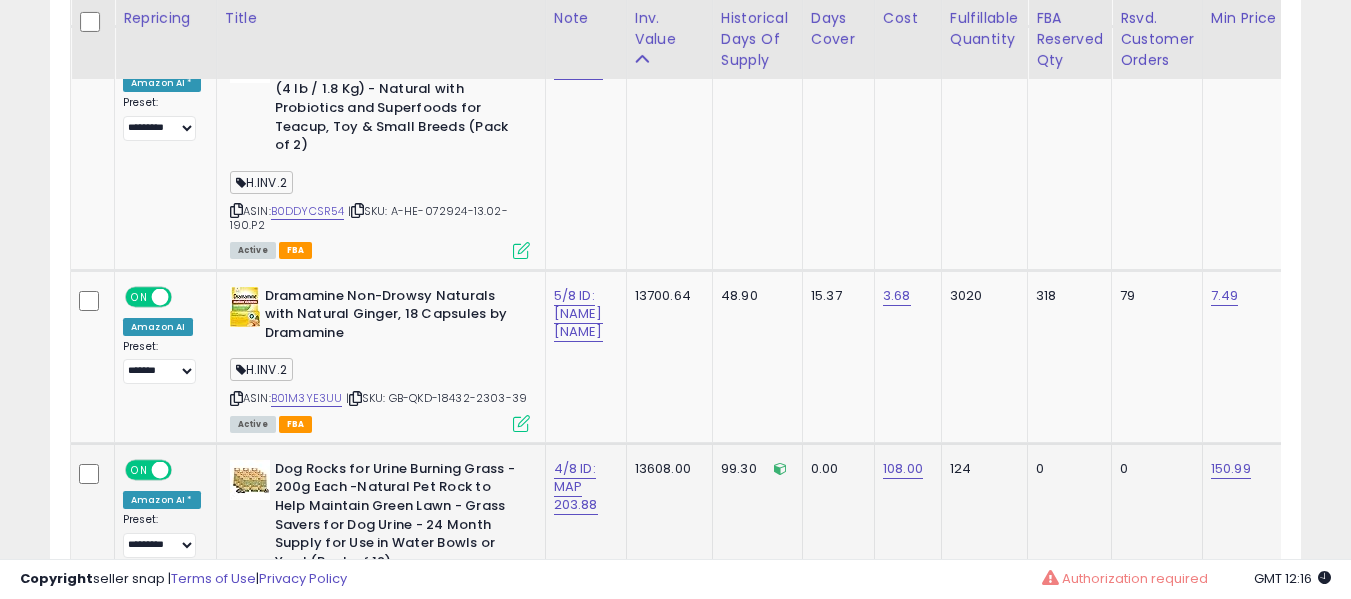 scroll, scrollTop: 4491, scrollLeft: 0, axis: vertical 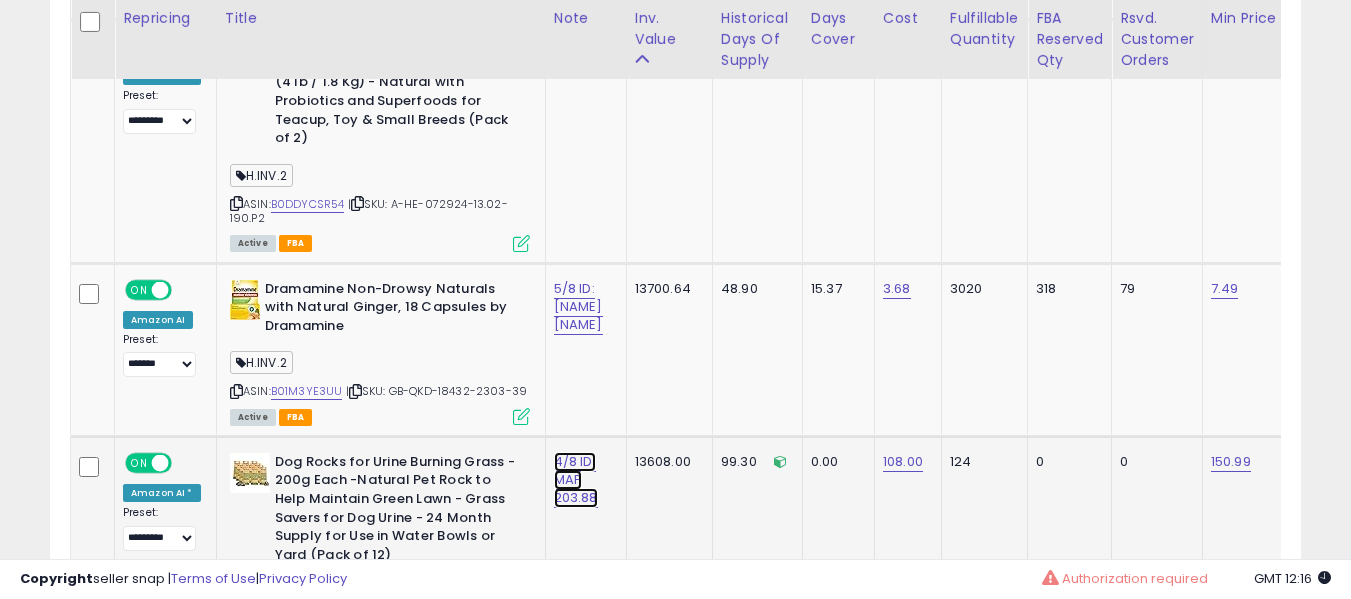 click on "4/8 ID: MAP 203.88" at bounding box center [577, -3340] 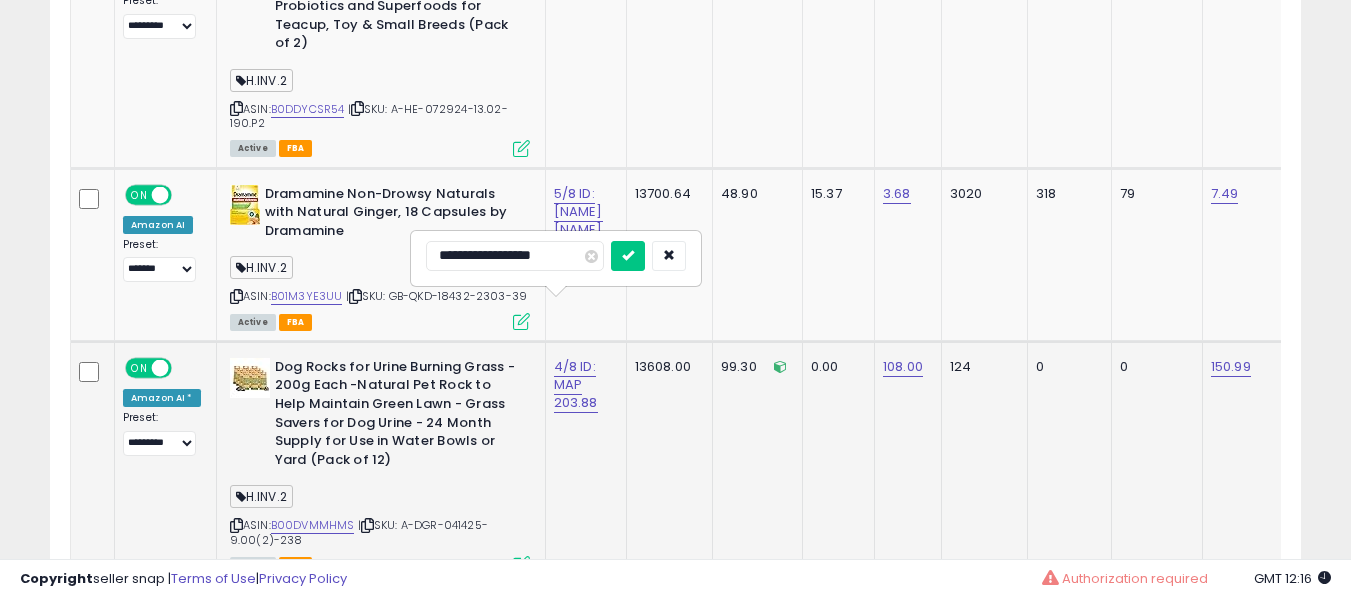 scroll, scrollTop: 4591, scrollLeft: 0, axis: vertical 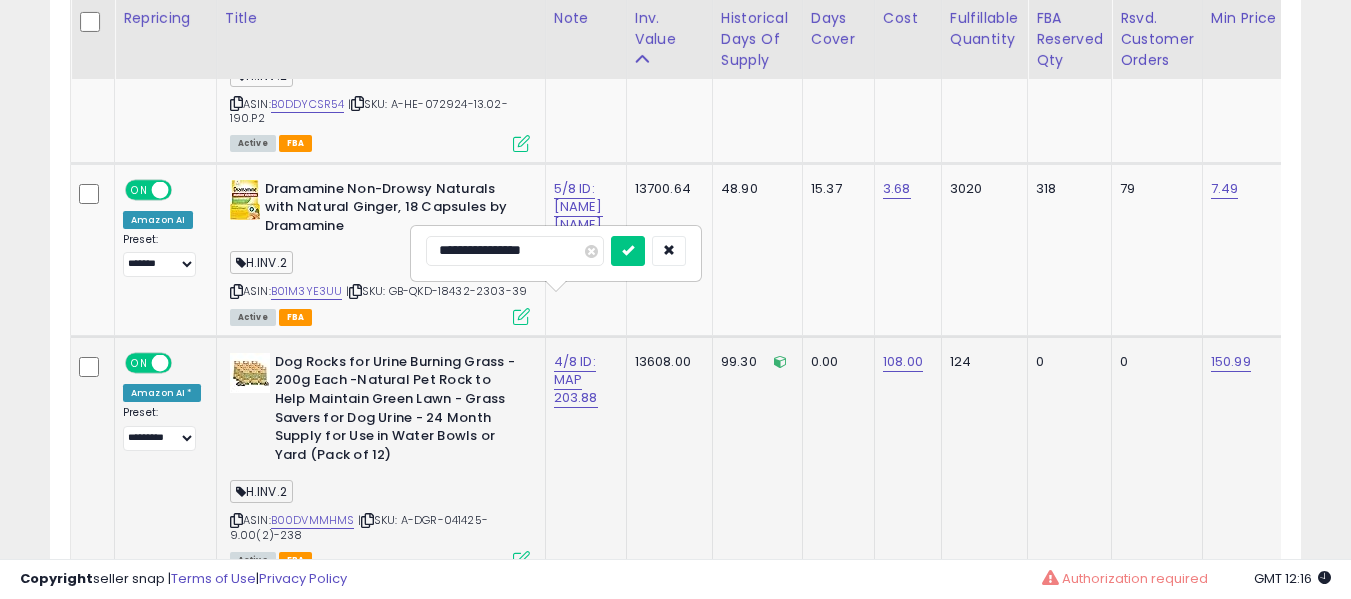 type on "**********" 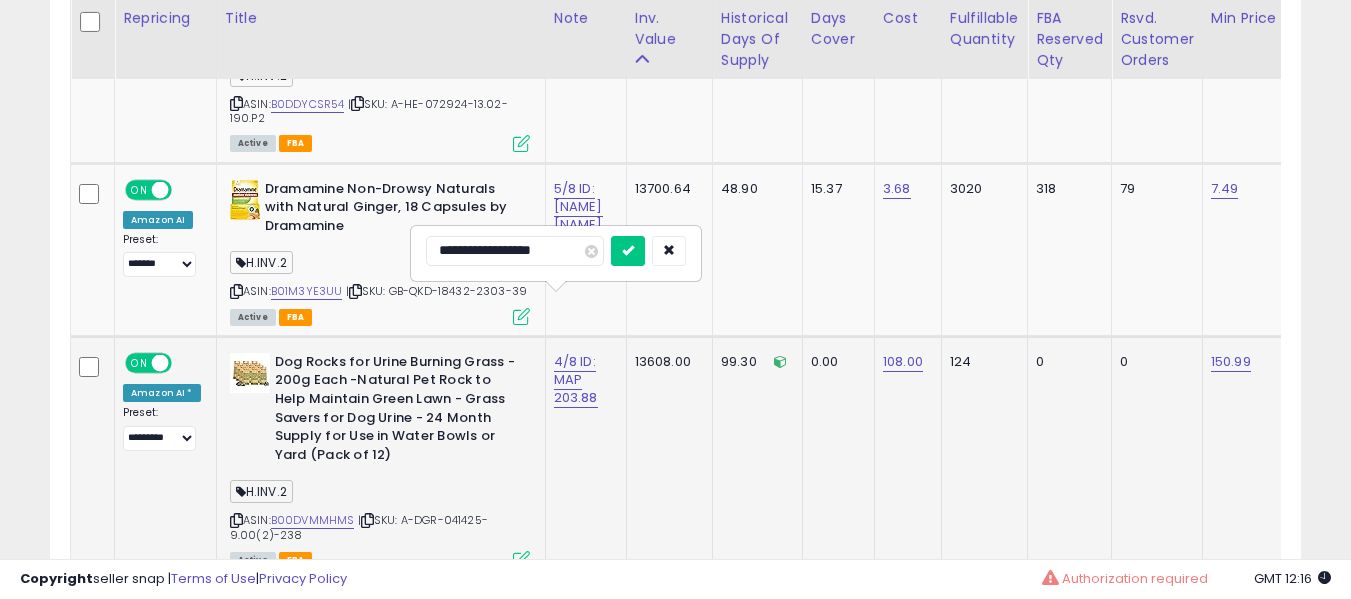 click at bounding box center [628, 251] 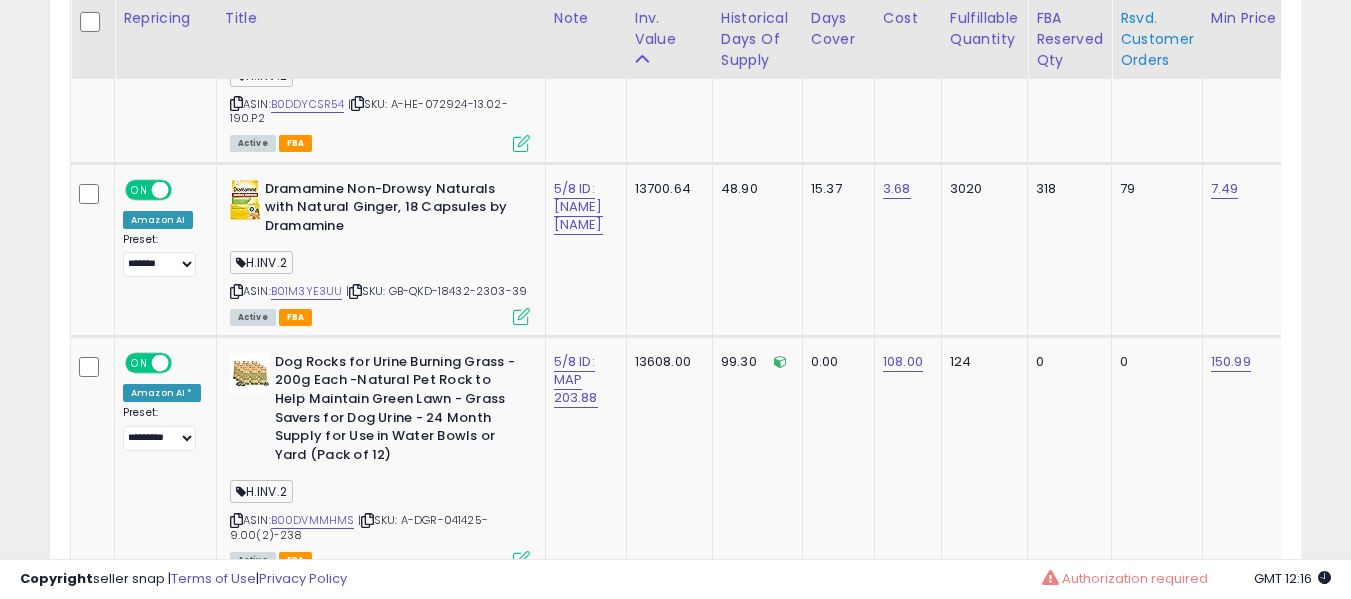 scroll, scrollTop: 2252, scrollLeft: 0, axis: vertical 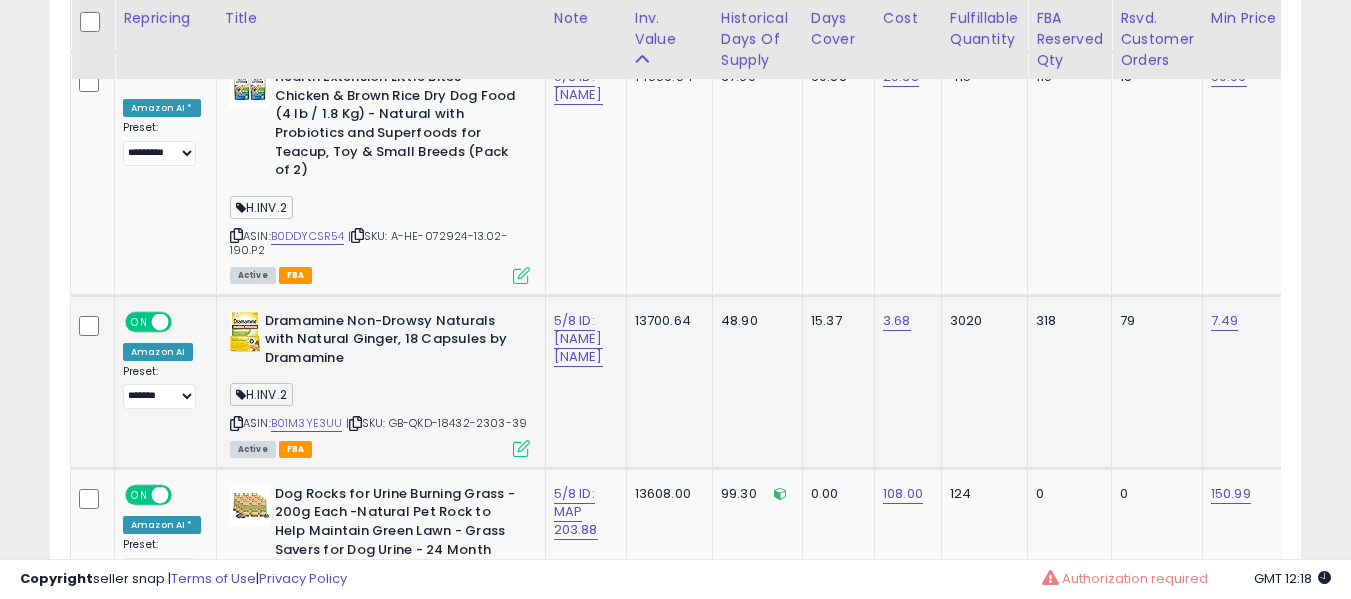 click on "5/8 ID: [NAME] [NAME]" 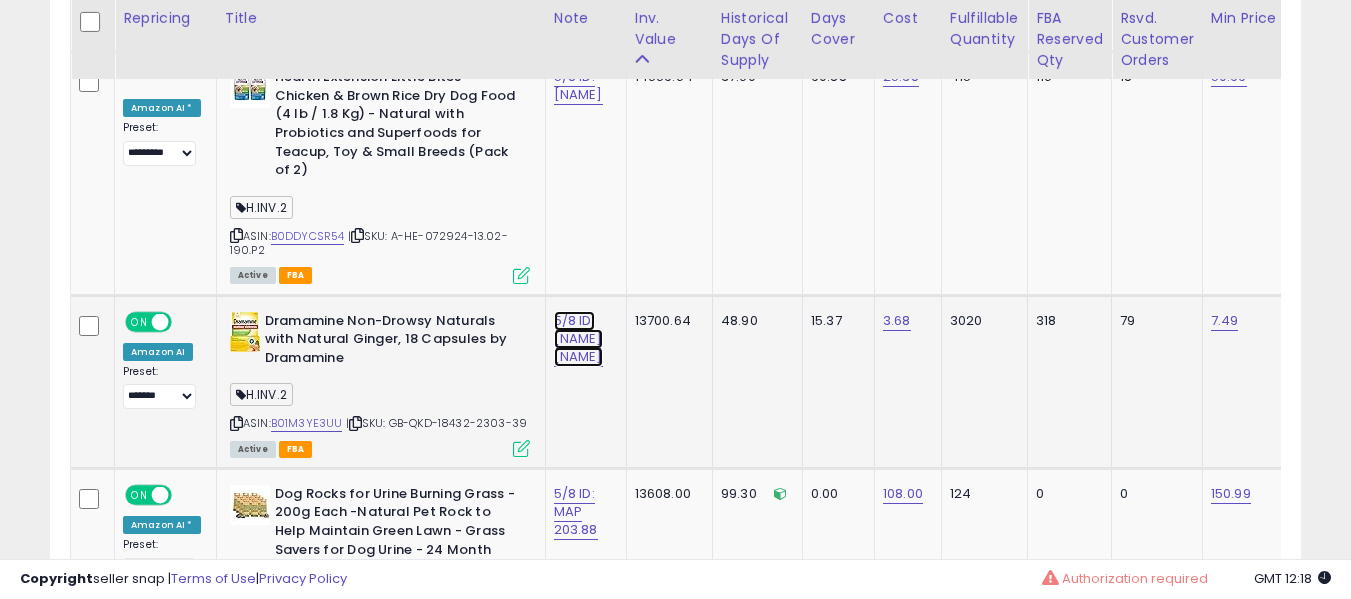 click on "5/8 ID: [NAME] [NAME]" at bounding box center (577, -3308) 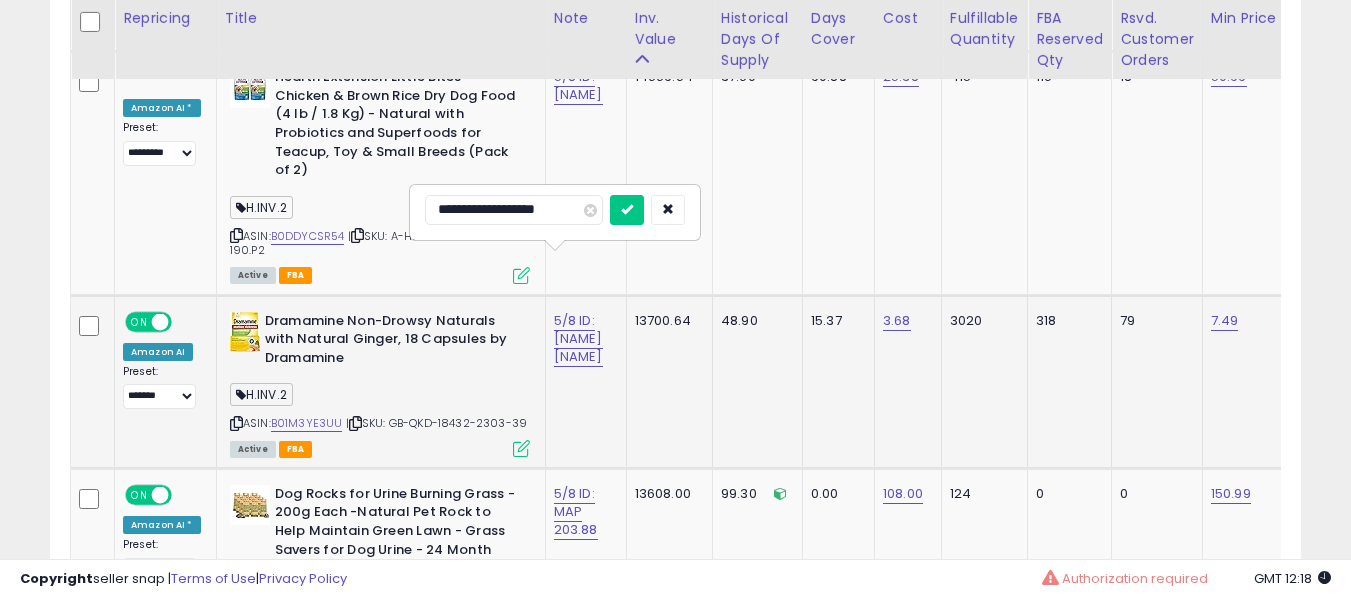 type on "**********" 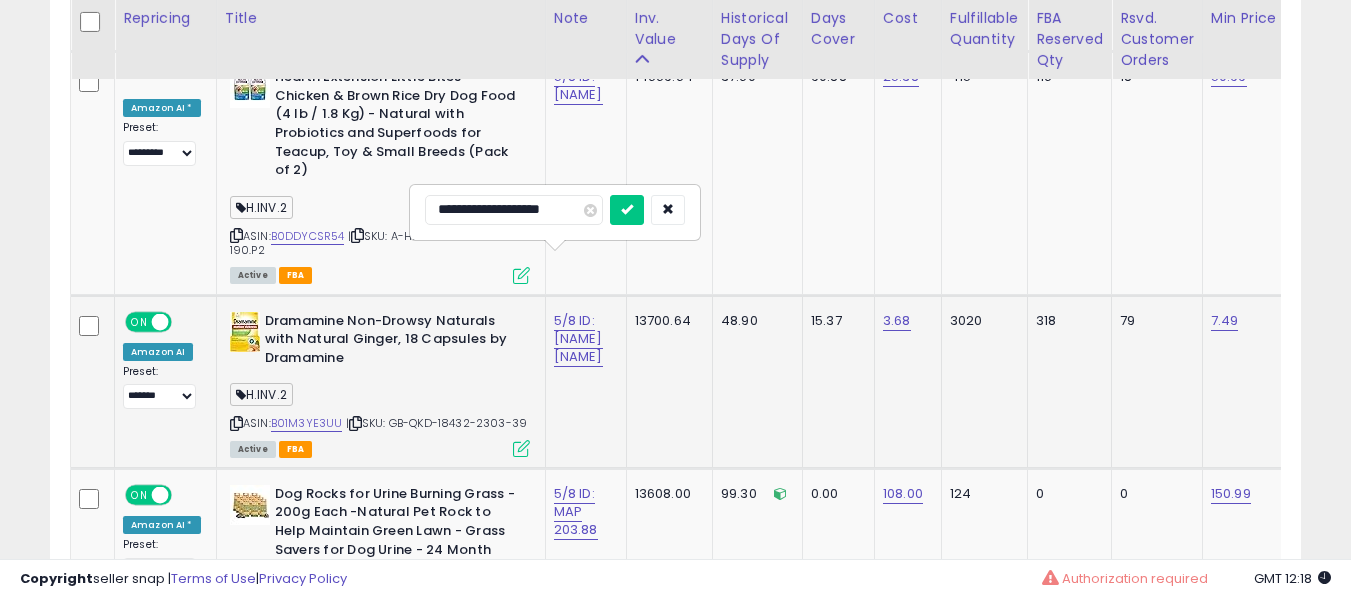 click at bounding box center (627, 210) 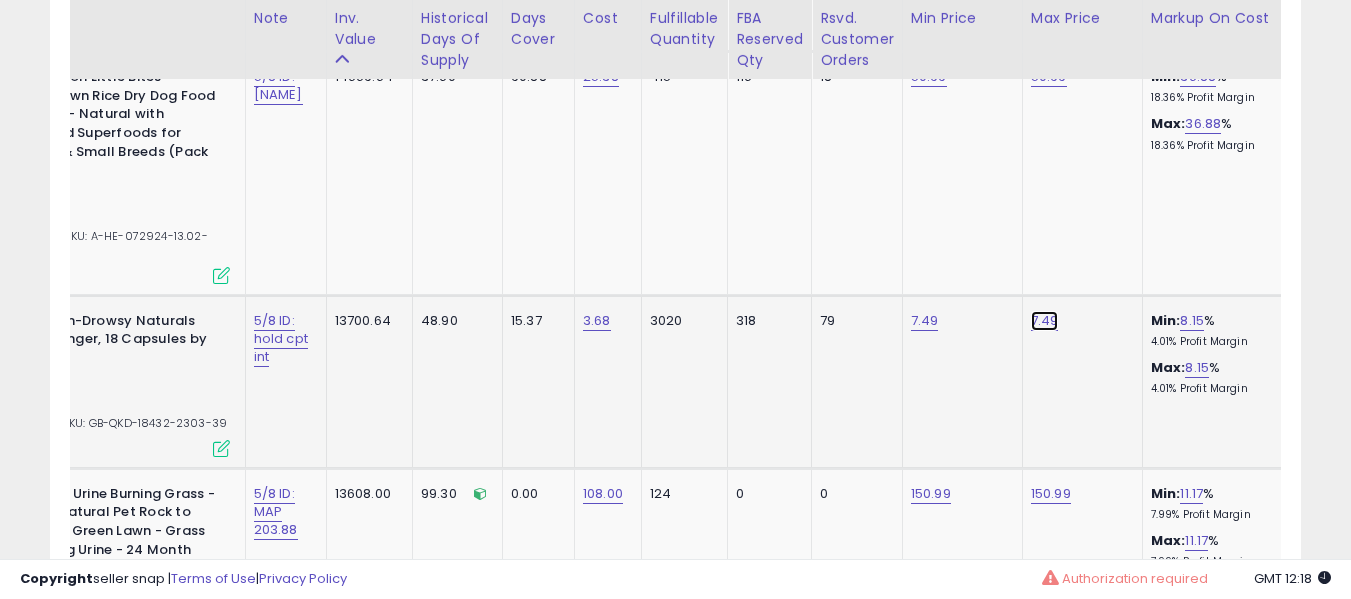 click on "7.49" at bounding box center [1049, -3335] 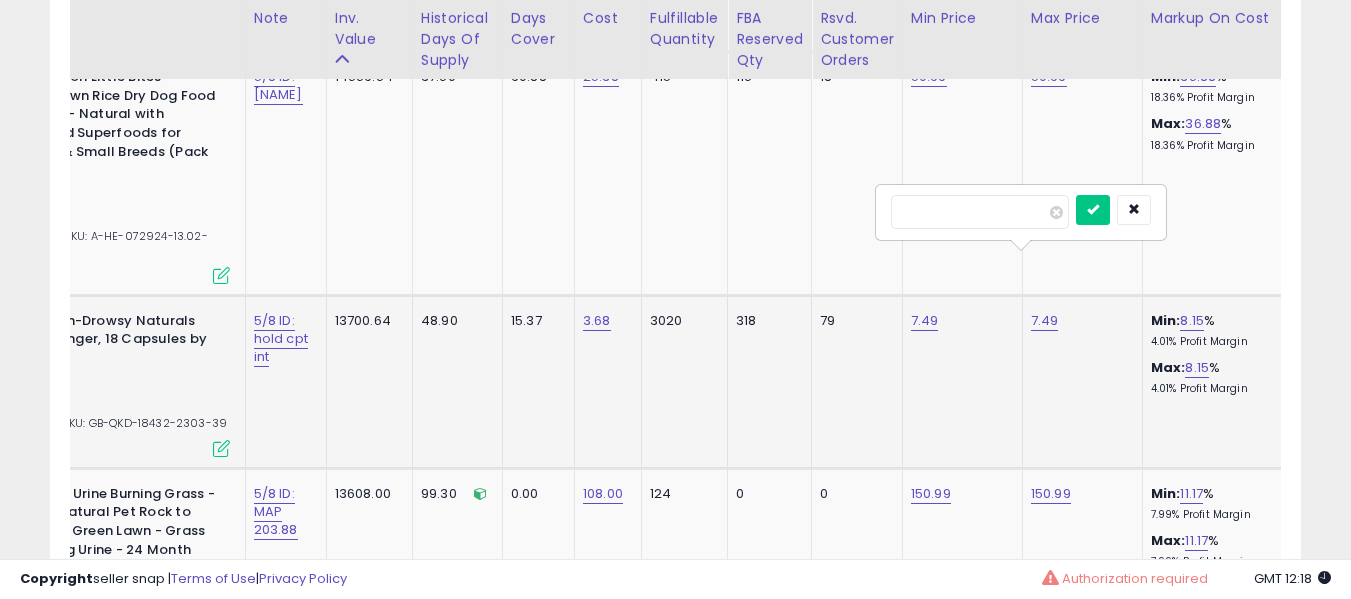 type on "****" 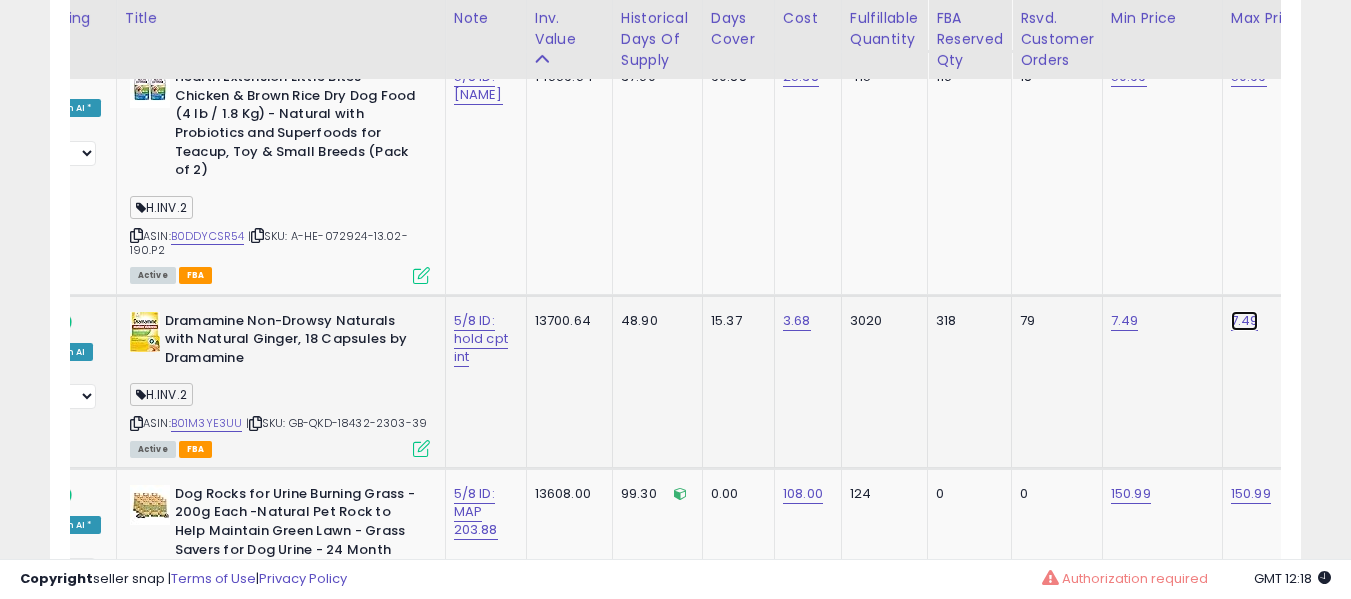 click on "7.49" at bounding box center (1249, -3335) 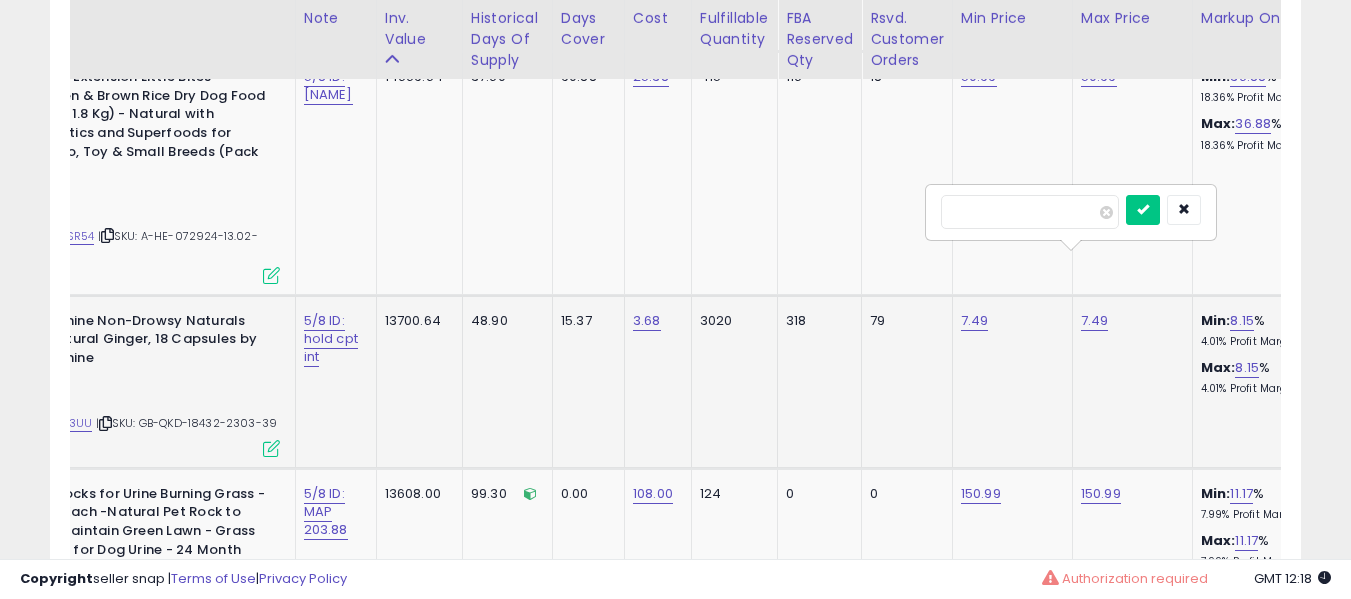 type on "****" 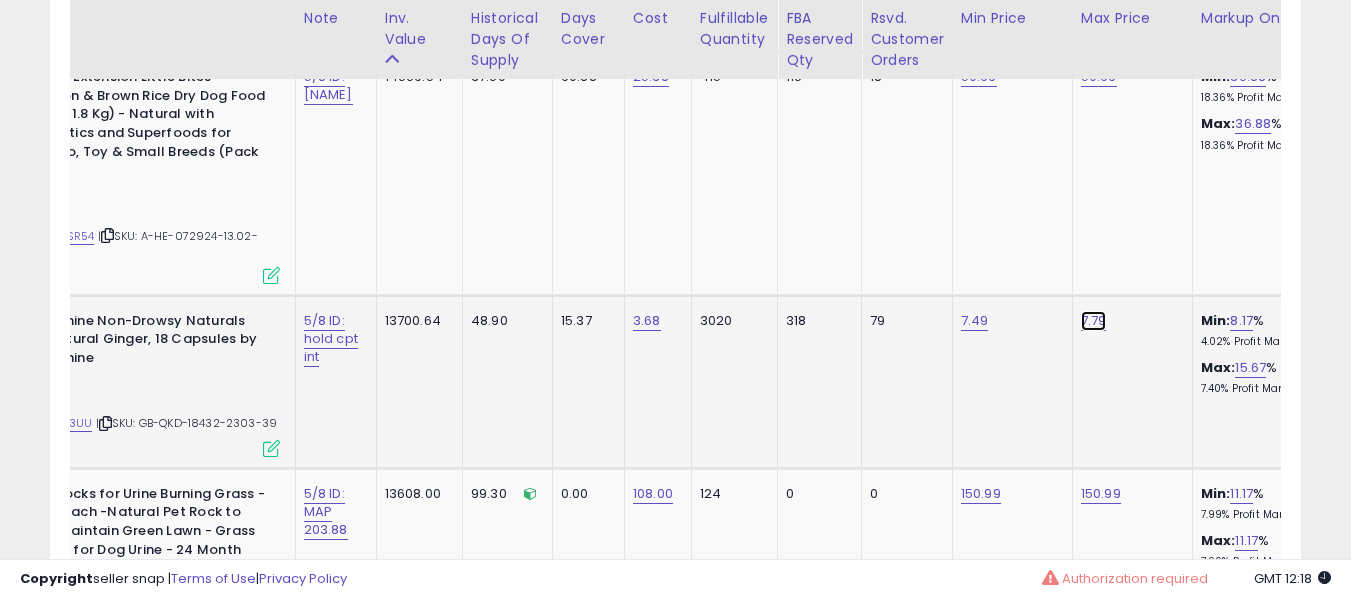 click on "7.79" at bounding box center (1099, -3335) 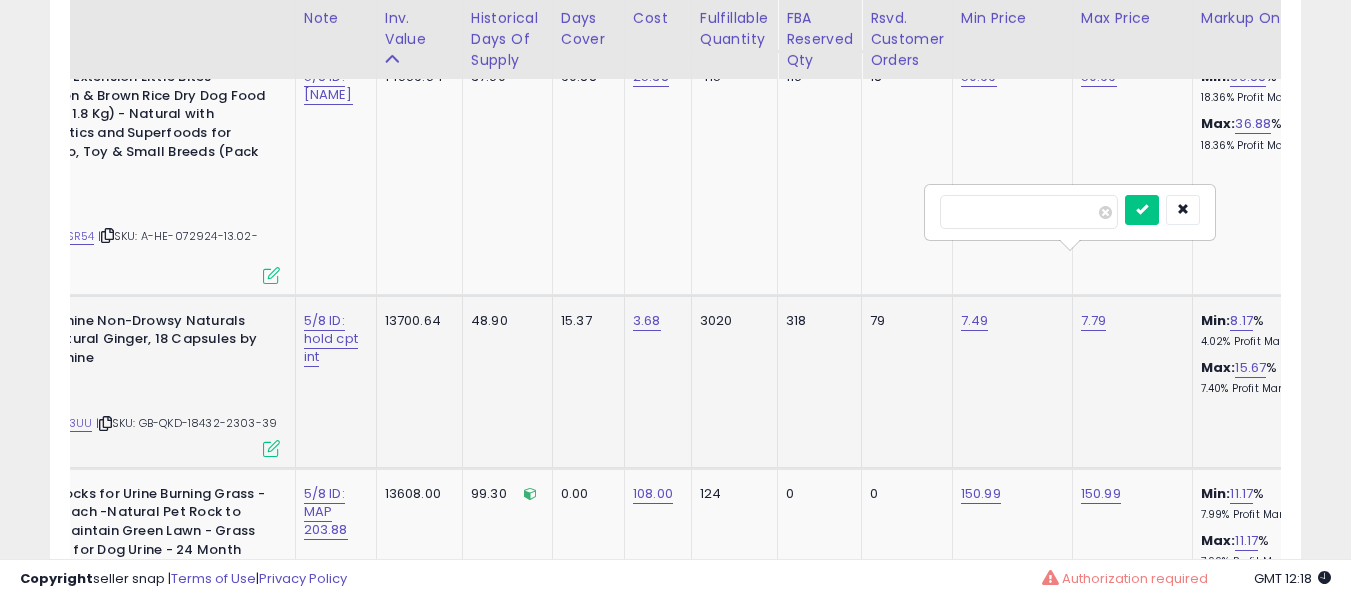 type on "***" 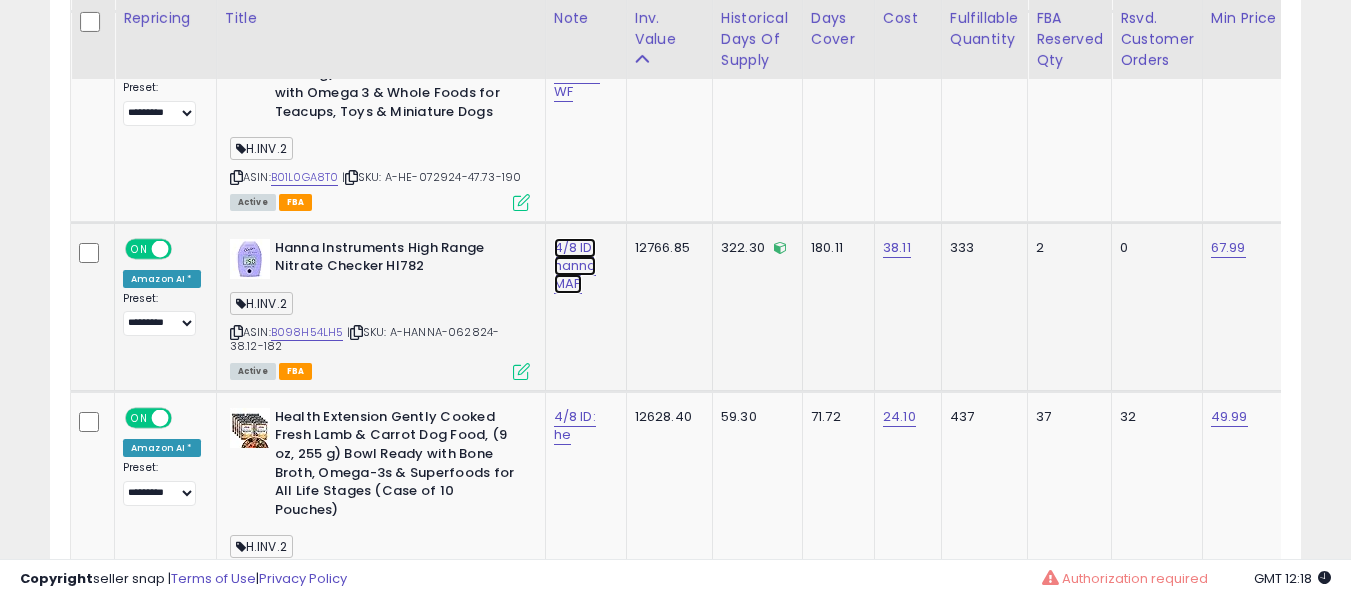 click on "4/8 ID: hanna MAP" at bounding box center [577, -4008] 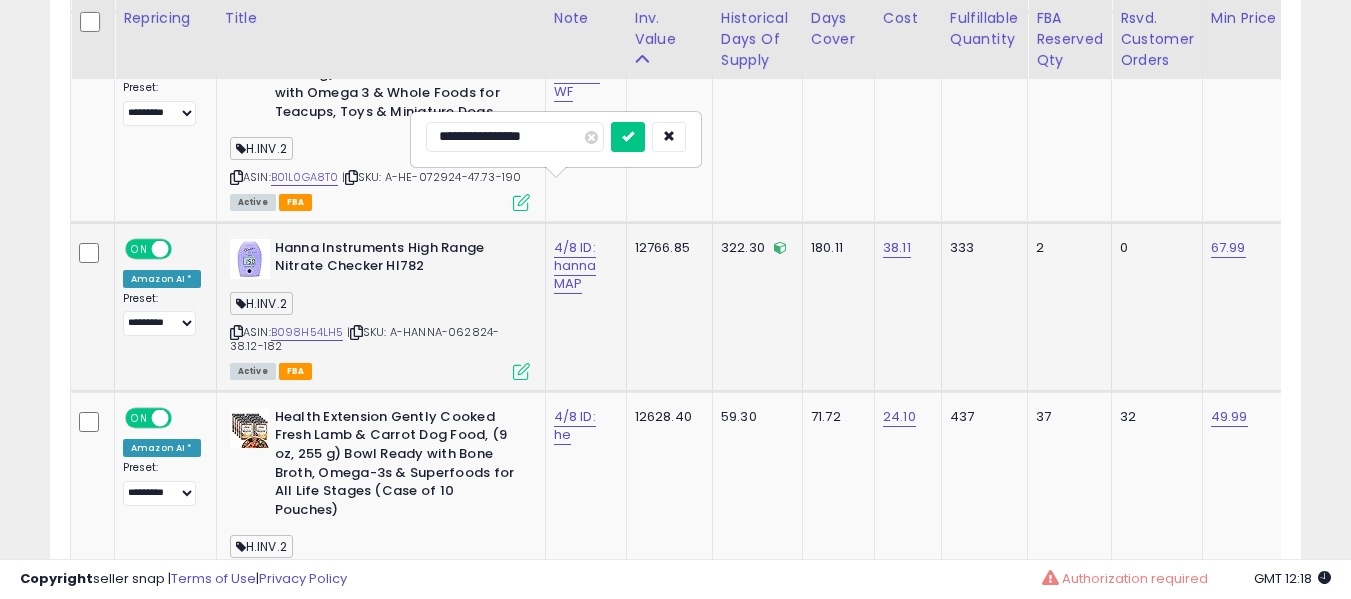 type on "**********" 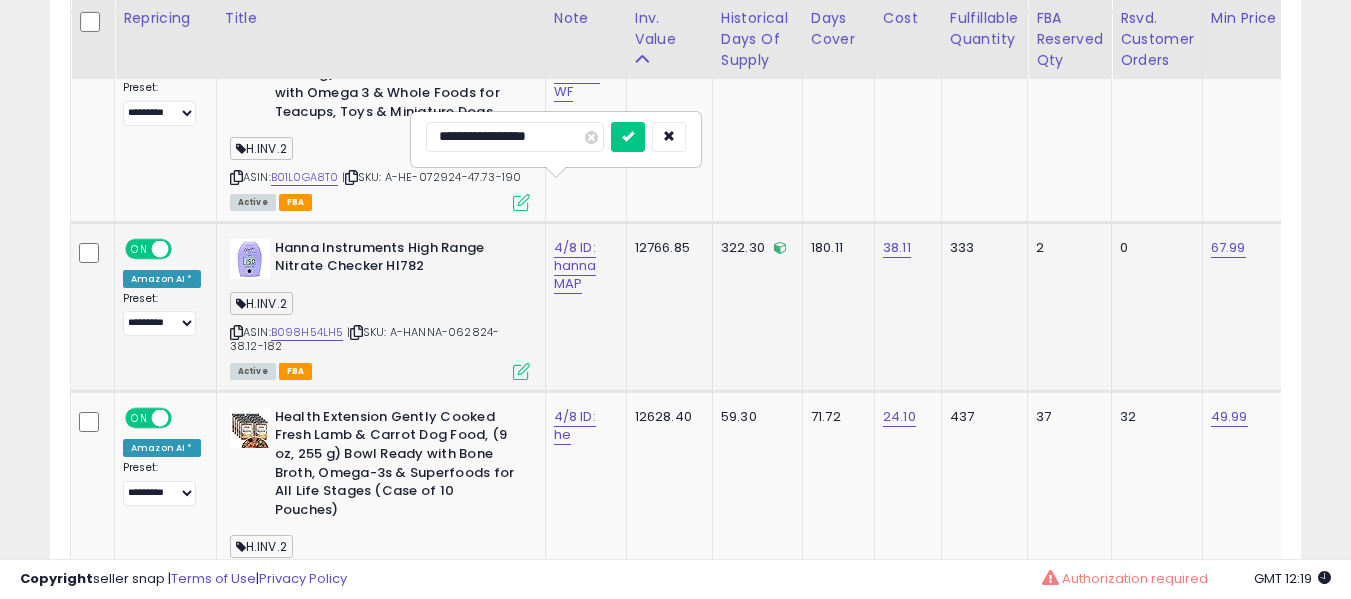 click at bounding box center [628, 137] 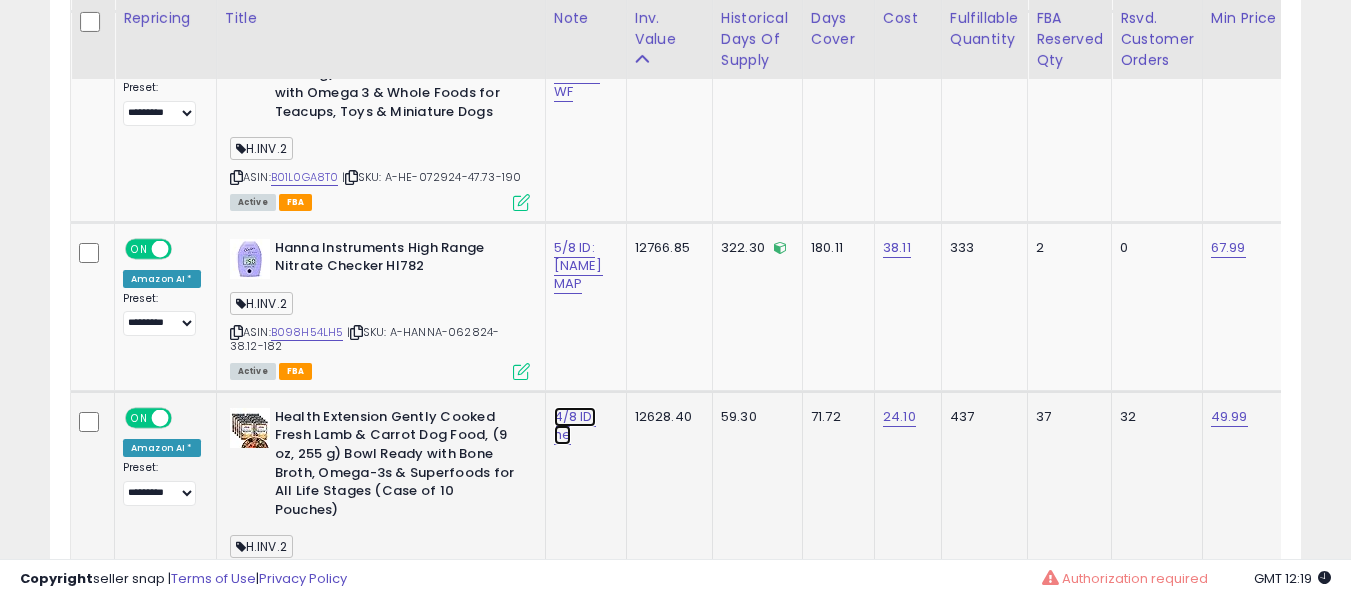 click on "4/8 ID: he" at bounding box center [577, -4008] 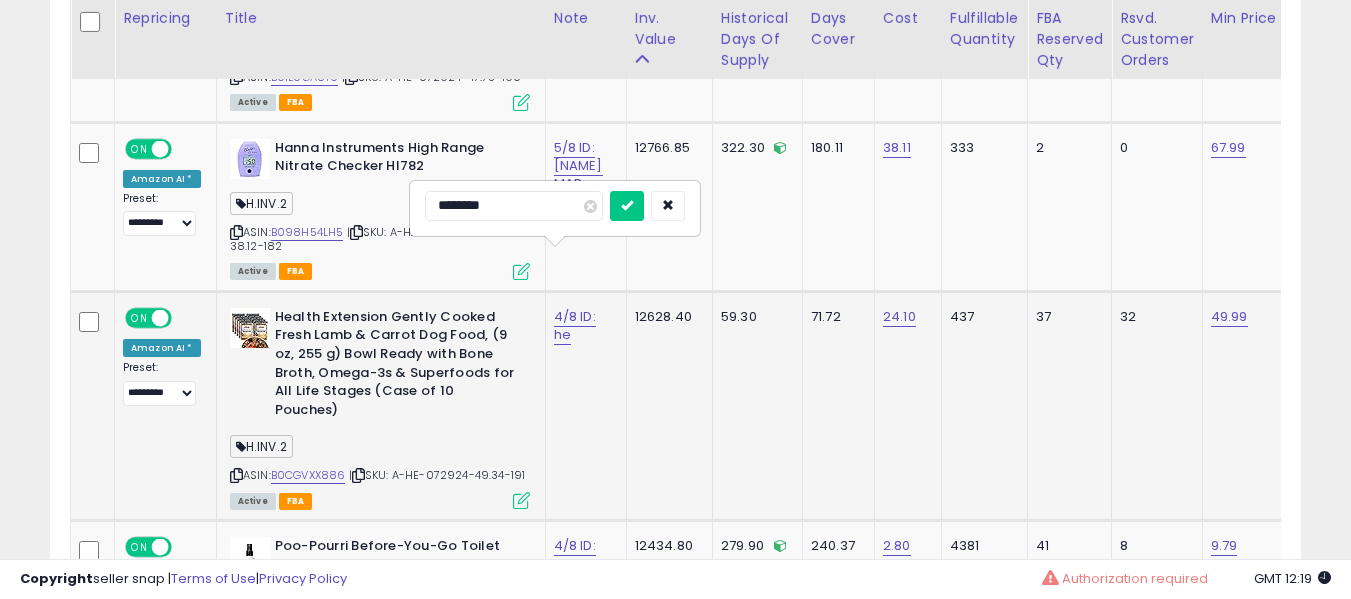 type on "*********" 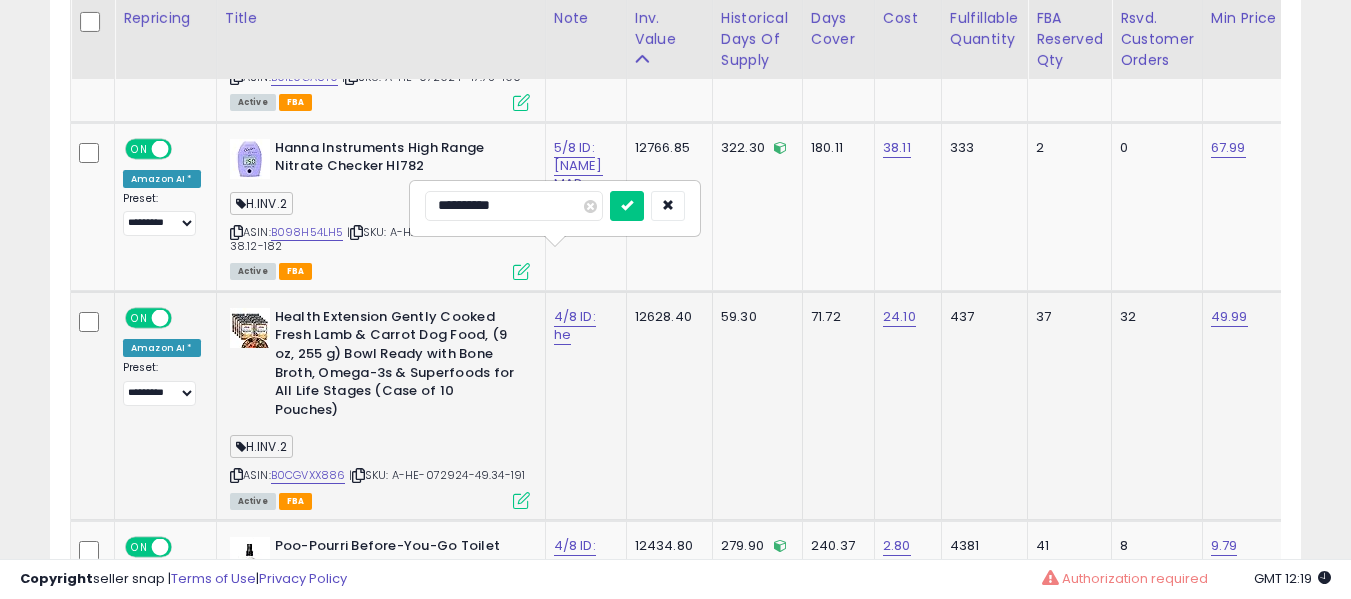 click at bounding box center (627, 206) 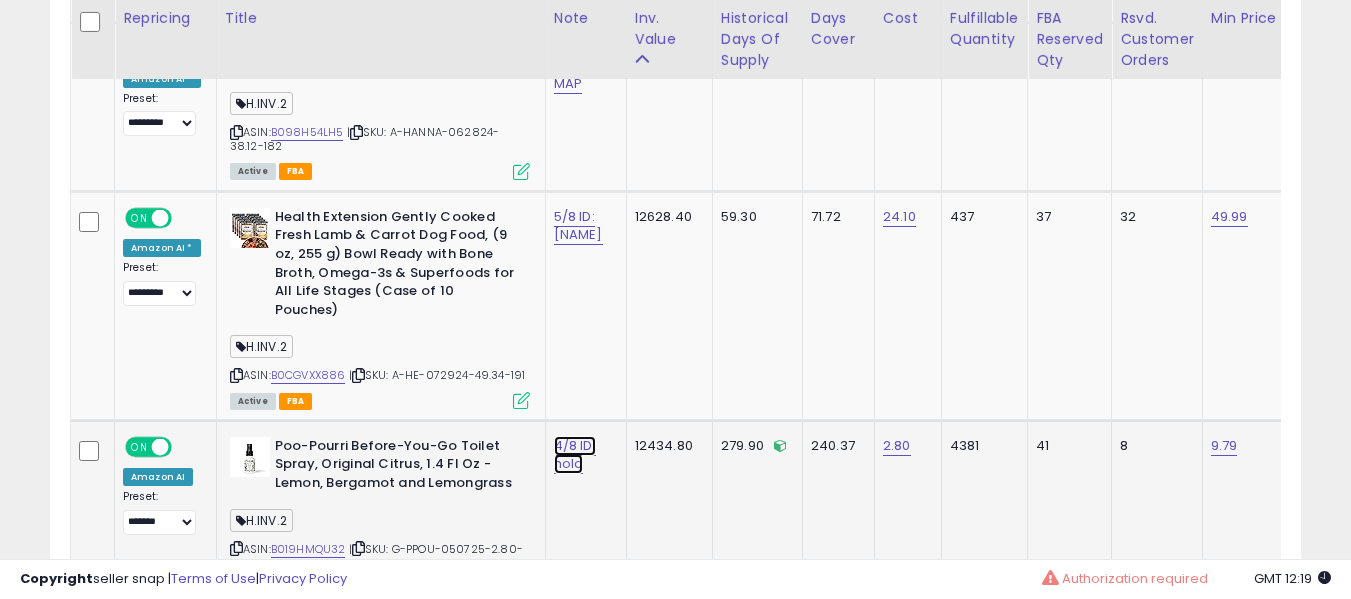 click on "4/8 ID: hold" at bounding box center [577, -4208] 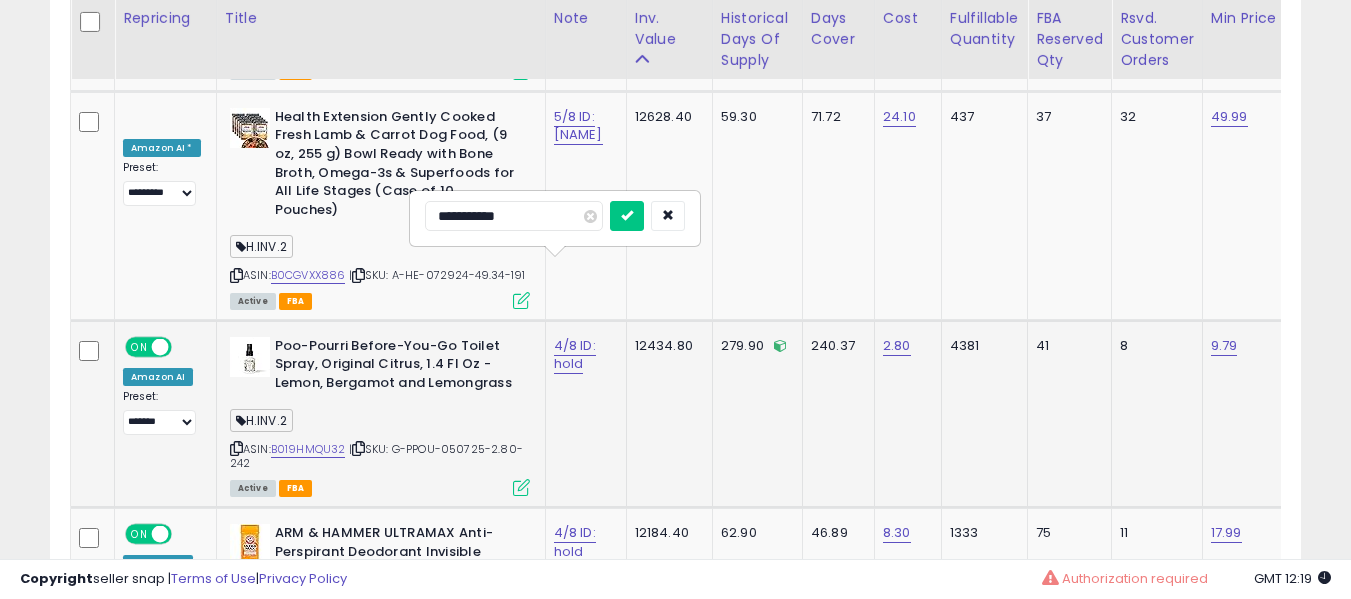type on "**********" 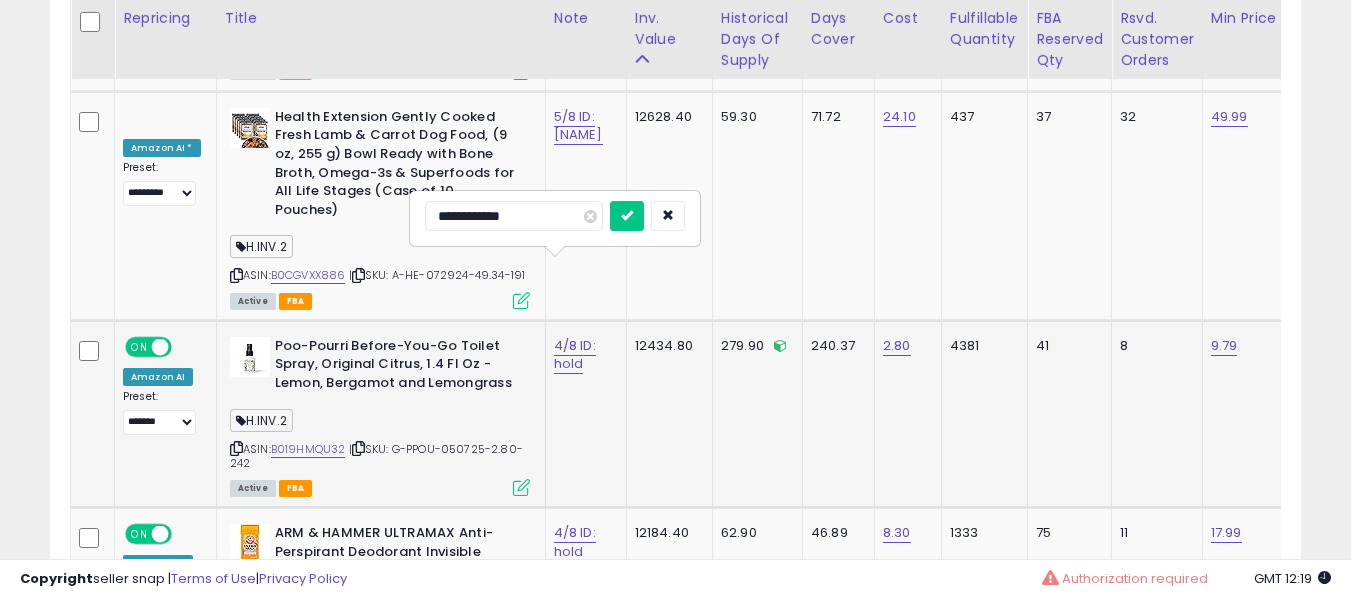 click at bounding box center (627, 216) 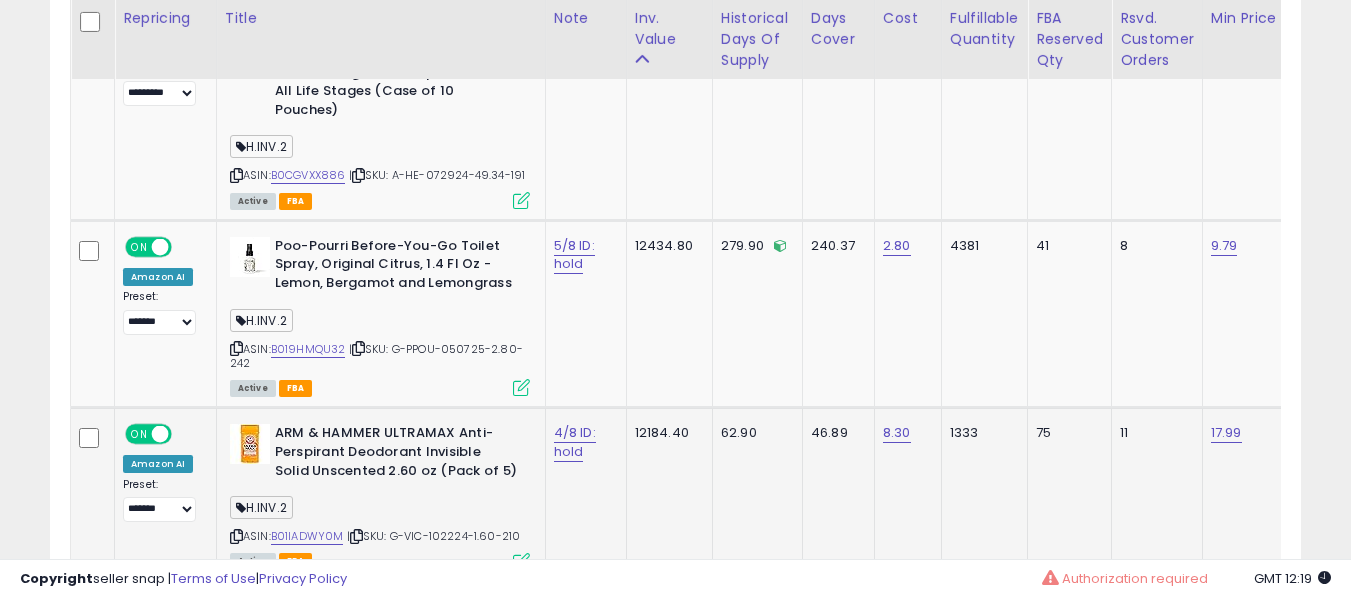 drag, startPoint x: 583, startPoint y: 329, endPoint x: 578, endPoint y: 376, distance: 47.26521 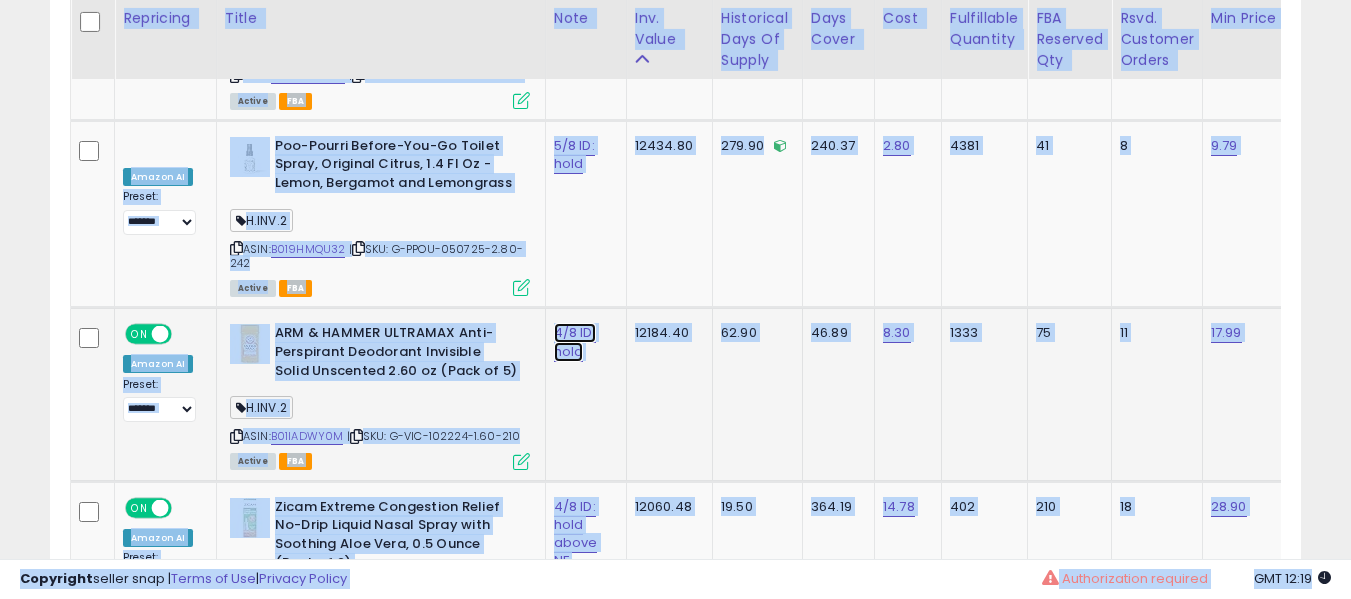 click on "4/8 ID: hold" at bounding box center [577, -4508] 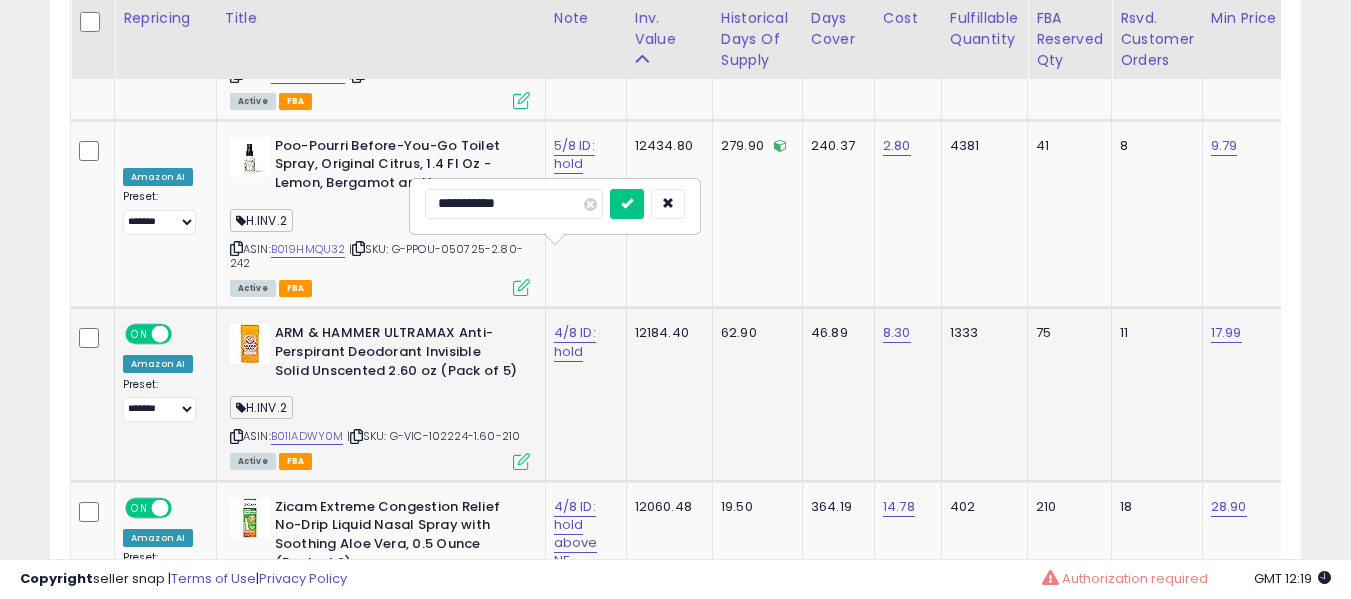 type on "**********" 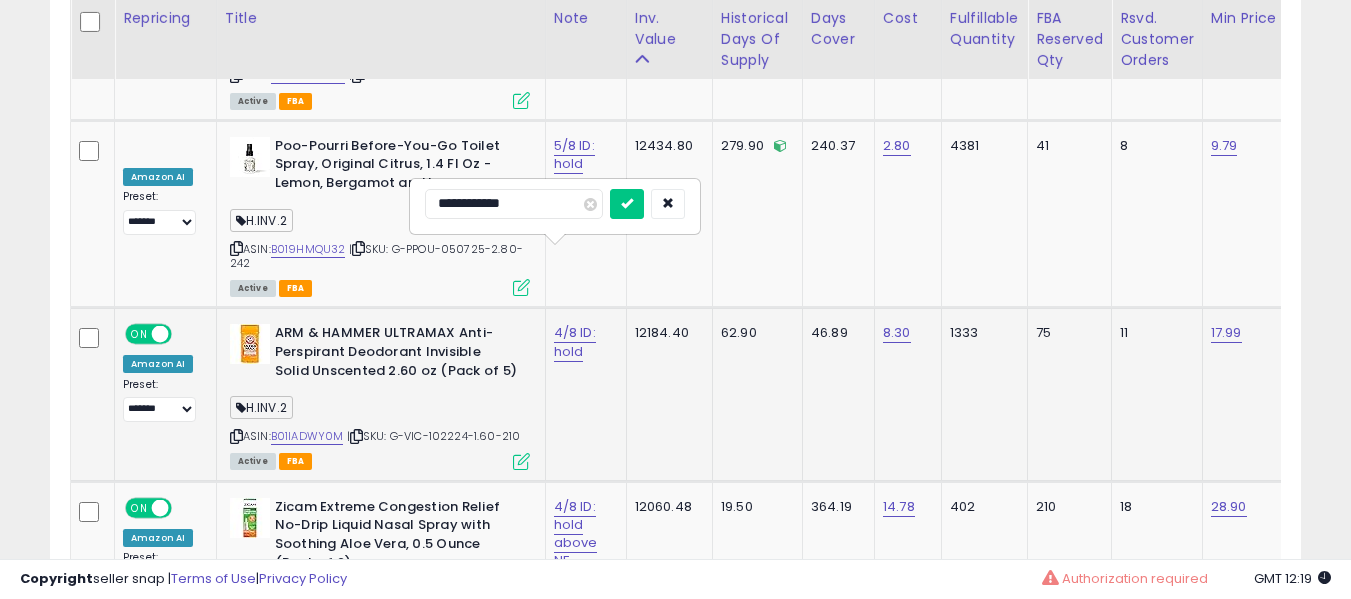 click at bounding box center [627, 204] 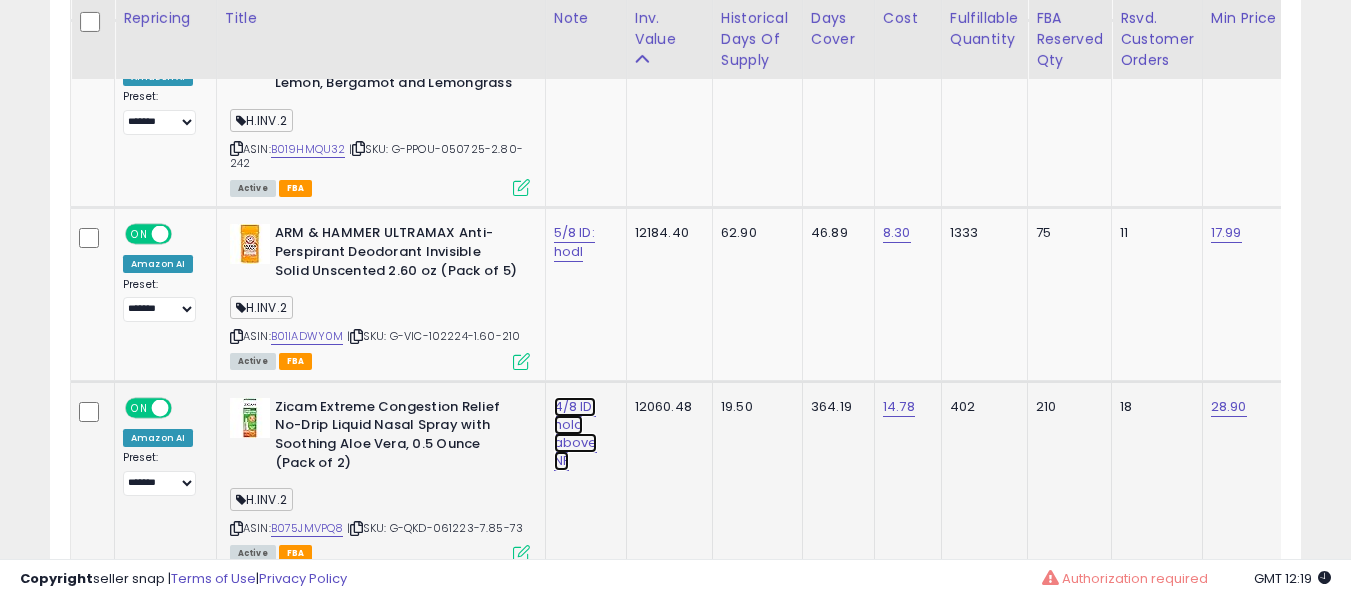 click on "4/8 ID: hold above NF" at bounding box center (577, -4608) 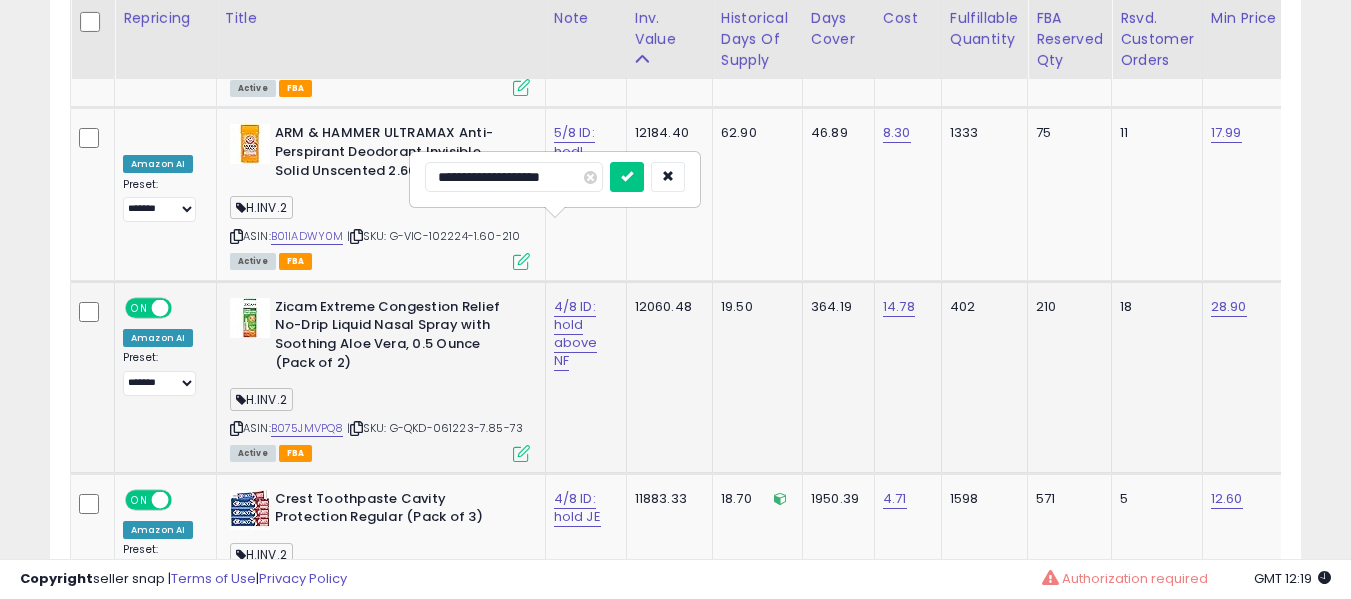type on "**********" 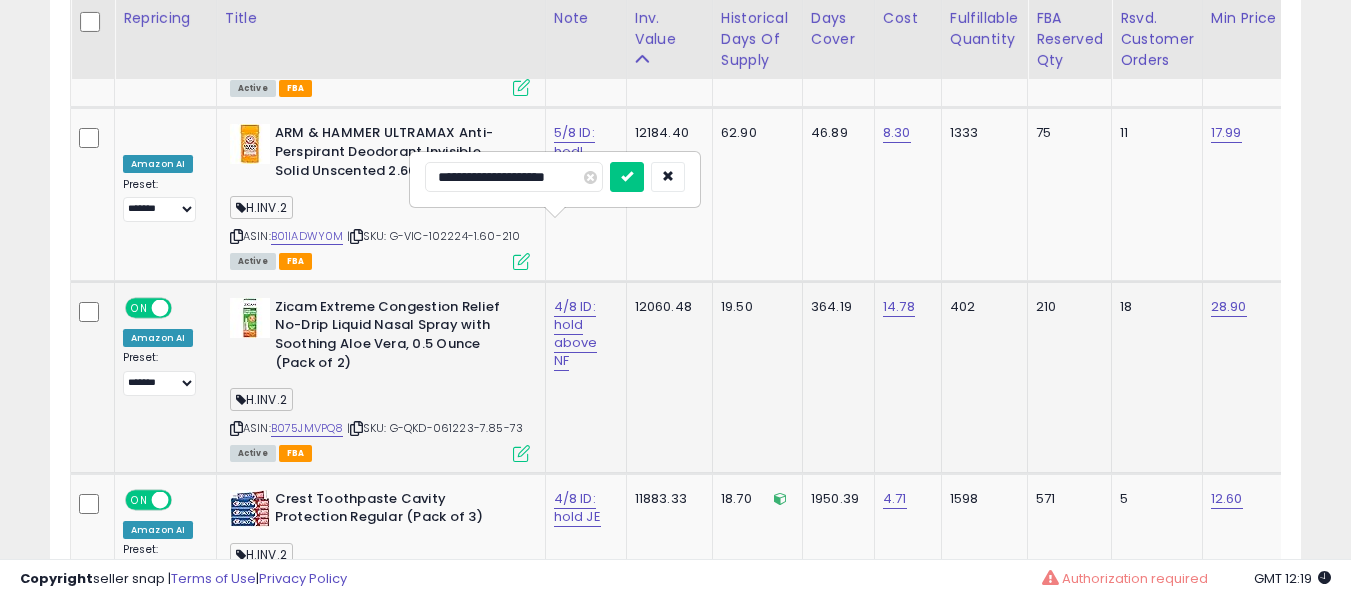 click at bounding box center [627, 177] 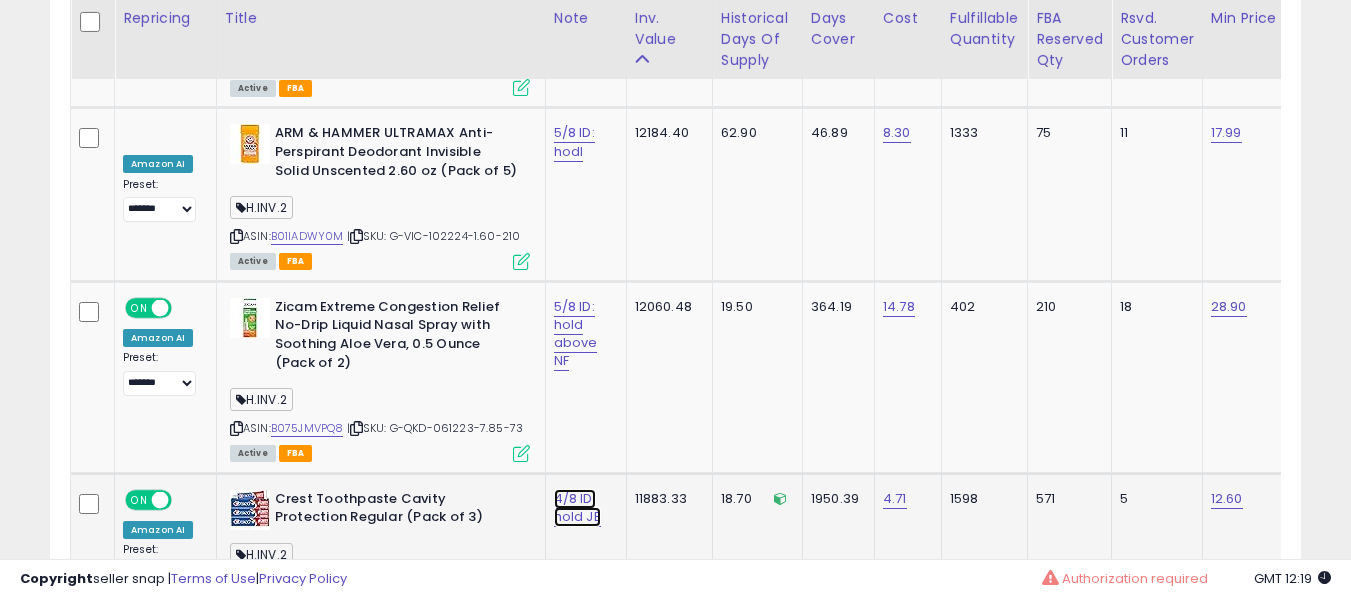 click on "4/8 ID: hold JE" at bounding box center (577, -4708) 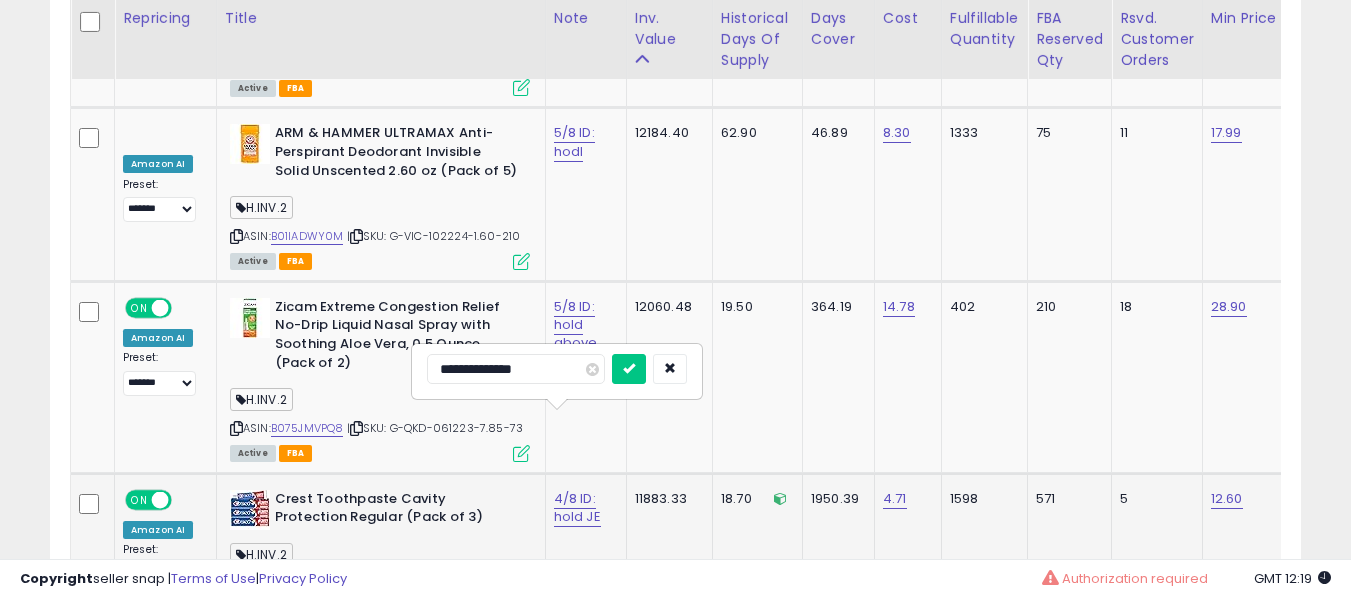 type on "**********" 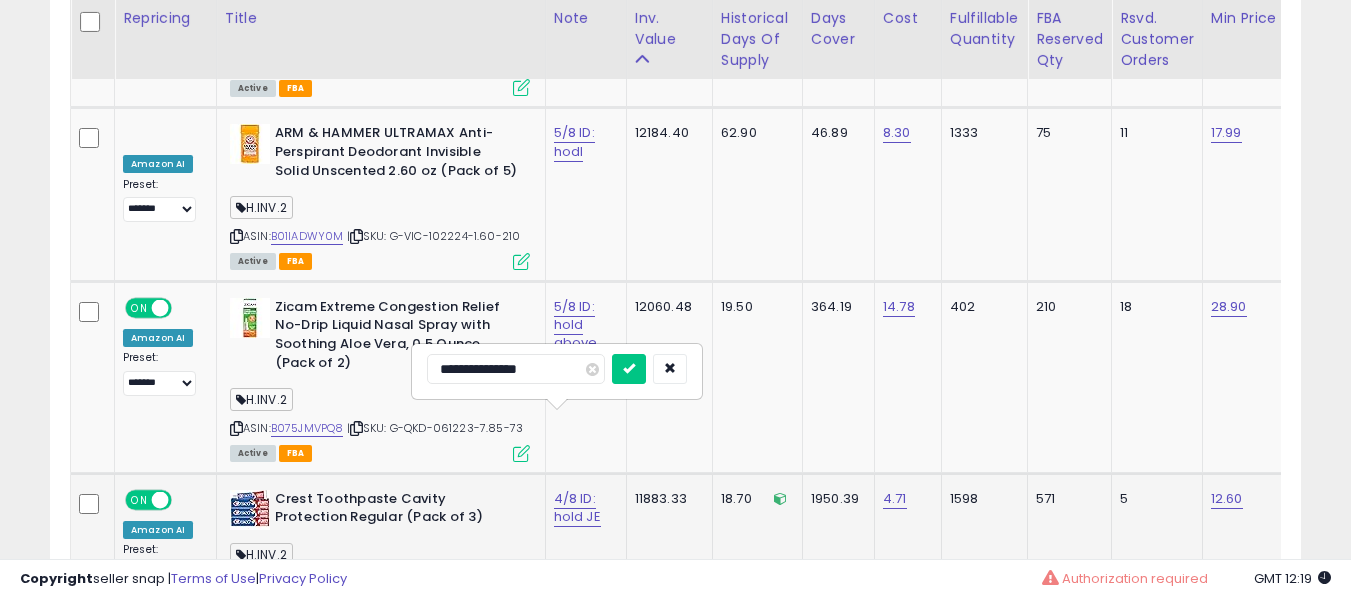 click at bounding box center (629, 369) 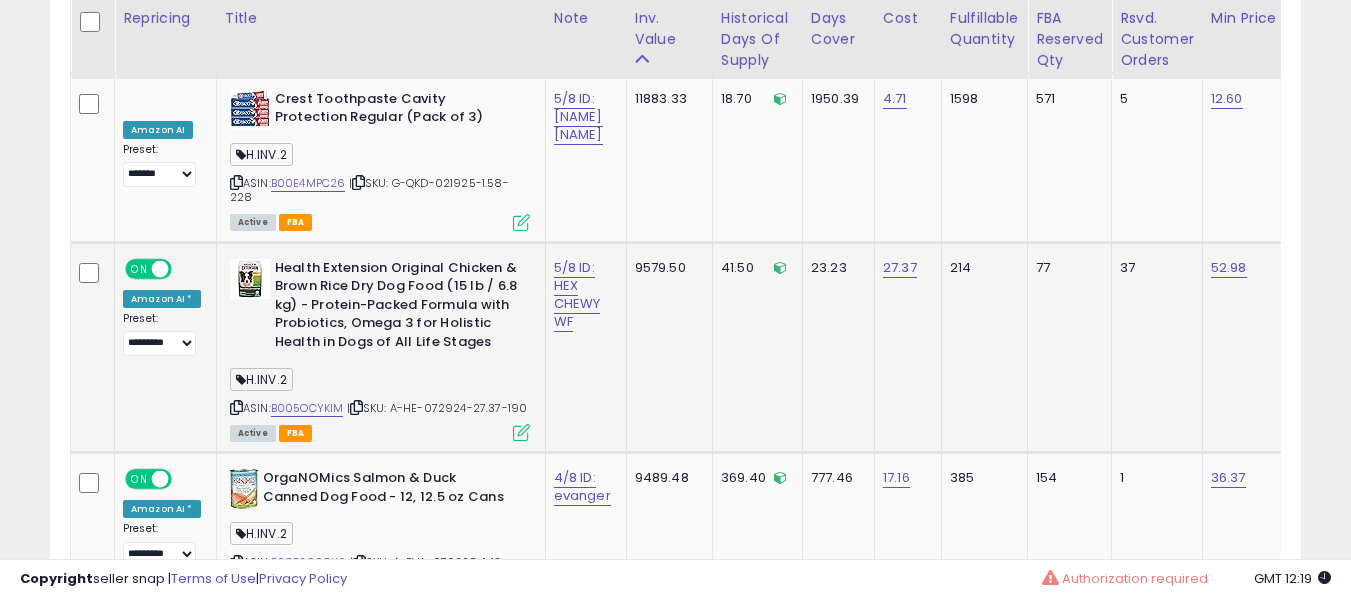 click on "5/8 ID: HEX CHEWY WF" at bounding box center (582, 295) 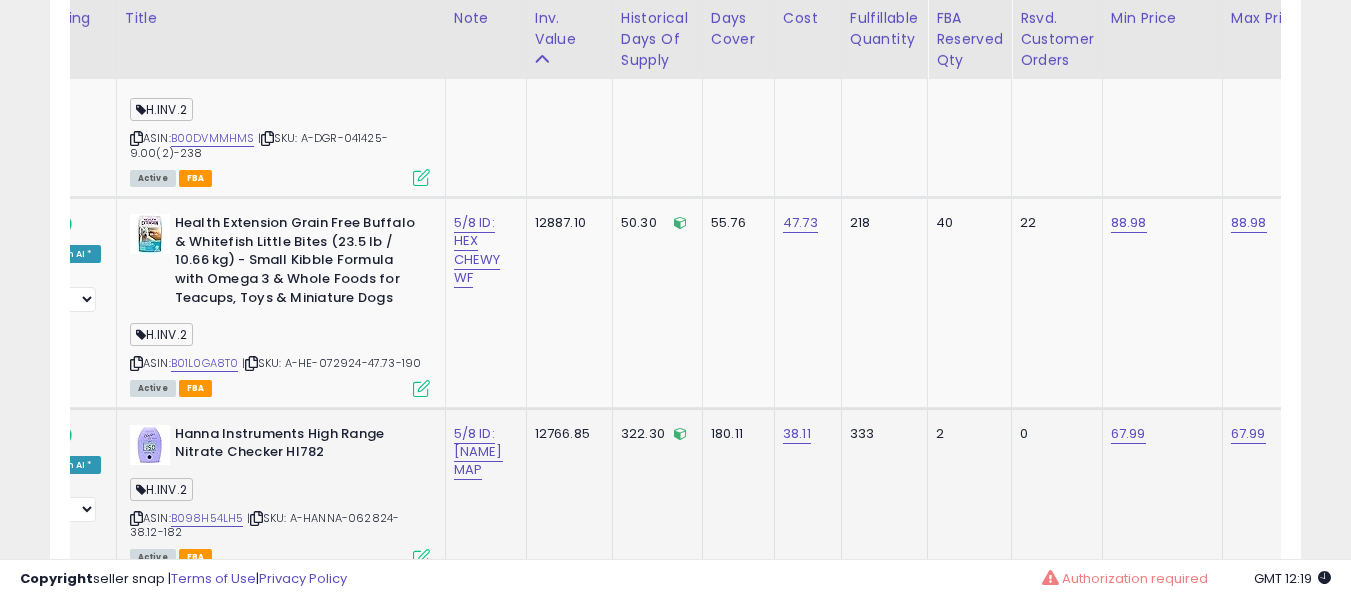 click on "333" 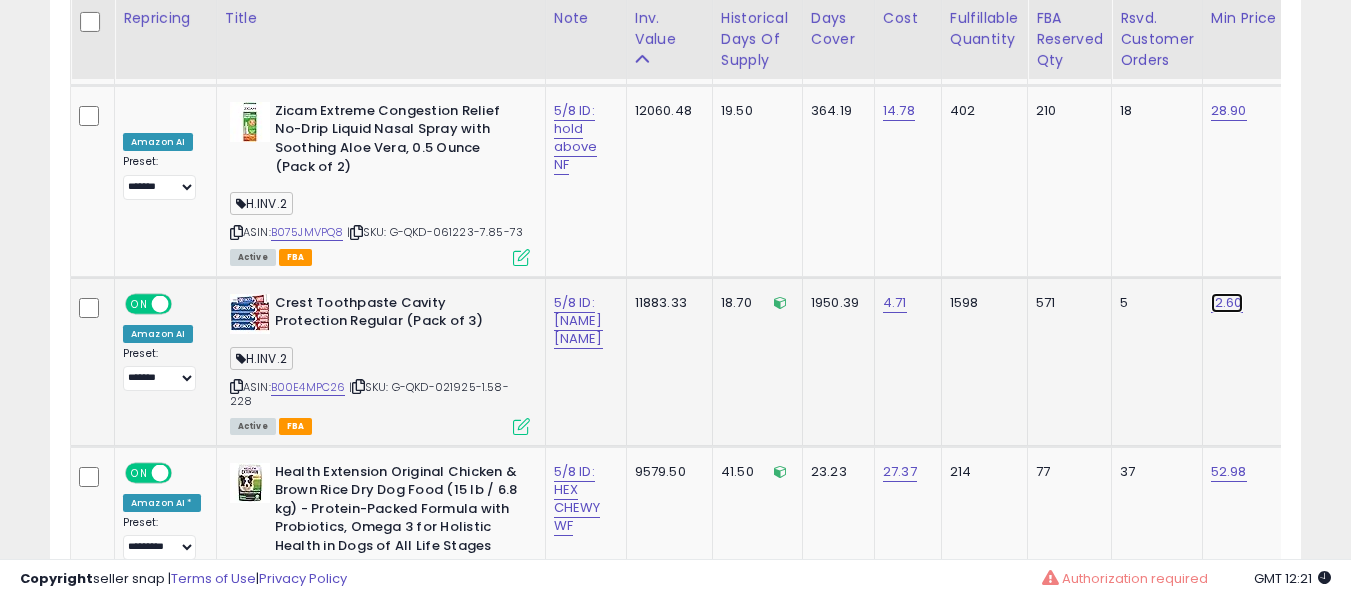 click on "12.60" at bounding box center [1229, -4931] 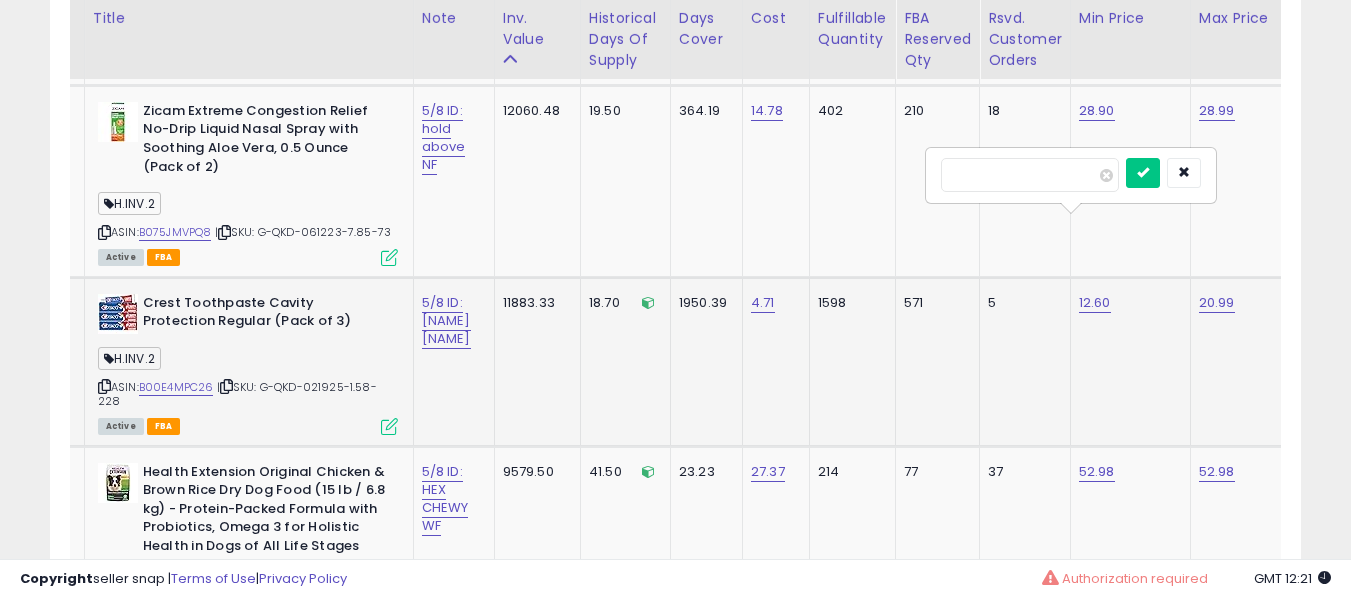 type on "*****" 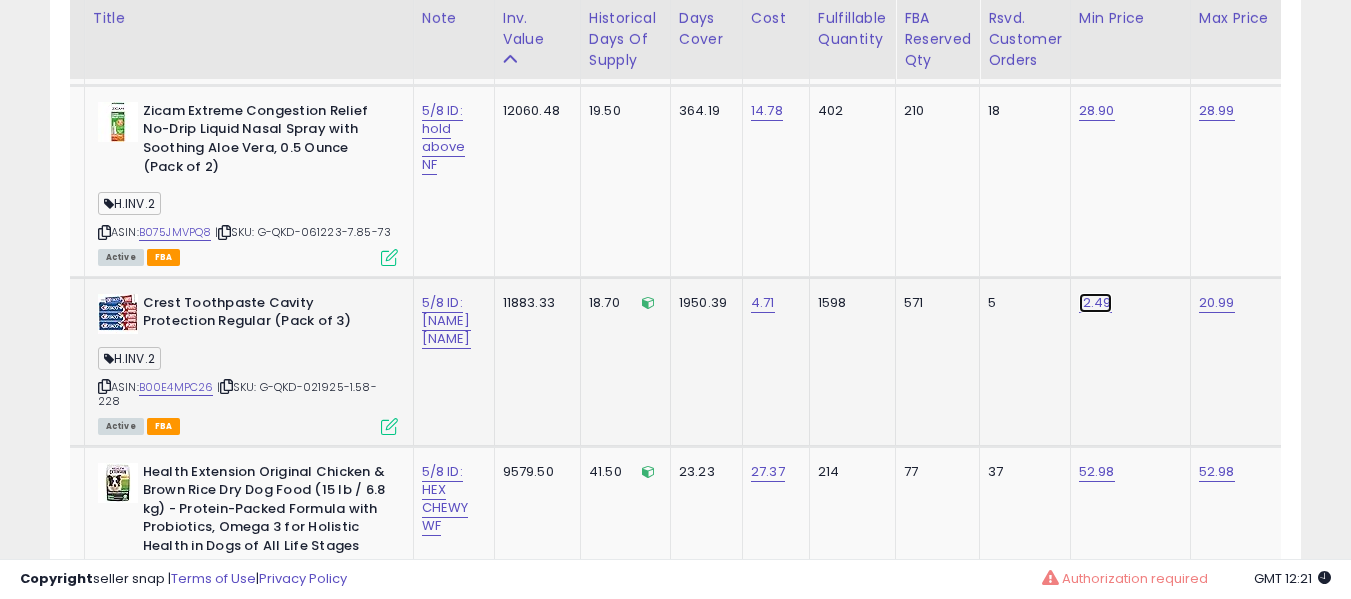 click on "12.49" at bounding box center [1097, -4931] 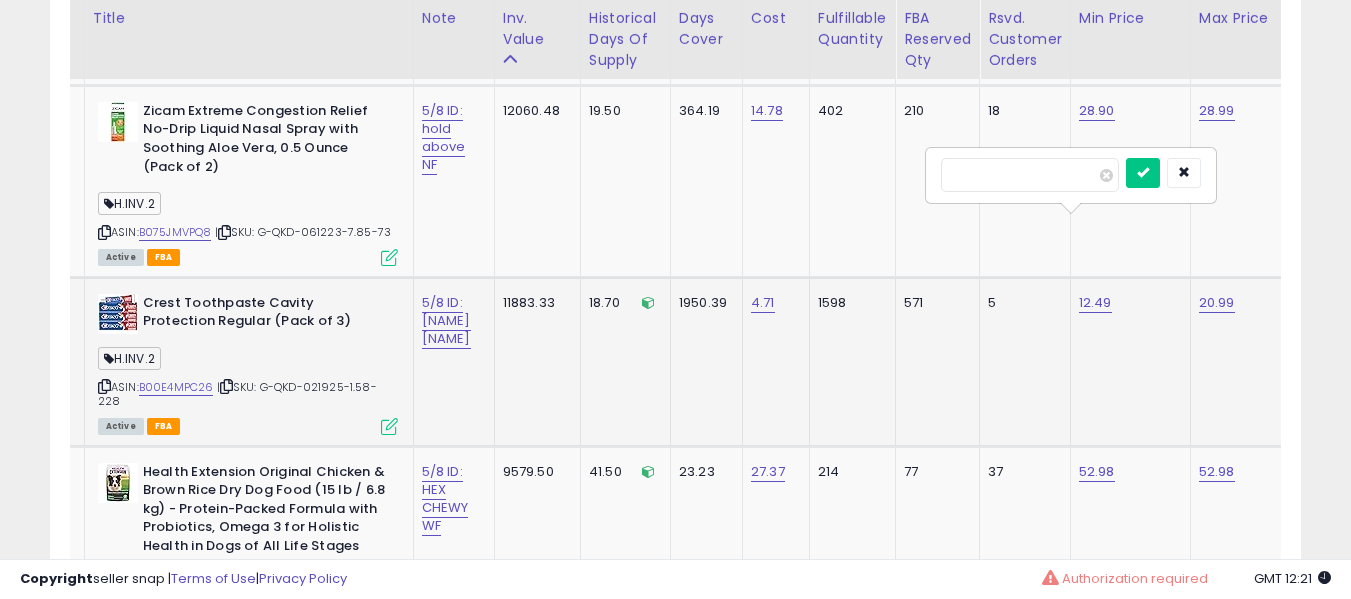 type on "*****" 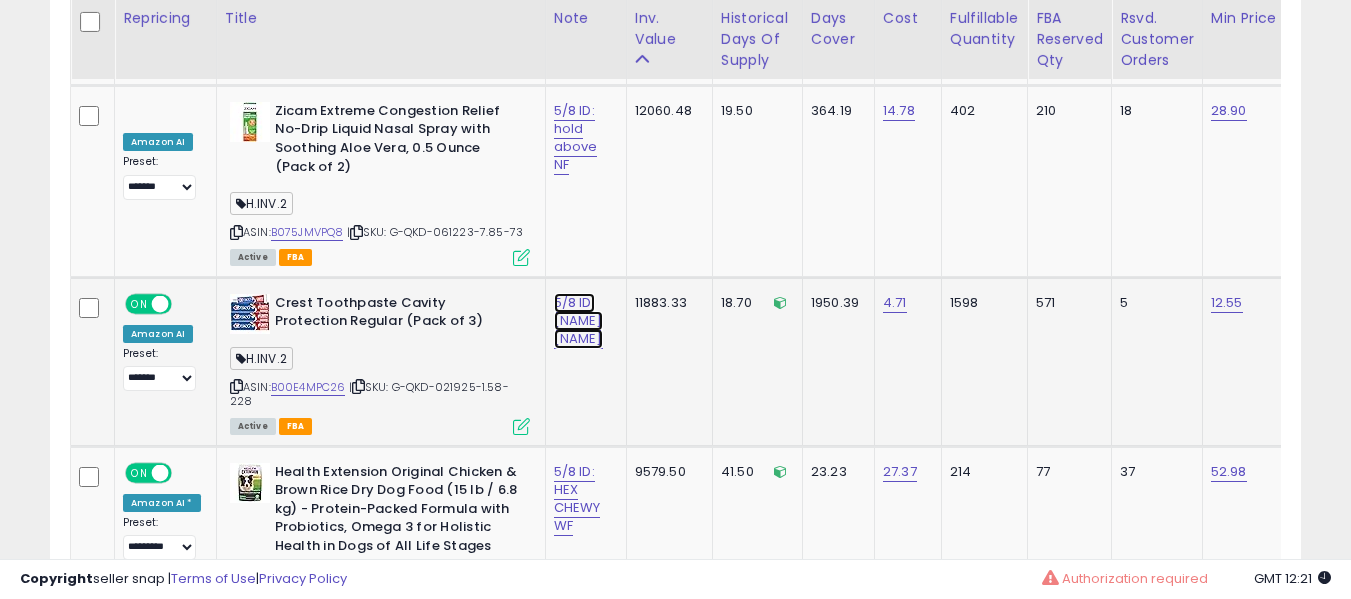 click on "5/8 ID: [NAME] [NAME]" at bounding box center (577, -4904) 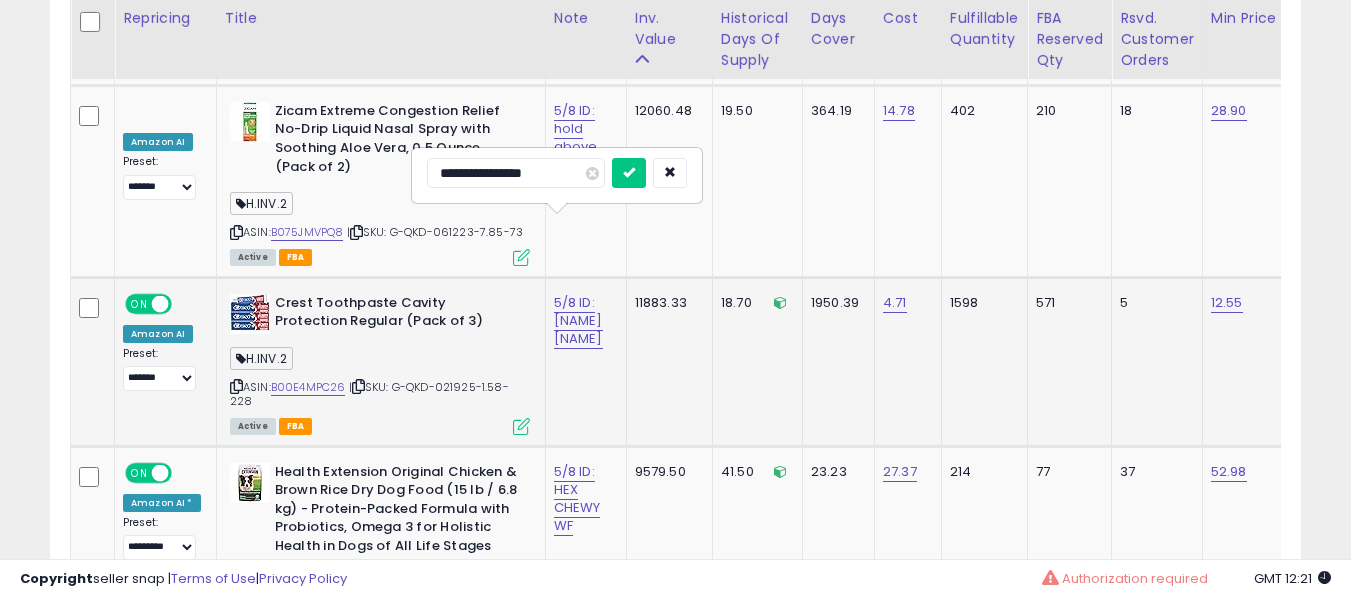 type on "**********" 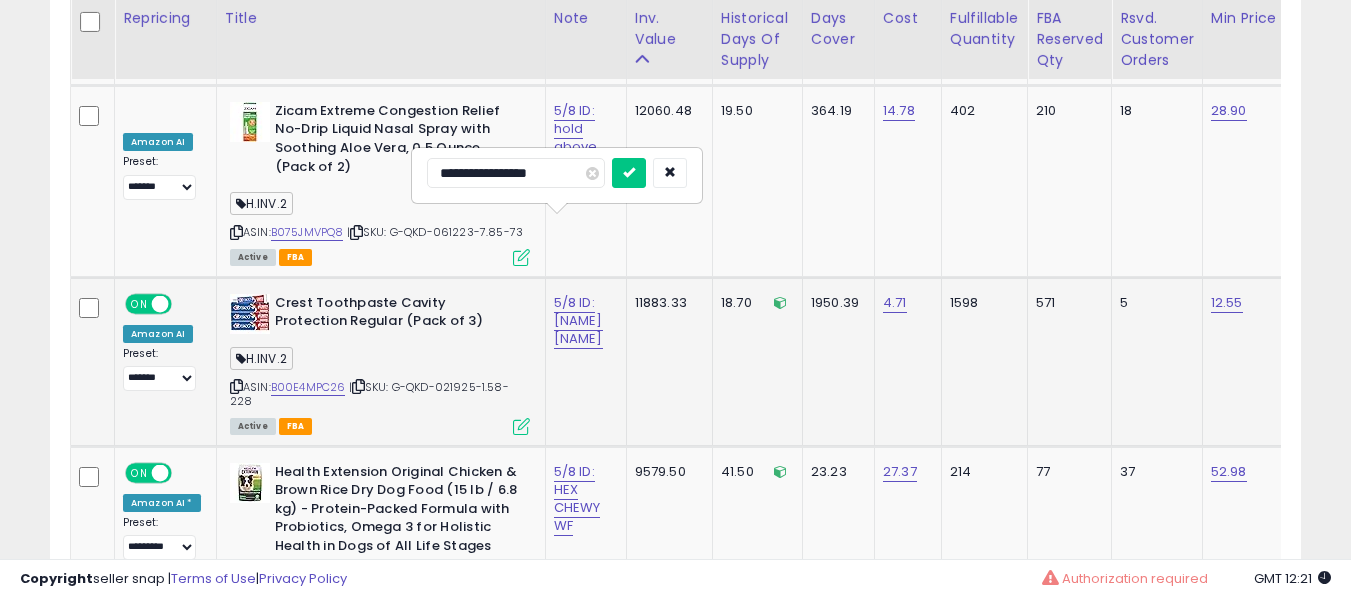 click at bounding box center (629, 173) 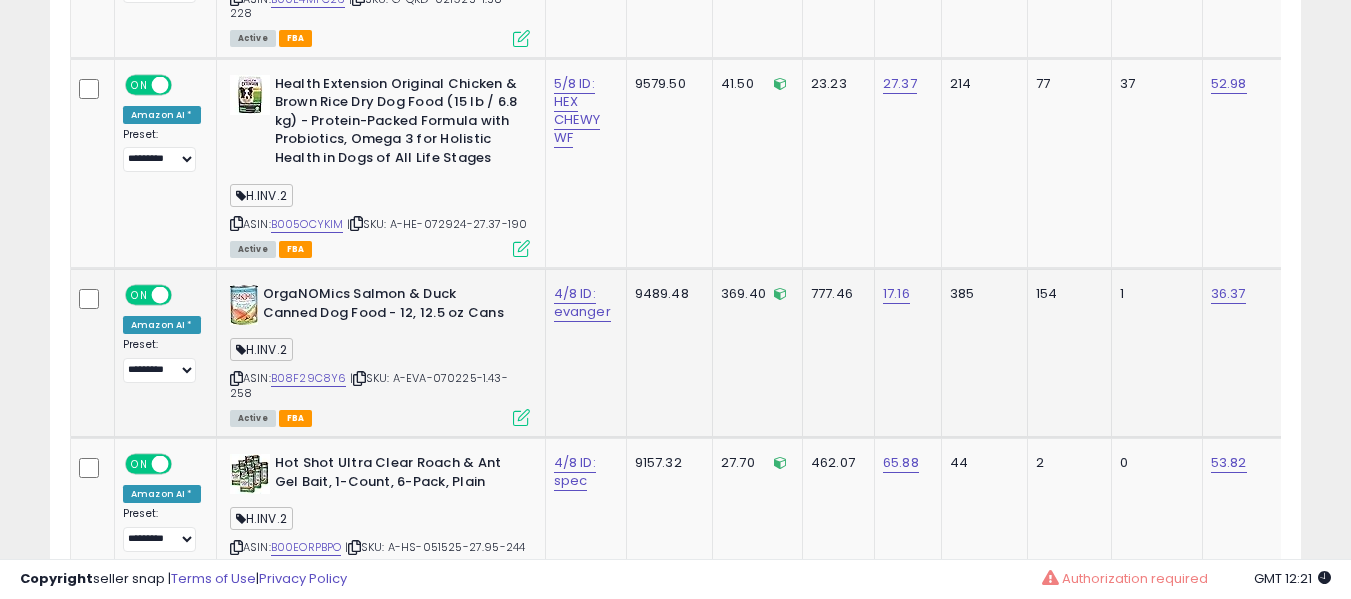 drag, startPoint x: 311, startPoint y: 280, endPoint x: 307, endPoint y: 258, distance: 22.36068 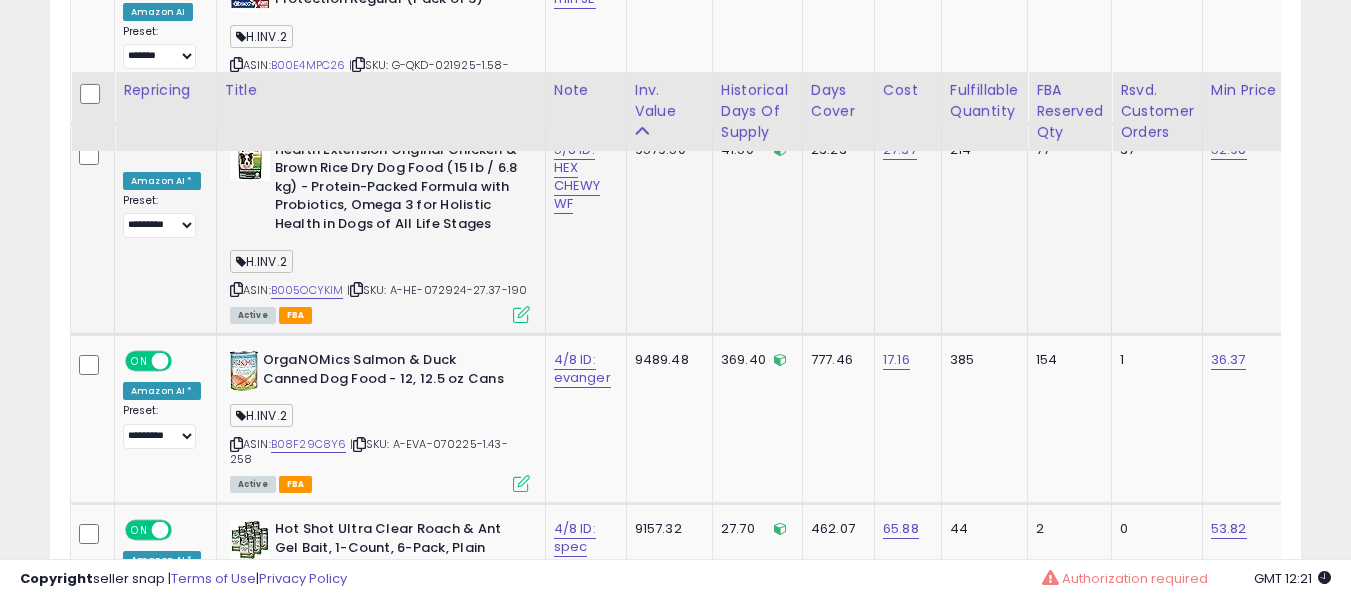 drag, startPoint x: 302, startPoint y: 243, endPoint x: 300, endPoint y: 230, distance: 13.152946 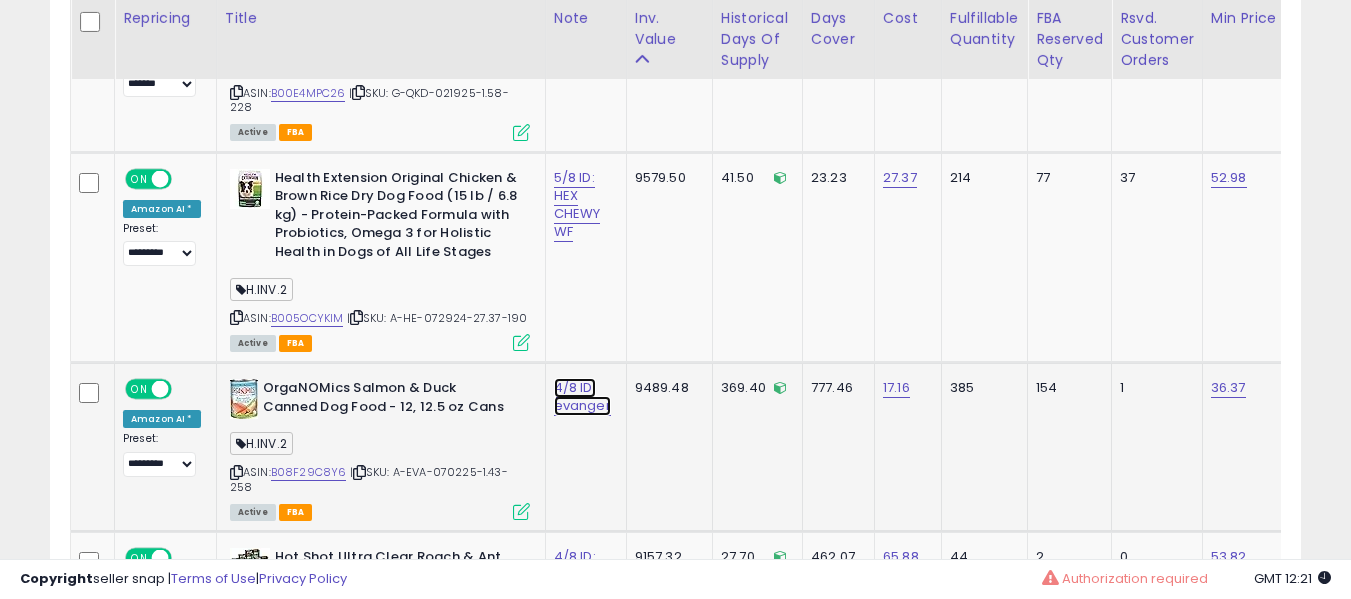 click on "4/8 ID: evanger" at bounding box center [577, -5198] 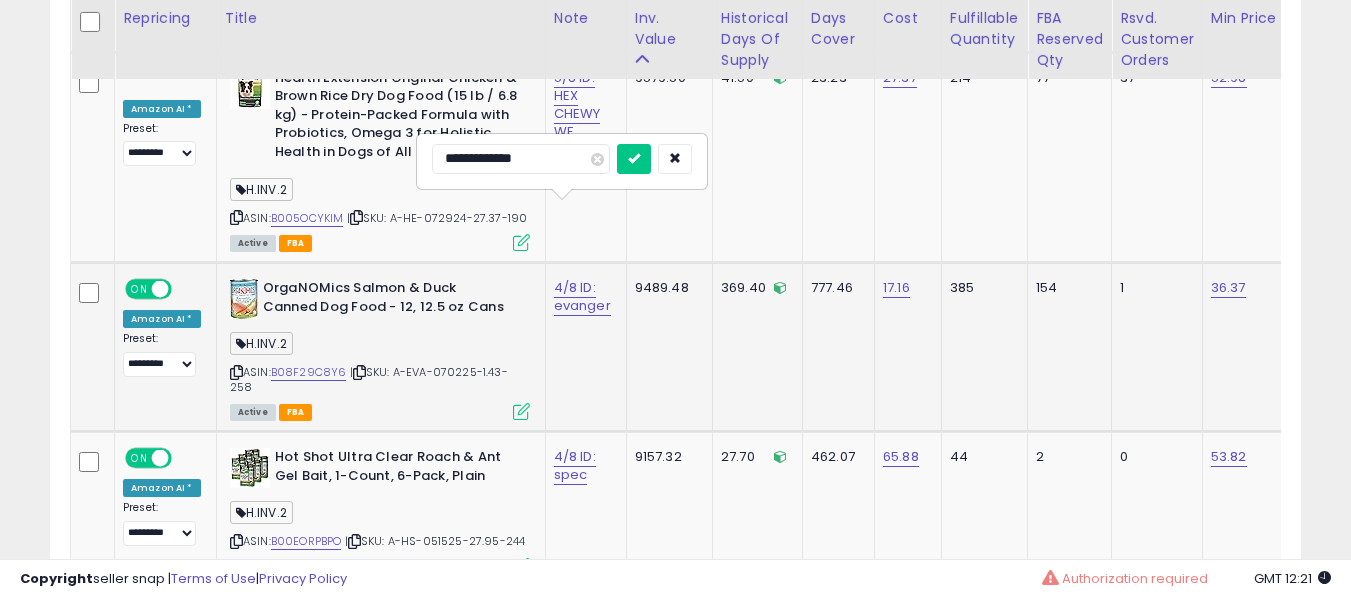 type on "**********" 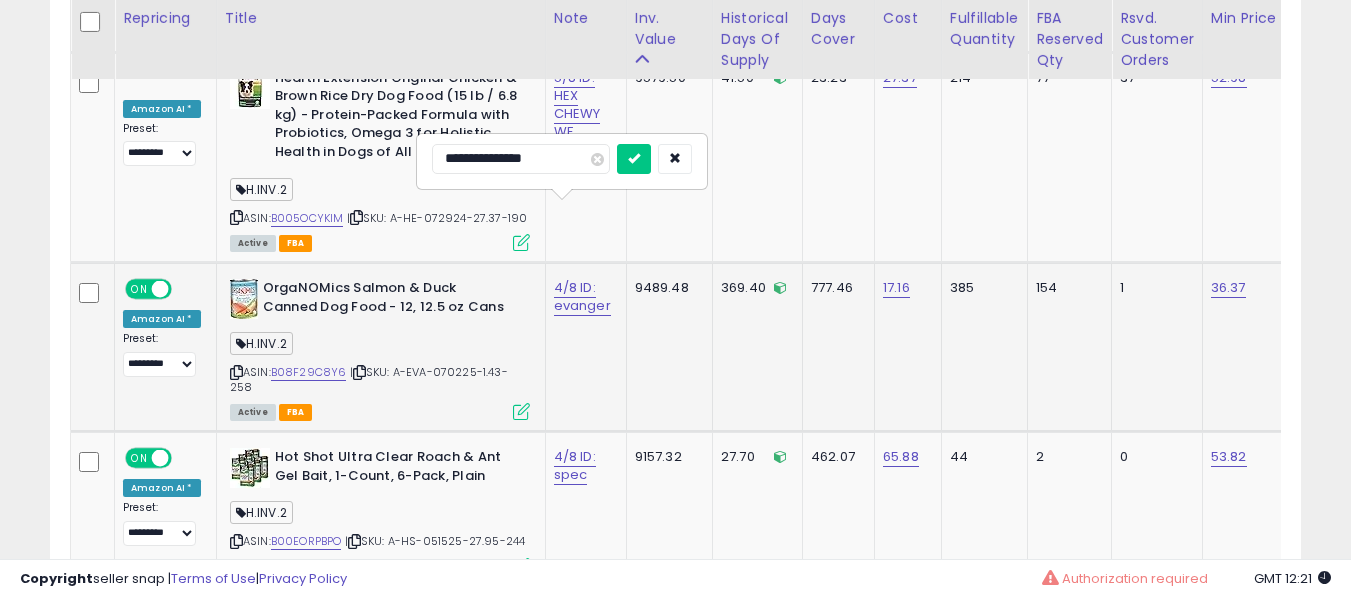 click at bounding box center [634, 159] 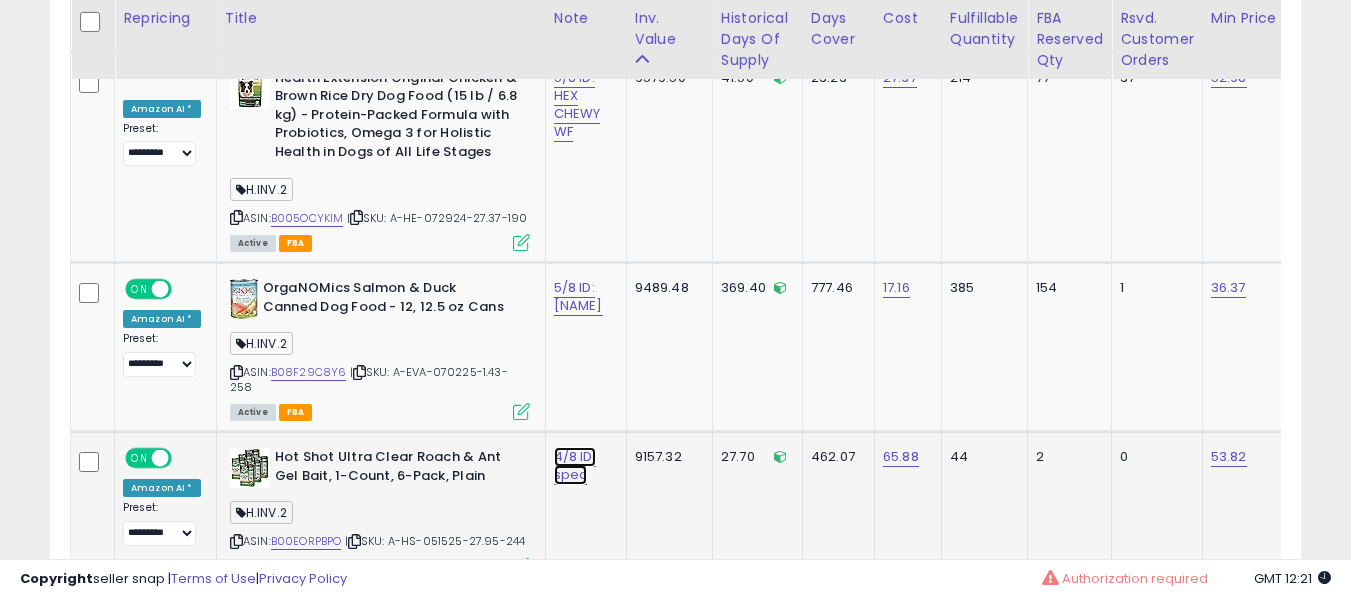 click on "4/8 ID: spec" at bounding box center [577, -5298] 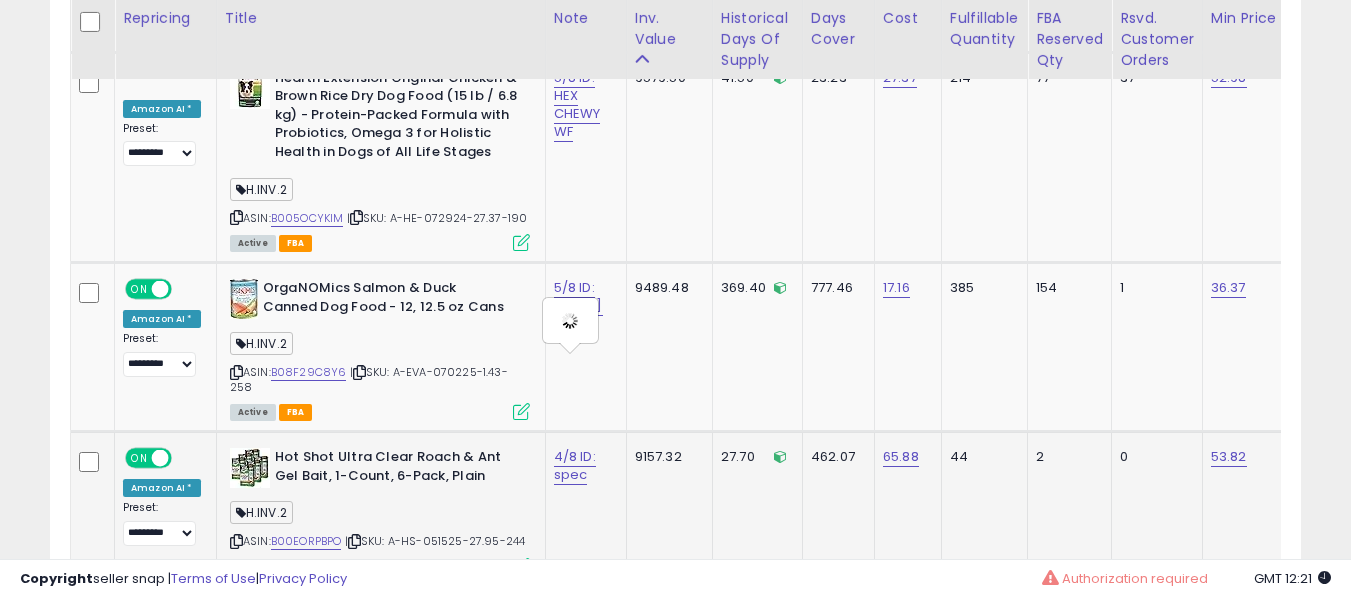 type on "**********" 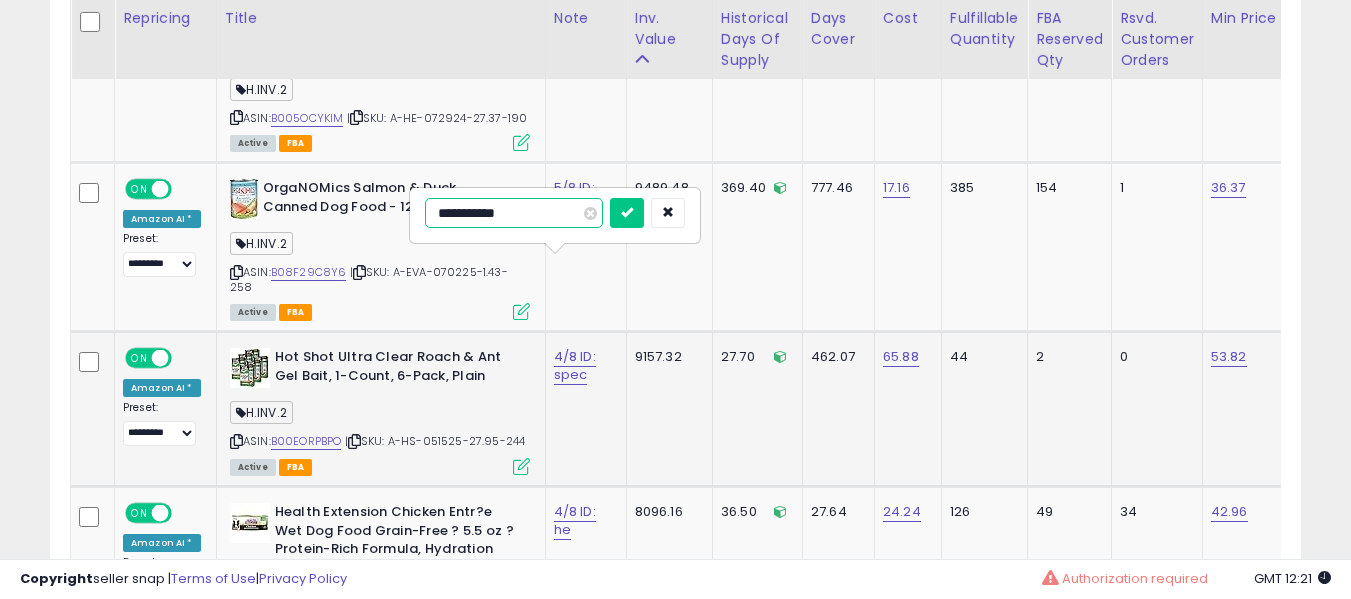 type on "**********" 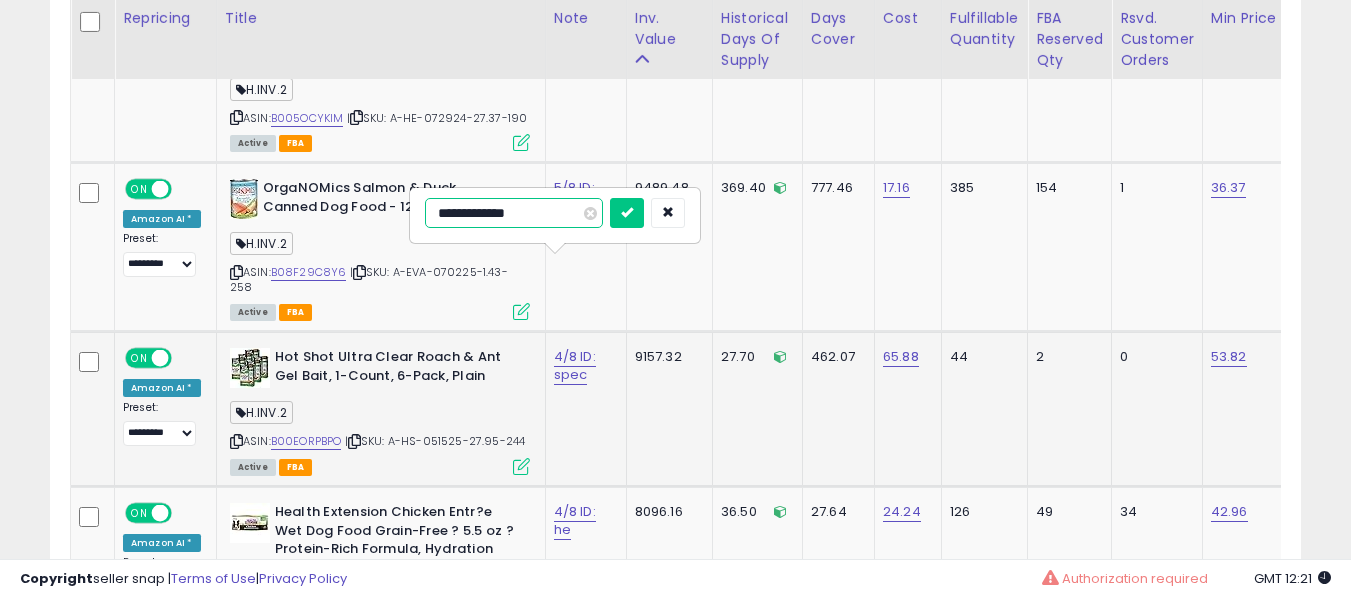 click at bounding box center (627, 213) 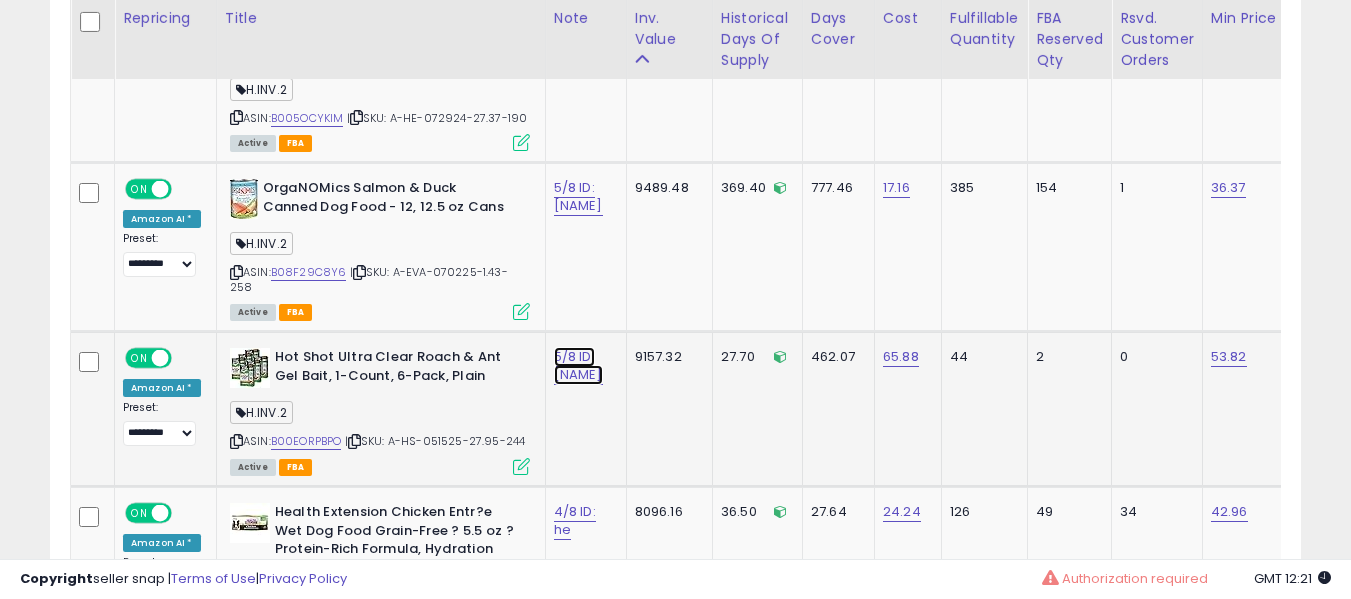 click on "5/8 ID: [NAME]" at bounding box center [578, 366] 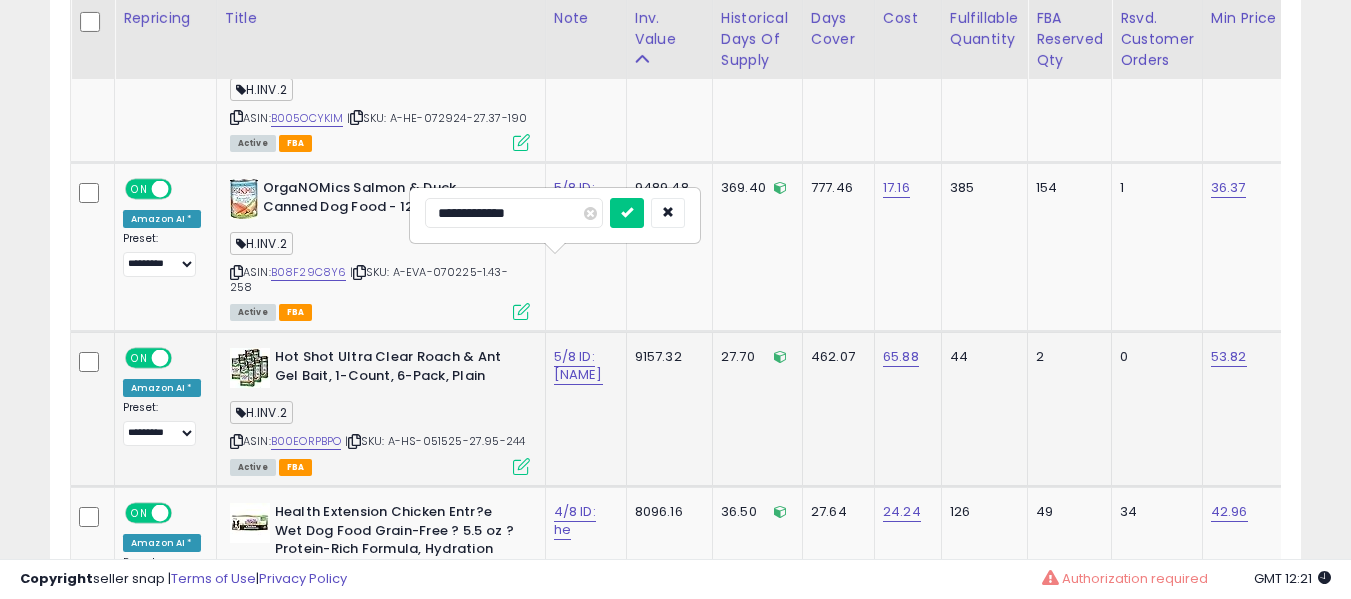 type on "**********" 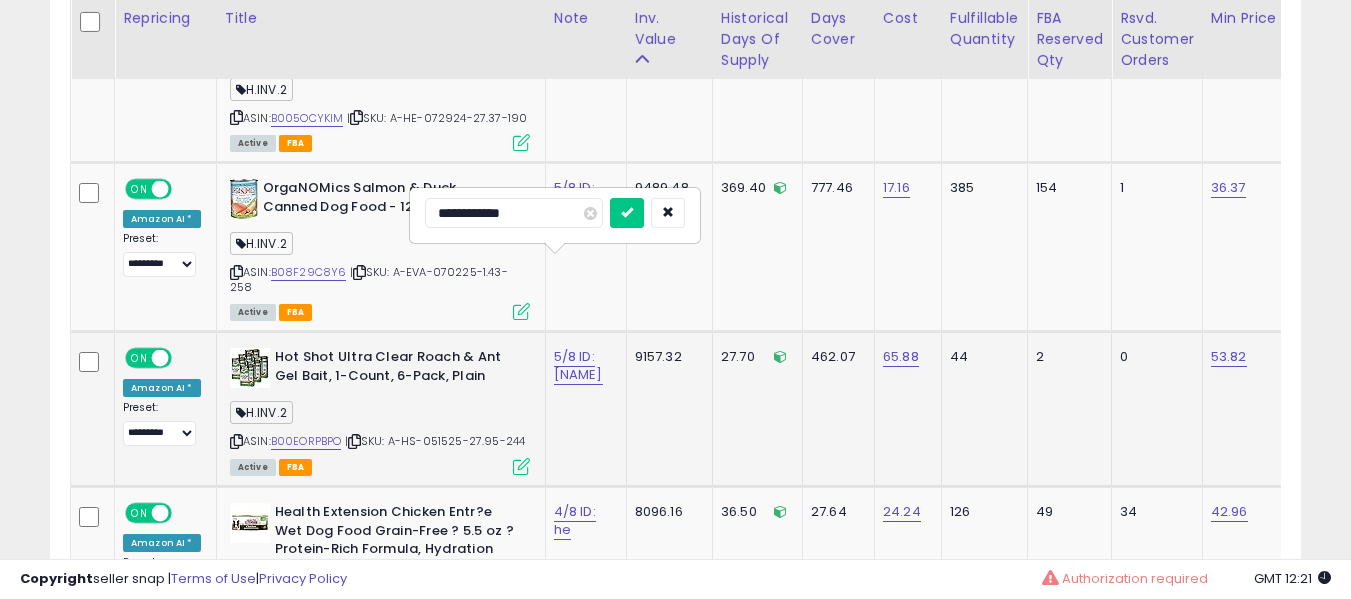 click at bounding box center (627, 213) 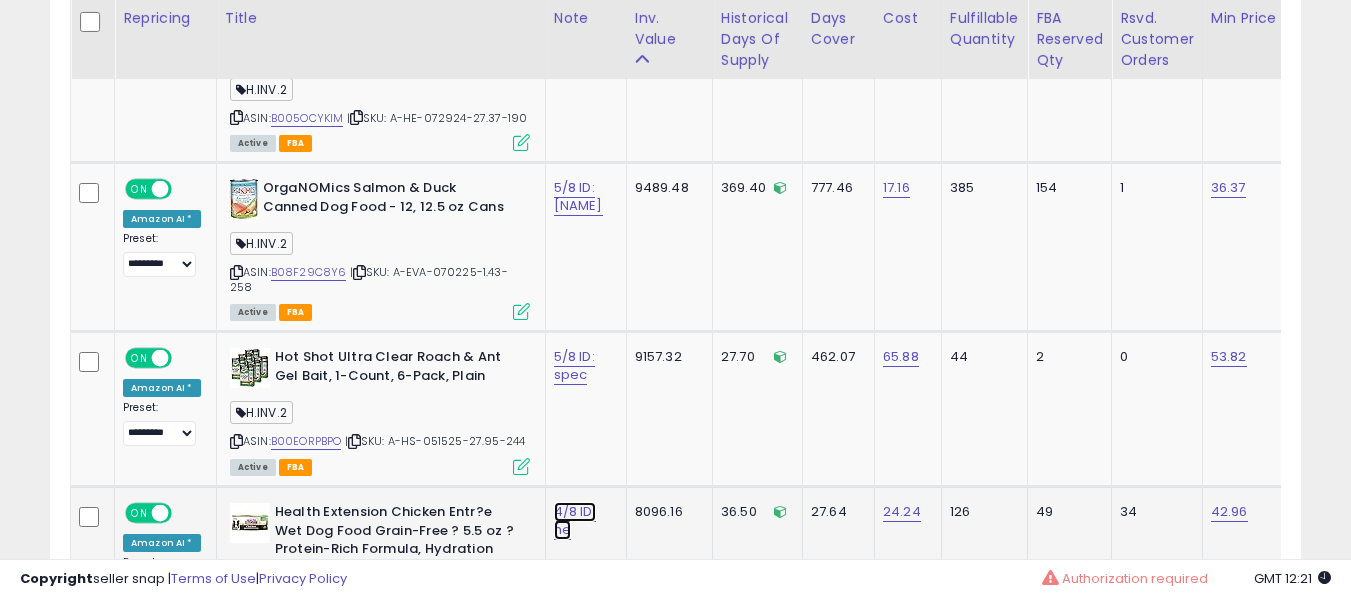 click on "4/8 ID: he" at bounding box center (577, -5398) 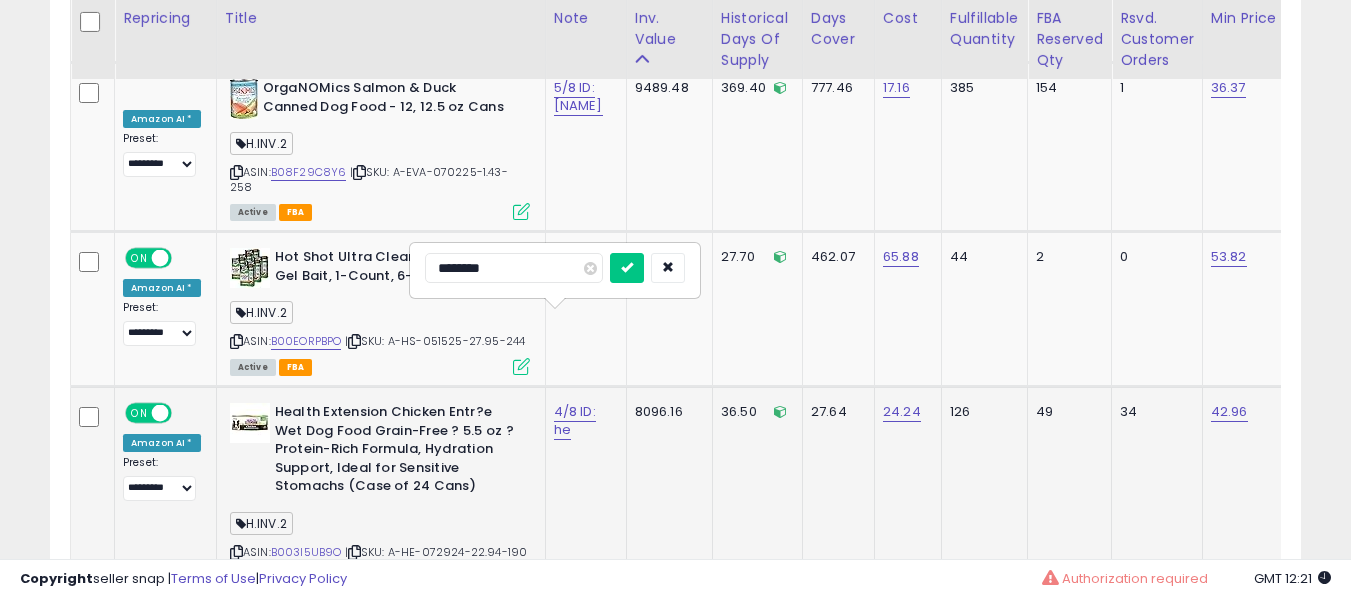 type on "*********" 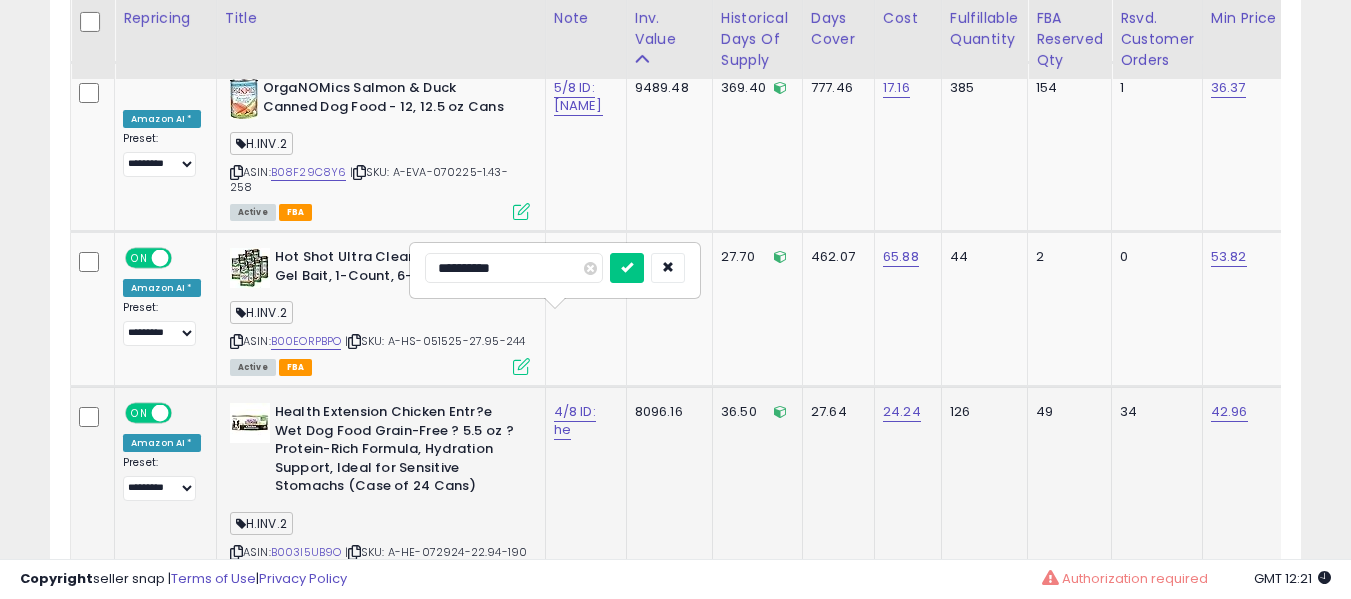 click at bounding box center [627, 268] 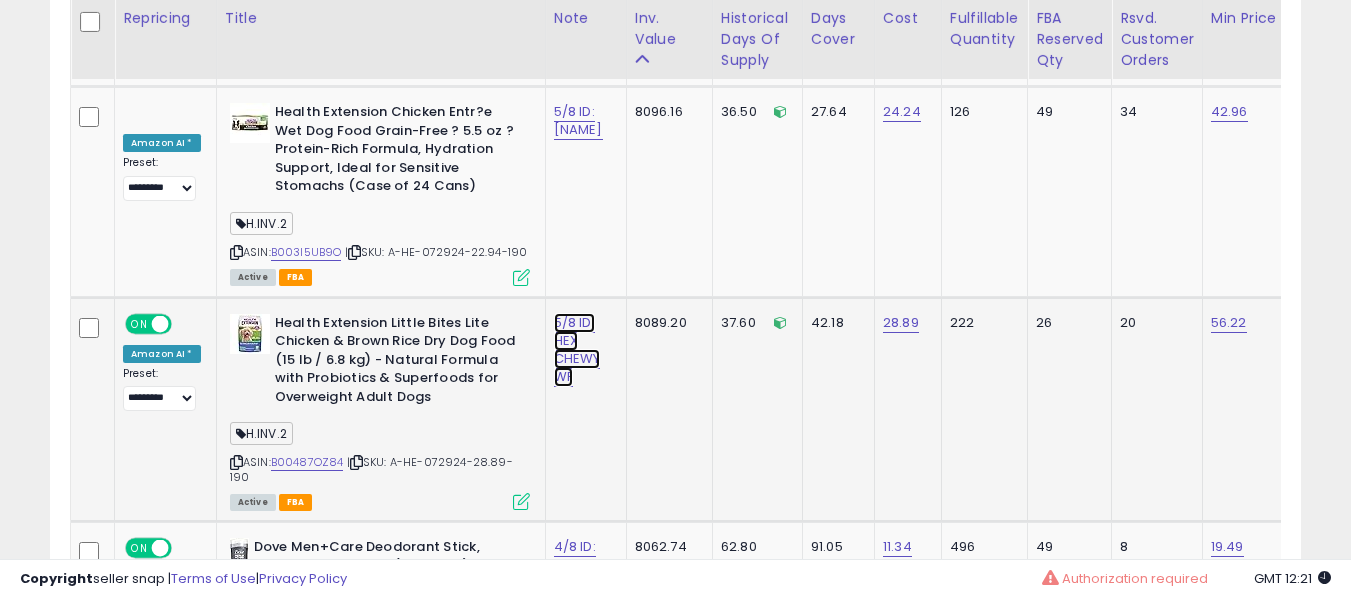 click on "5/8 ID: HEX CHEWY WF" at bounding box center [577, -5798] 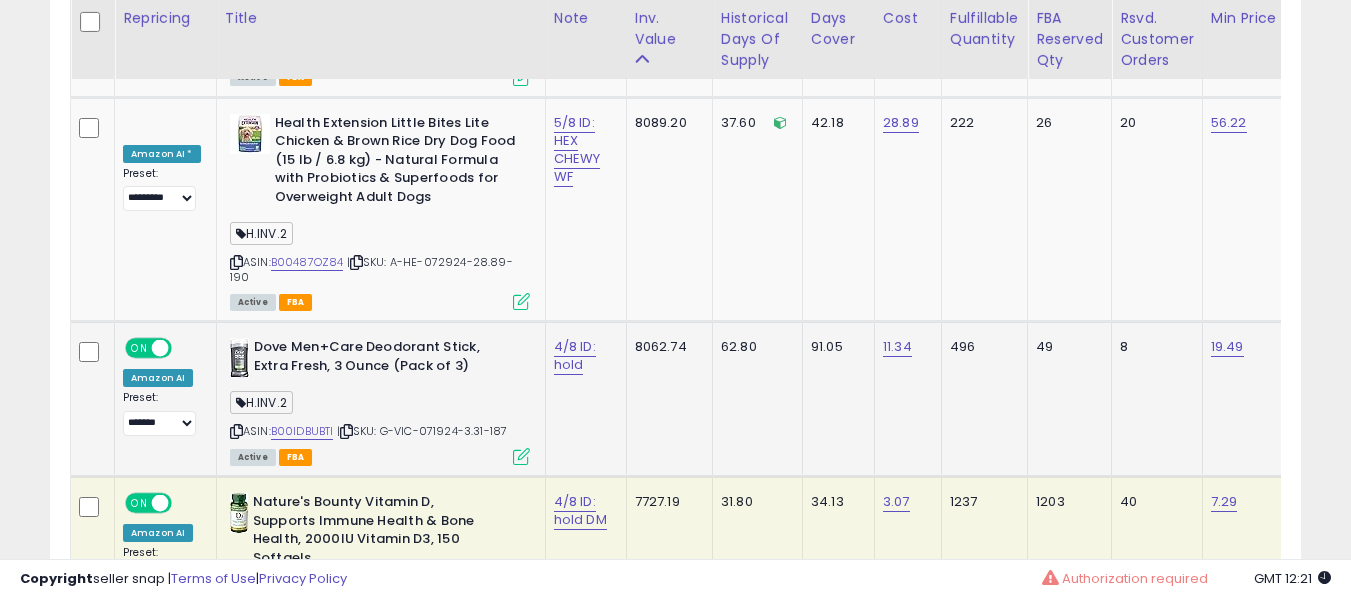 click on "4/8 ID: hold" 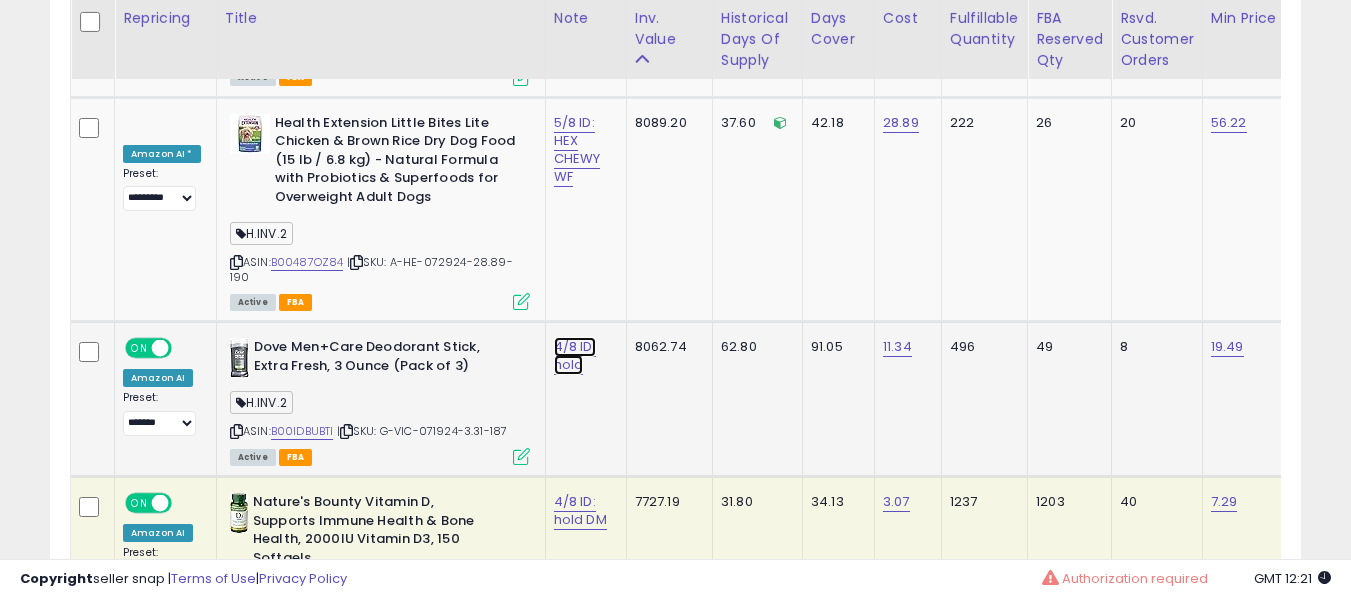 drag, startPoint x: 562, startPoint y: 254, endPoint x: 538, endPoint y: 260, distance: 24.738634 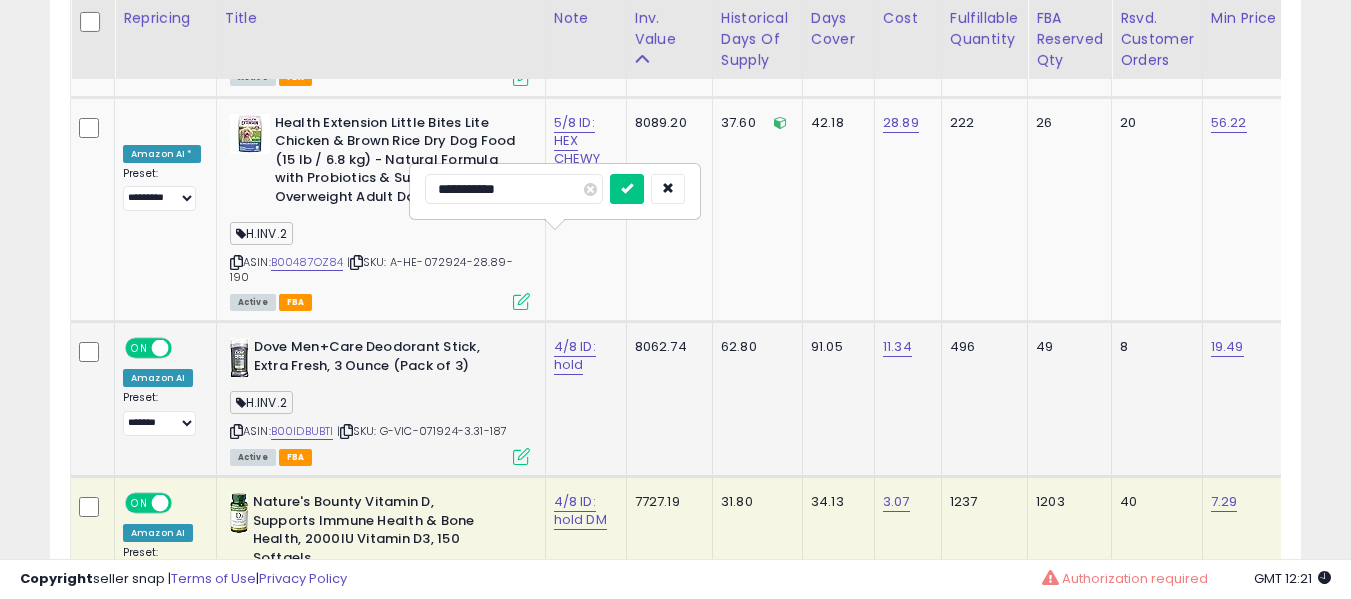 type on "**********" 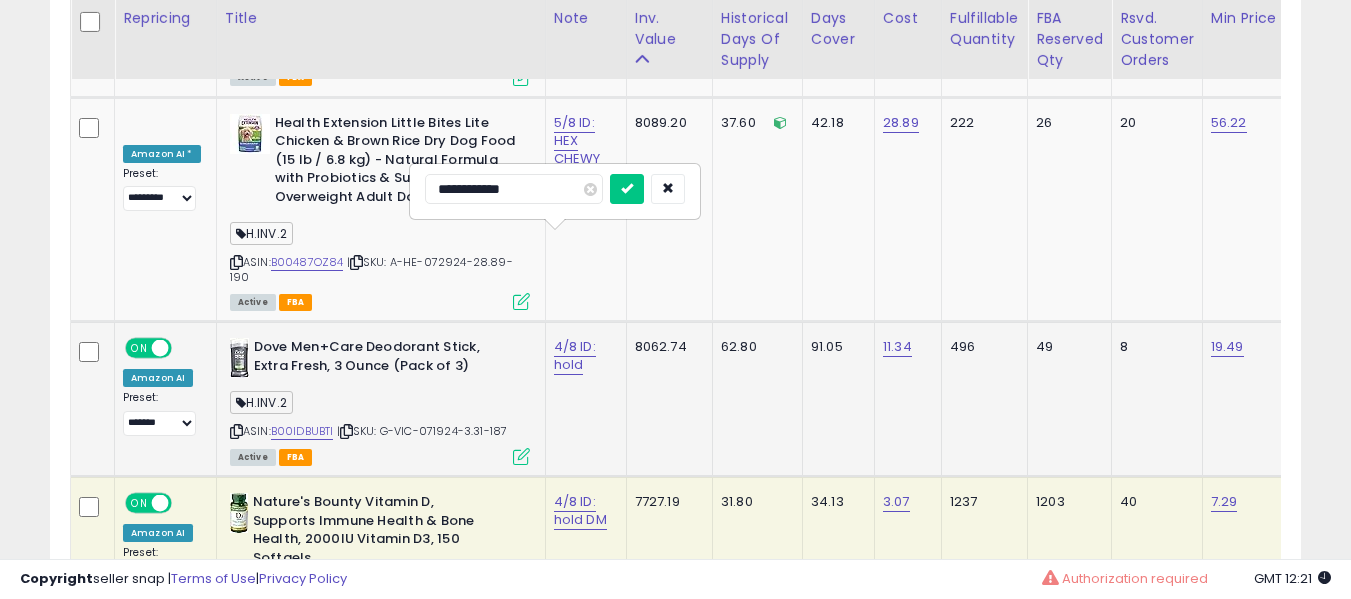 click at bounding box center [627, 189] 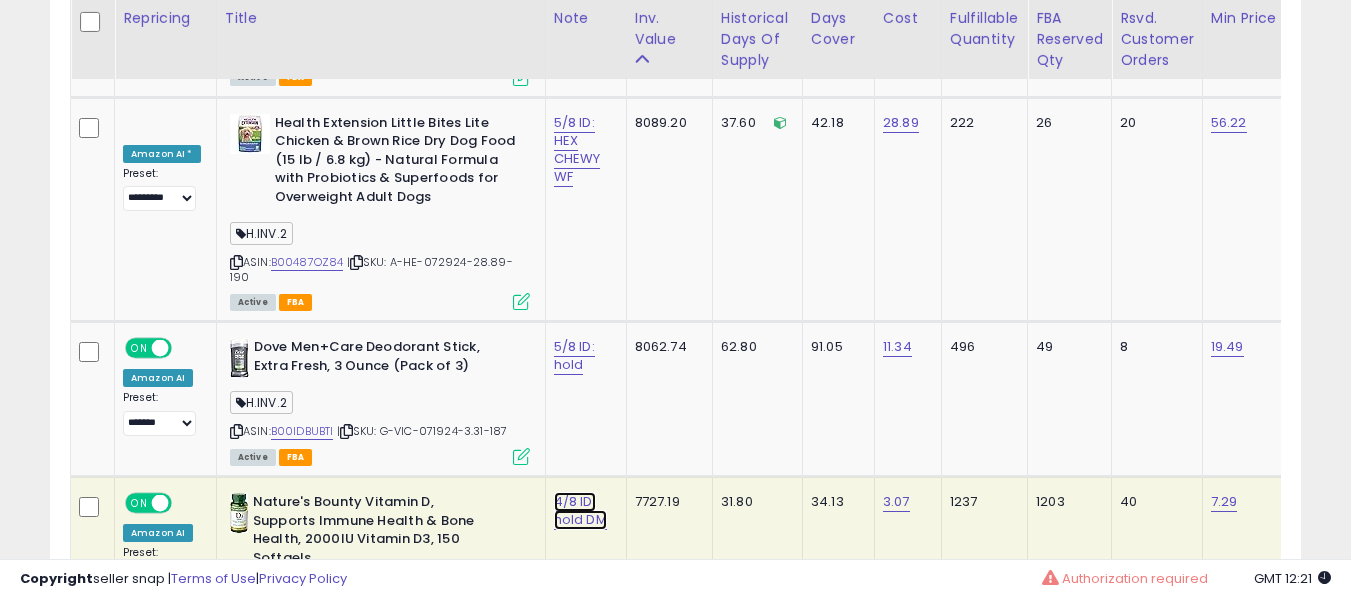 click on "4/8 ID: hold DM" at bounding box center [574, -4041] 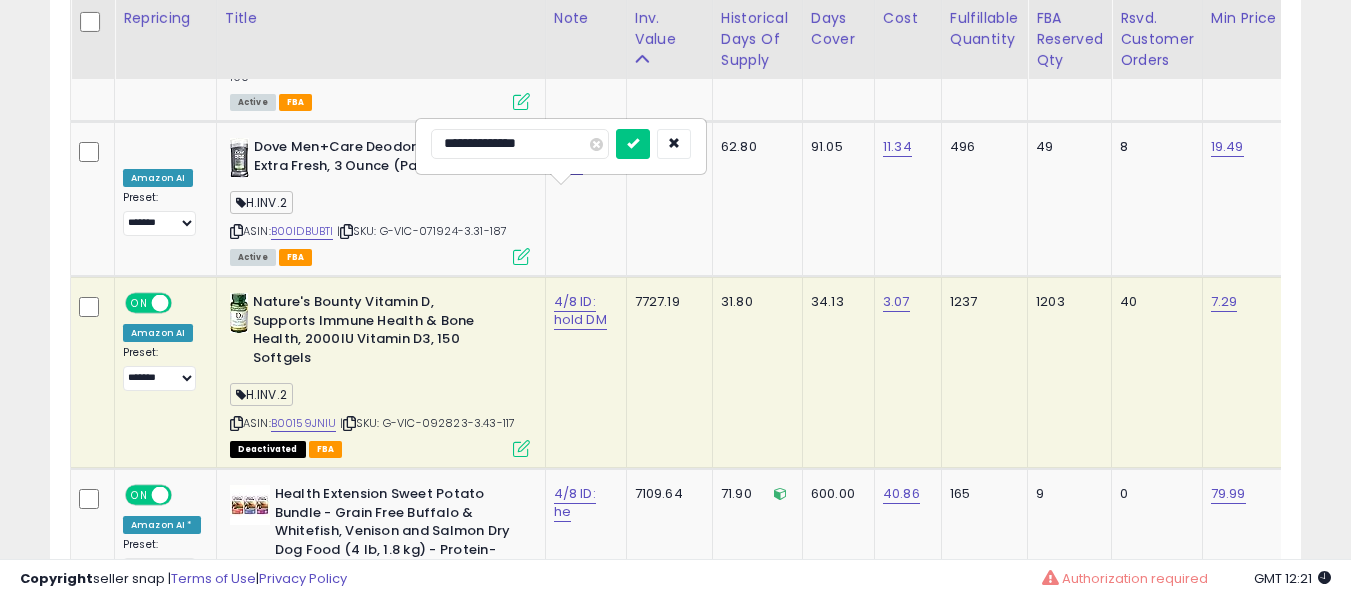 type on "**********" 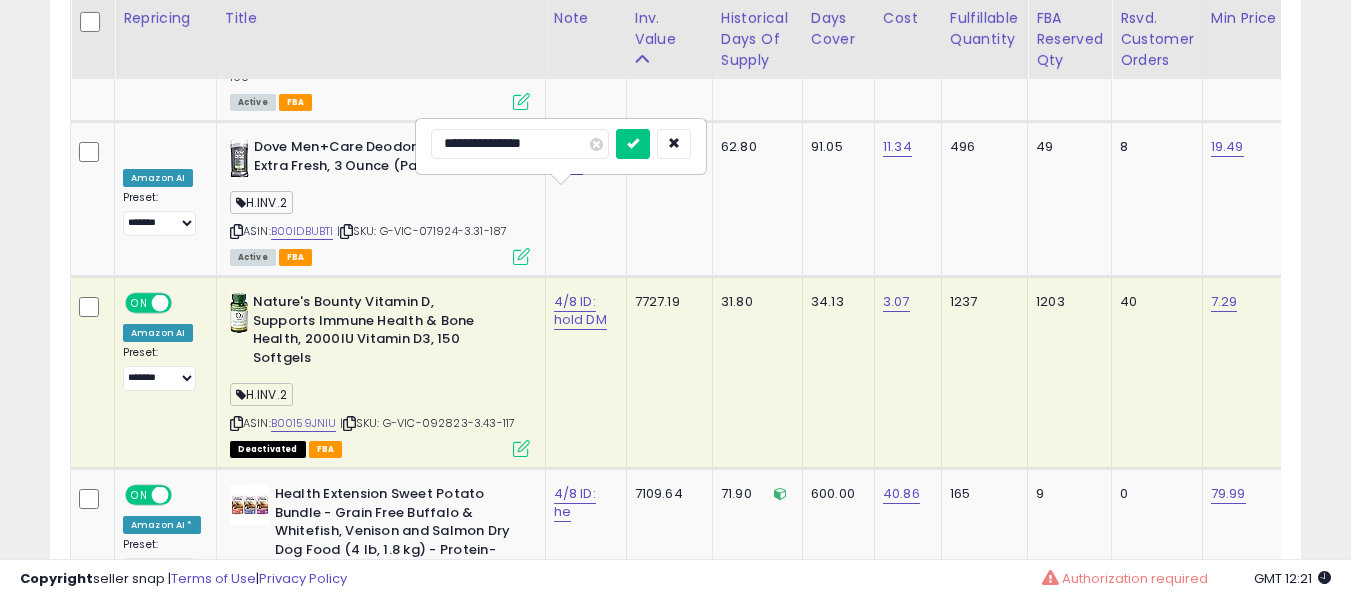 click at bounding box center (633, 144) 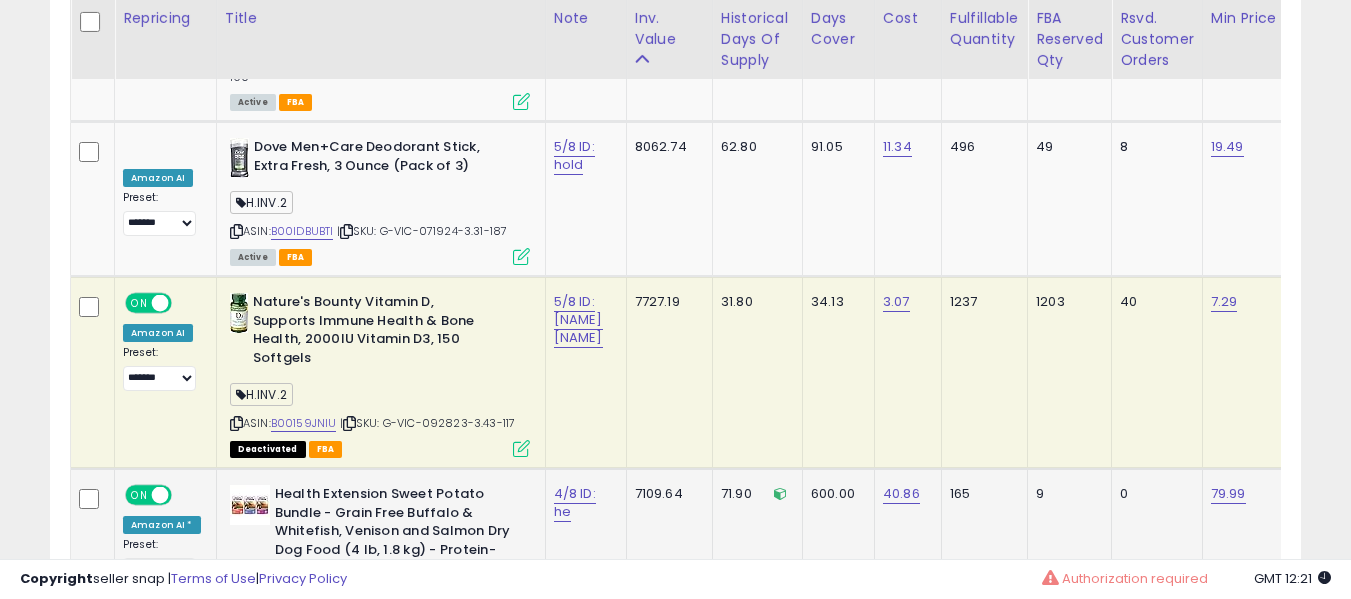 click on "4/8 ID: he" 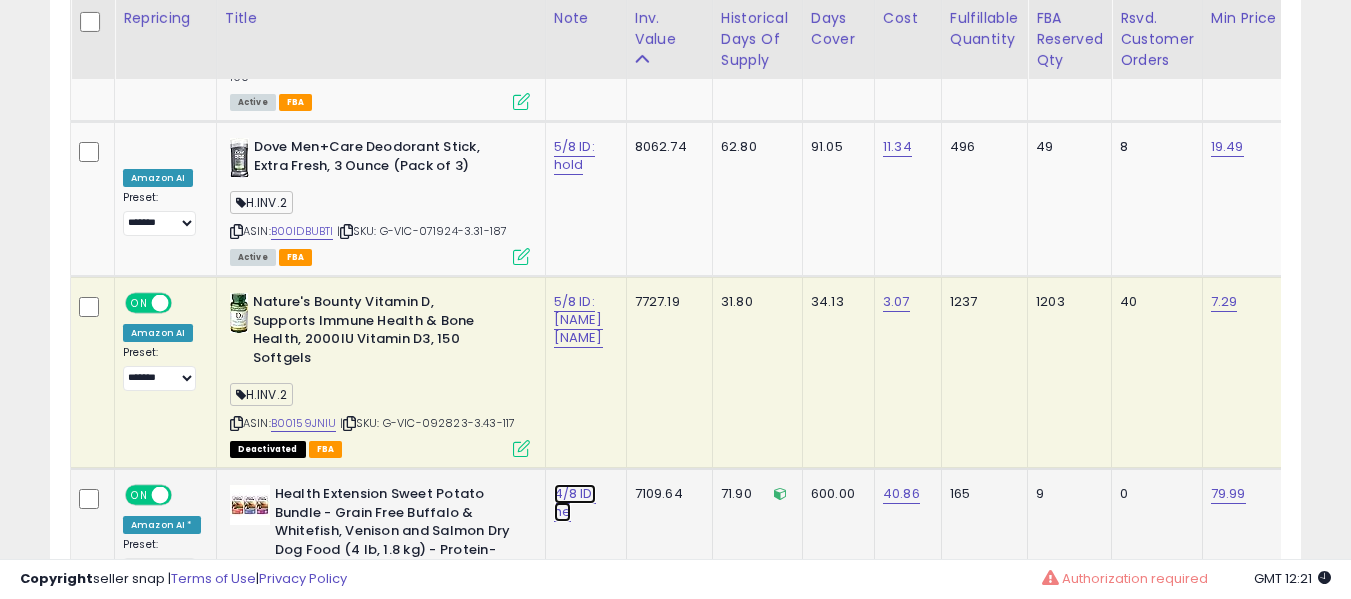 click on "4/8 ID: he" at bounding box center [577, -6198] 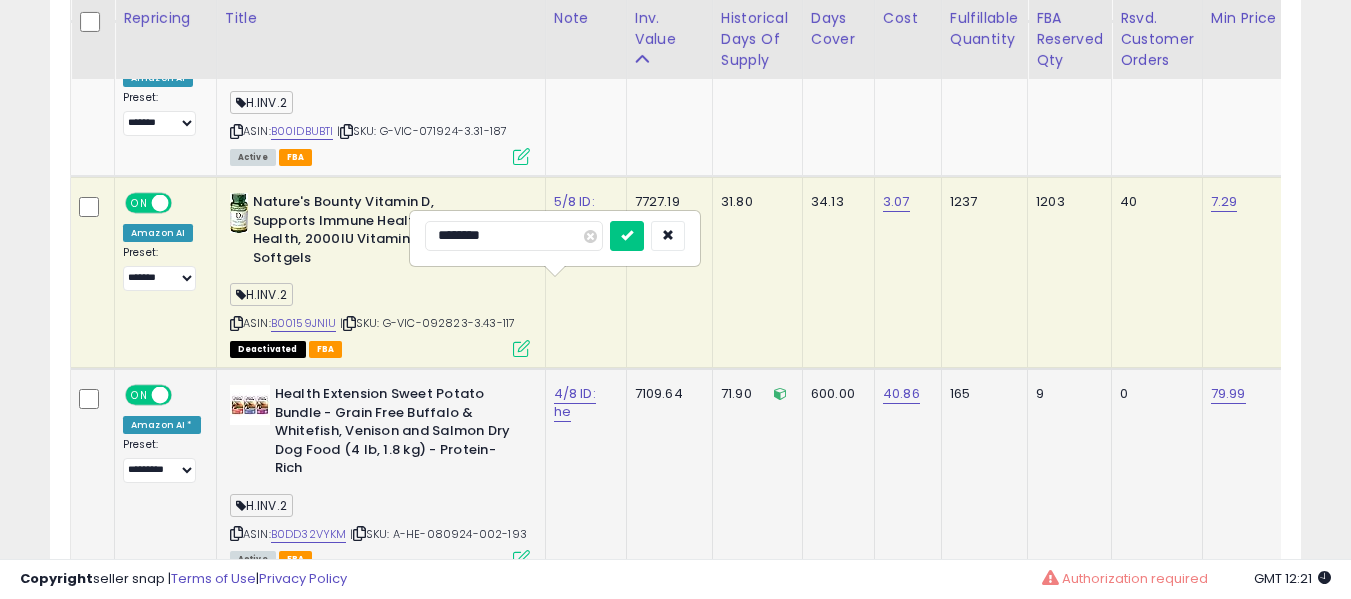type on "*********" 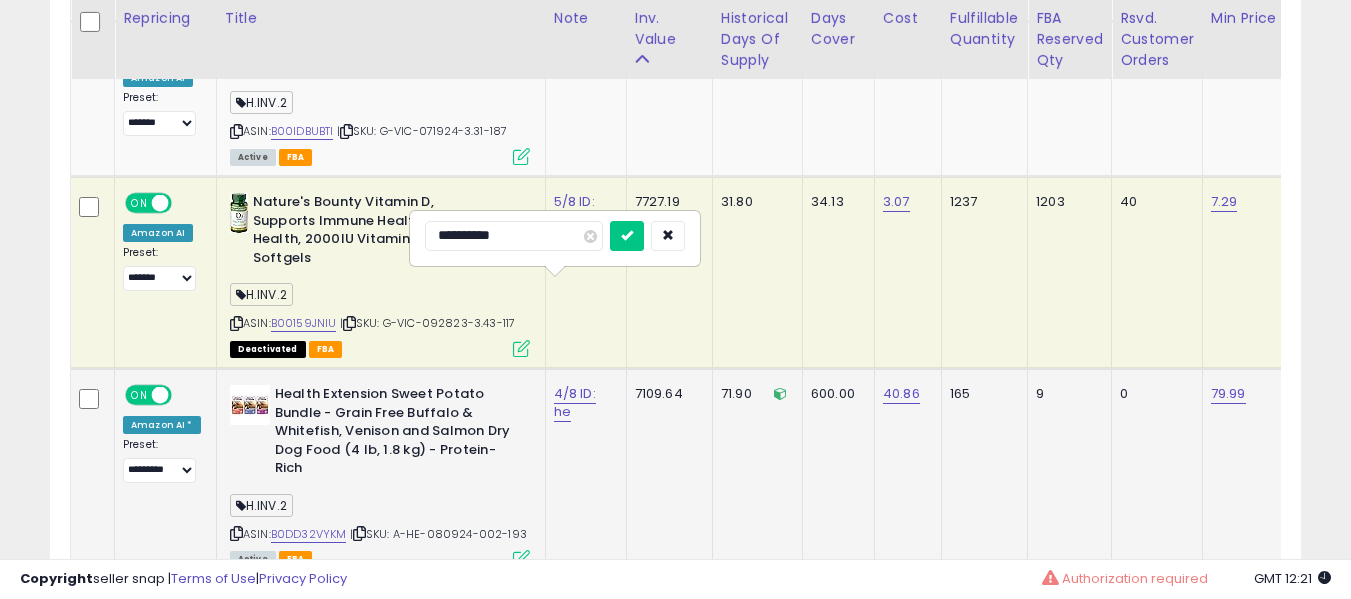 click at bounding box center [627, 236] 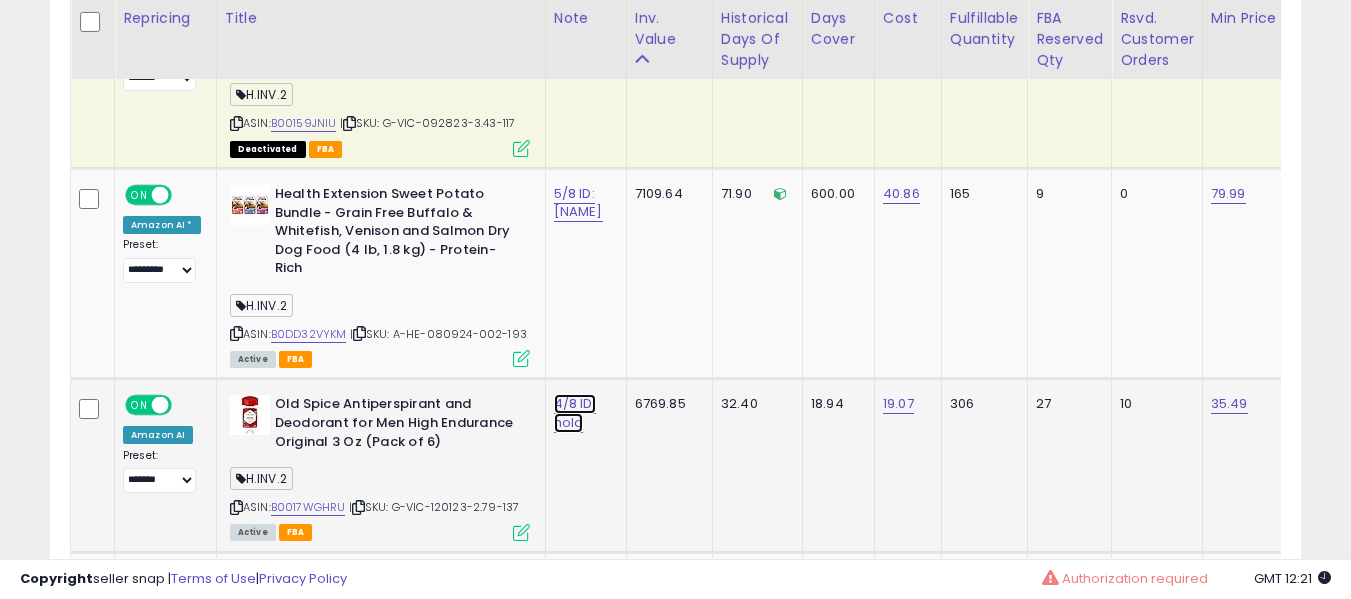 click on "4/8 ID: hold" at bounding box center [577, -6498] 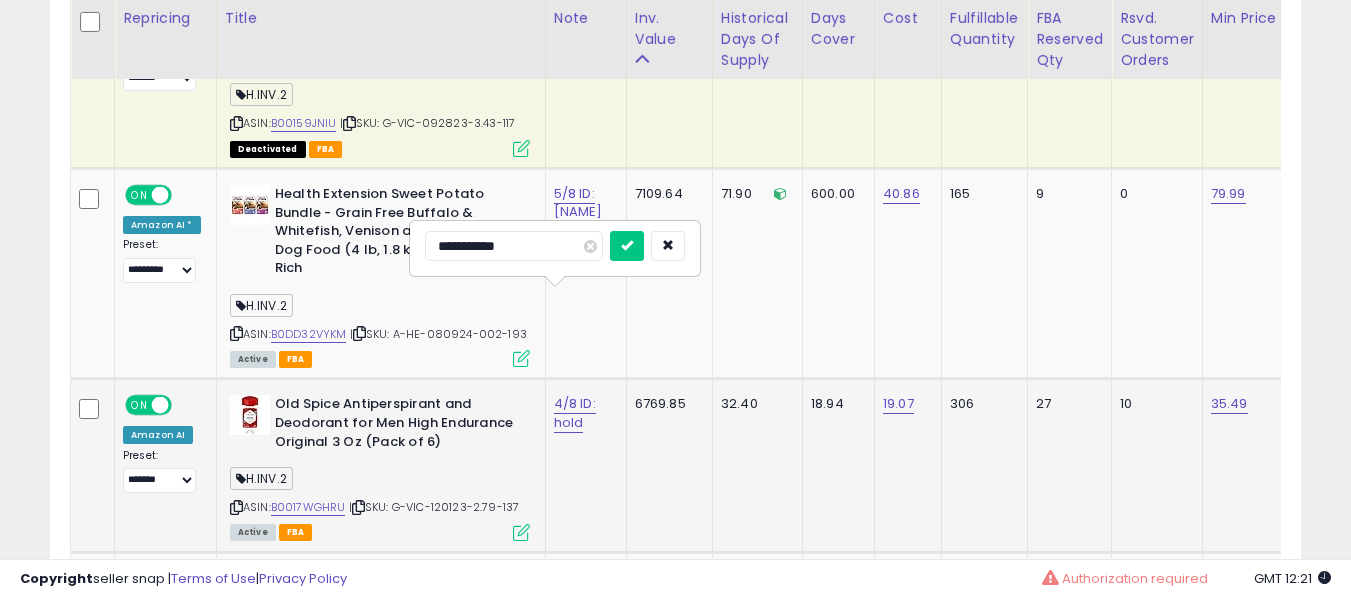 type on "**********" 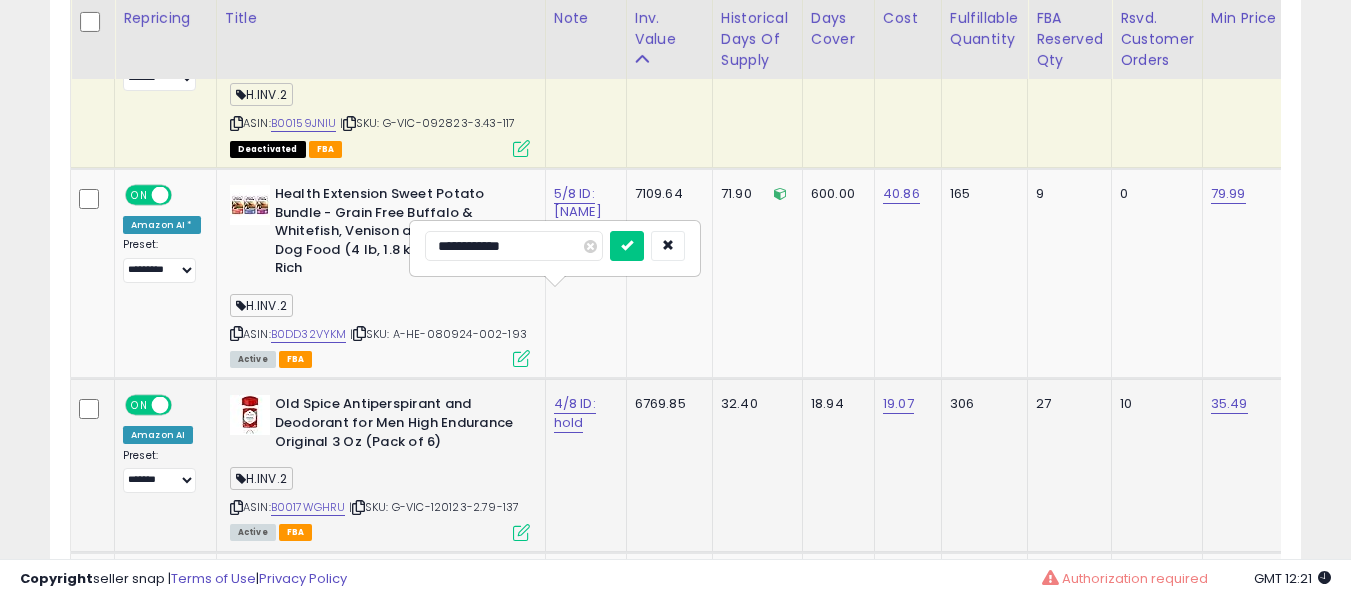 click at bounding box center [627, 246] 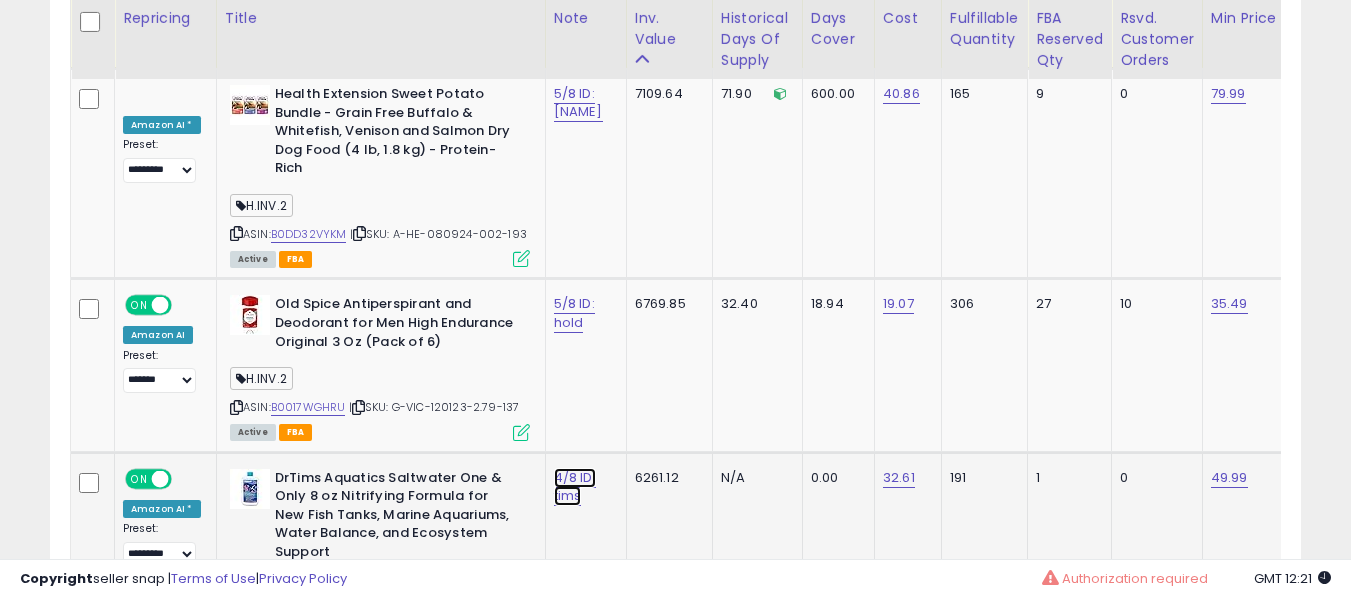 click on "4/8 ID: tims" at bounding box center [577, -6598] 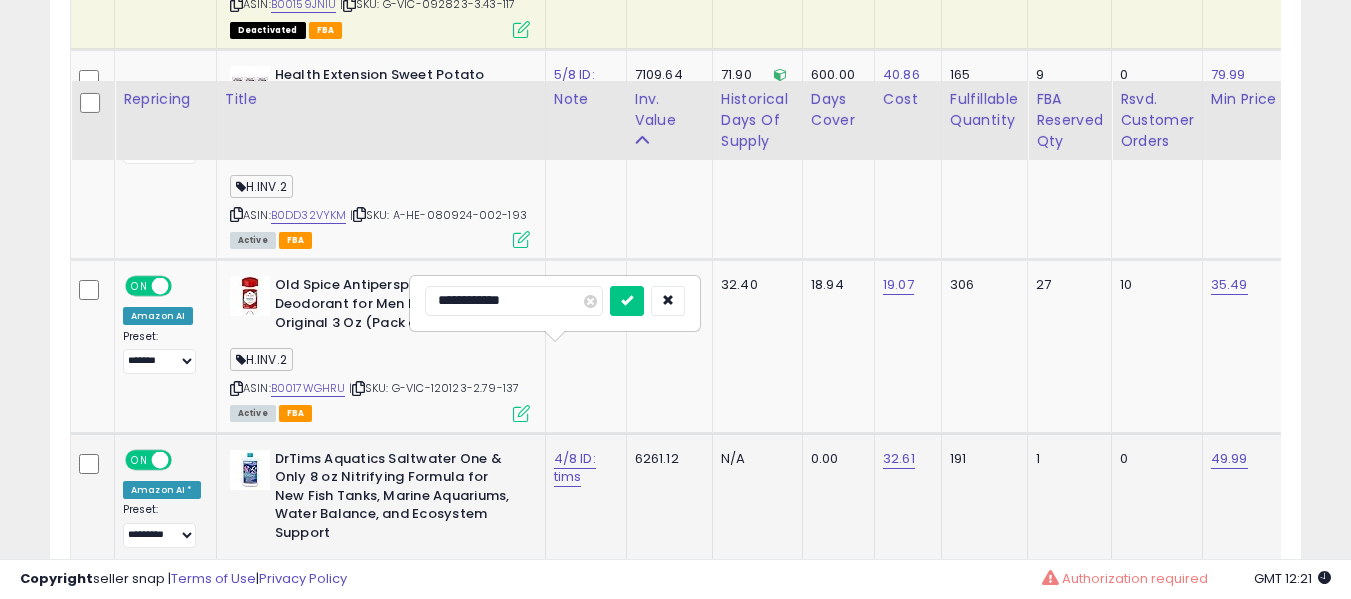 scroll, scrollTop: 7849, scrollLeft: 0, axis: vertical 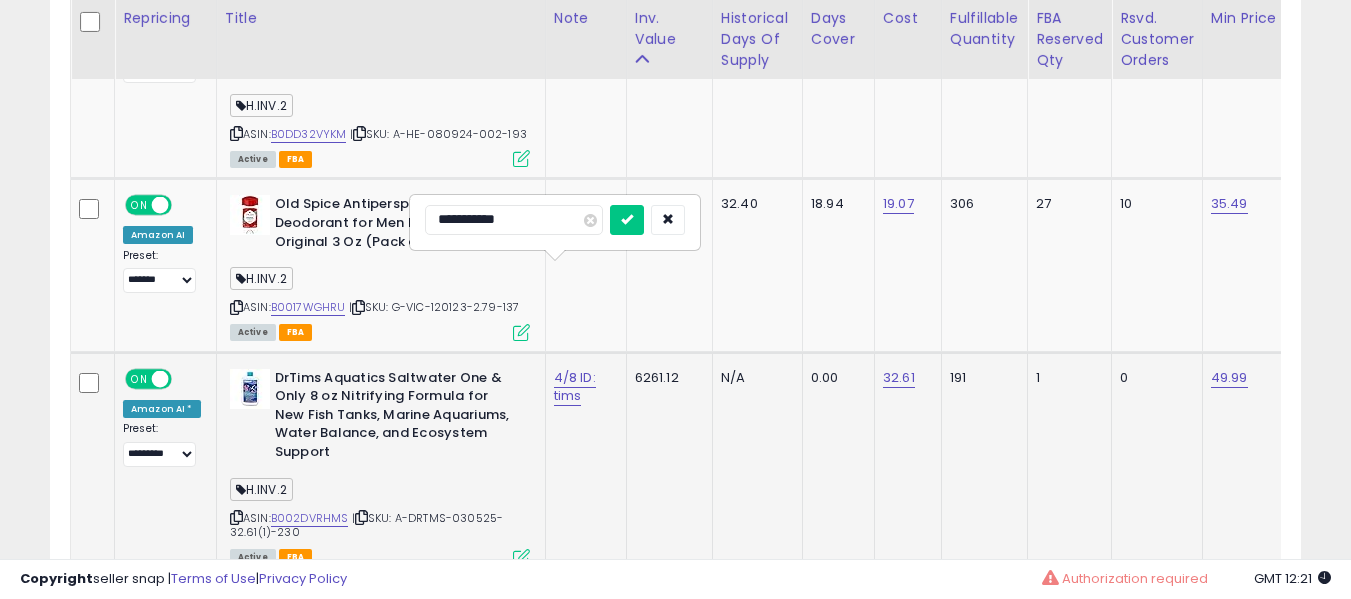 type on "**********" 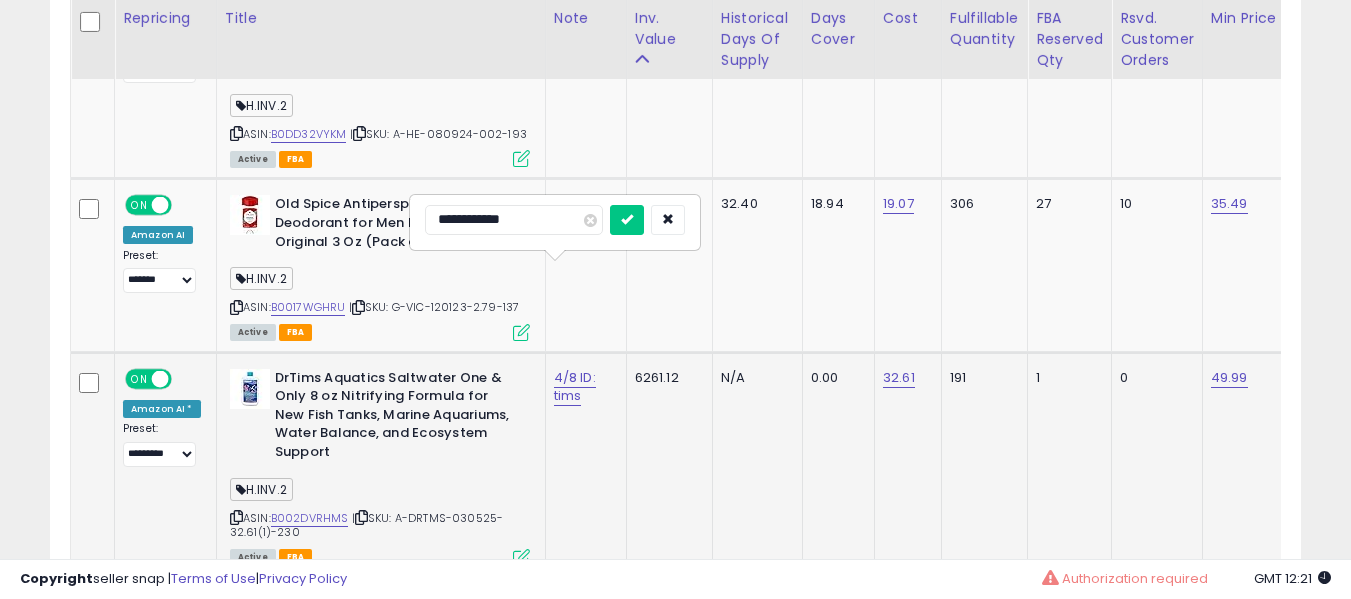 click at bounding box center [627, 220] 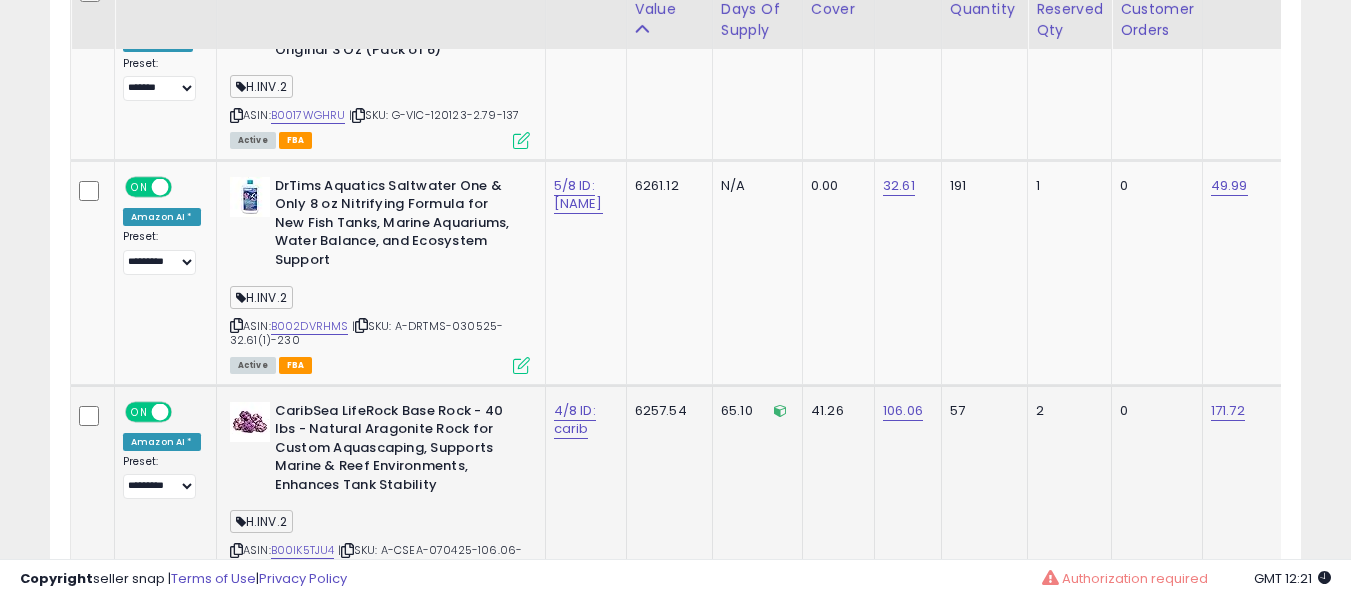 scroll, scrollTop: 8049, scrollLeft: 0, axis: vertical 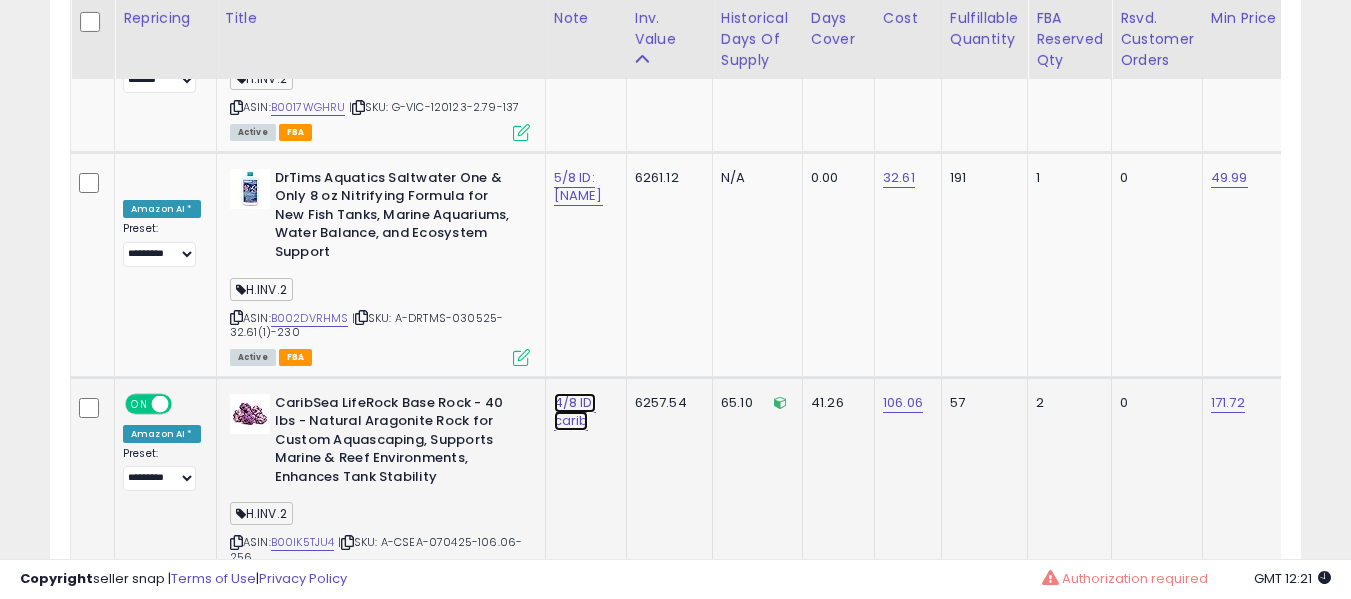 click on "4/8 ID: carib" at bounding box center (577, -6898) 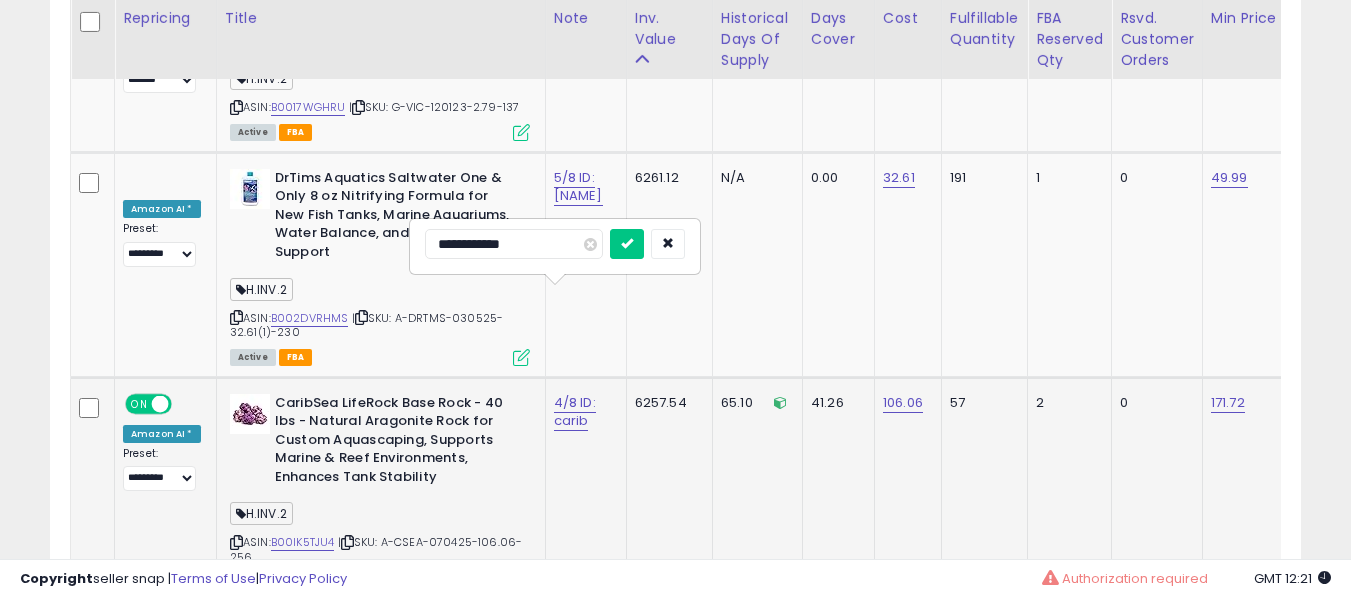 type on "**********" 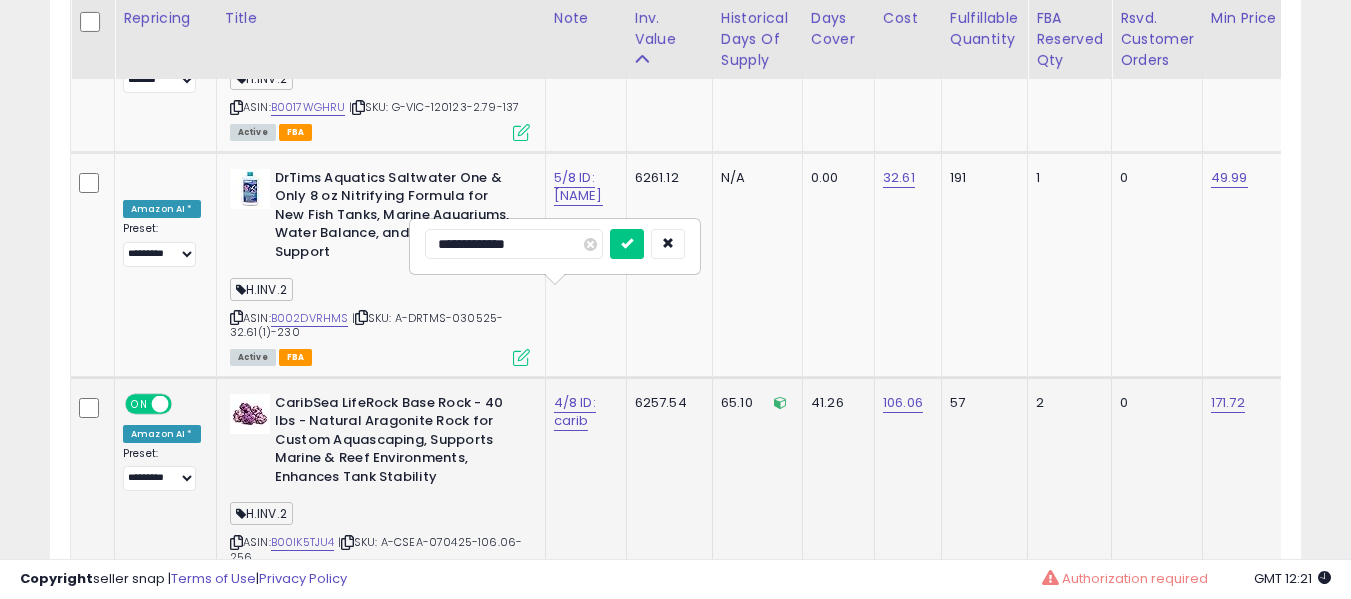 click at bounding box center (627, 244) 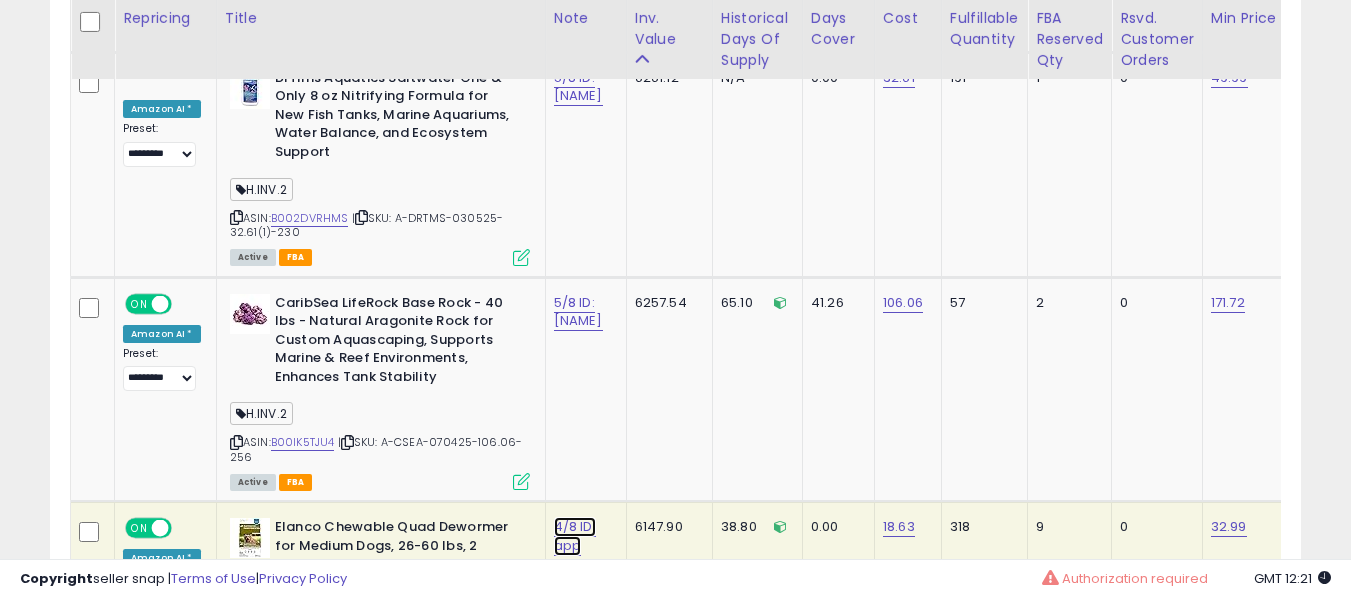 click on "4/8 ID: app" at bounding box center (574, -5041) 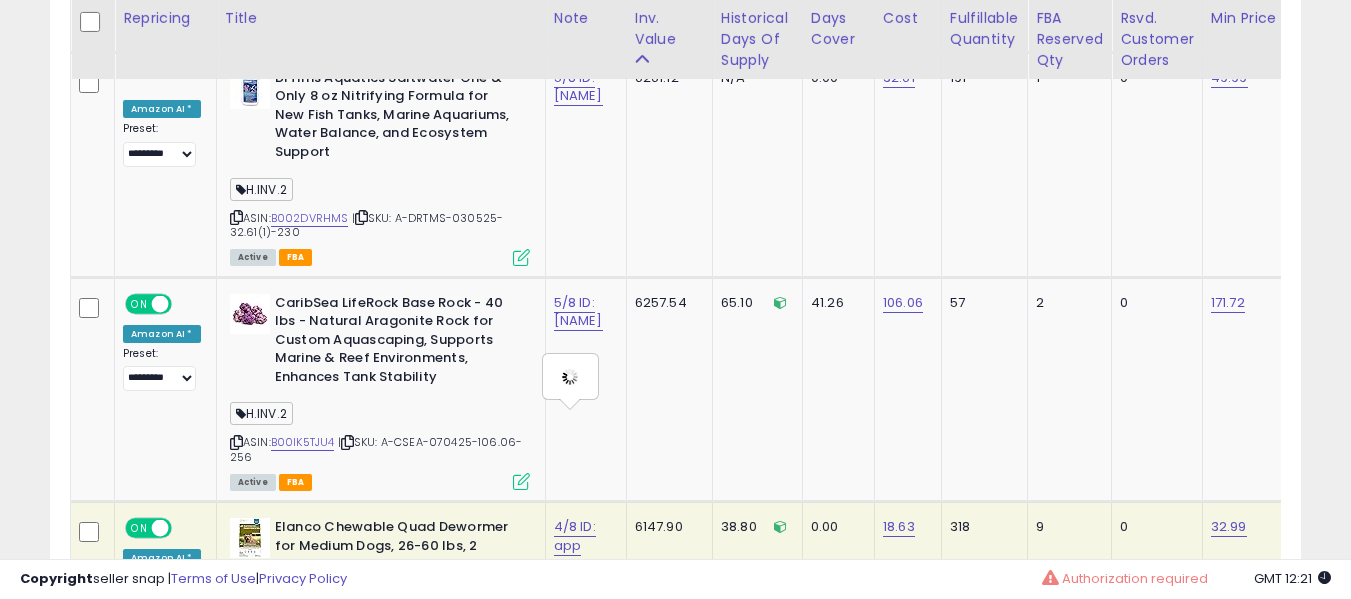 type on "**********" 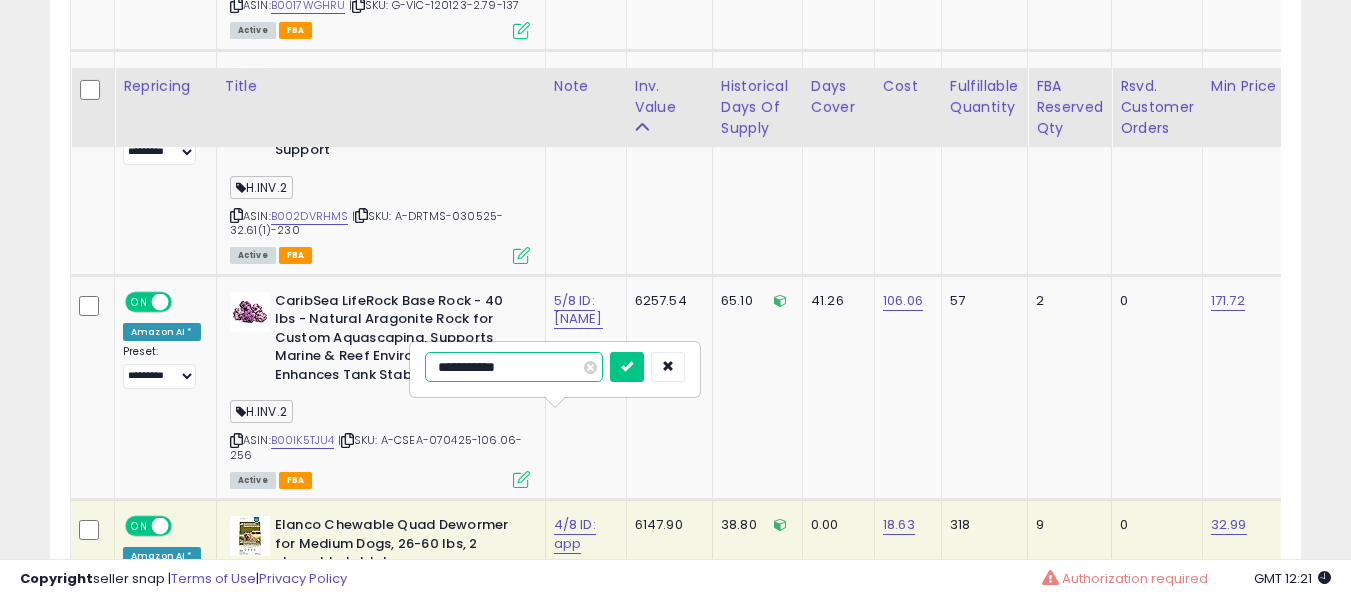 scroll, scrollTop: 8249, scrollLeft: 0, axis: vertical 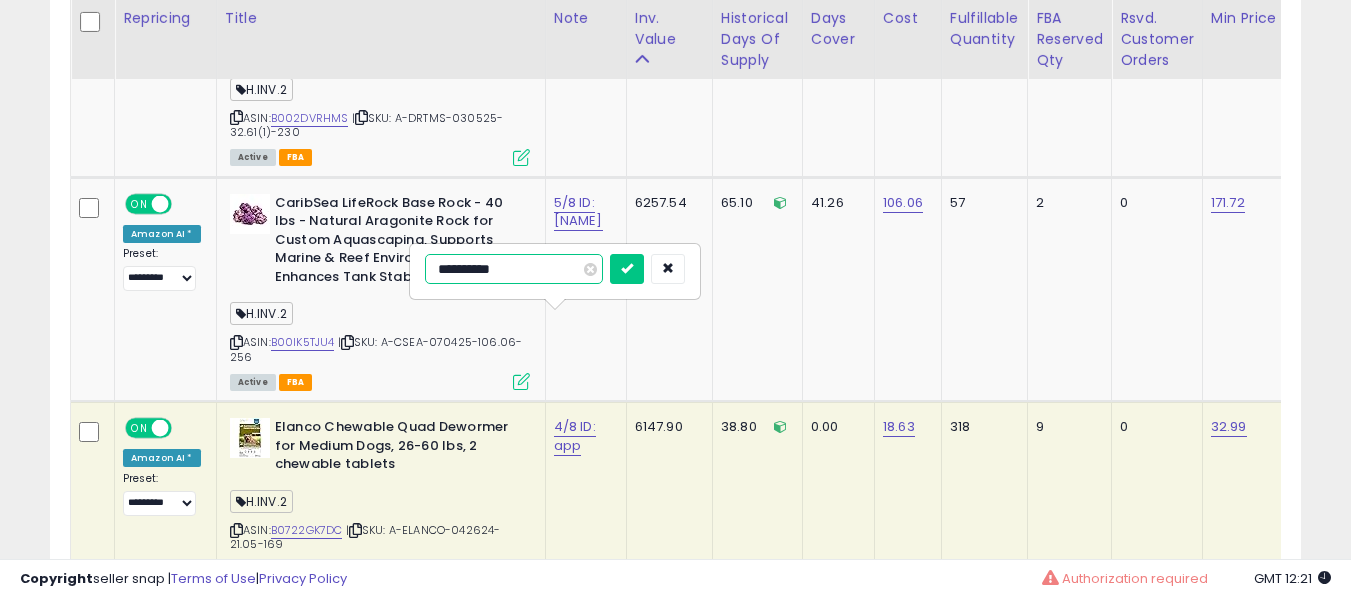type on "**********" 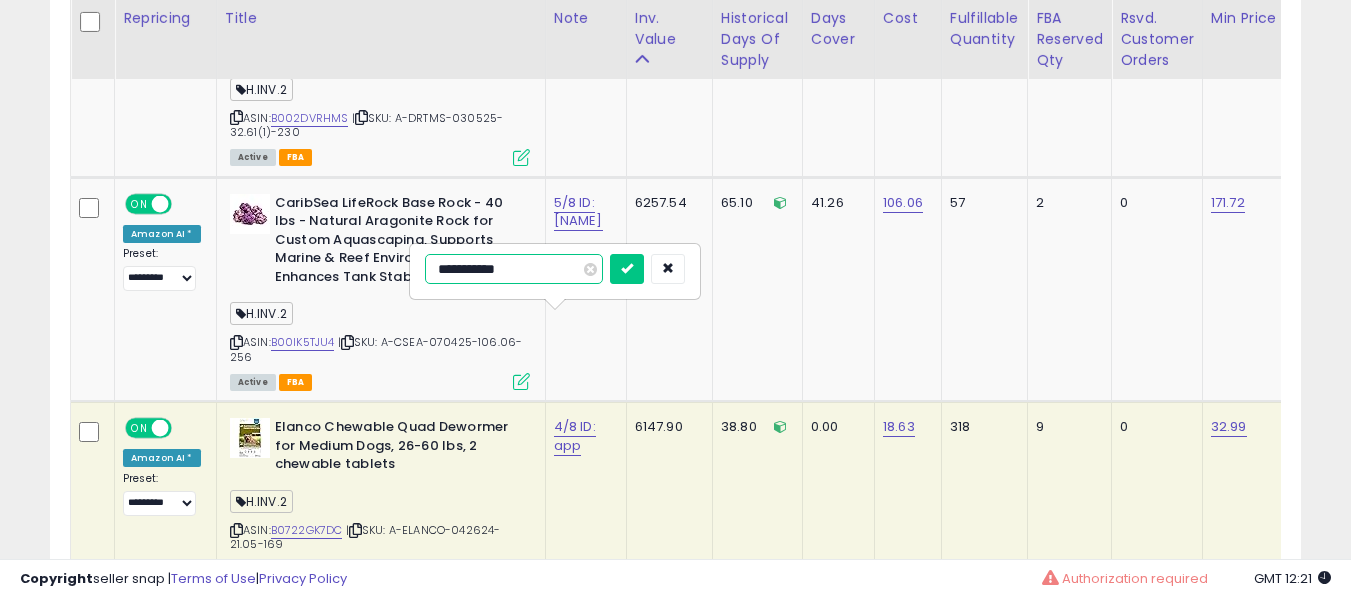 click at bounding box center (627, 269) 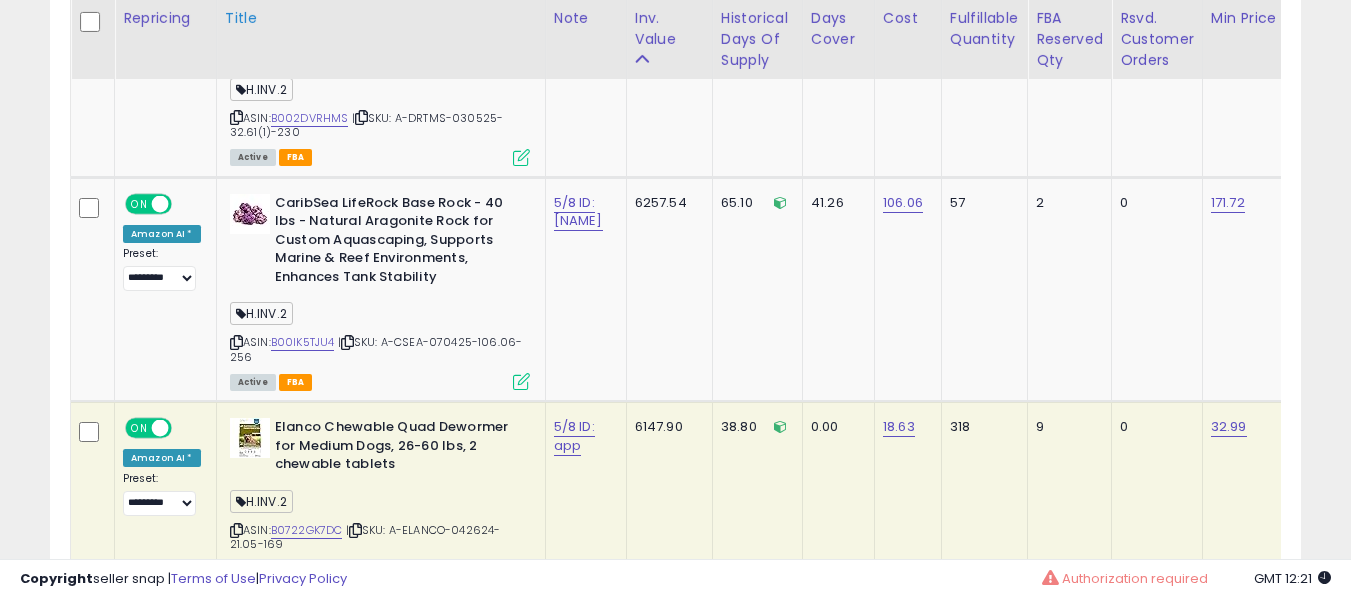 scroll, scrollTop: 6289, scrollLeft: 0, axis: vertical 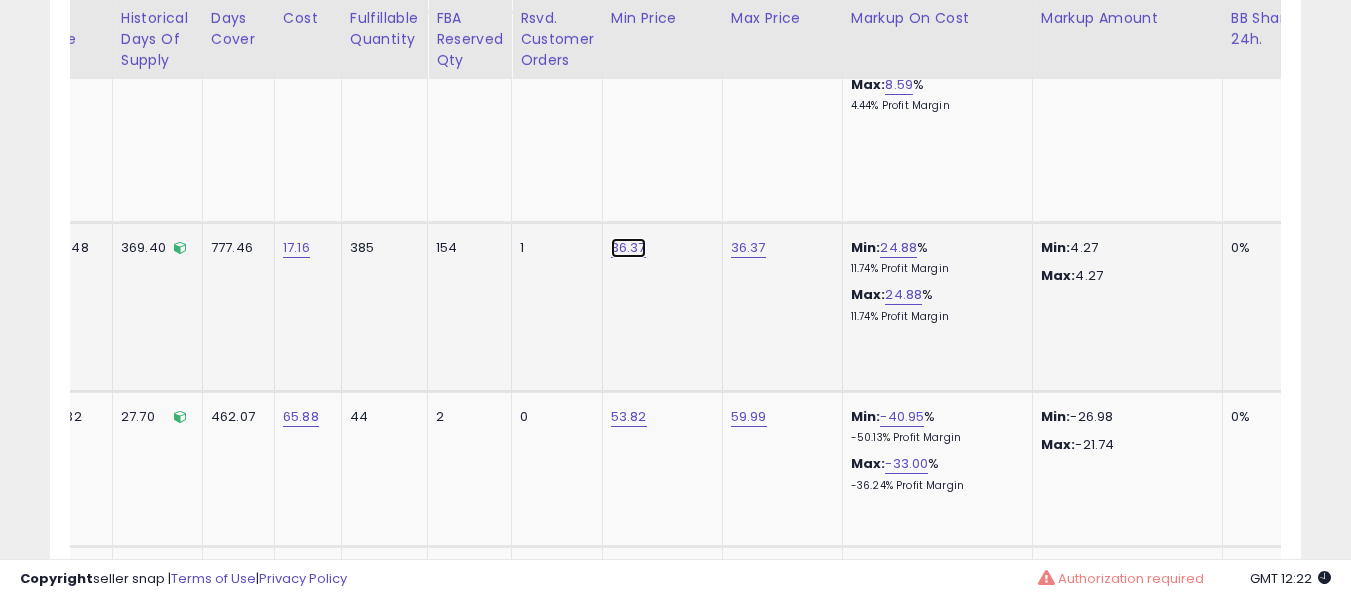 click on "36.37" at bounding box center (629, -5365) 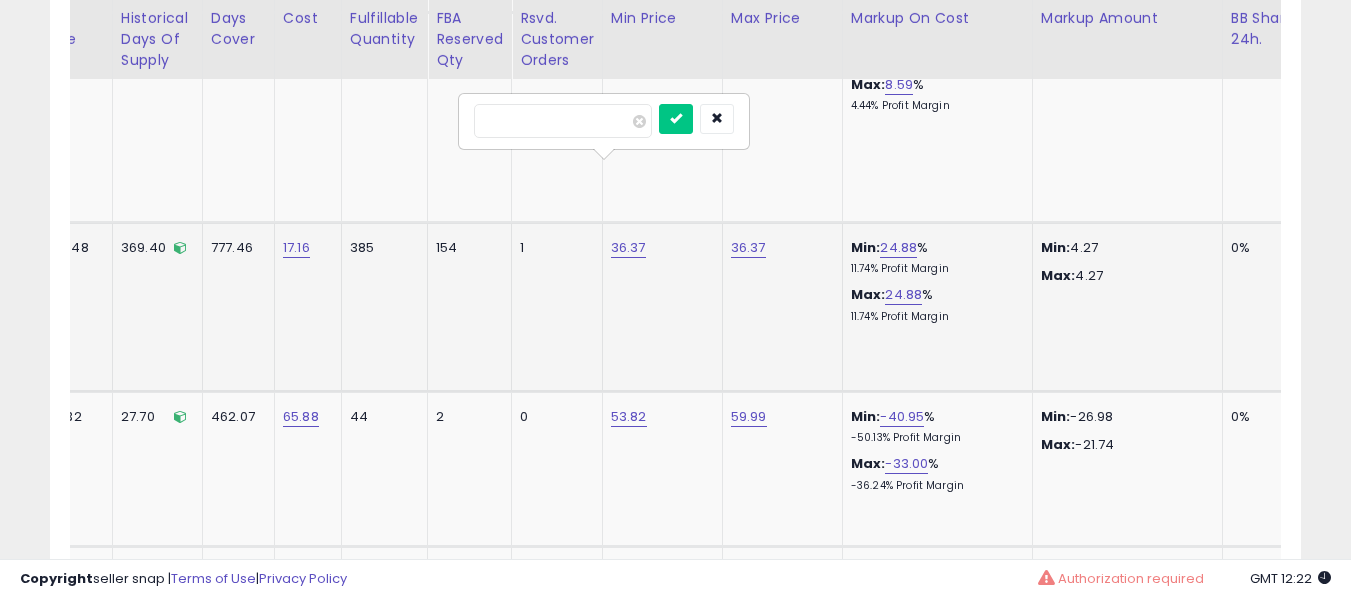 scroll, scrollTop: 0, scrollLeft: 797, axis: horizontal 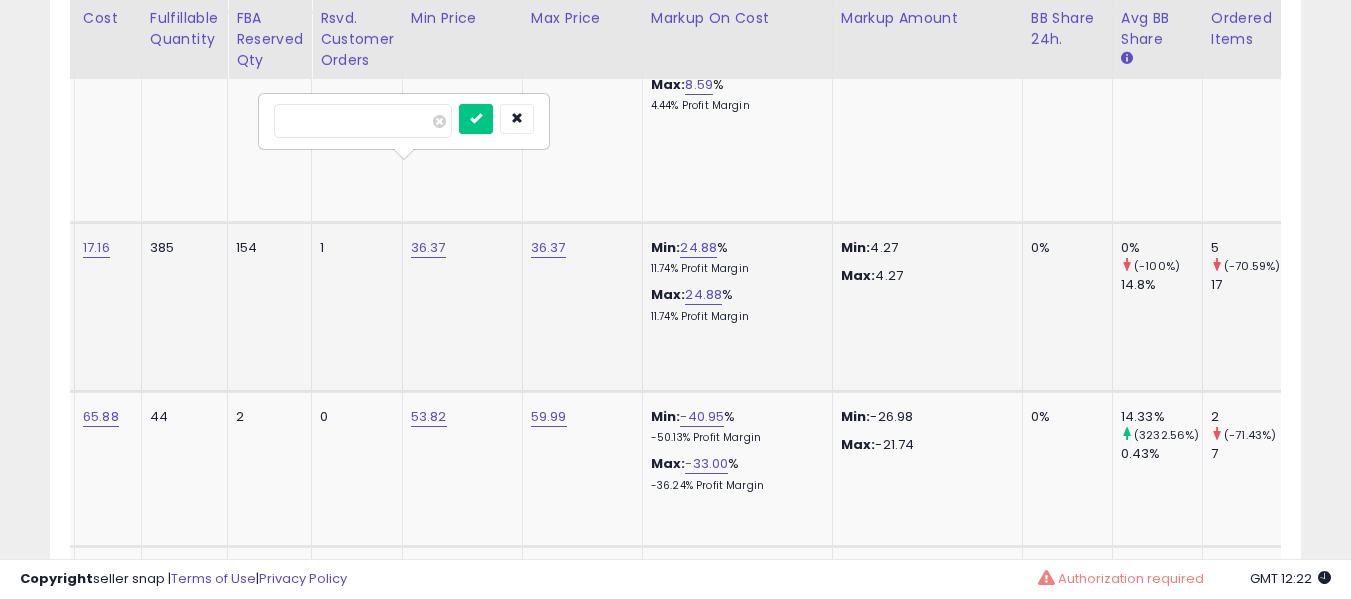 type on "*****" 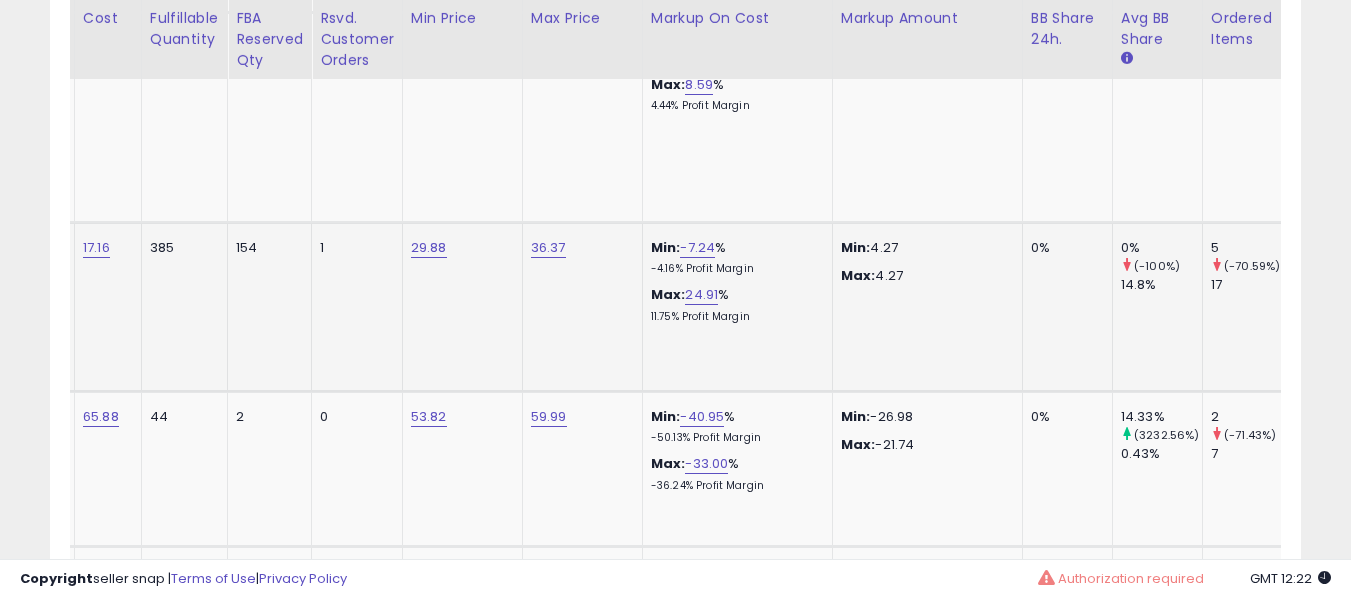 scroll, scrollTop: 0, scrollLeft: 1000, axis: horizontal 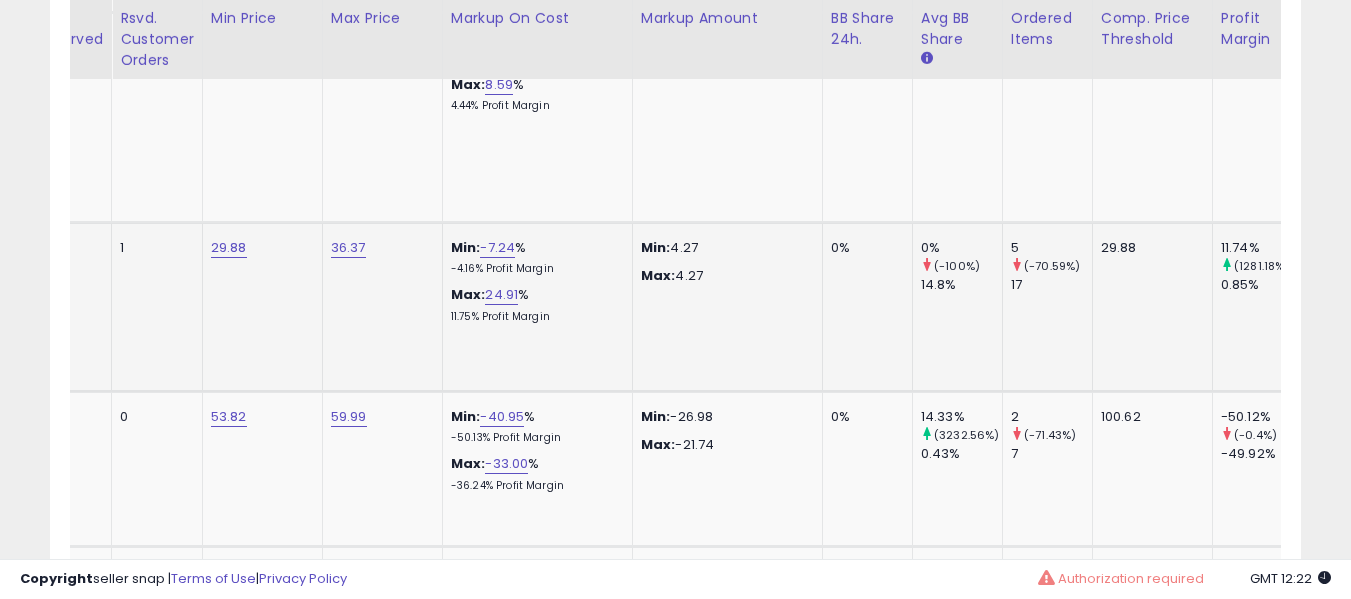 click on "36.37" at bounding box center (379, 248) 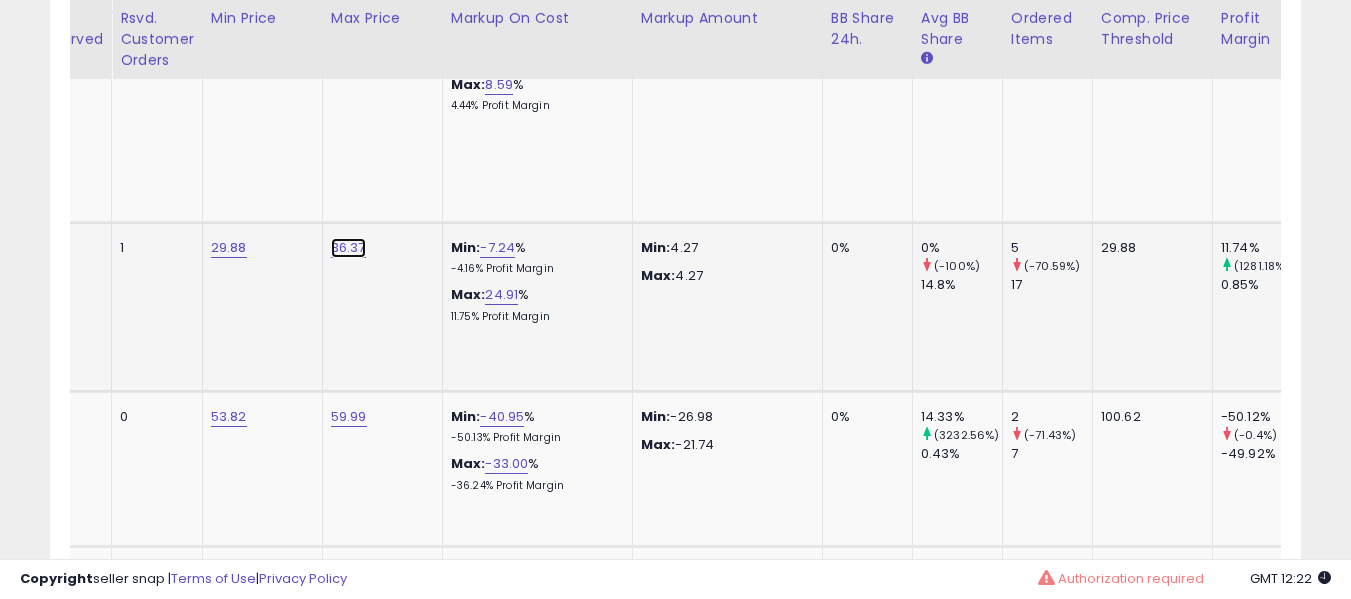 click on "36.37" at bounding box center [349, -5365] 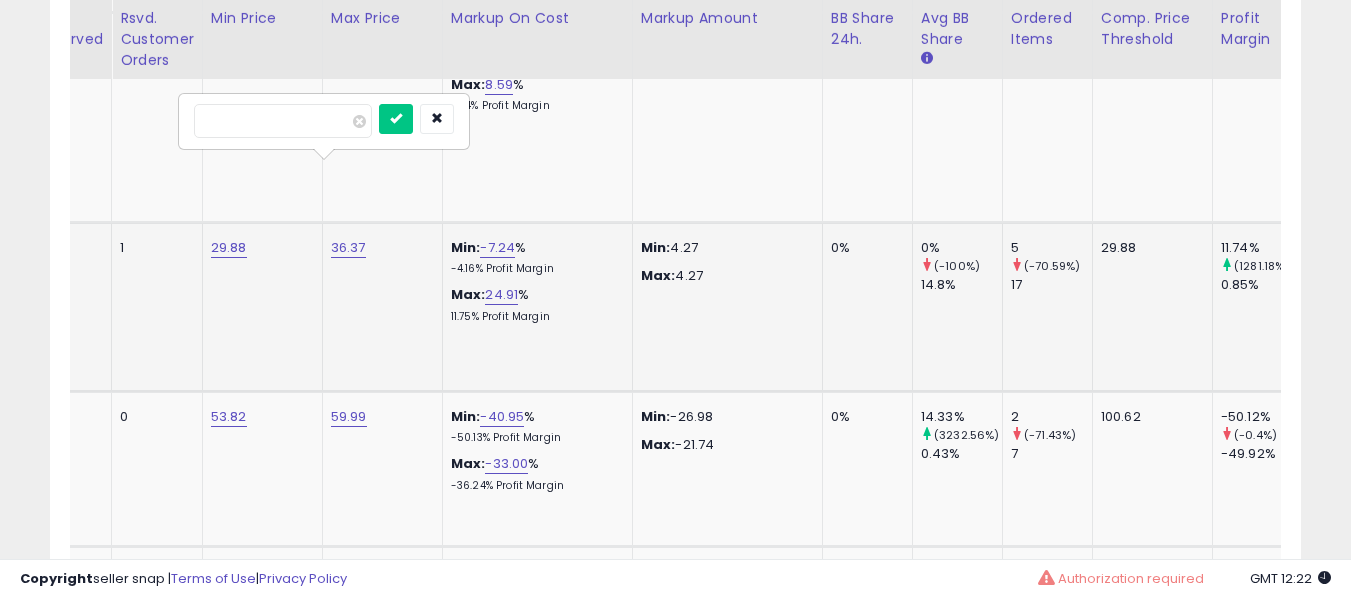 type on "*****" 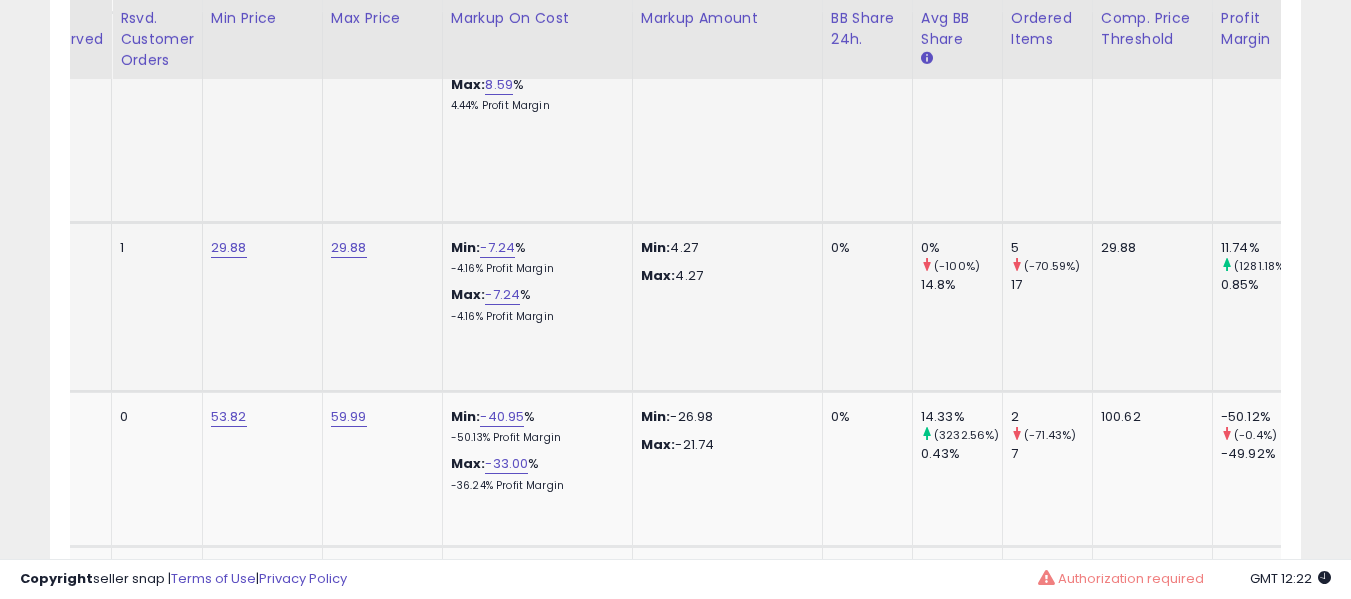 scroll, scrollTop: 0, scrollLeft: 500, axis: horizontal 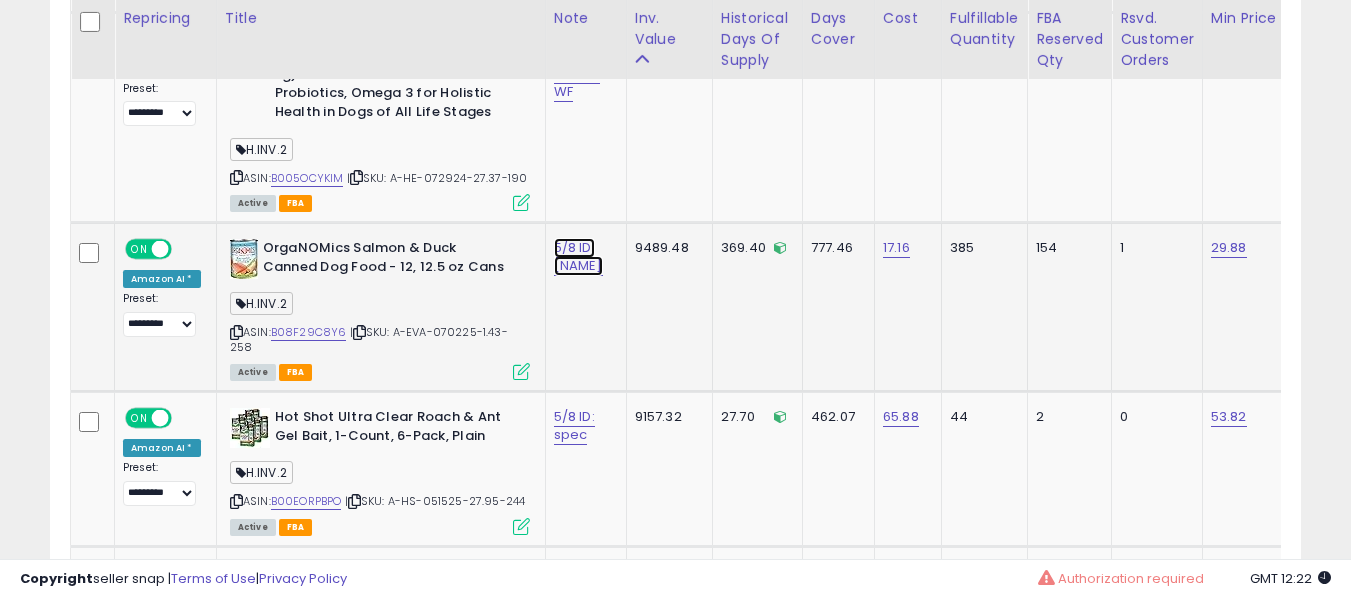 click on "5/8 ID: [NAME]" at bounding box center [577, -5338] 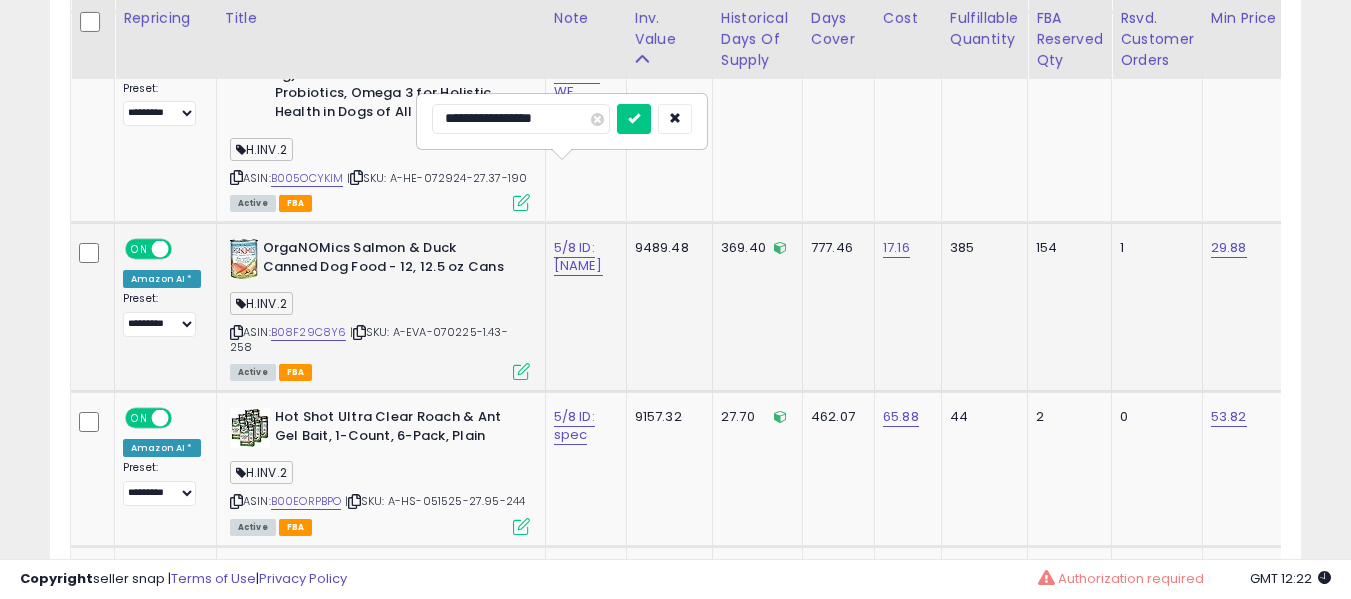 type on "**********" 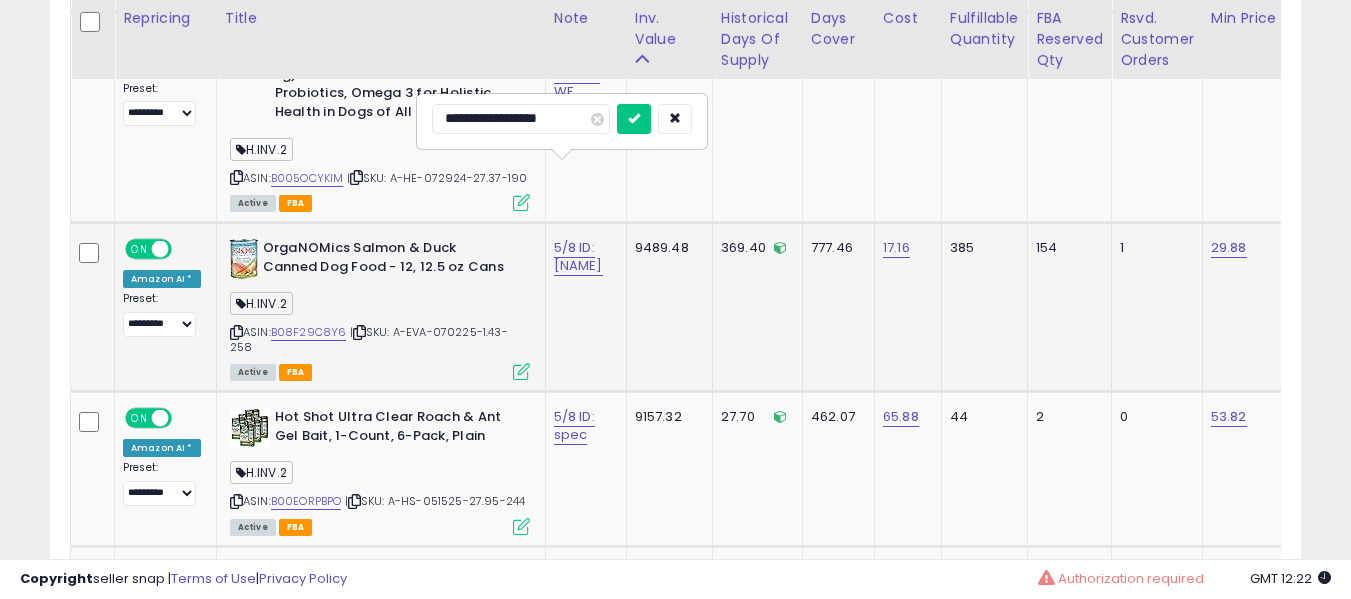 click at bounding box center [634, 119] 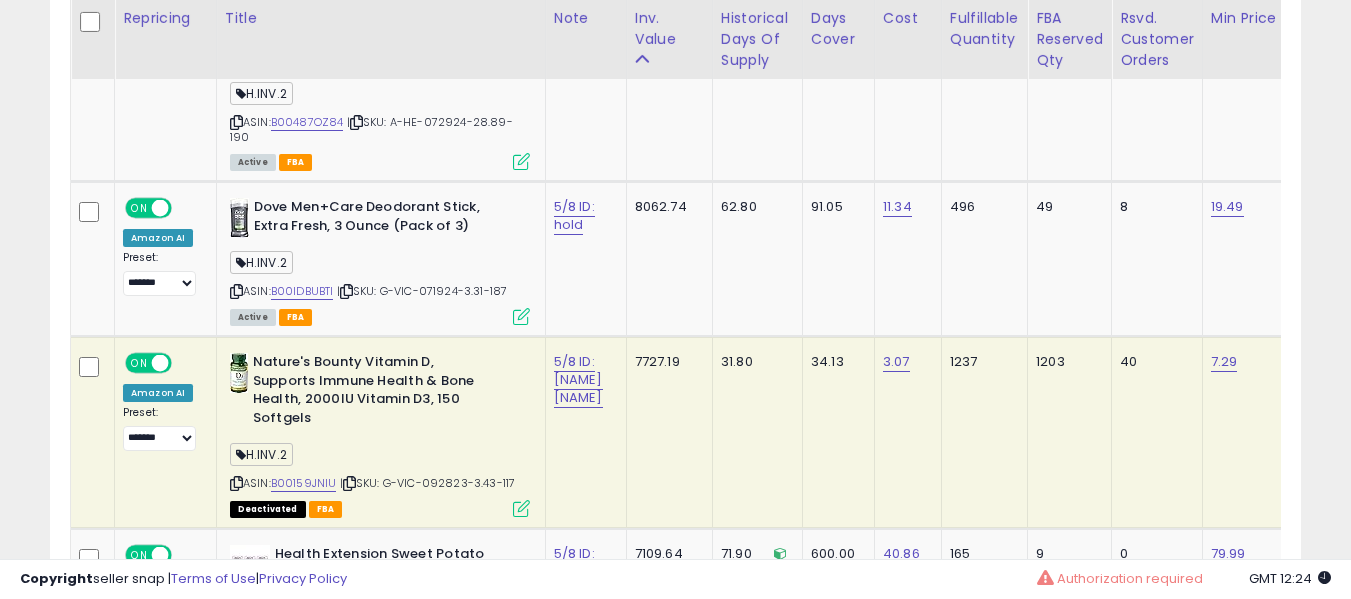 click on "Nature's Bounty Vitamin D, Supports Immune Health & Bone Health, 2000IU Vitamin D3, 150 Softgels" at bounding box center (380, 392) 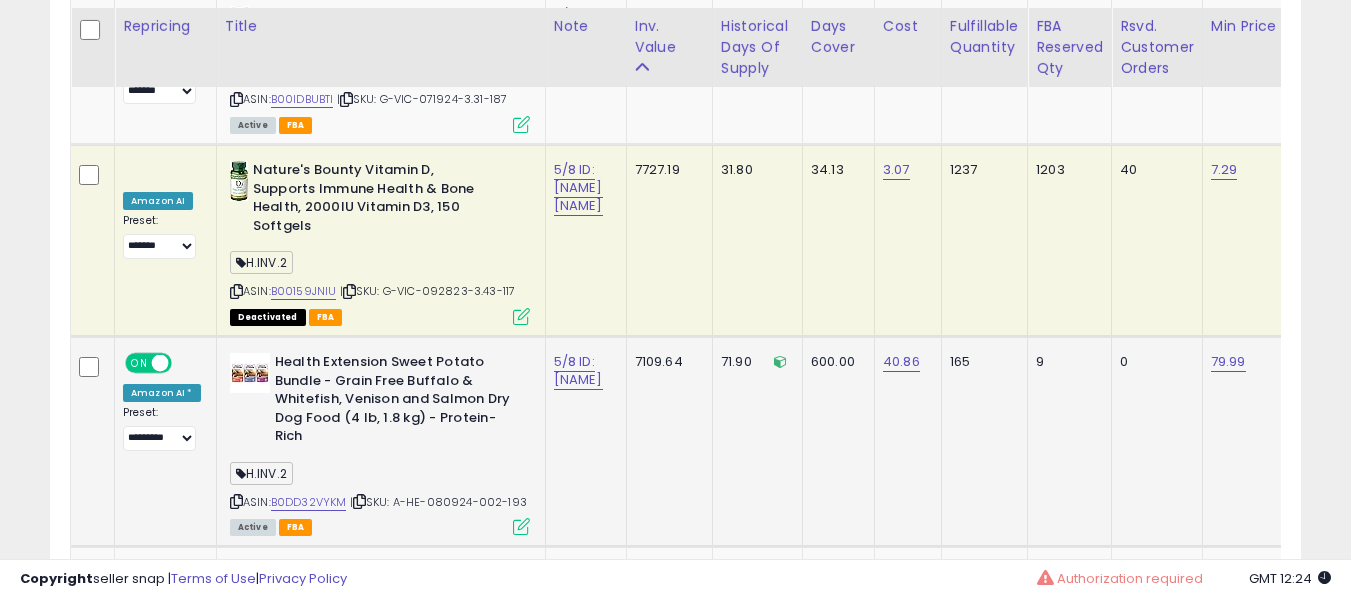 scroll, scrollTop: 7489, scrollLeft: 0, axis: vertical 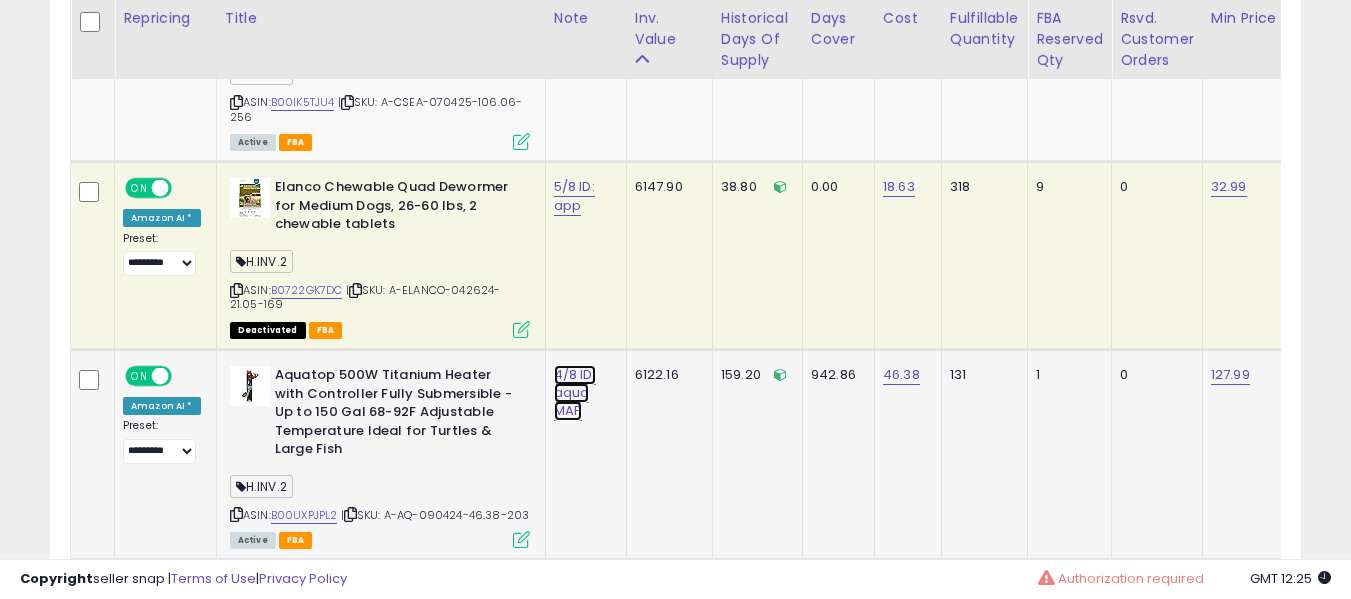 click on "4/8 ID: aqua MAP" at bounding box center [577, -7338] 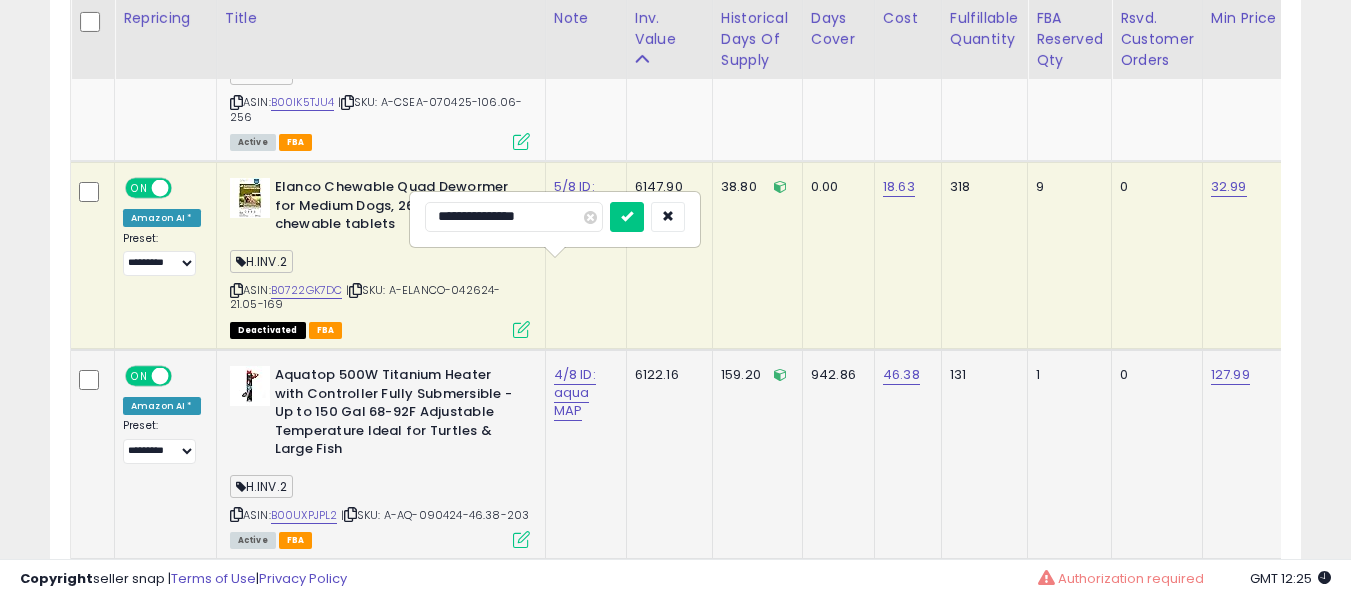type on "**********" 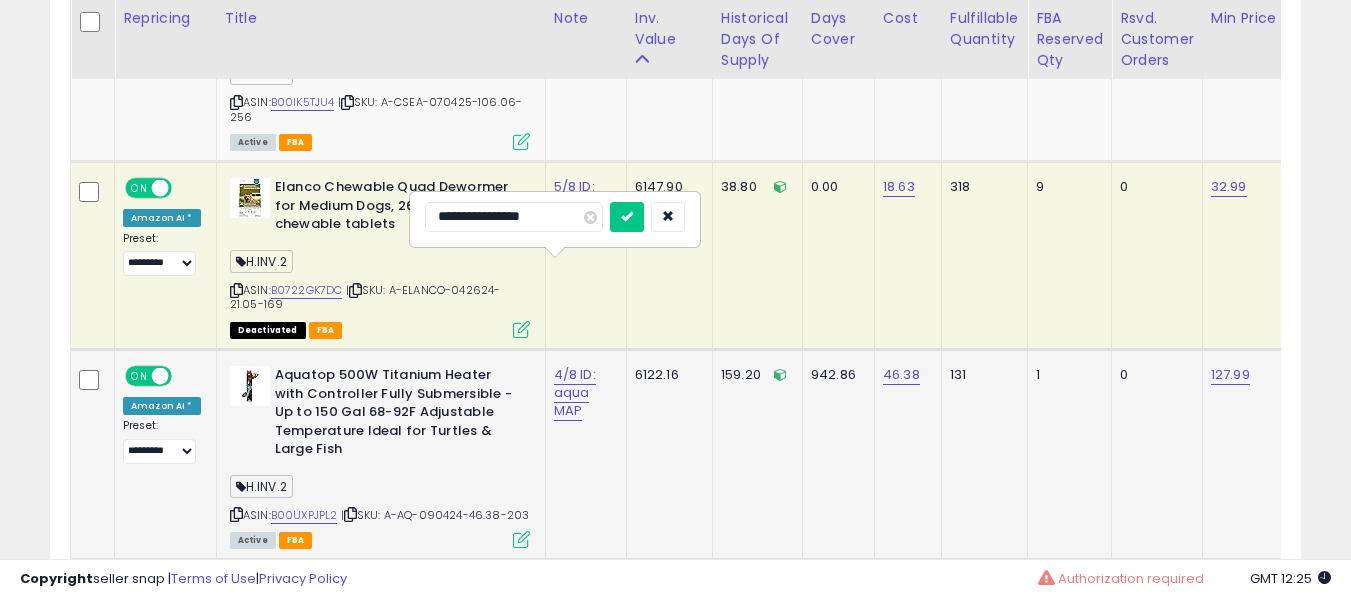 click at bounding box center (627, 217) 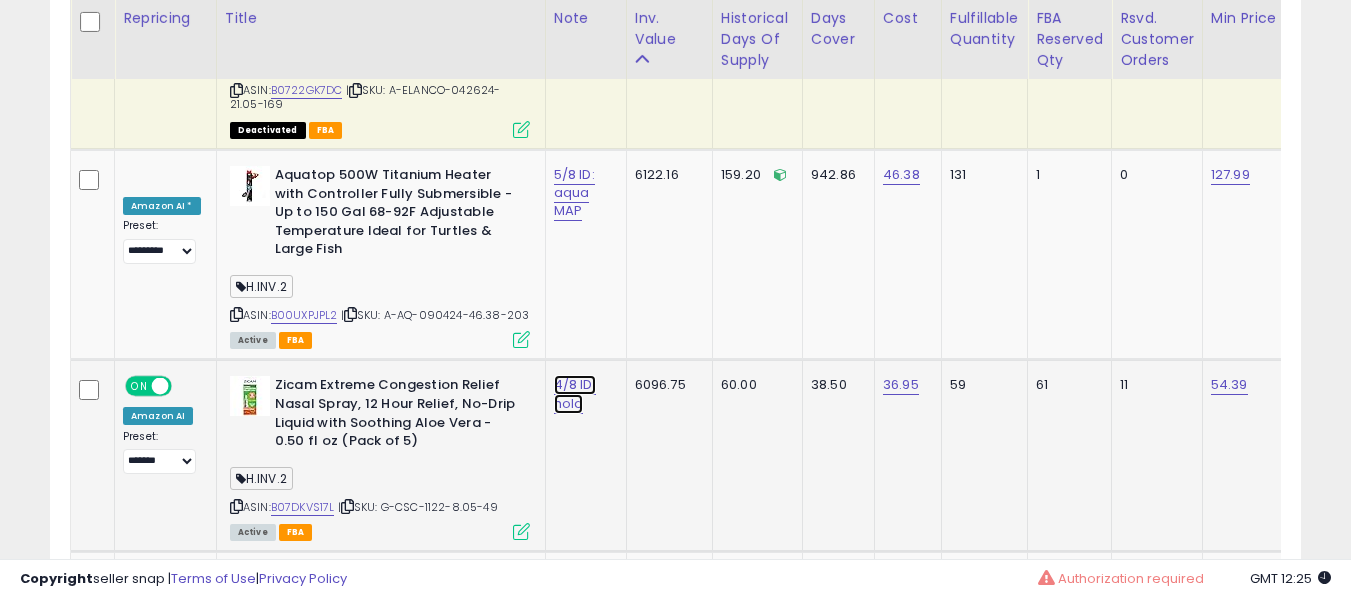 click on "4/8 ID: hold" at bounding box center [577, -7538] 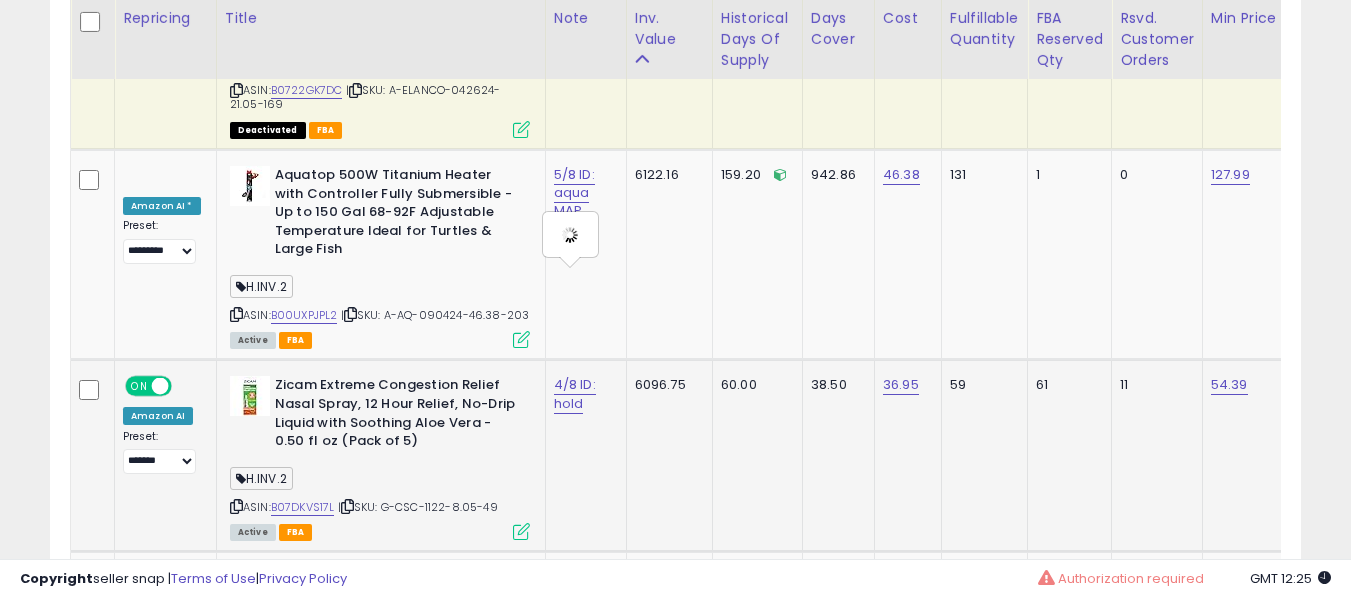 type on "**********" 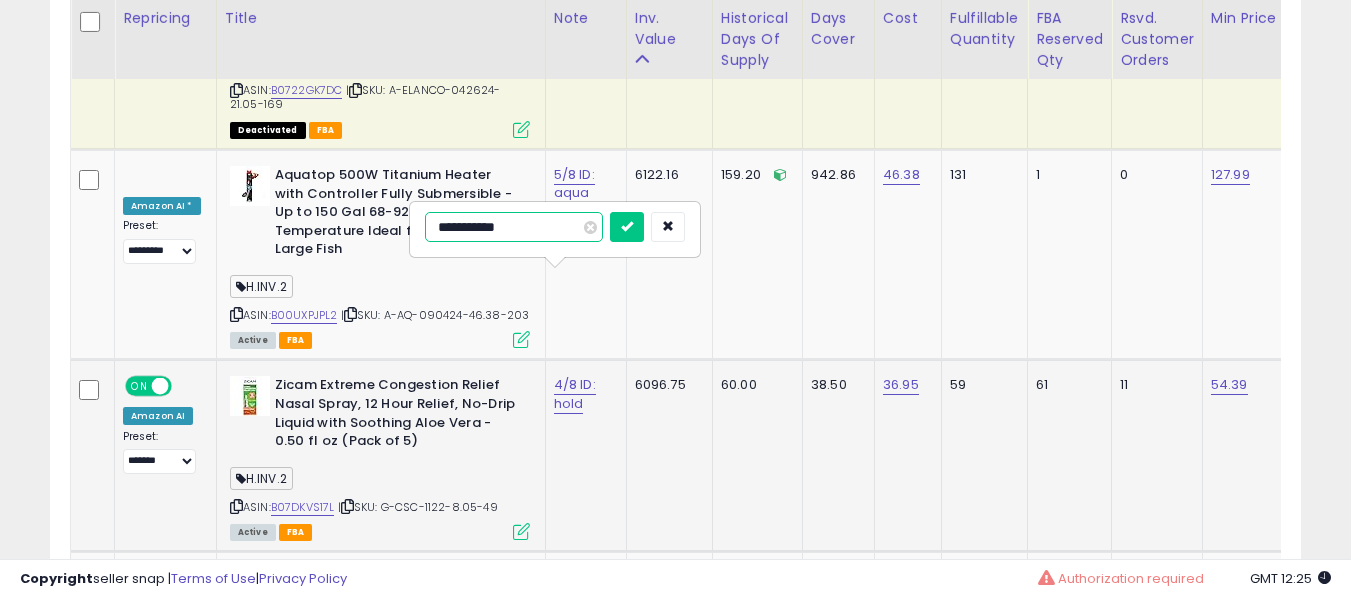 type on "**********" 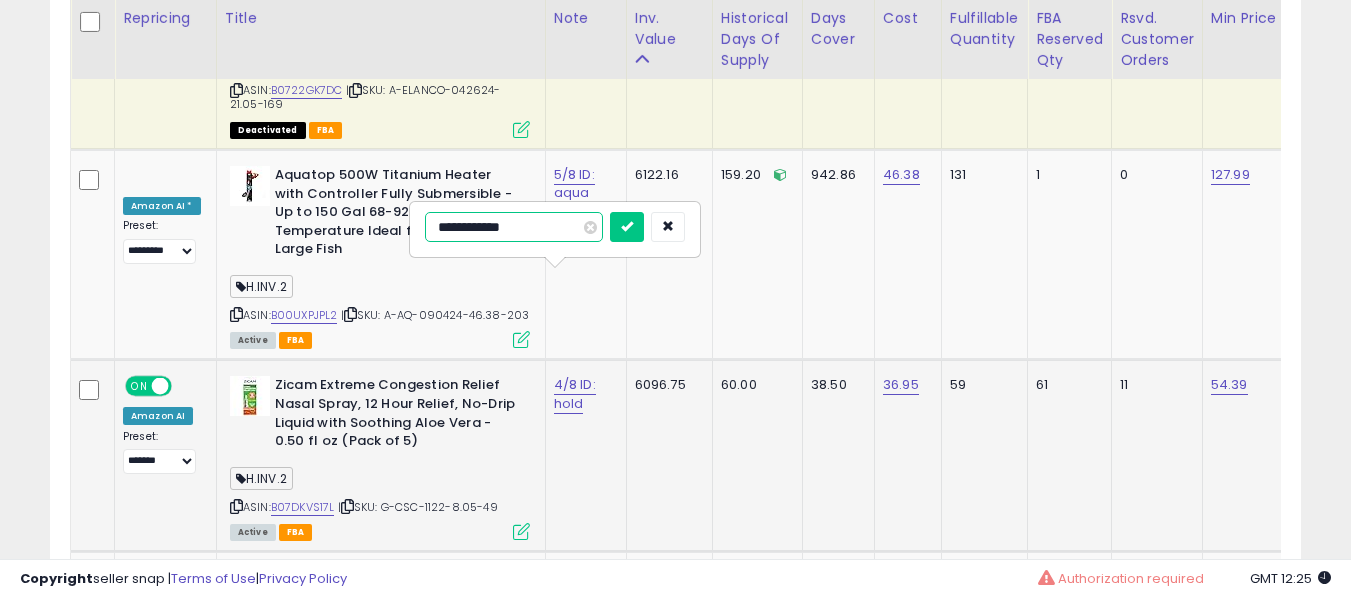 click at bounding box center [627, 227] 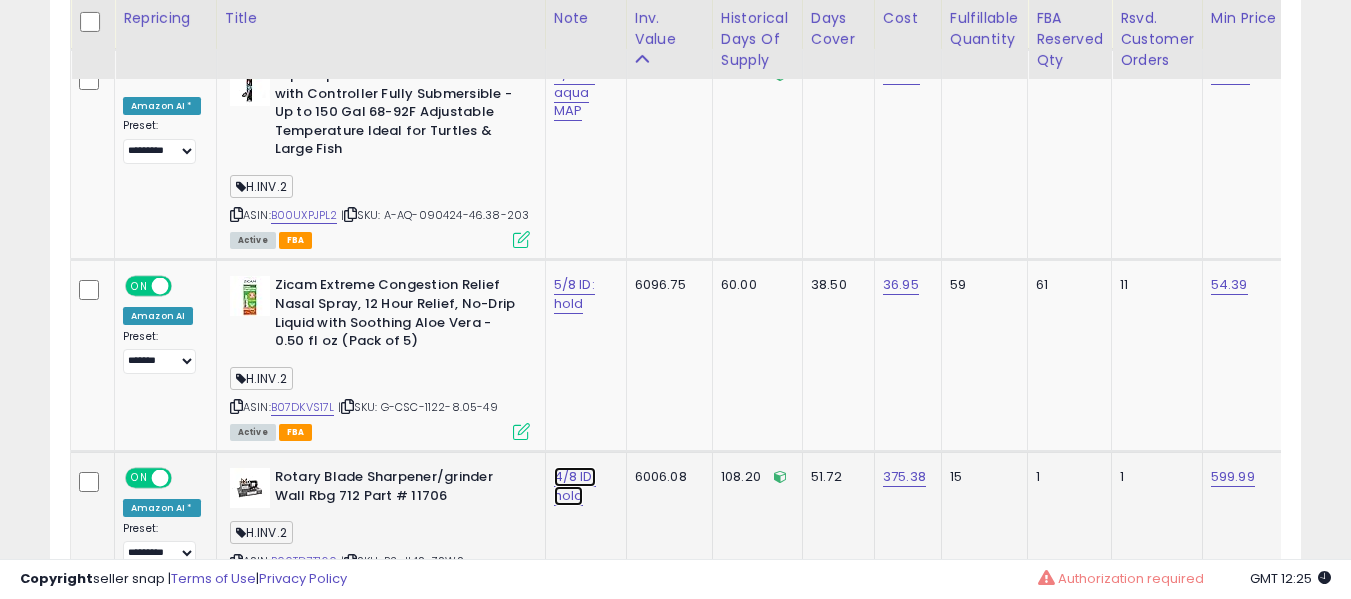 click on "4/8 ID: hold" at bounding box center (577, -7638) 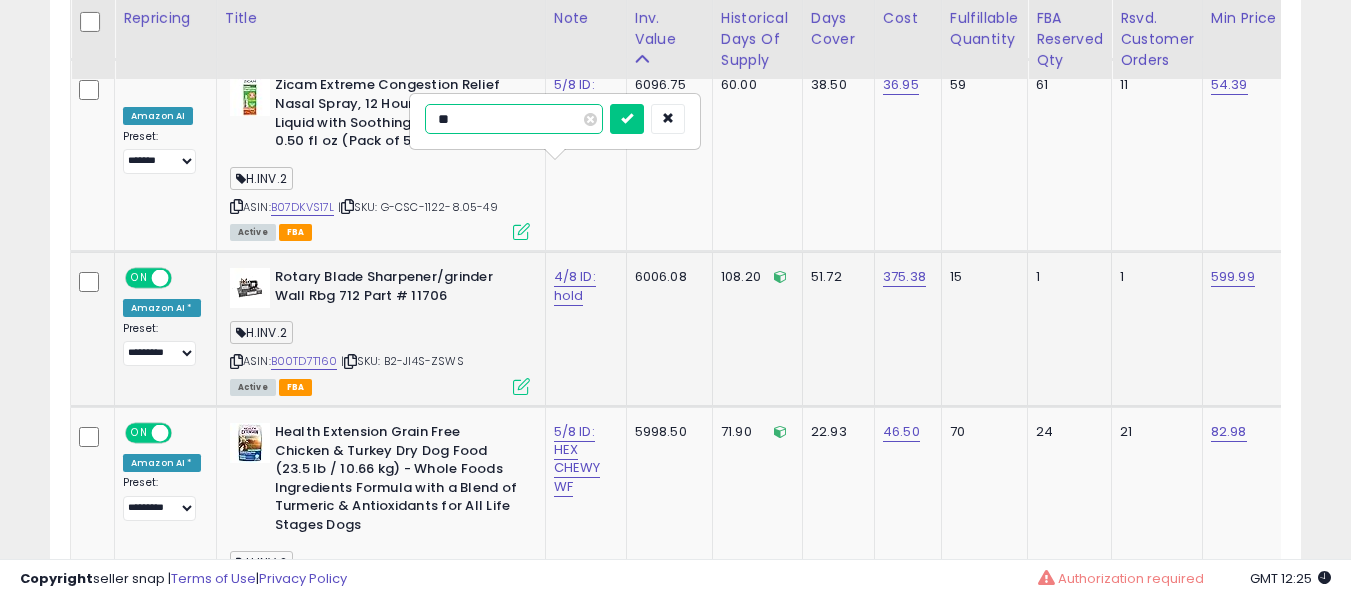 type on "*" 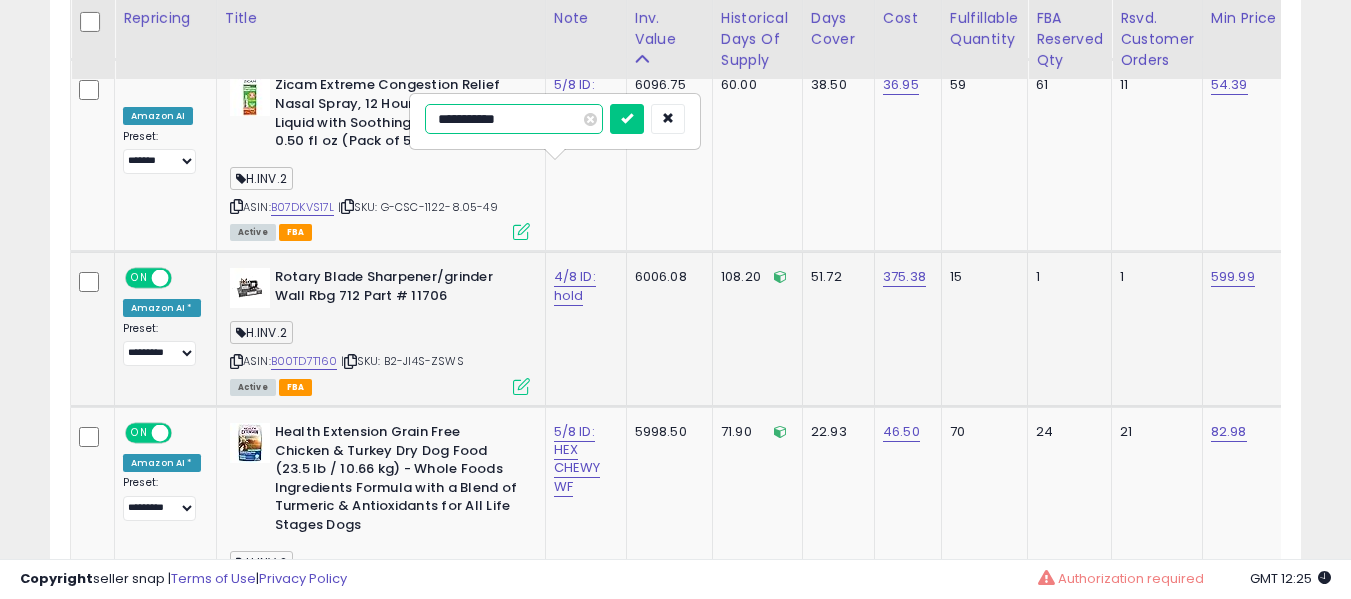 type on "**********" 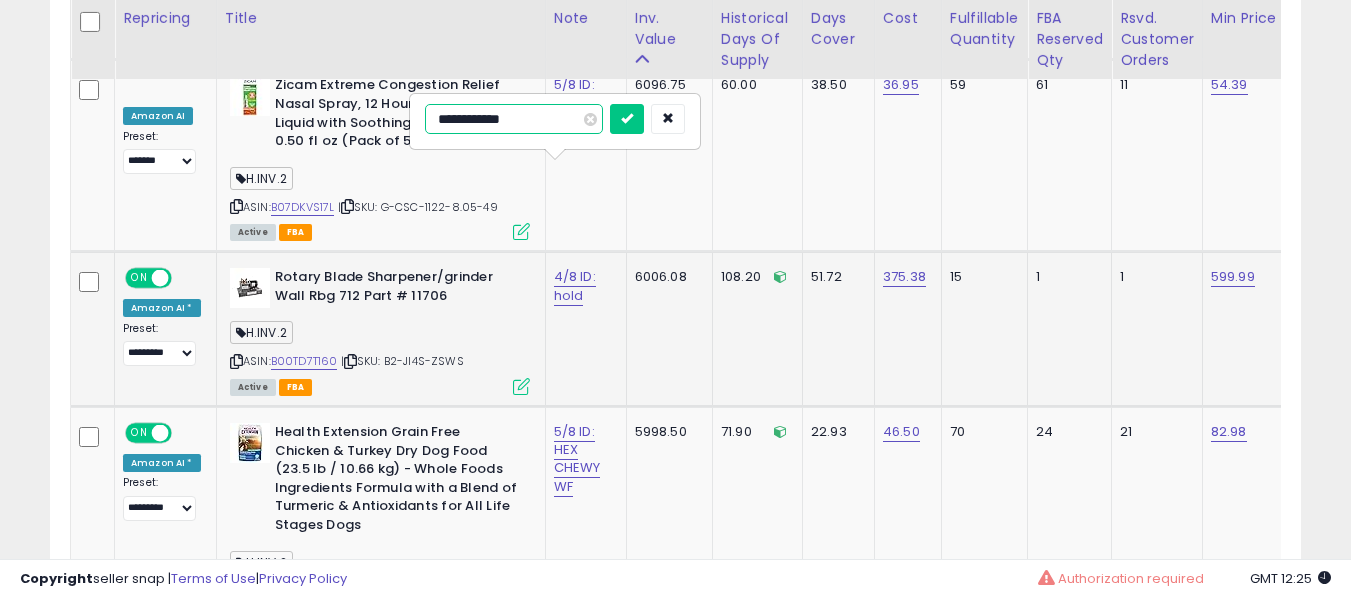 click at bounding box center (627, 119) 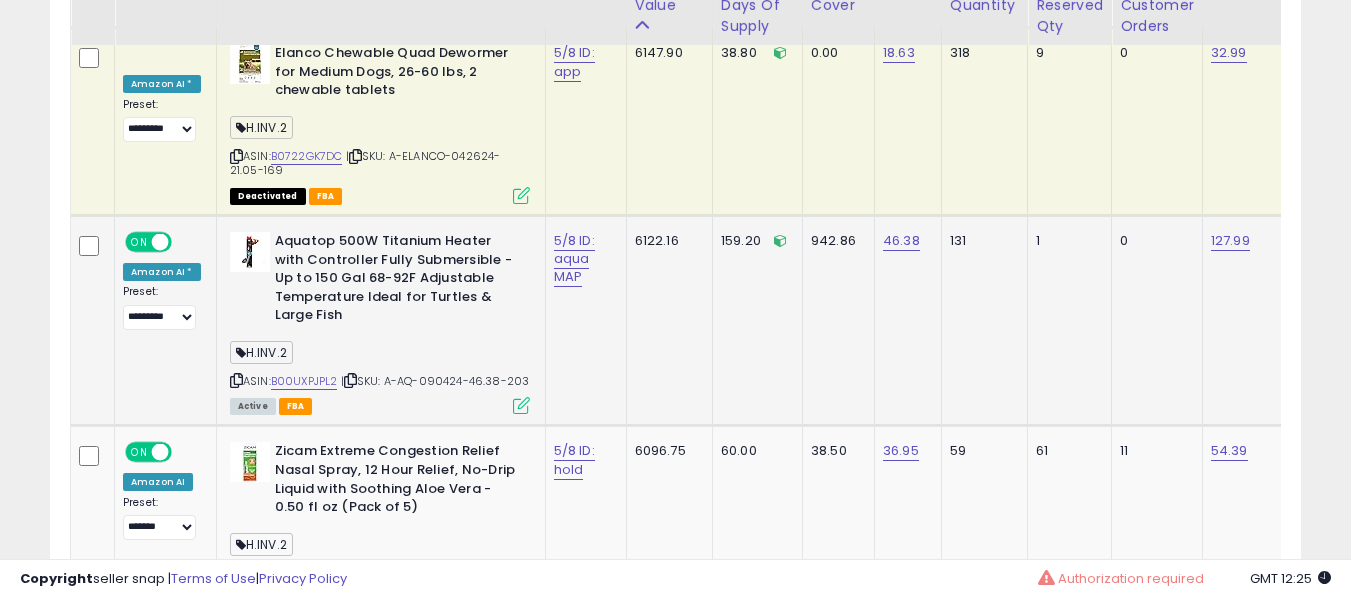 scroll, scrollTop: 8589, scrollLeft: 0, axis: vertical 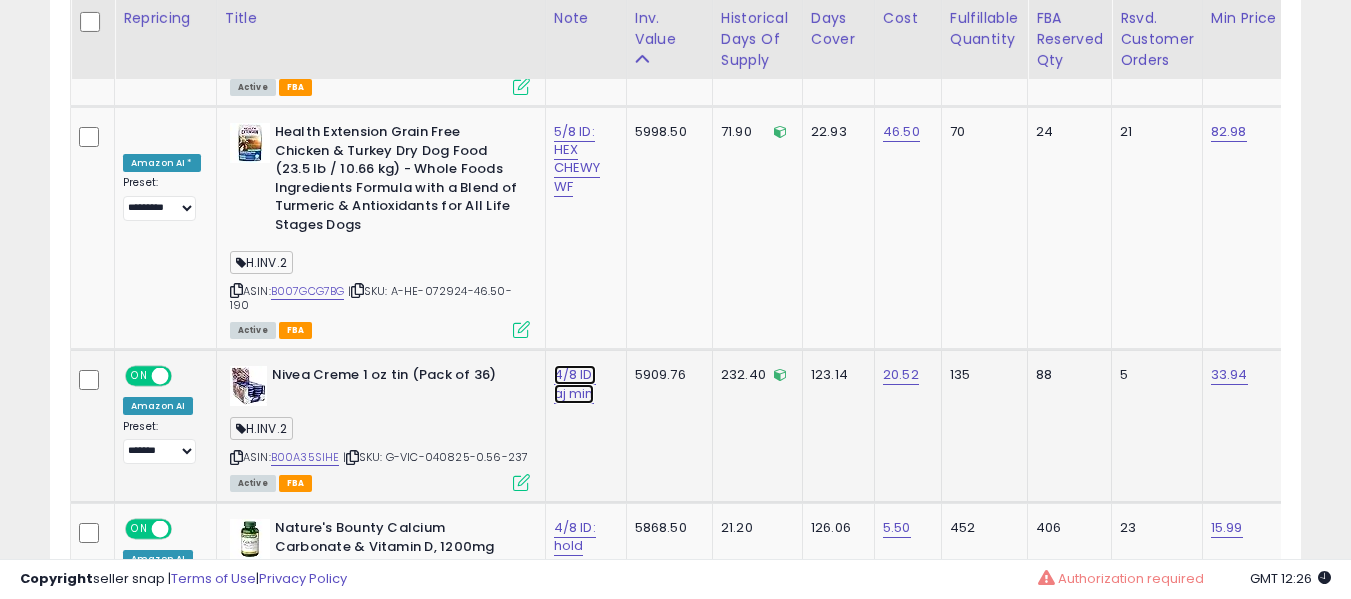 click on "4/8 ID: aj min" at bounding box center (577, -8138) 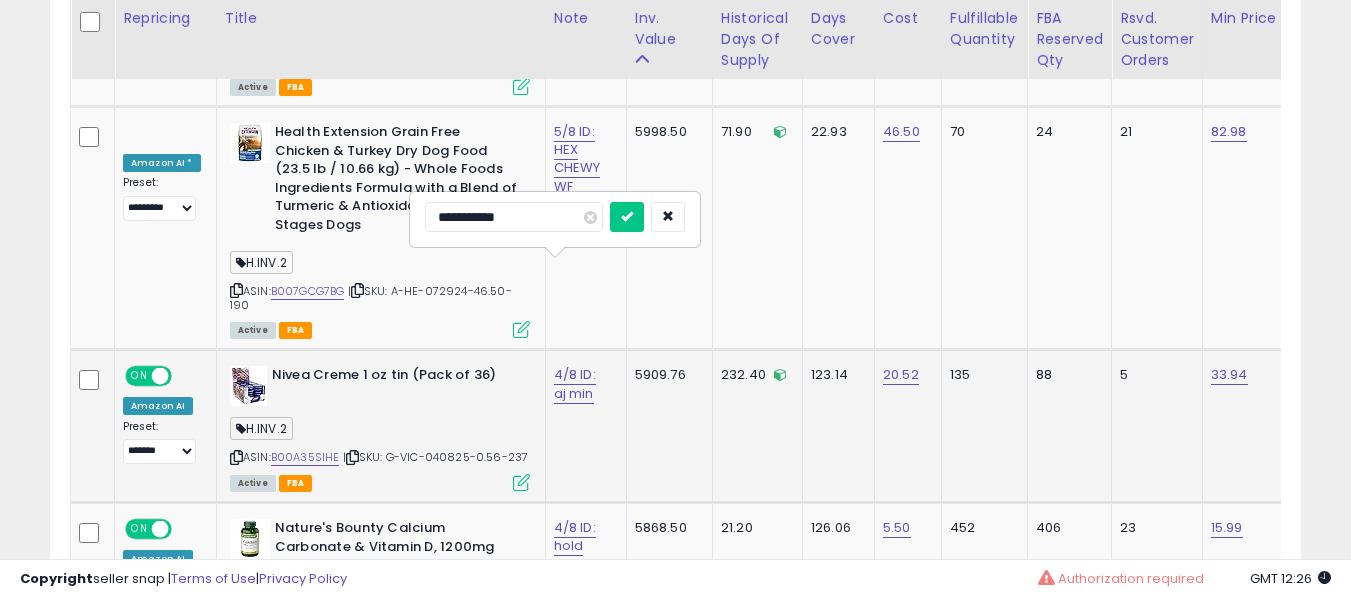 type on "**********" 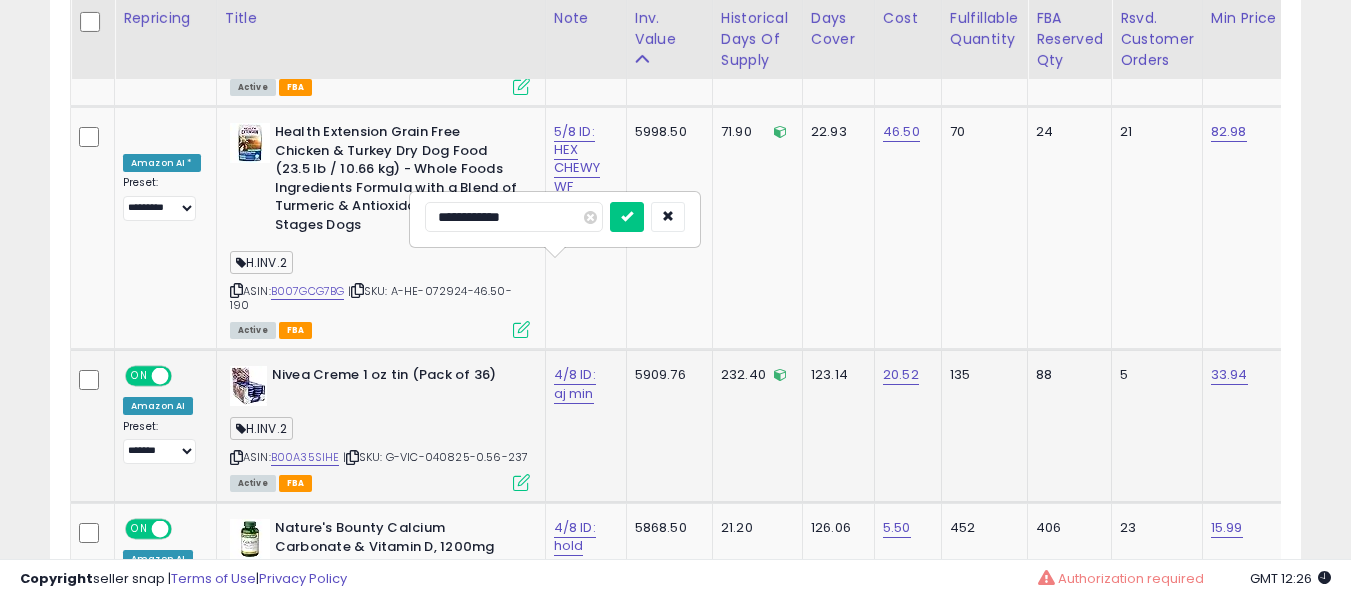 click at bounding box center [627, 217] 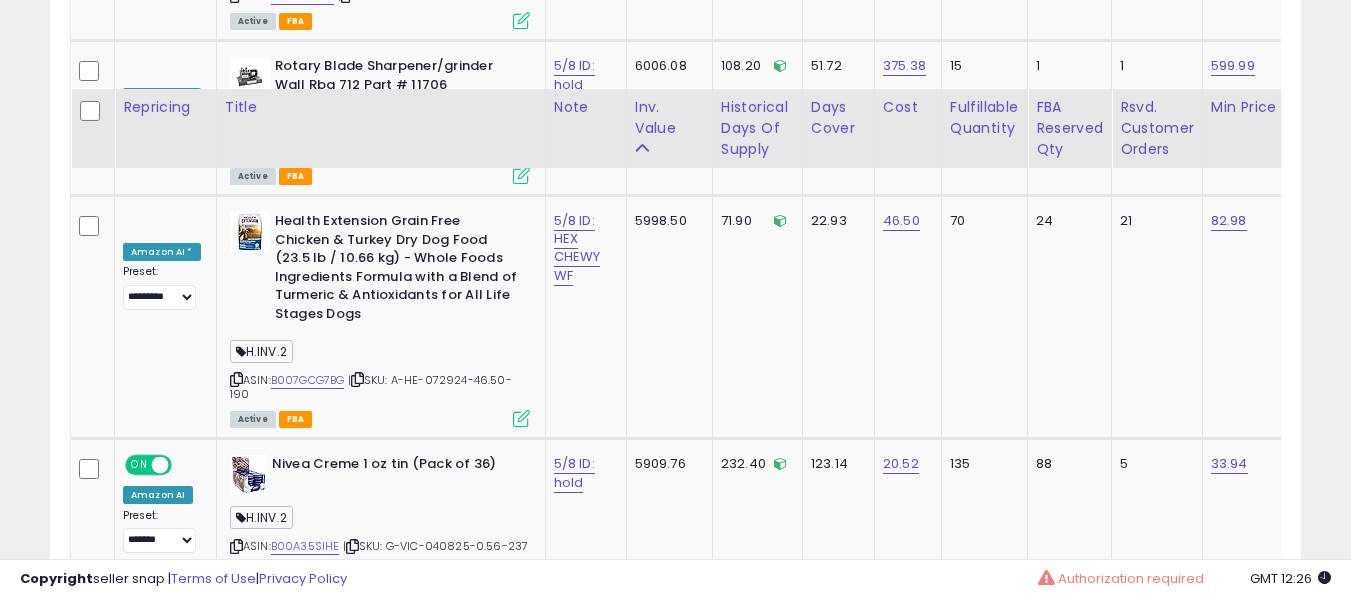click on "**********" at bounding box center (1346, -3083) 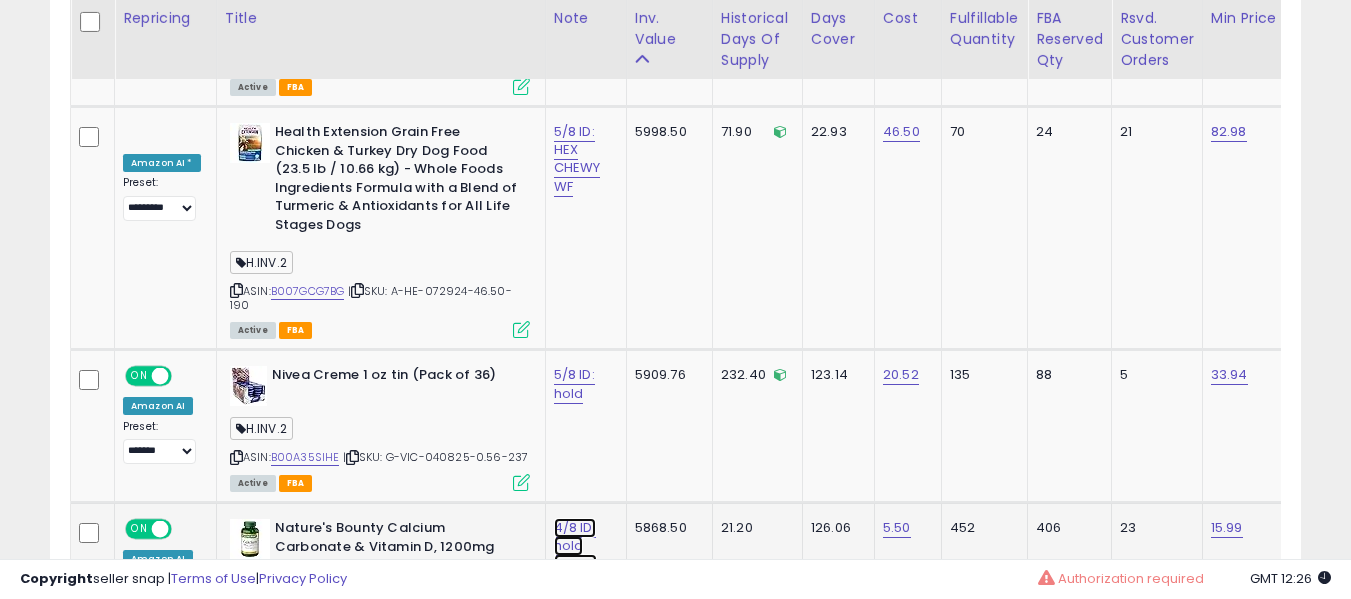 click on "4/8 ID: hold above NF" at bounding box center (577, -8138) 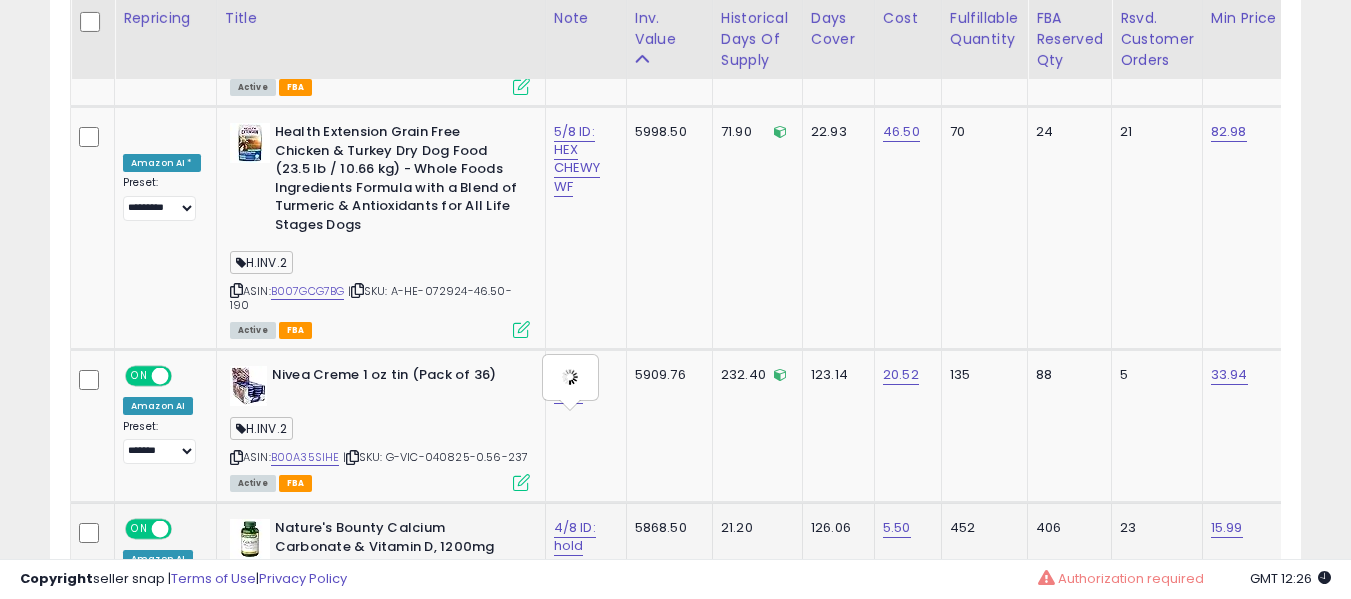 type on "**********" 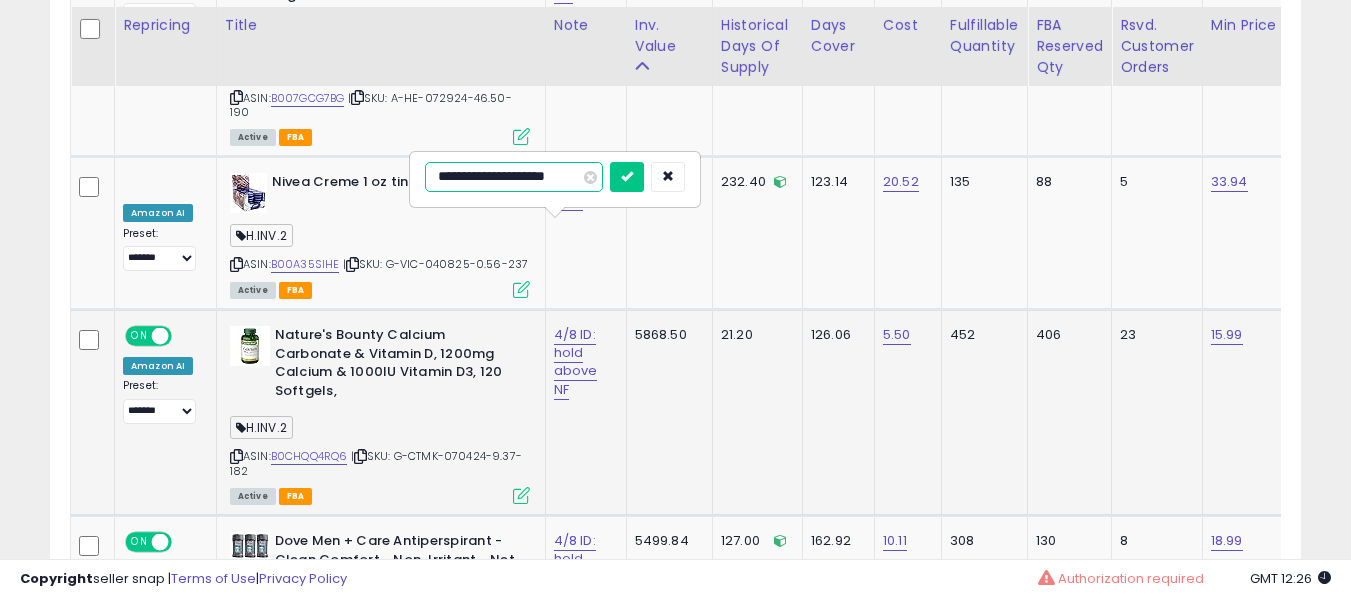 scroll, scrollTop: 9489, scrollLeft: 0, axis: vertical 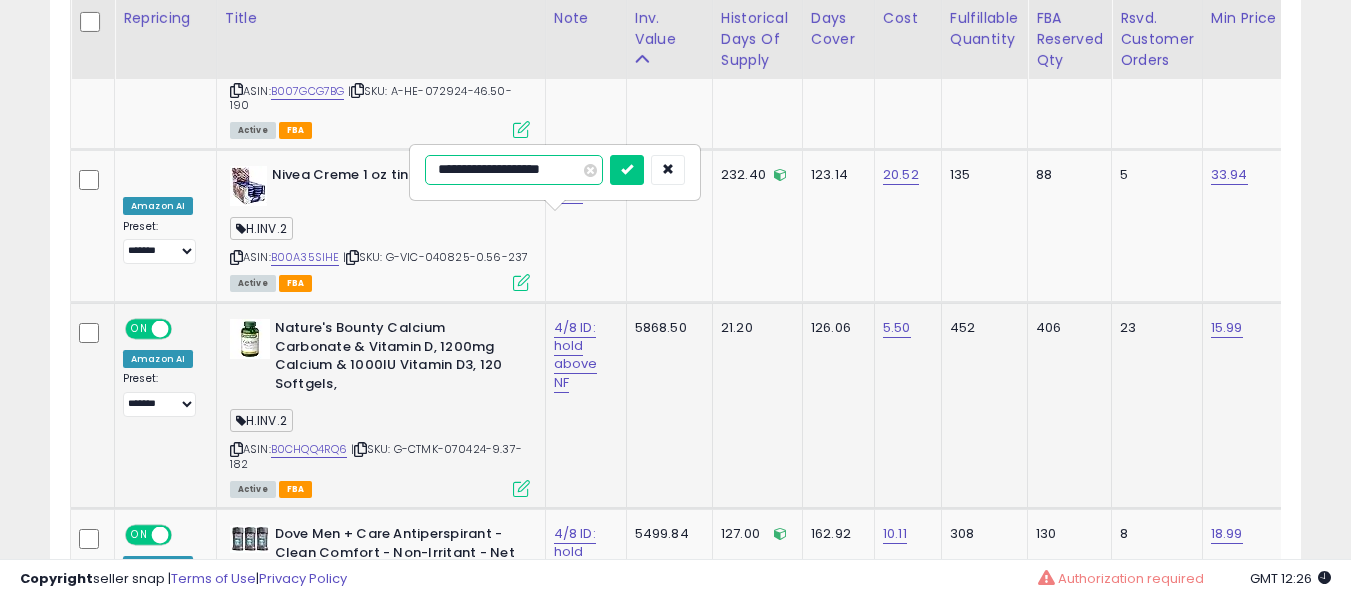 type on "**********" 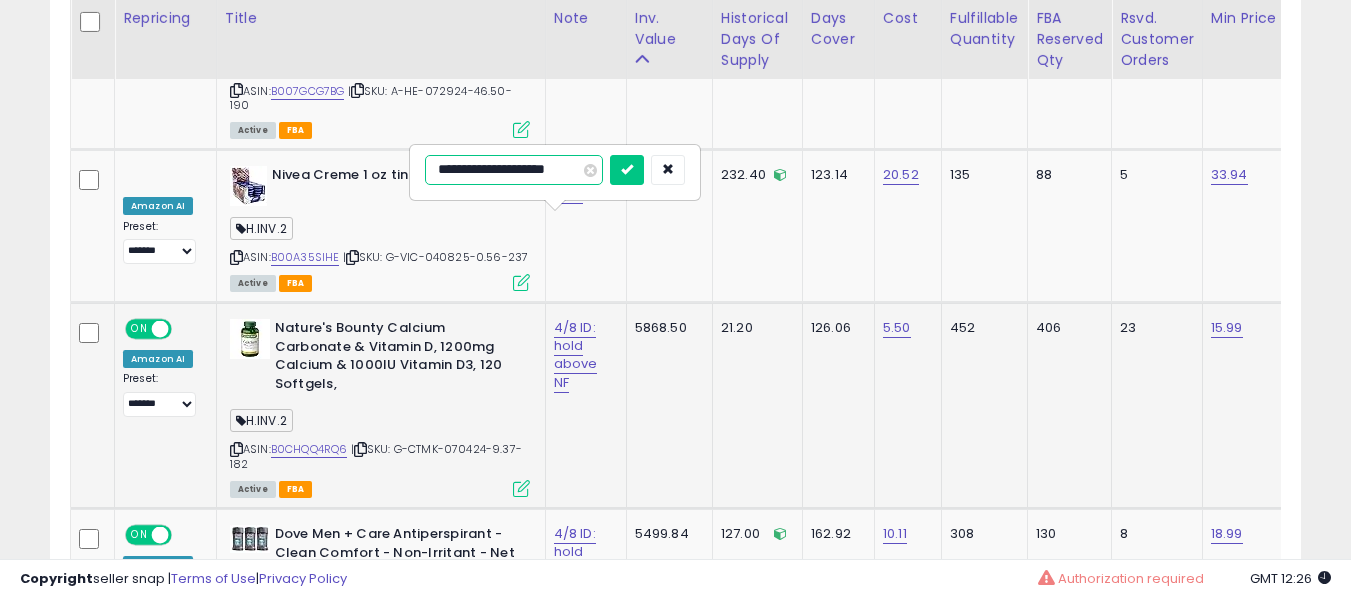 click at bounding box center (627, 170) 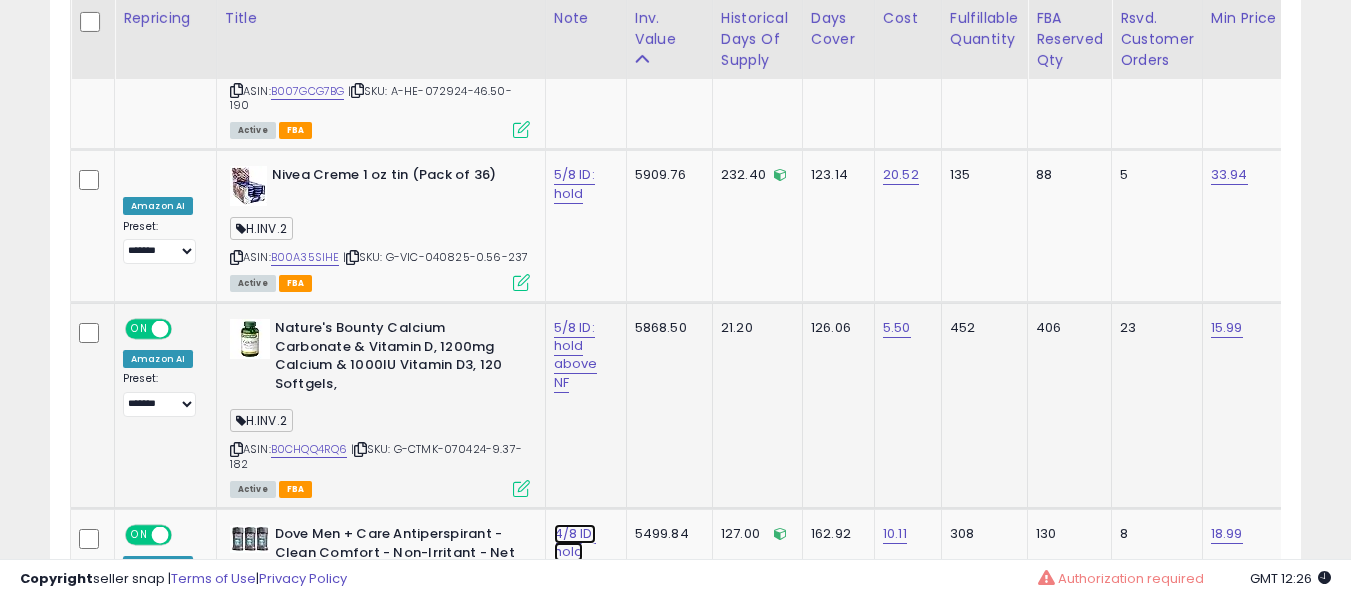 click on "4/8 ID: hold" at bounding box center [577, -8338] 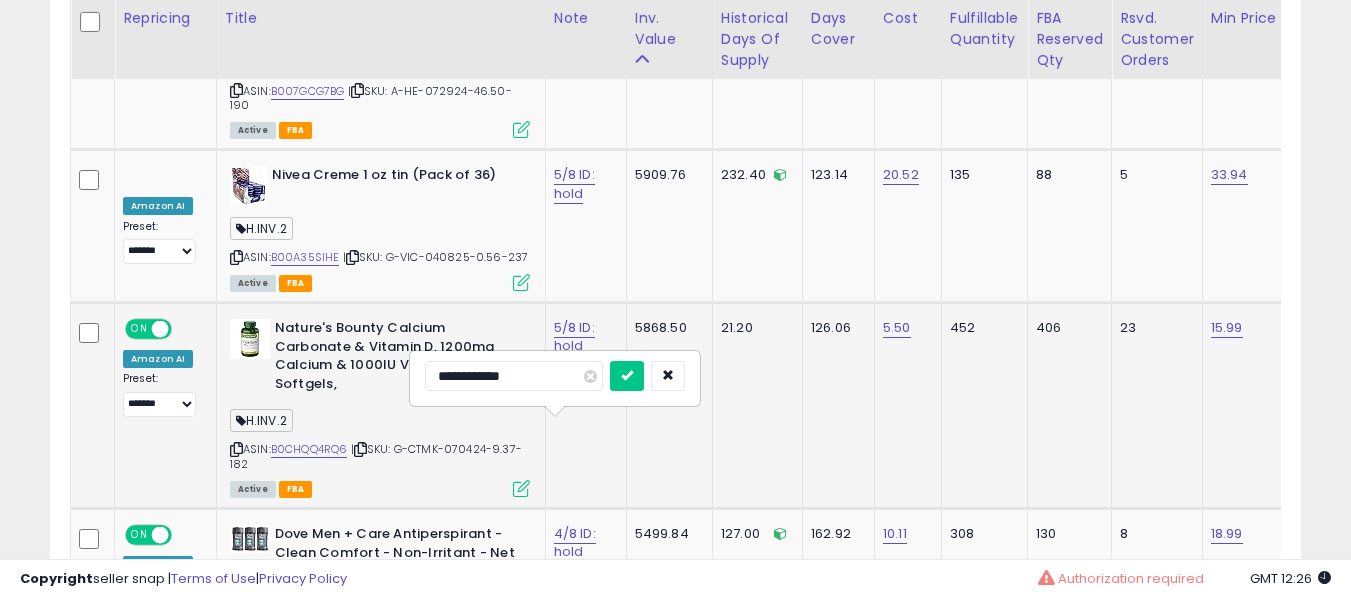 scroll, scrollTop: 9689, scrollLeft: 0, axis: vertical 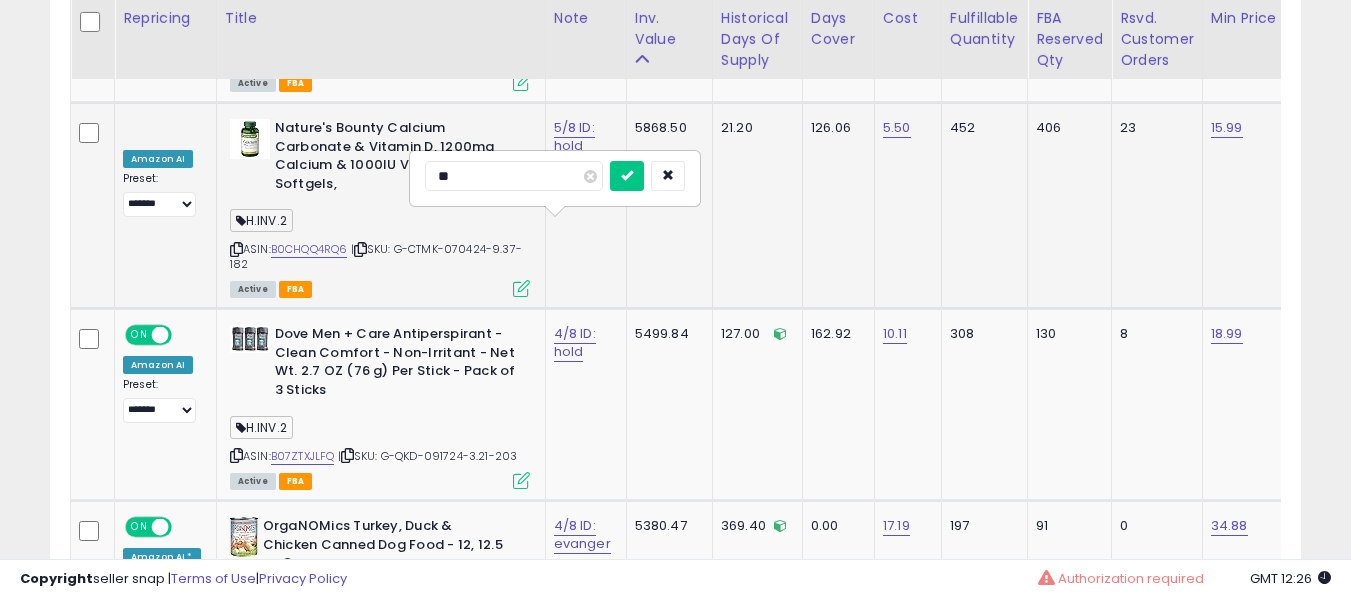 type on "*" 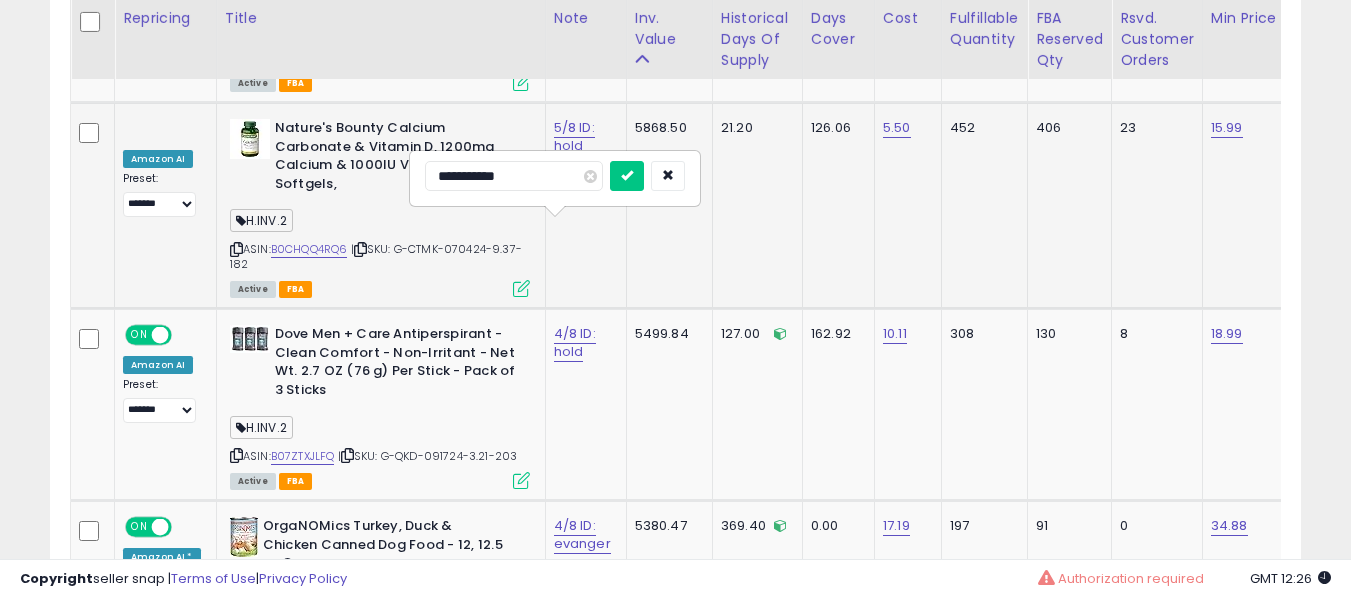 type on "**********" 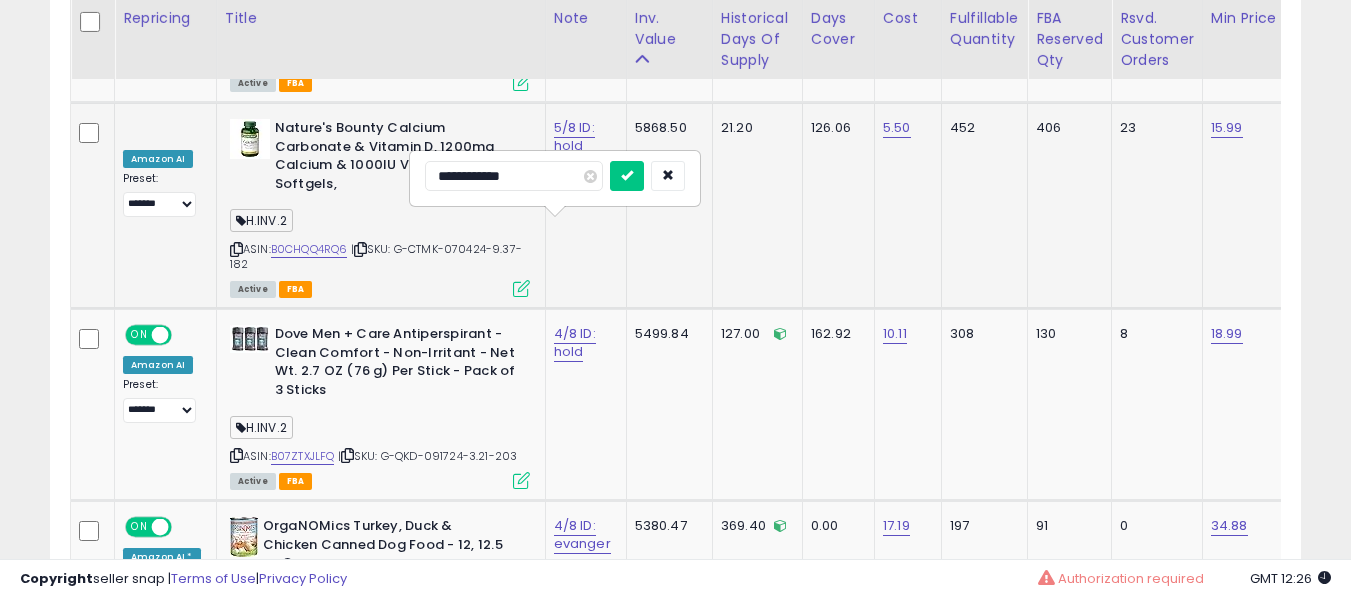 click at bounding box center (627, 176) 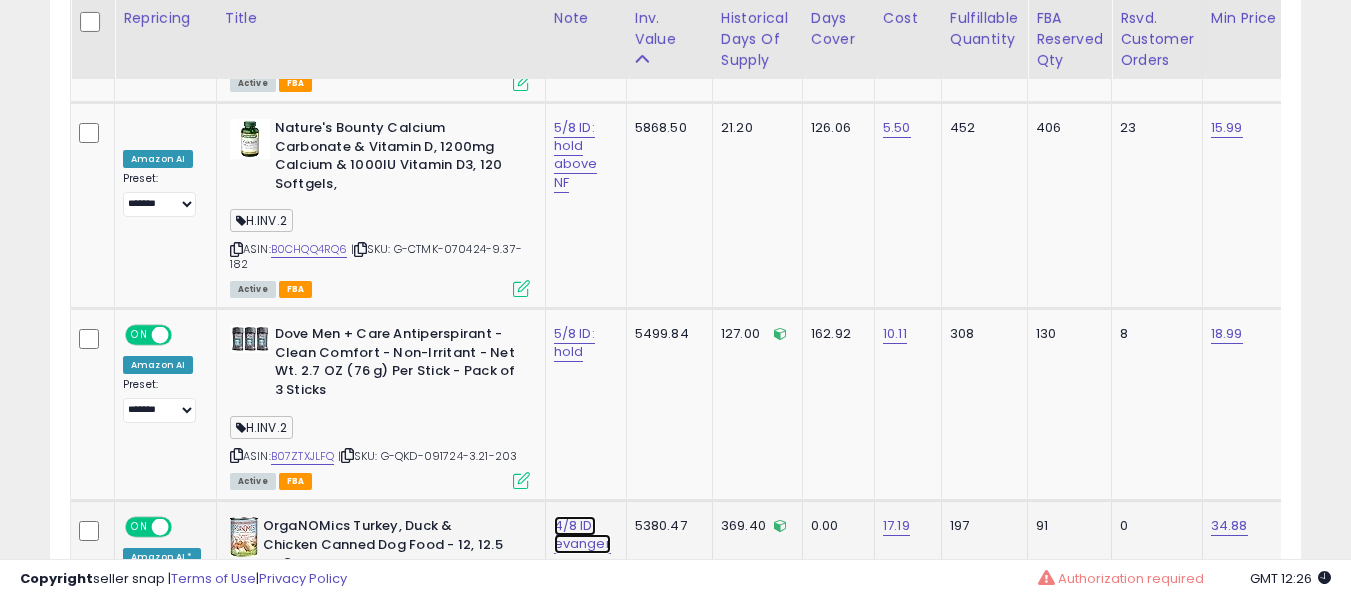 click on "4/8 ID: evanger" at bounding box center [577, -8538] 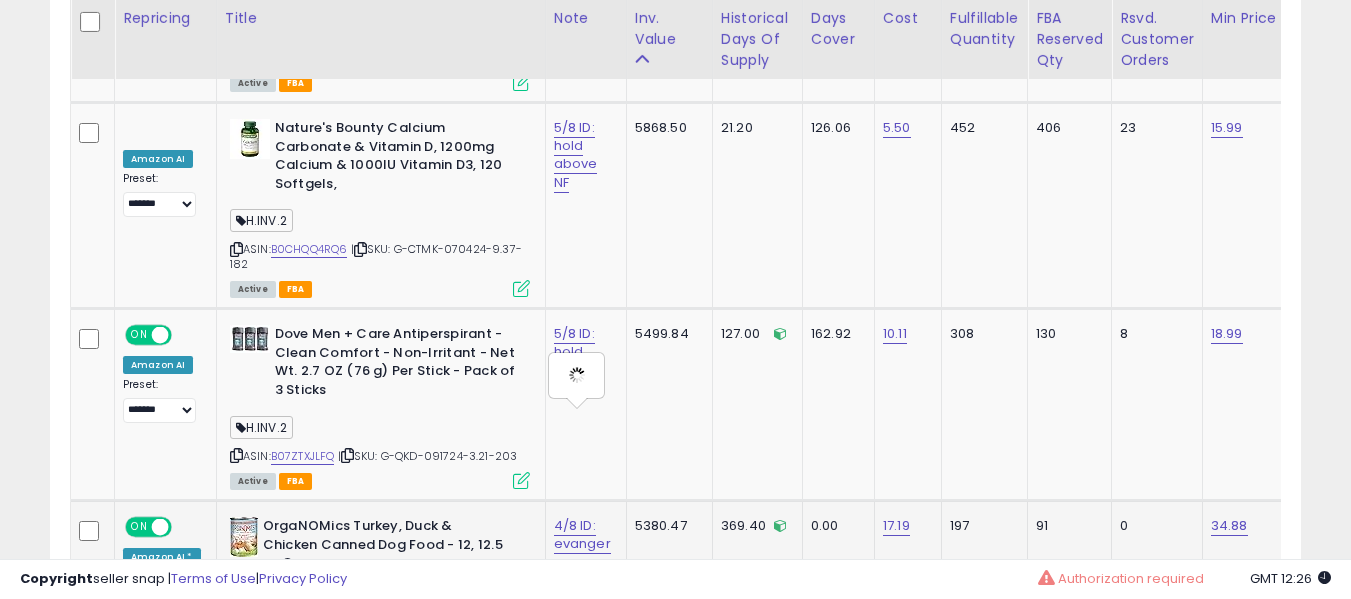 type on "**********" 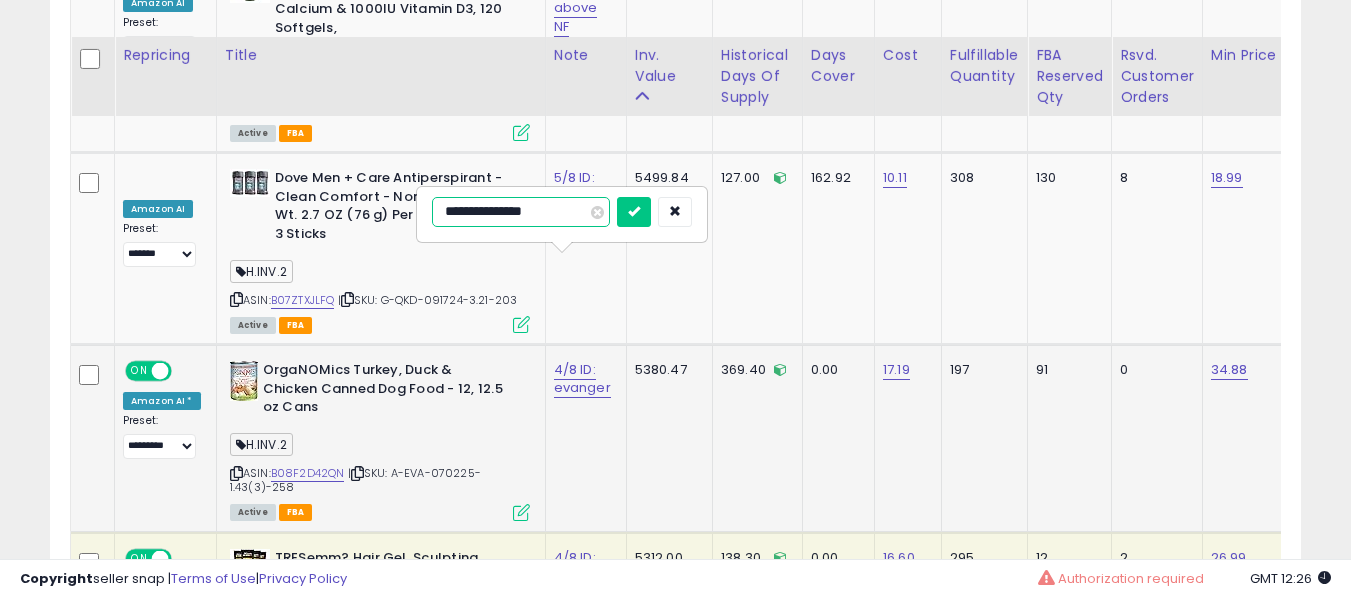 scroll, scrollTop: 9889, scrollLeft: 0, axis: vertical 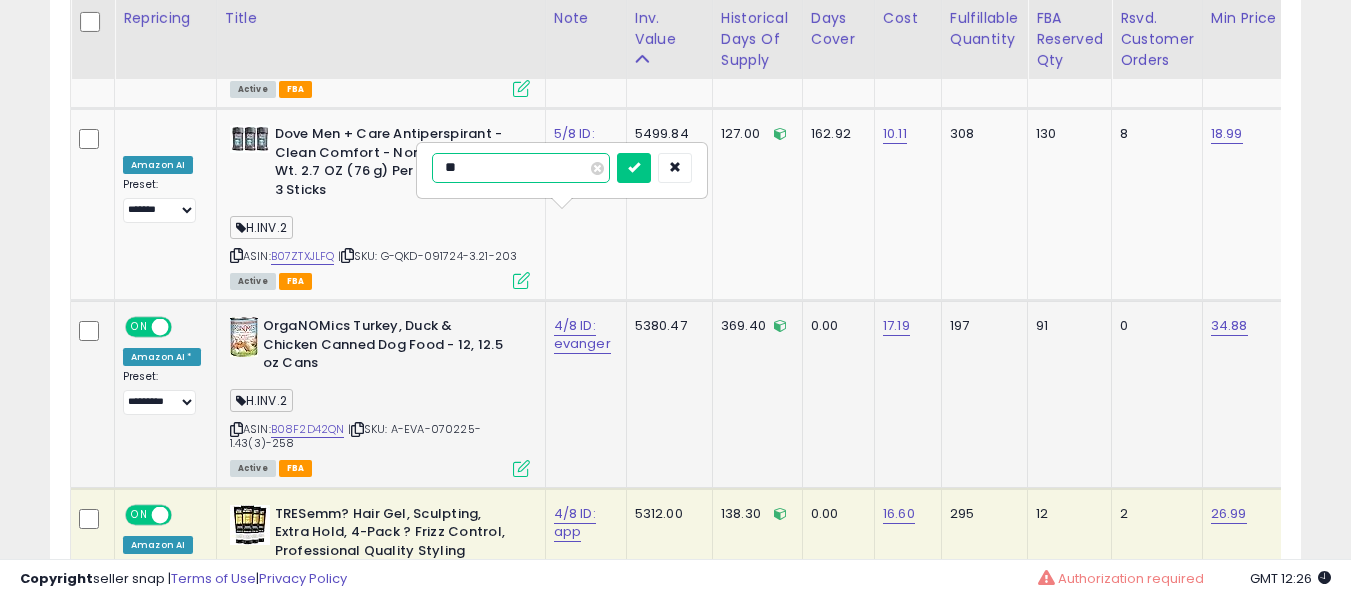 type on "*" 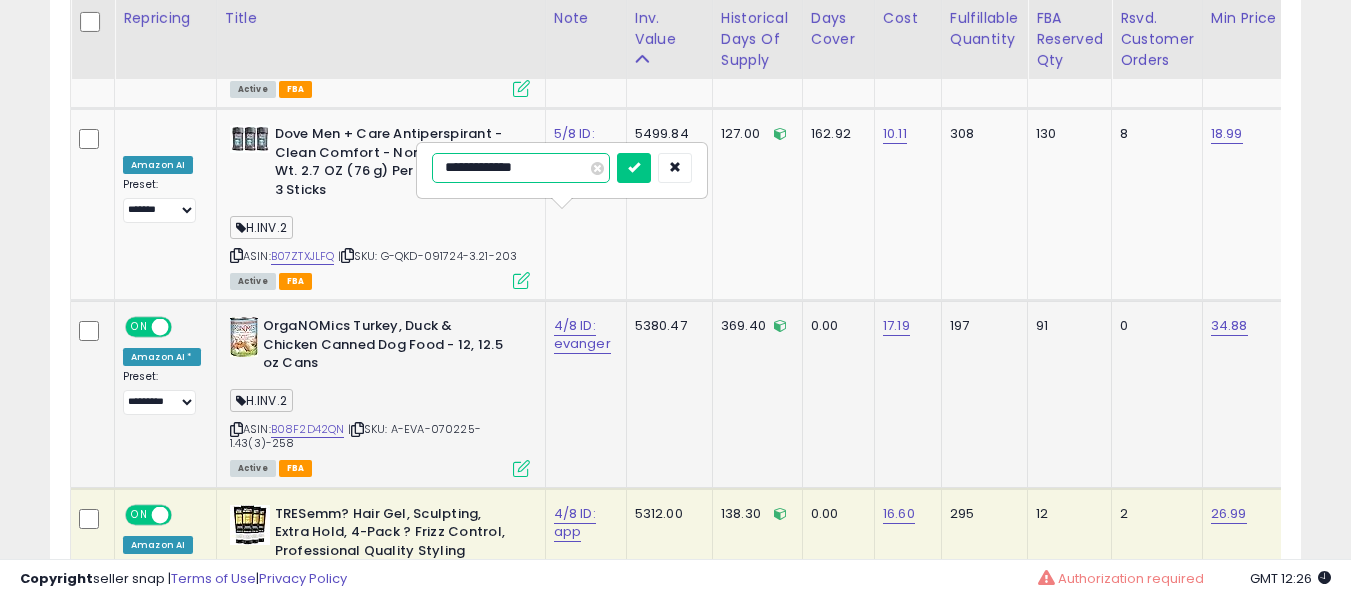 type on "**********" 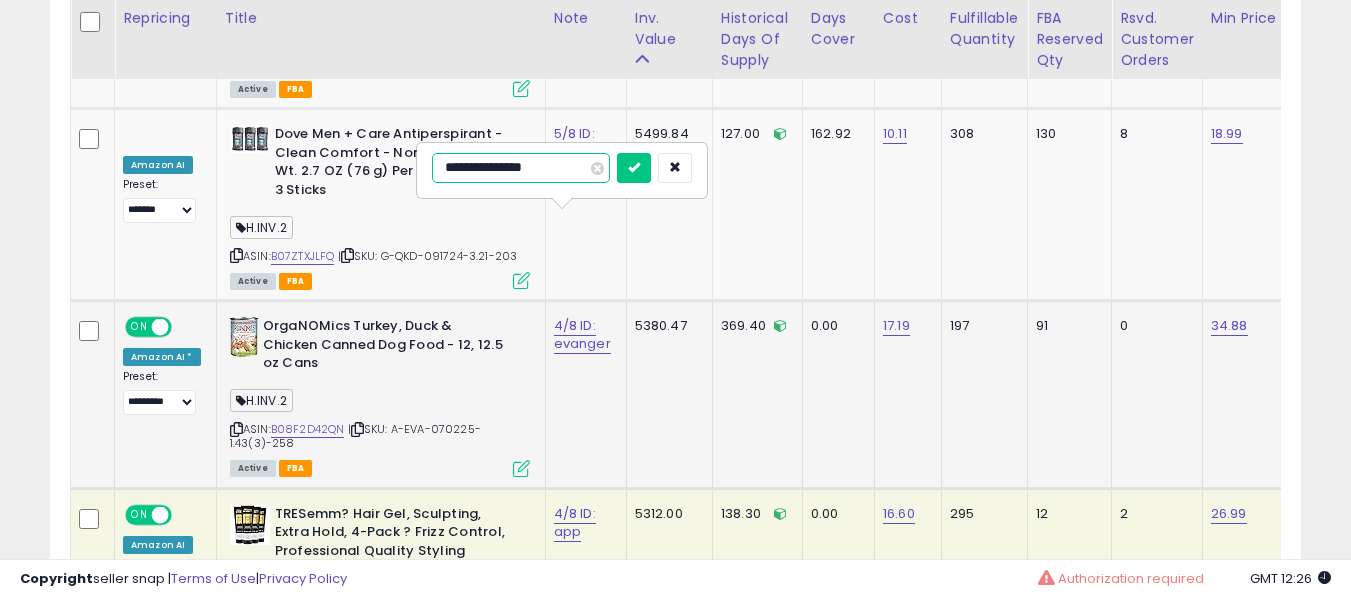 click at bounding box center (634, 168) 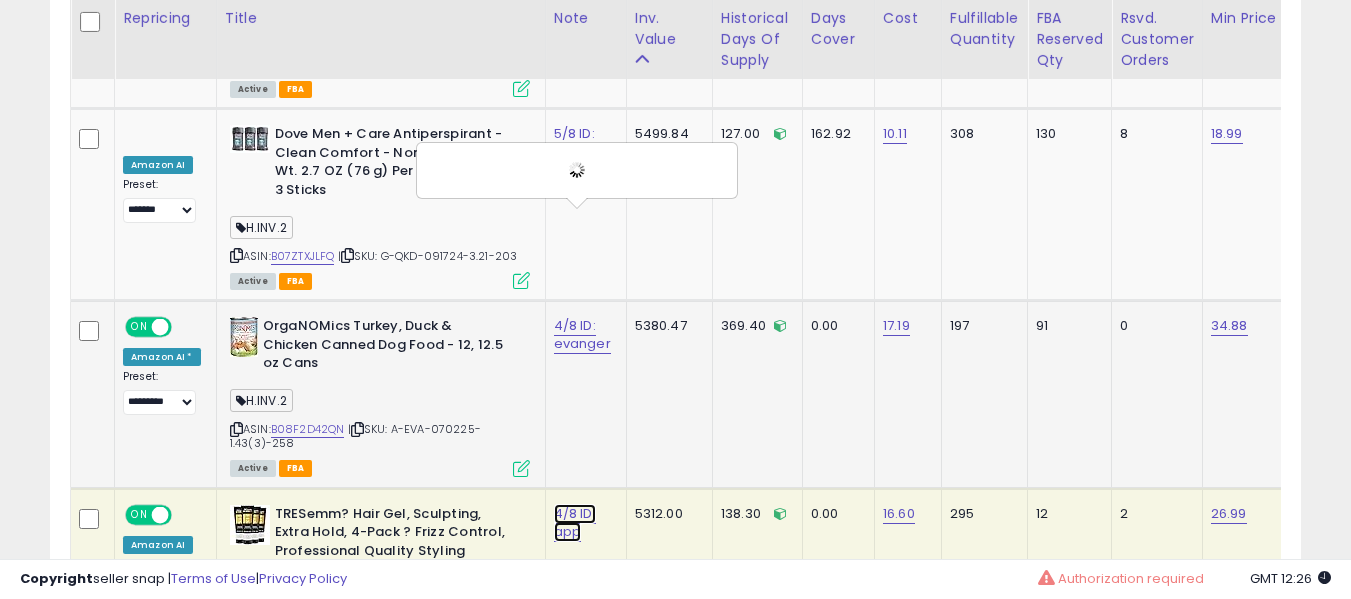 click on "4/8 ID: app" at bounding box center [574, -6781] 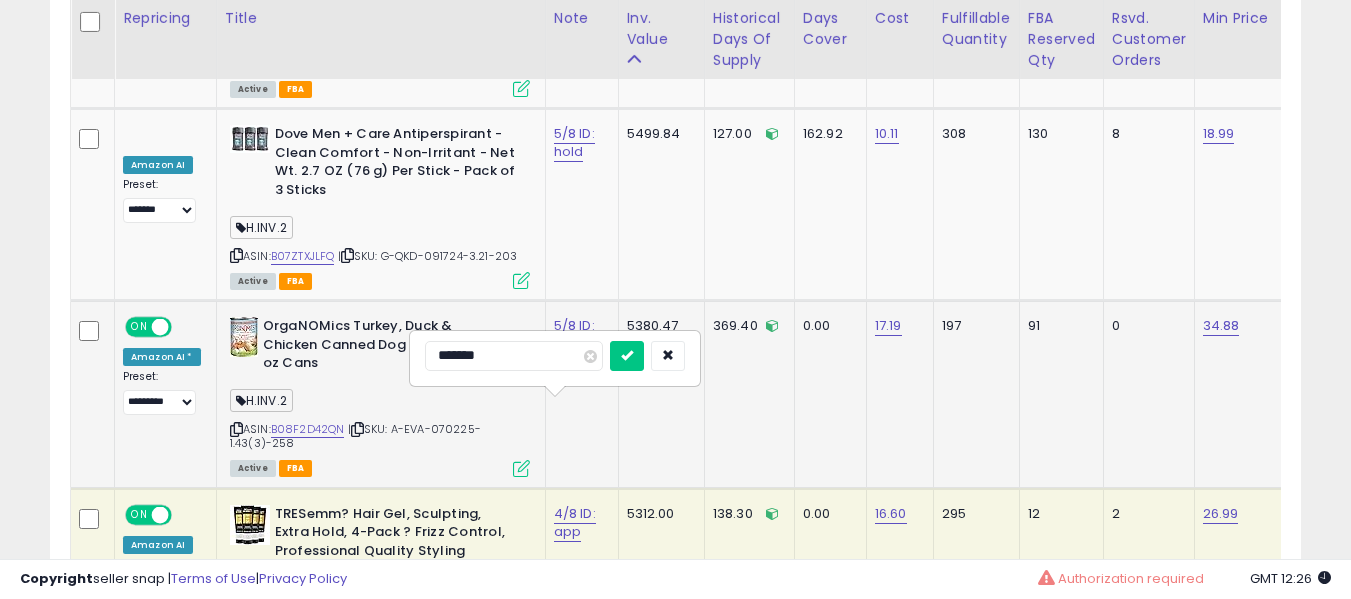 type on "******" 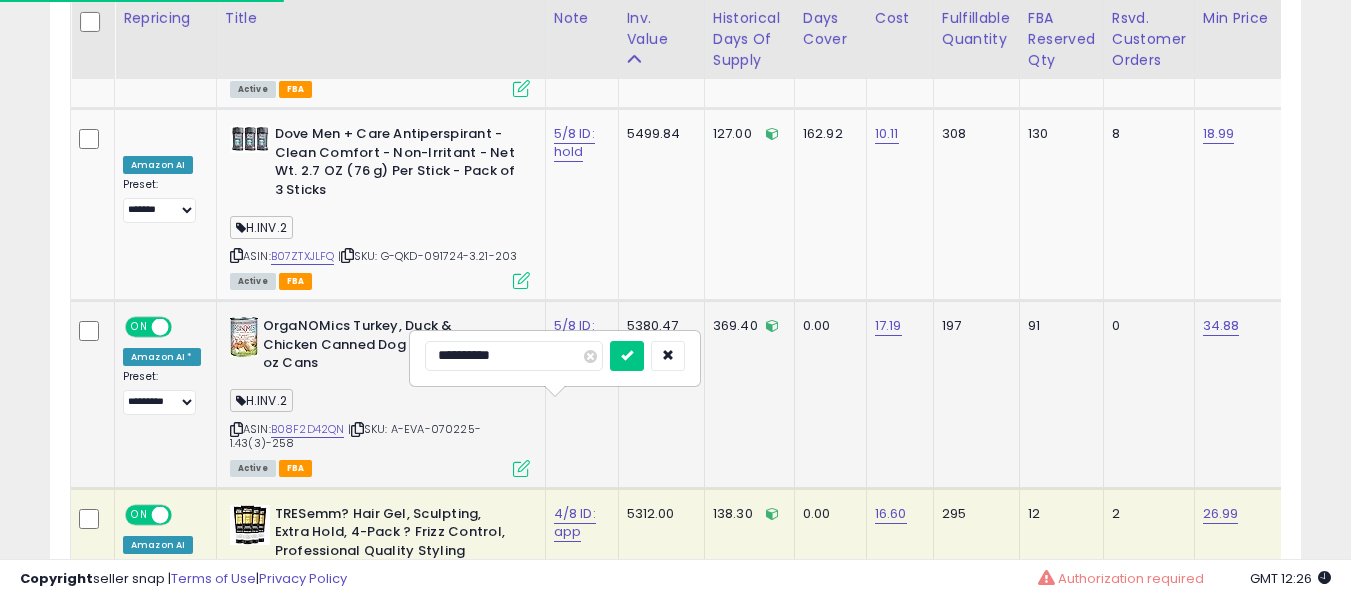 type on "**********" 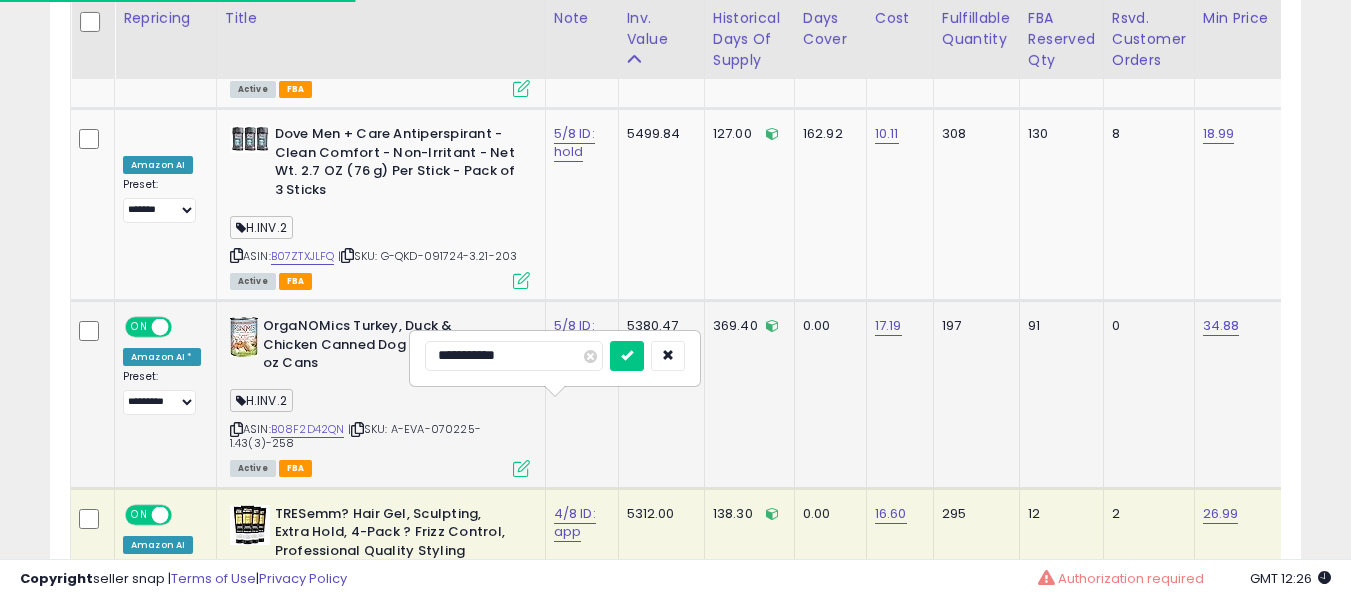 click at bounding box center [627, 356] 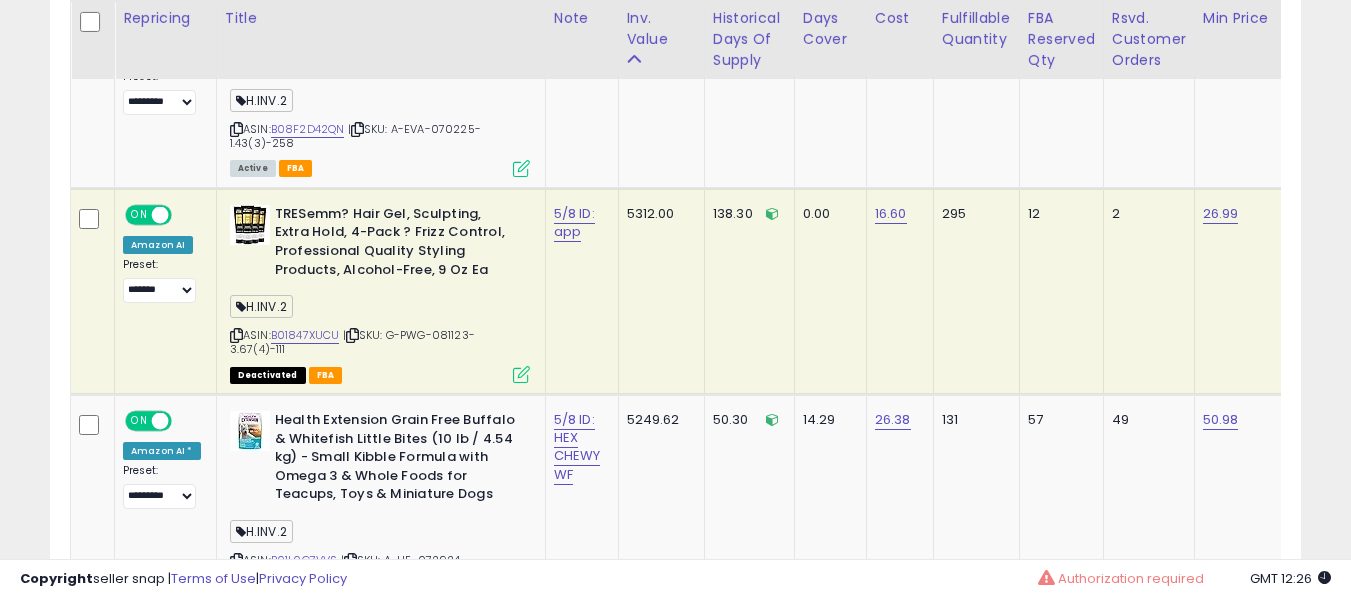 scroll, scrollTop: 9173, scrollLeft: 0, axis: vertical 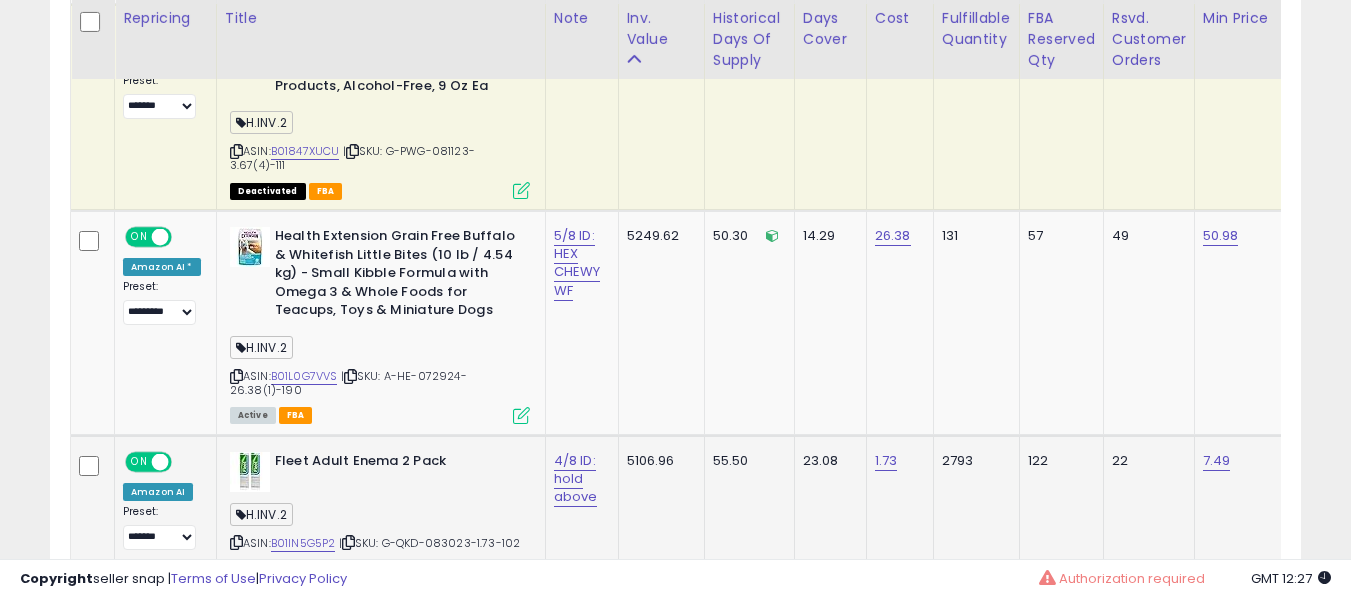 click on "4/8 ID: hold above" 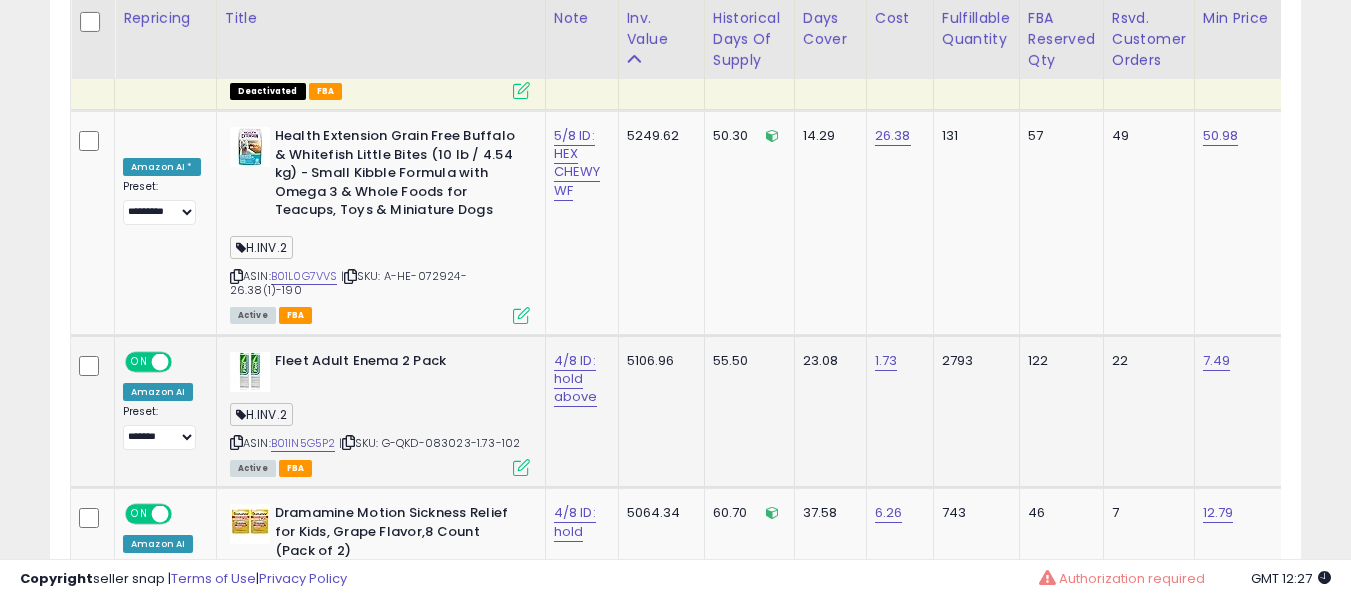 click on "4/8 ID: hold above" 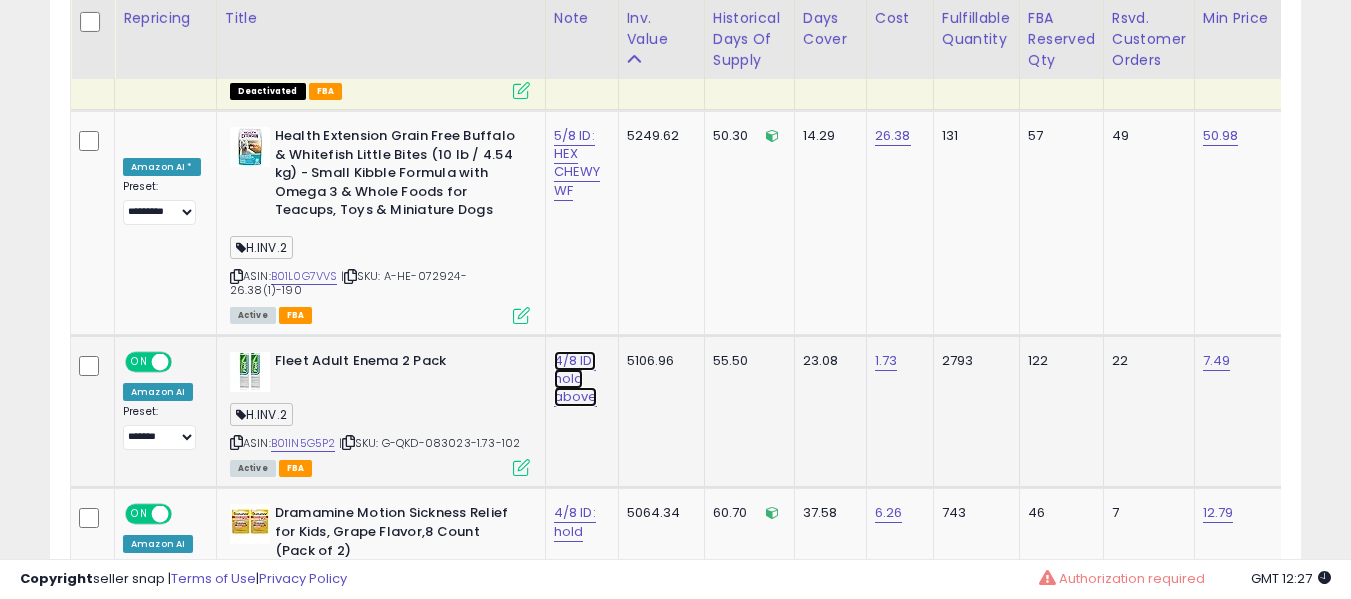 click on "4/8 ID: hold above" at bounding box center [577, -9322] 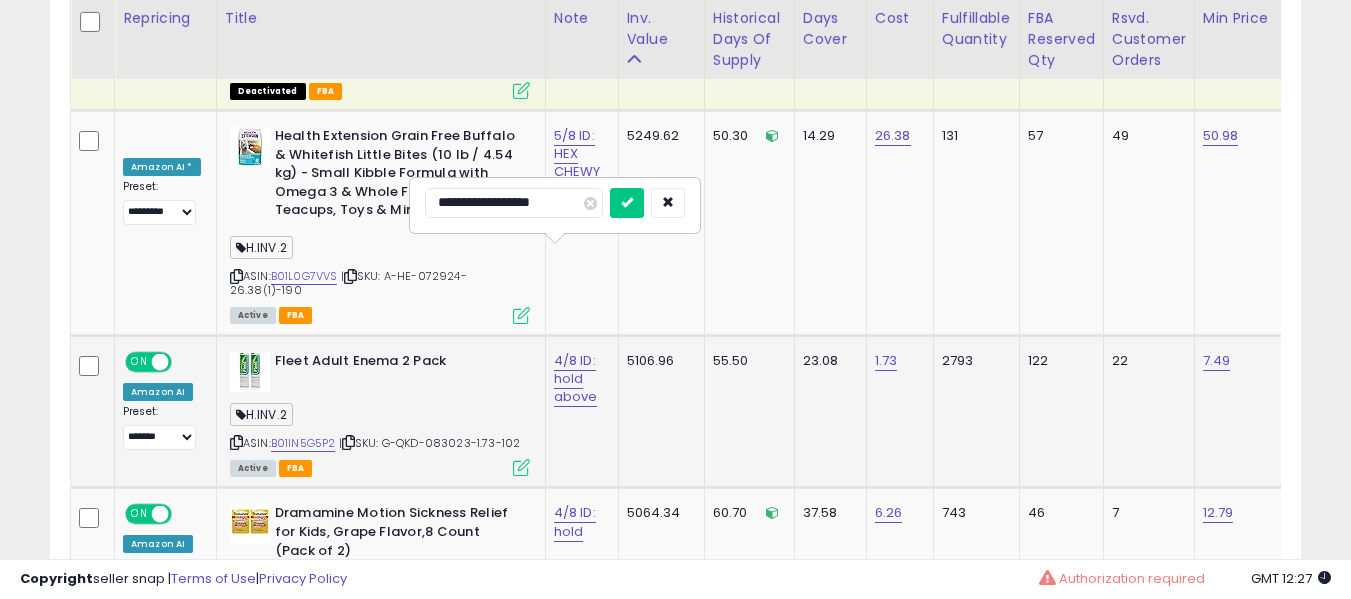 scroll, scrollTop: 10573, scrollLeft: 0, axis: vertical 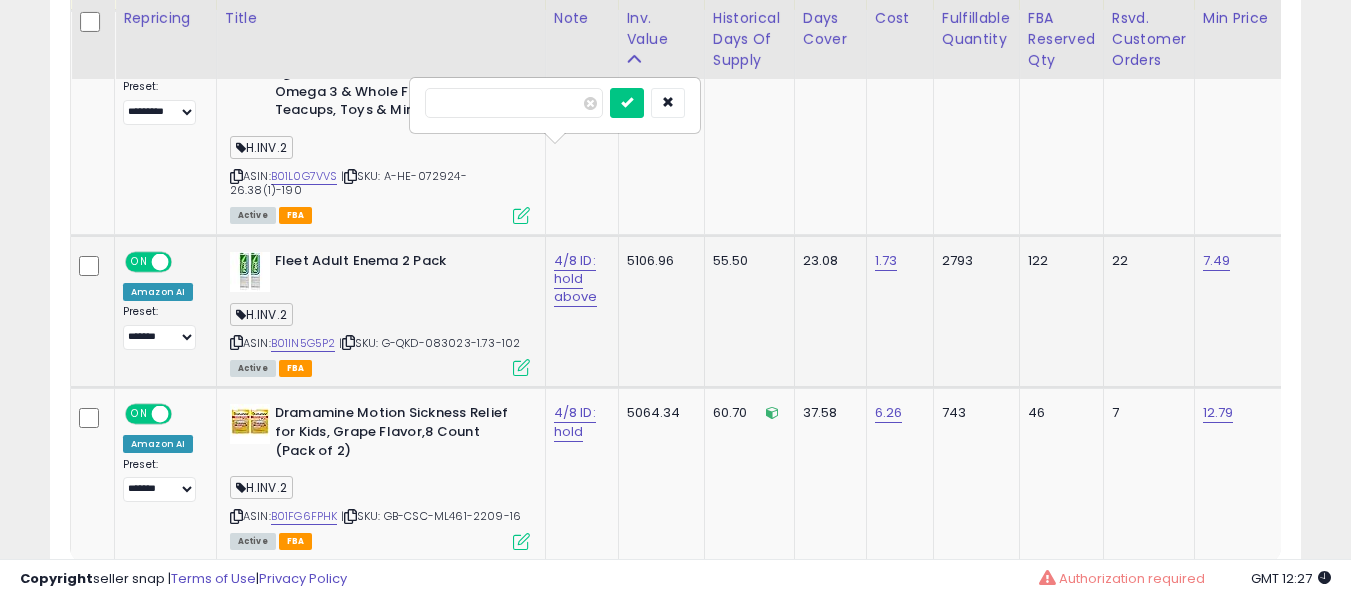 type on "*" 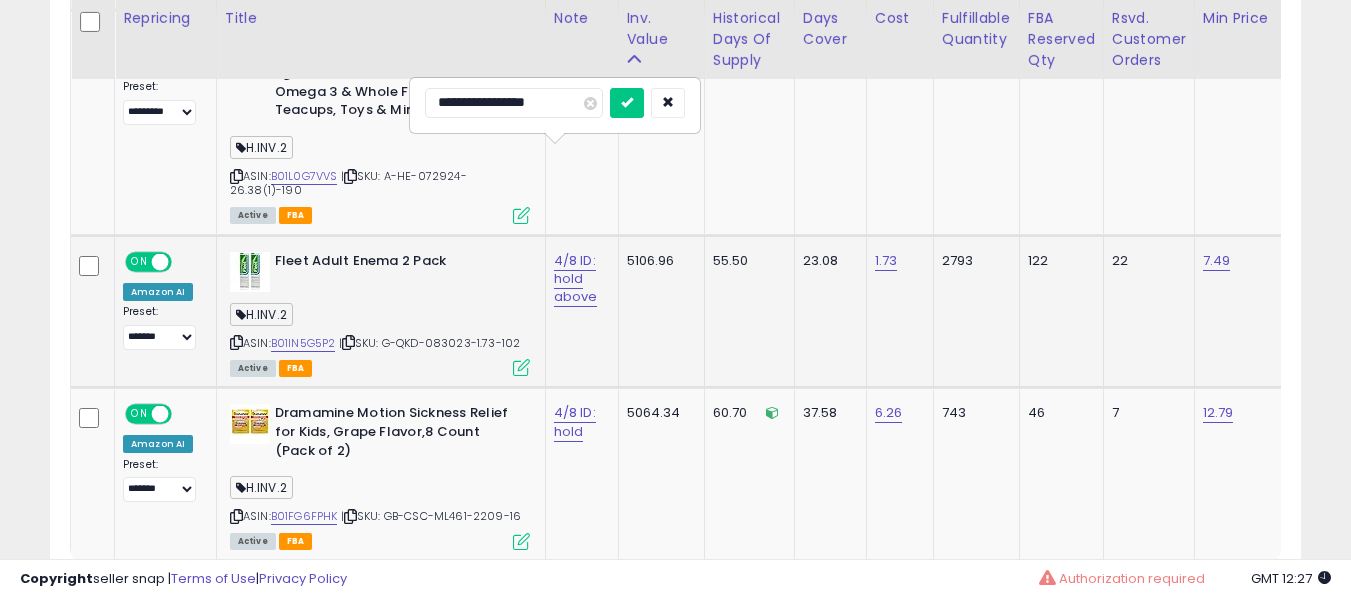 type on "**********" 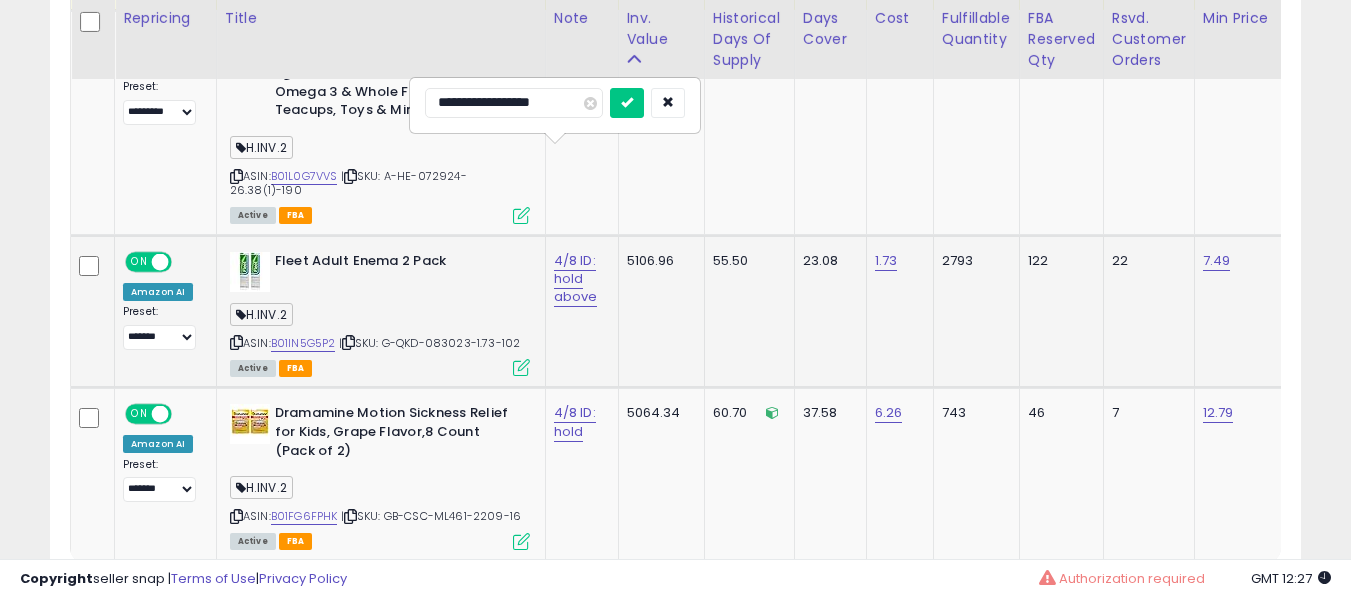 click at bounding box center [627, 103] 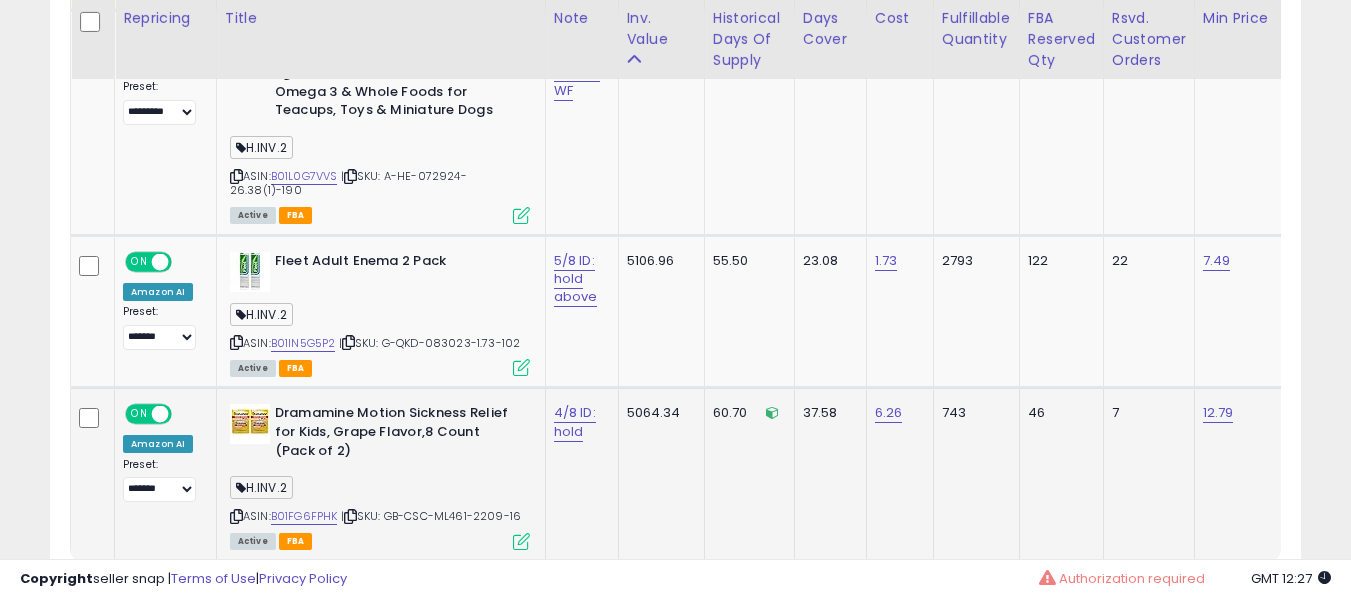 drag, startPoint x: 573, startPoint y: 286, endPoint x: 508, endPoint y: 357, distance: 96.26006 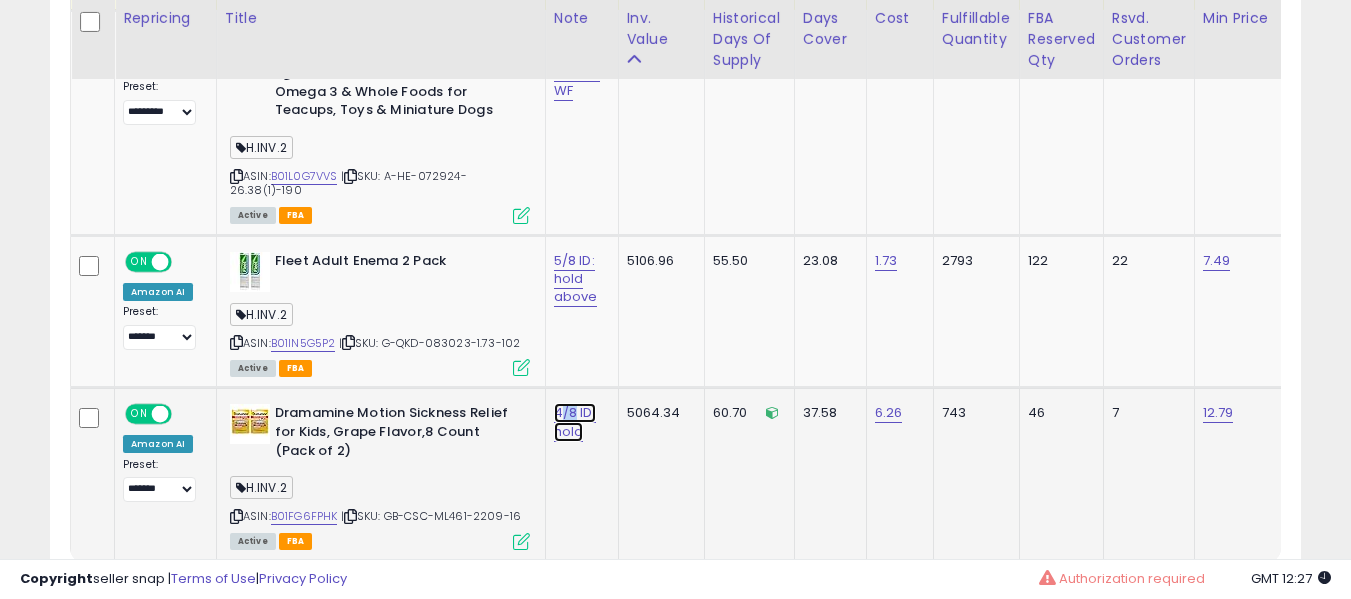 click on "4/8 ID: hold" at bounding box center (577, -9422) 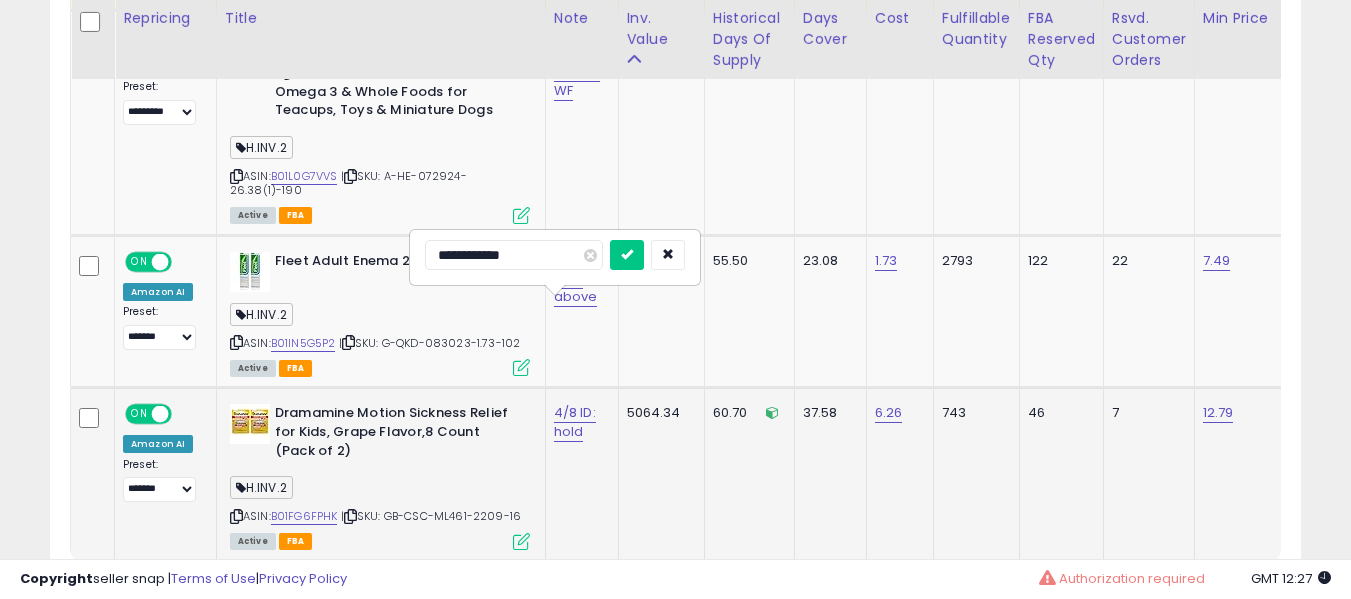 type on "**********" 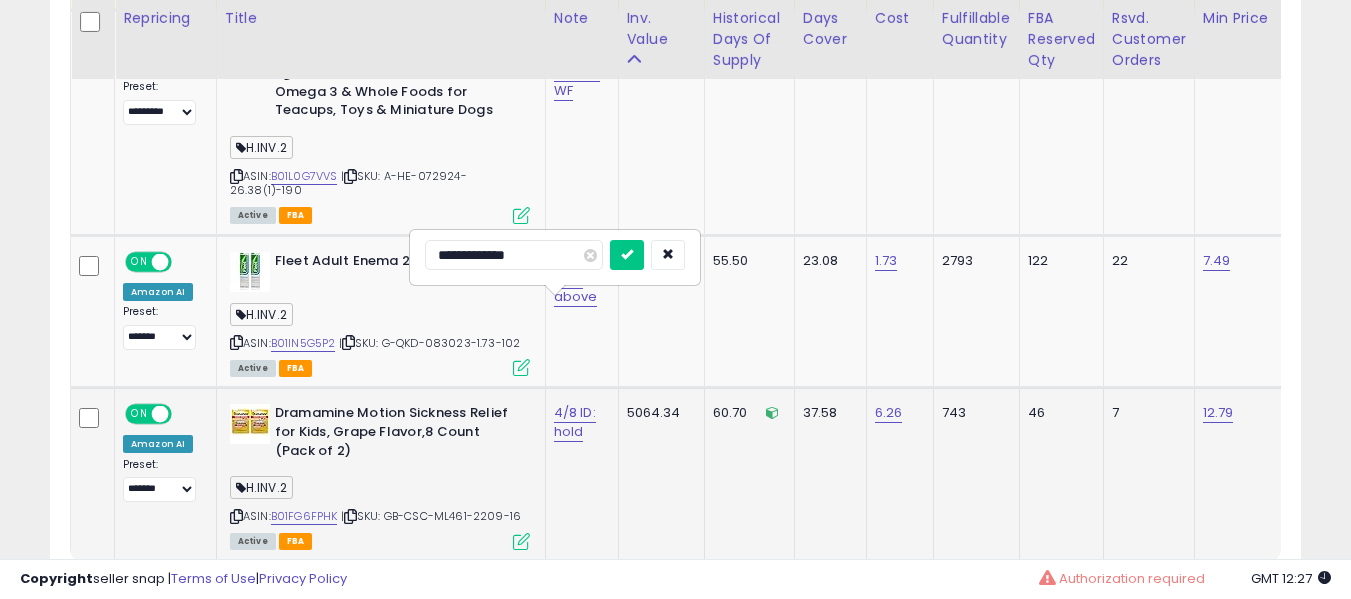 click at bounding box center (627, 255) 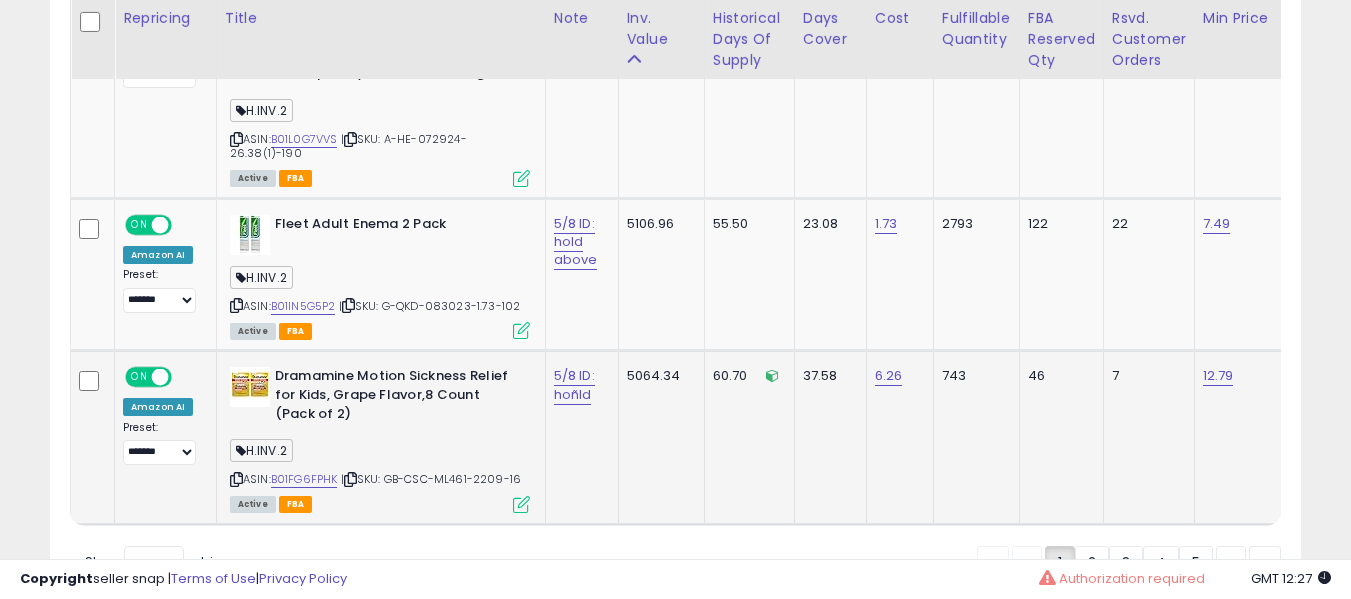 scroll, scrollTop: 10618, scrollLeft: 0, axis: vertical 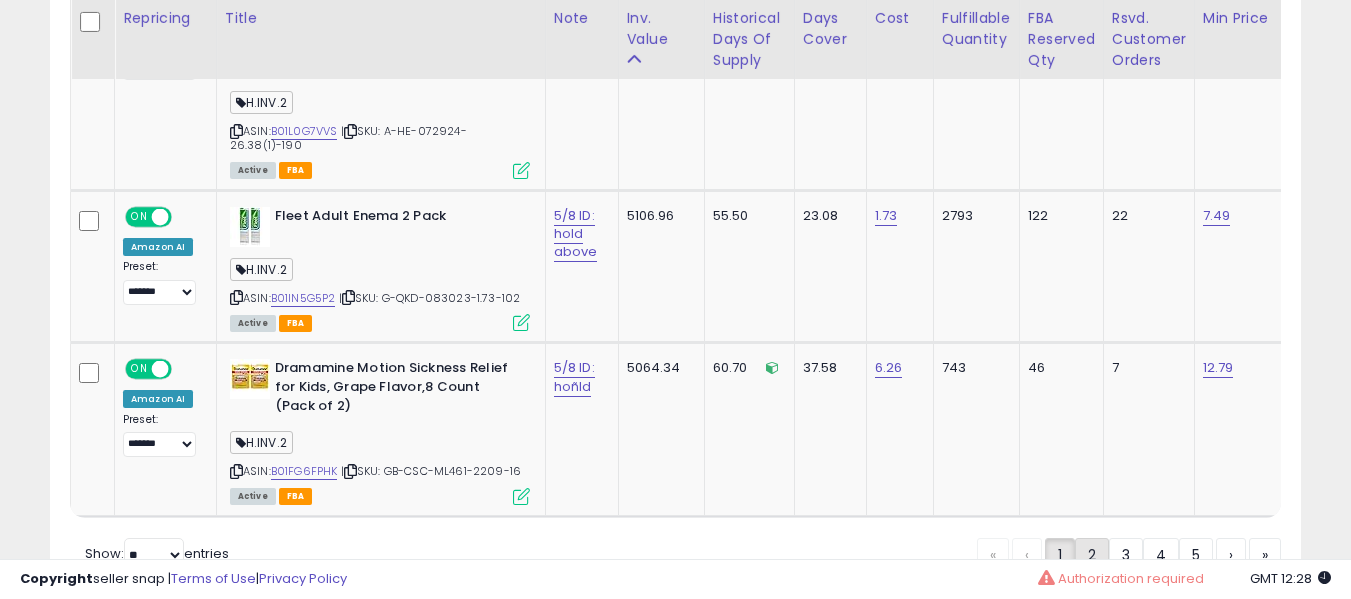 click on "2" 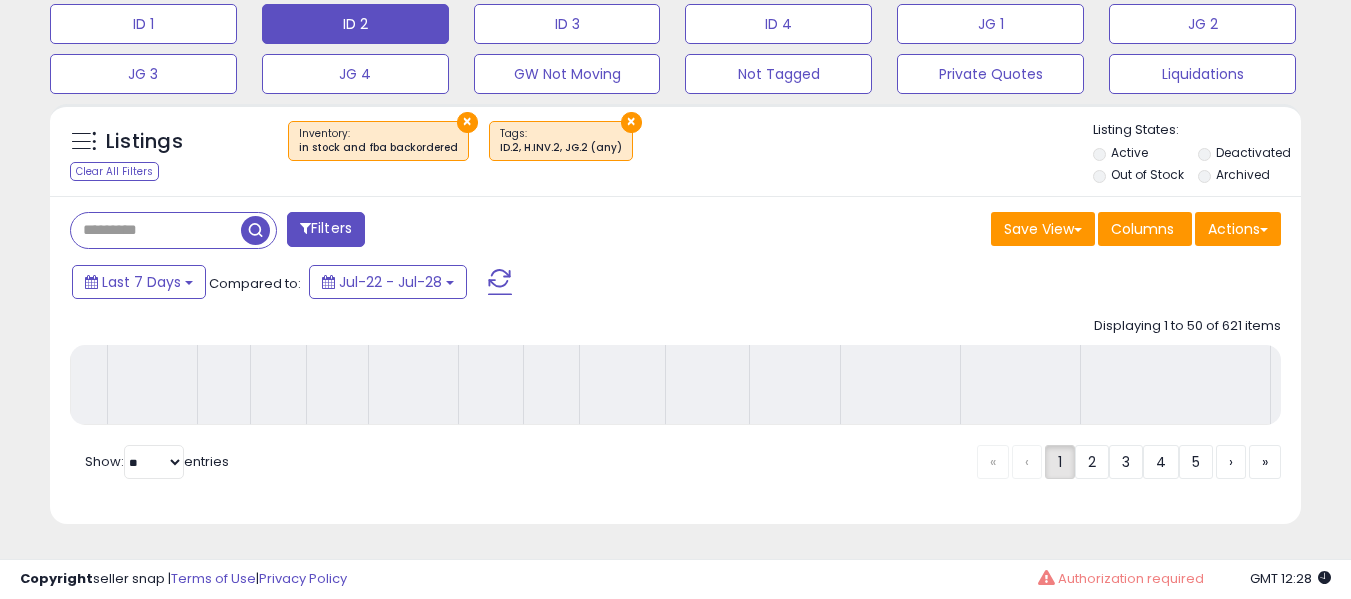scroll, scrollTop: 691, scrollLeft: 0, axis: vertical 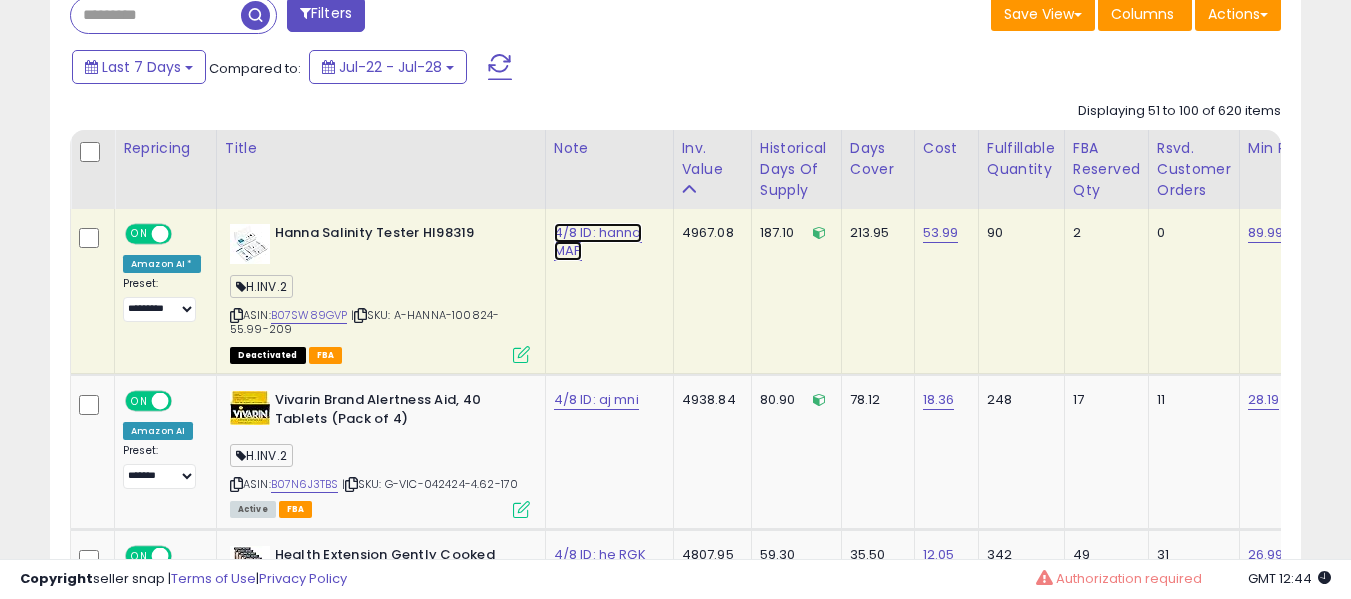 click on "4/8 ID: hanna MAP" at bounding box center (598, 242) 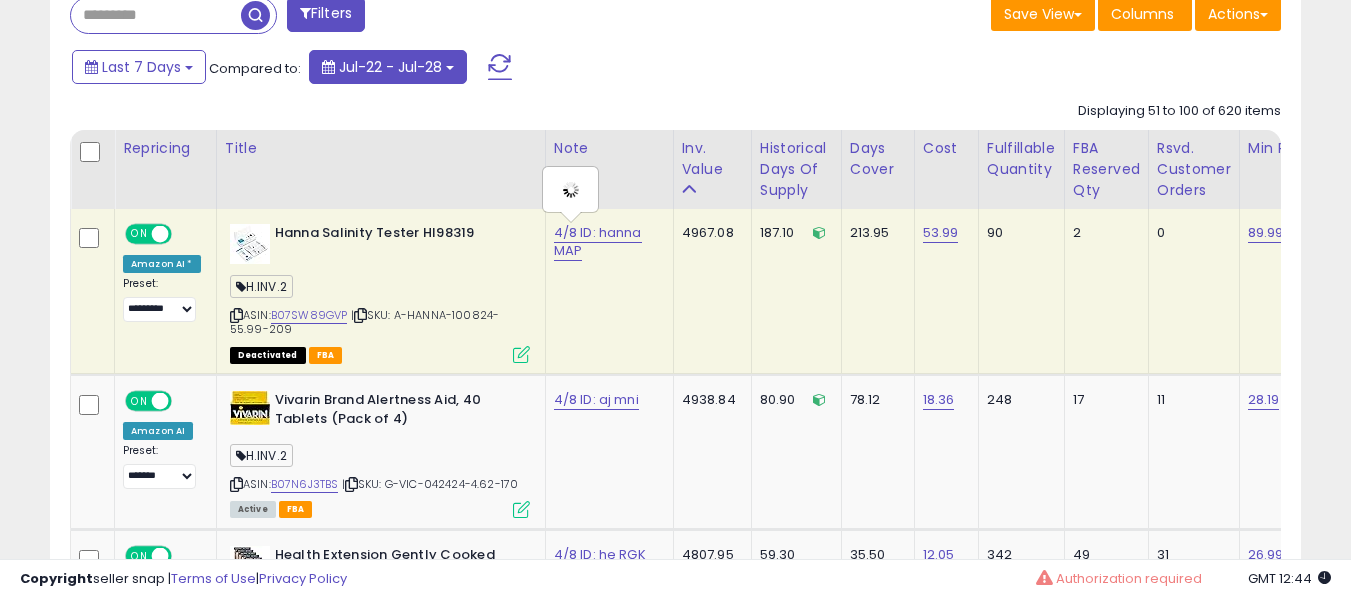 type on "**********" 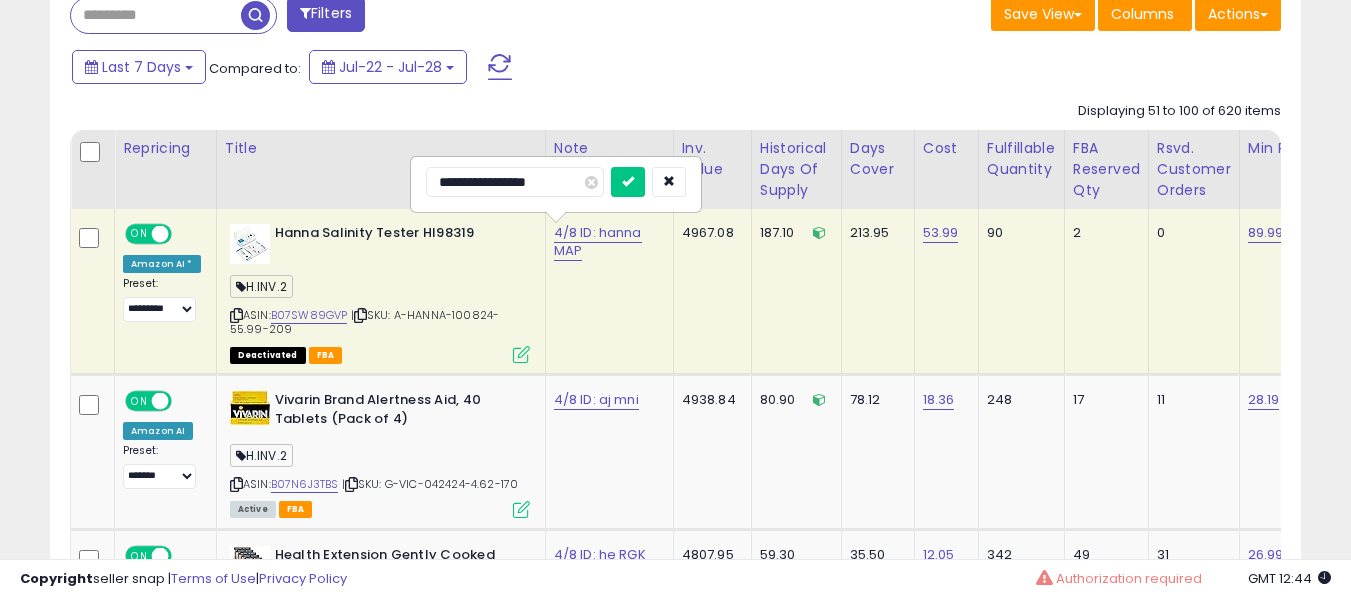 click at bounding box center (236, 315) 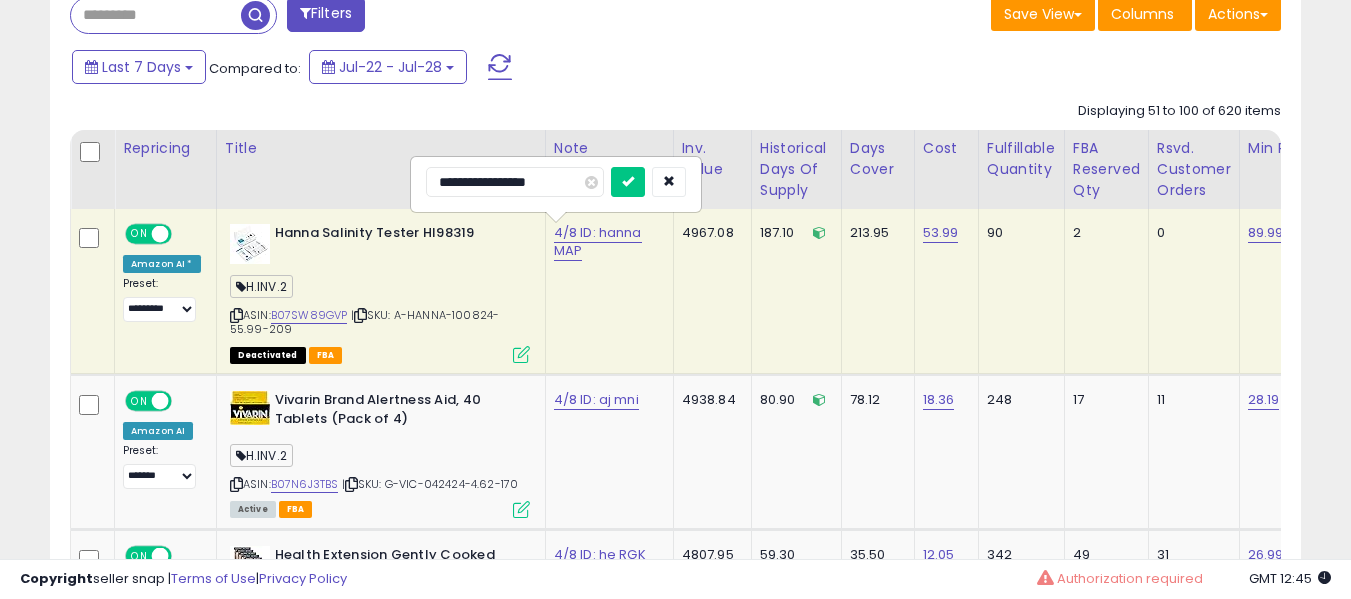 drag, startPoint x: 555, startPoint y: 205, endPoint x: 565, endPoint y: 183, distance: 24.166092 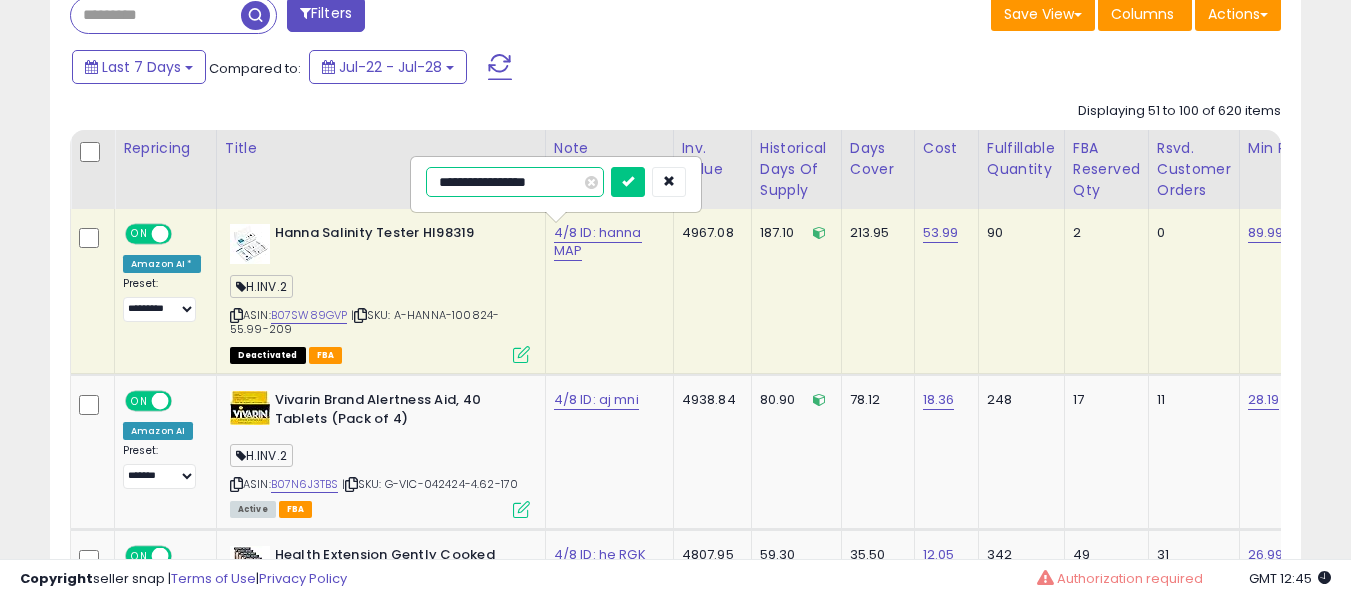 click on "**********" at bounding box center (515, 182) 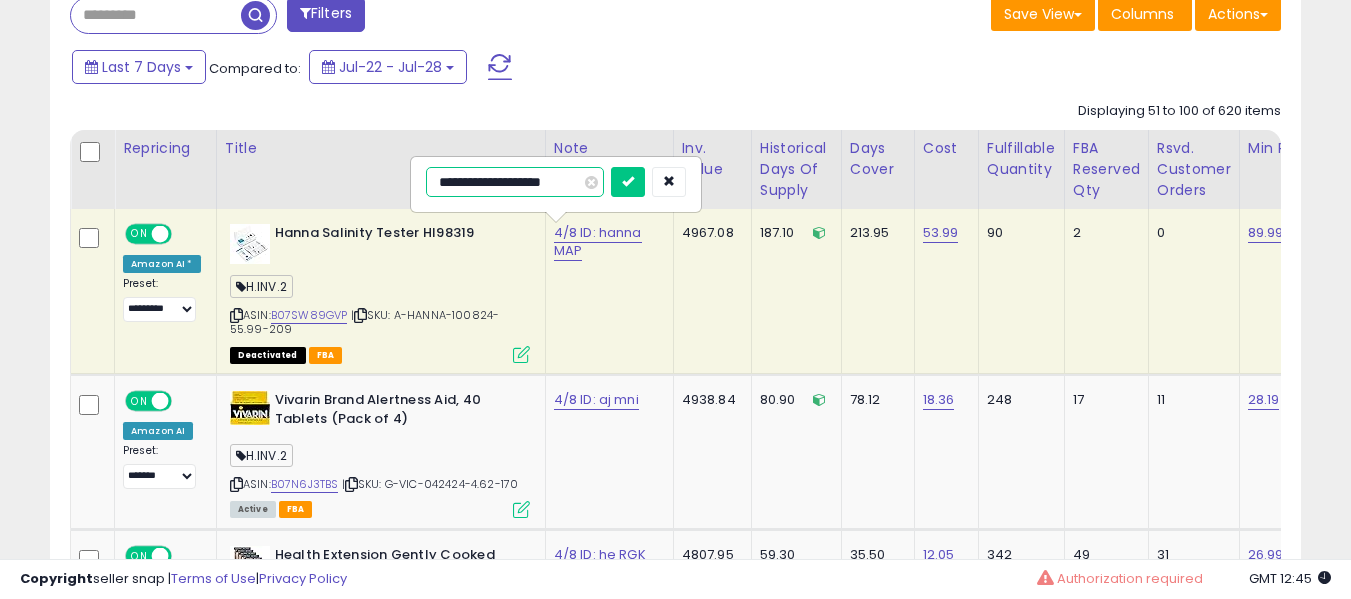 type on "**********" 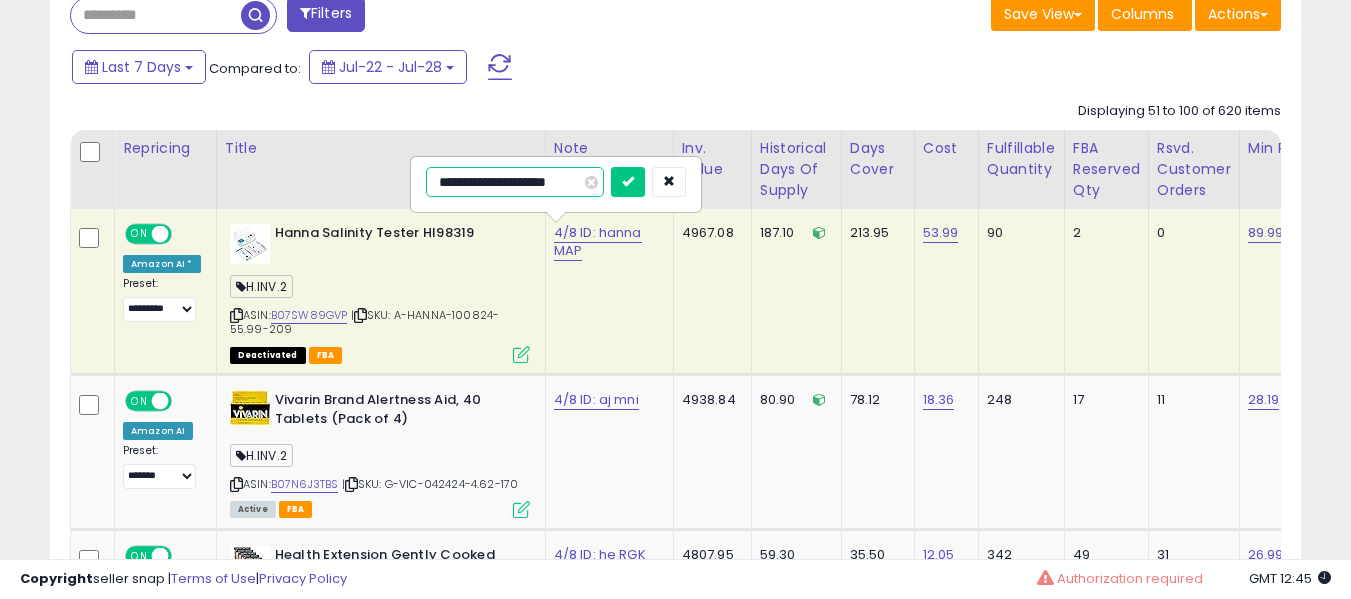 click at bounding box center (628, 182) 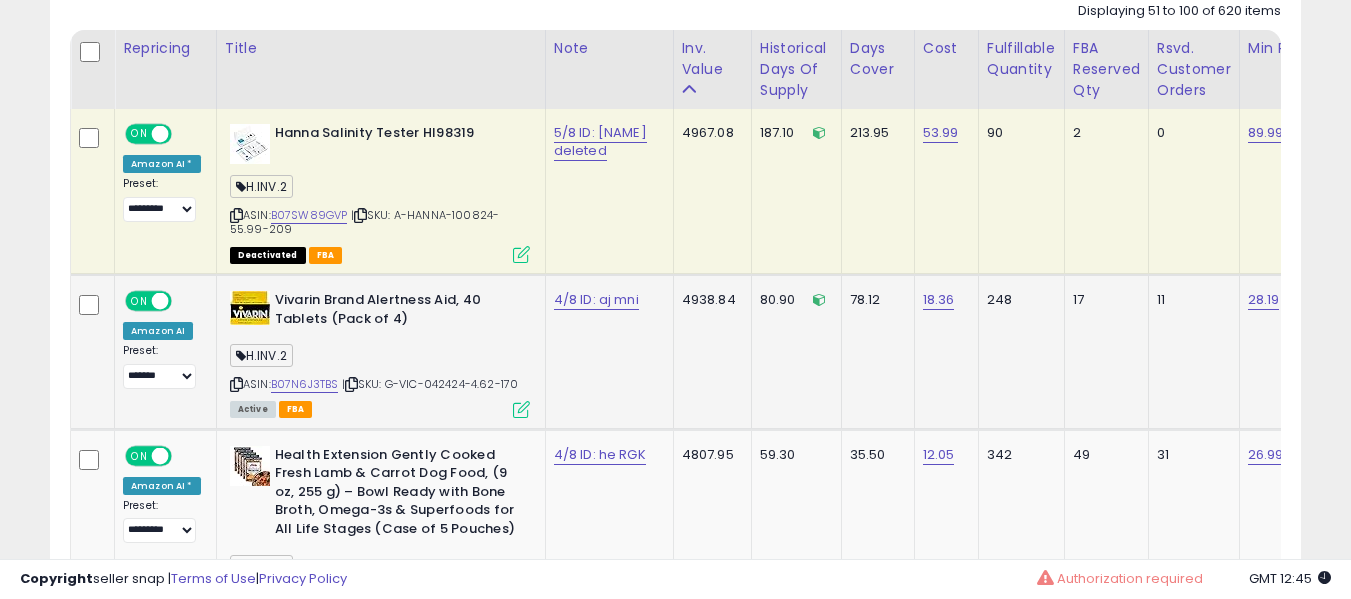 drag, startPoint x: 302, startPoint y: 403, endPoint x: 324, endPoint y: 380, distance: 31.827662 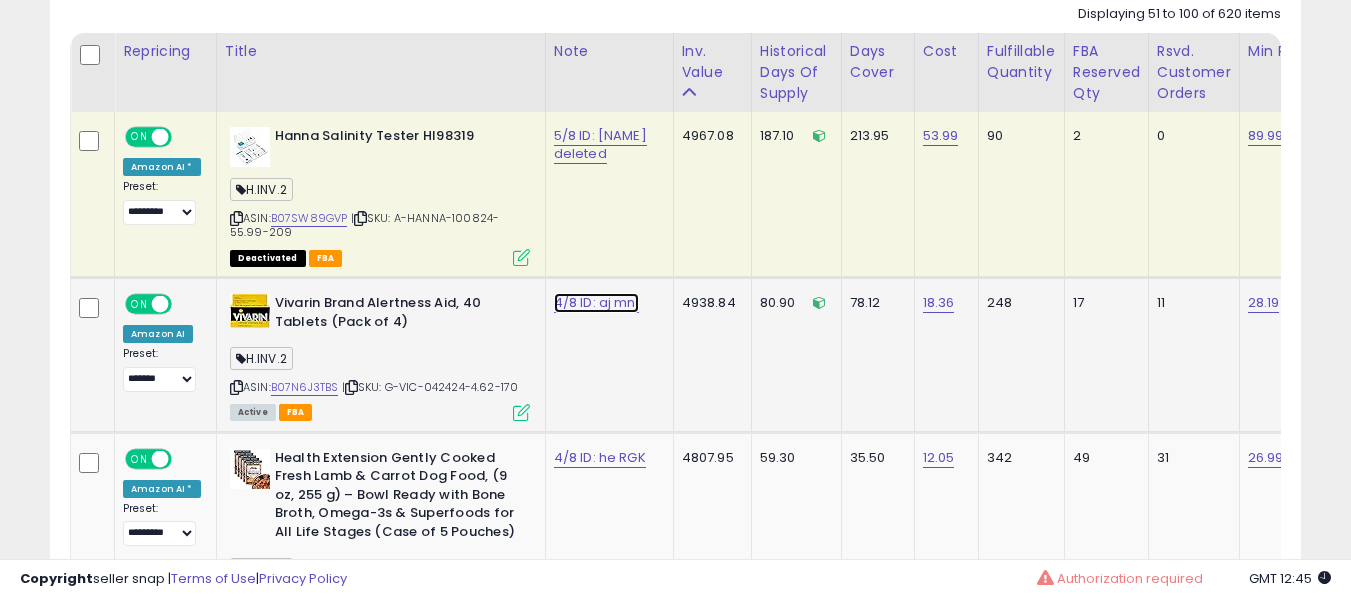 click on "4/8 ID: aj mni" at bounding box center (600, 145) 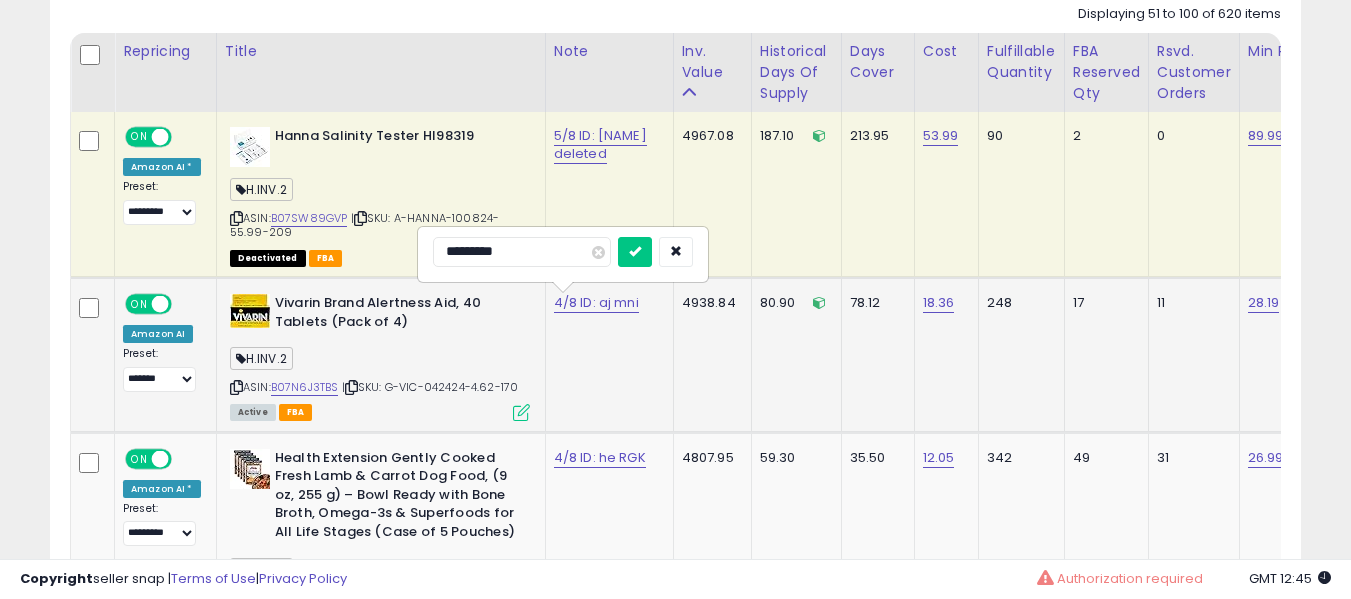type on "**********" 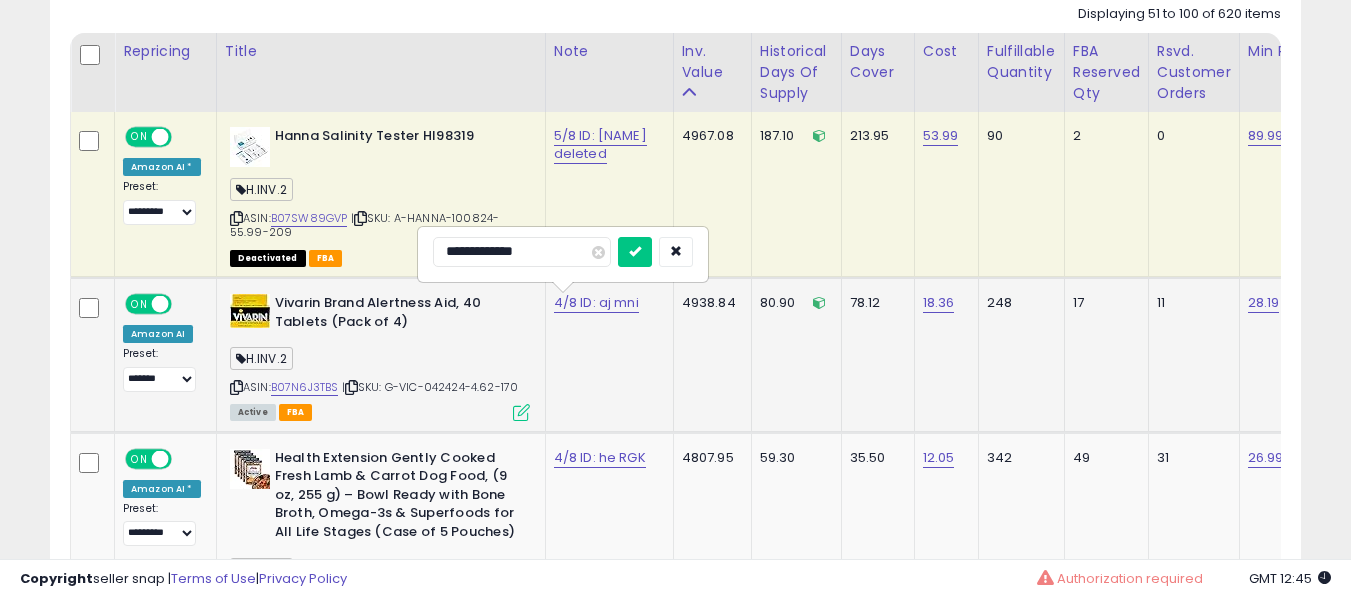 click at bounding box center [635, 252] 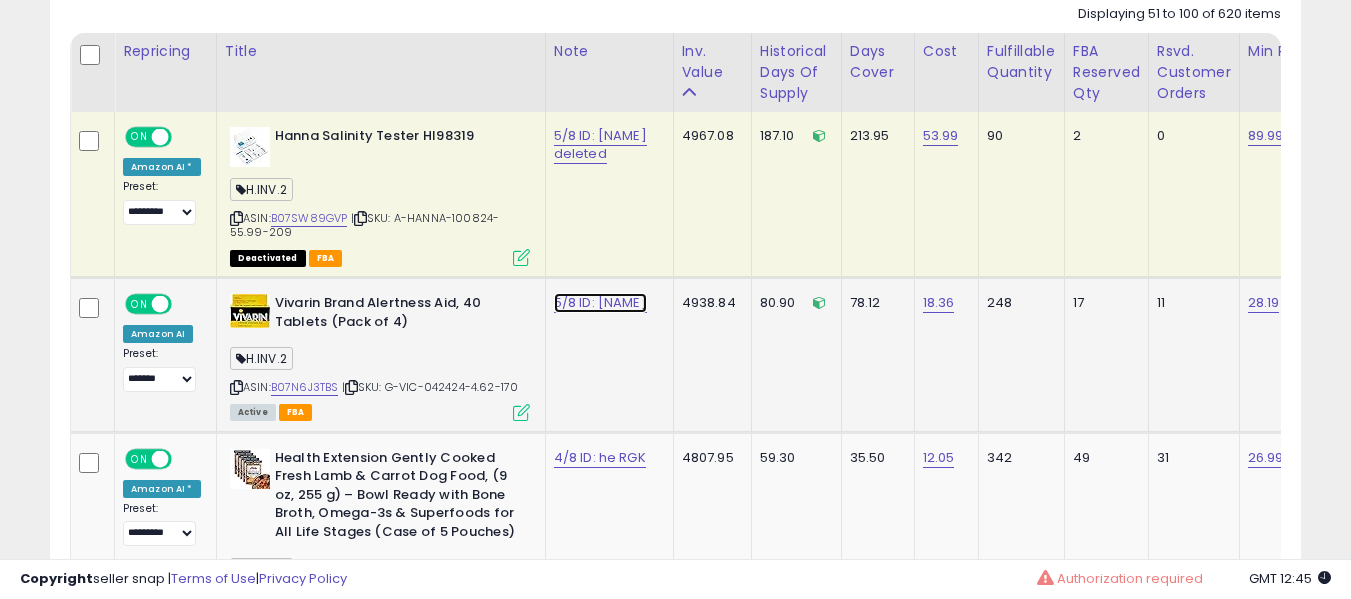 click on "5/8 ID: [NAME]" at bounding box center (600, 303) 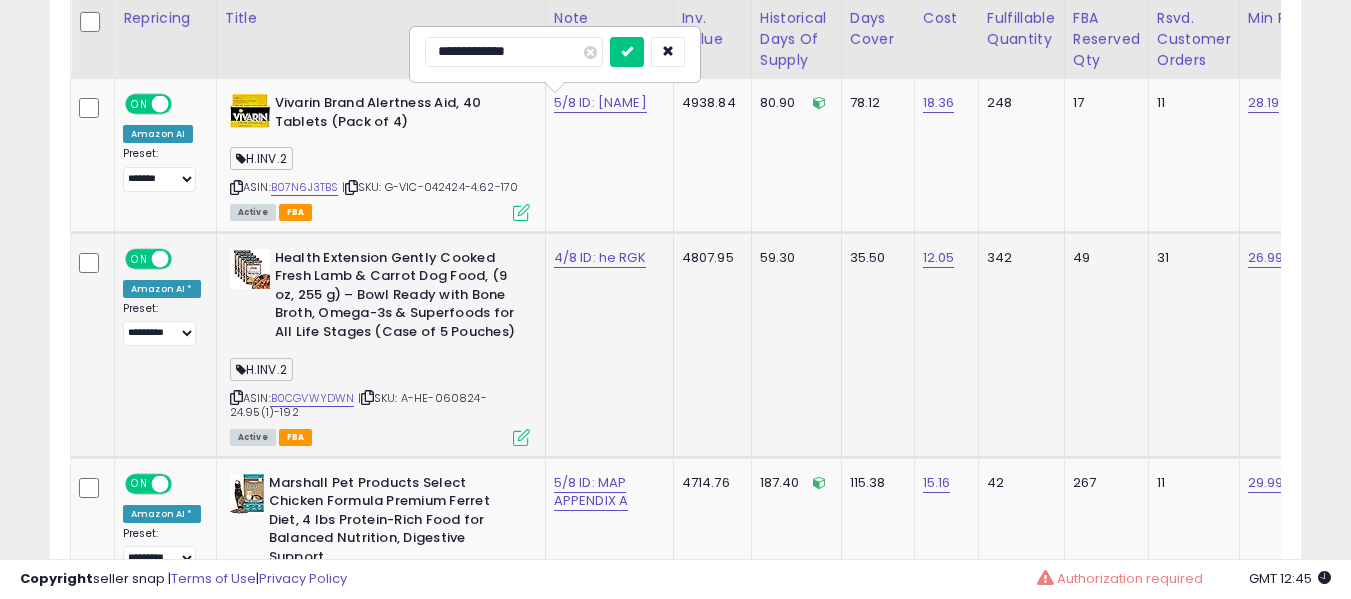 type on "**********" 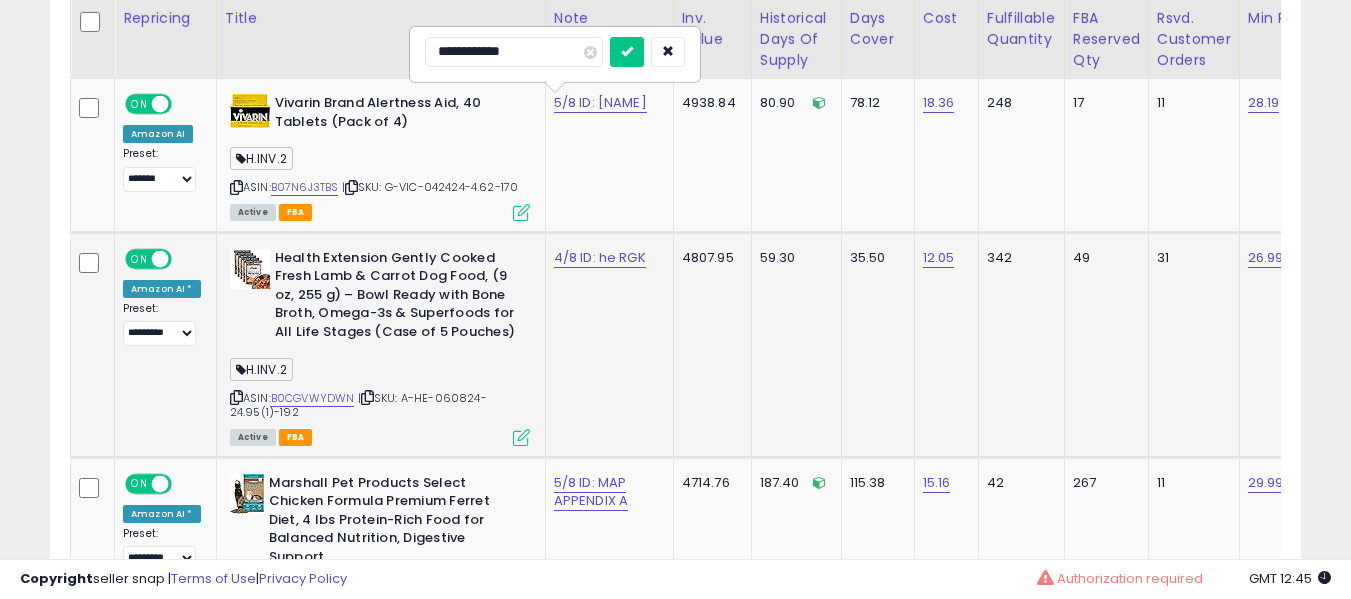 click at bounding box center [627, 52] 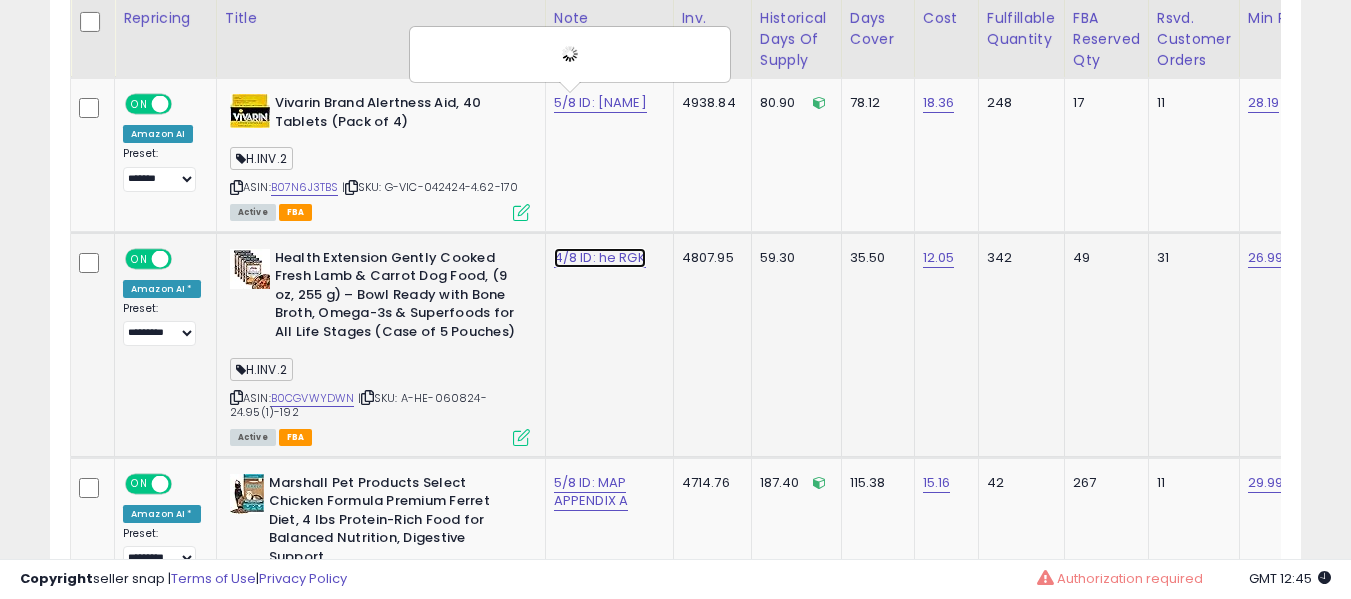 click on "4/8 ID: he RGK" at bounding box center (600, -55) 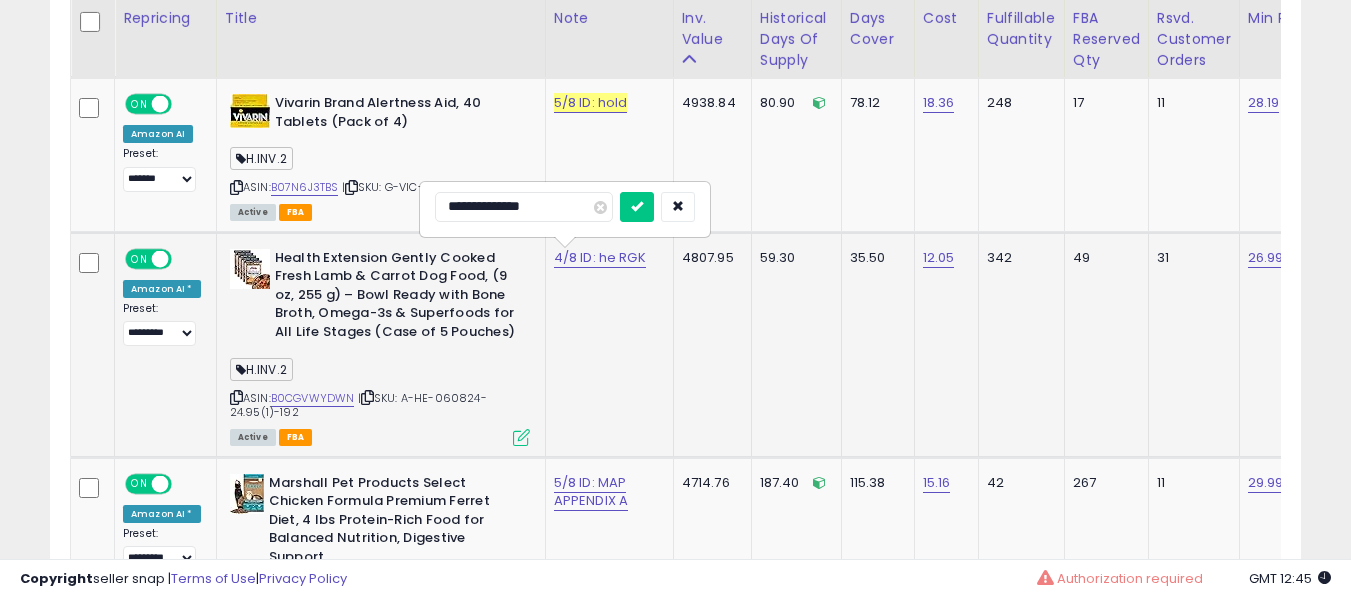 scroll, scrollTop: 1288, scrollLeft: 0, axis: vertical 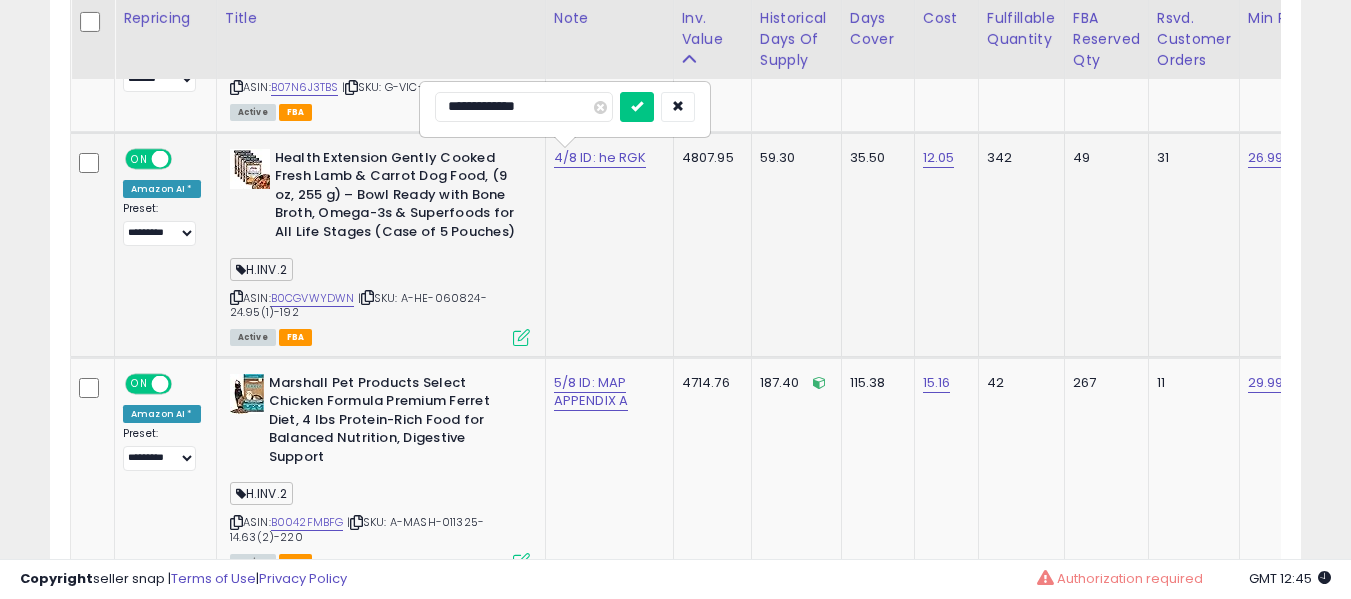 type on "**********" 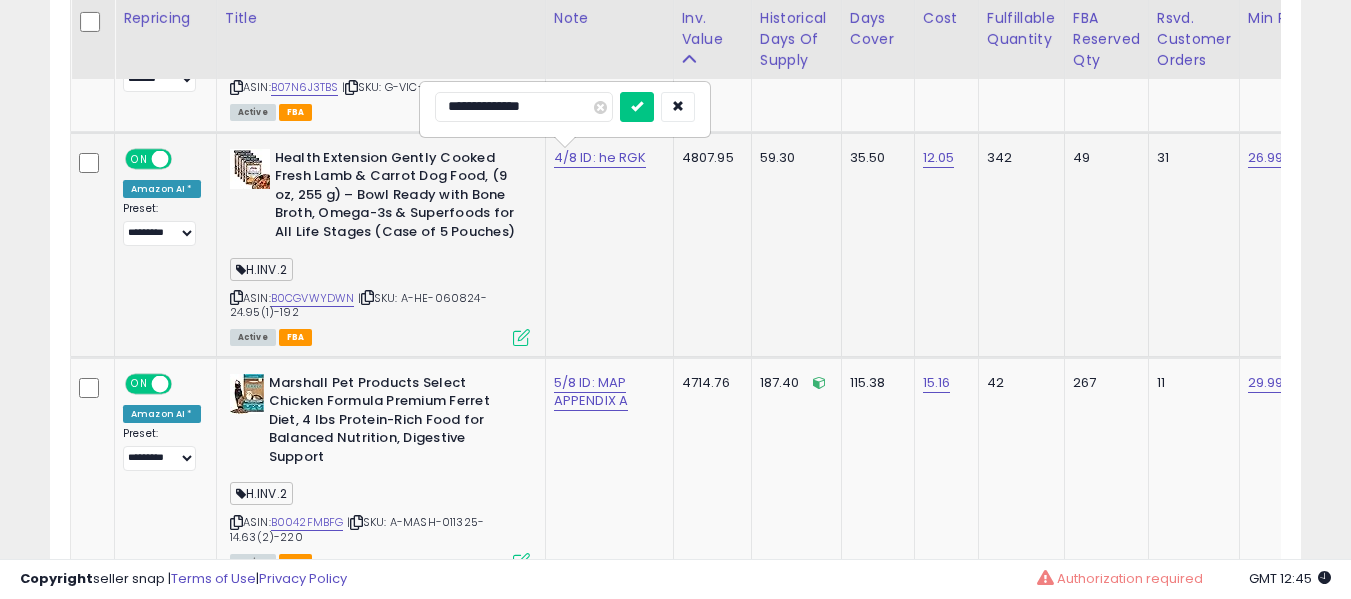 click at bounding box center (637, 107) 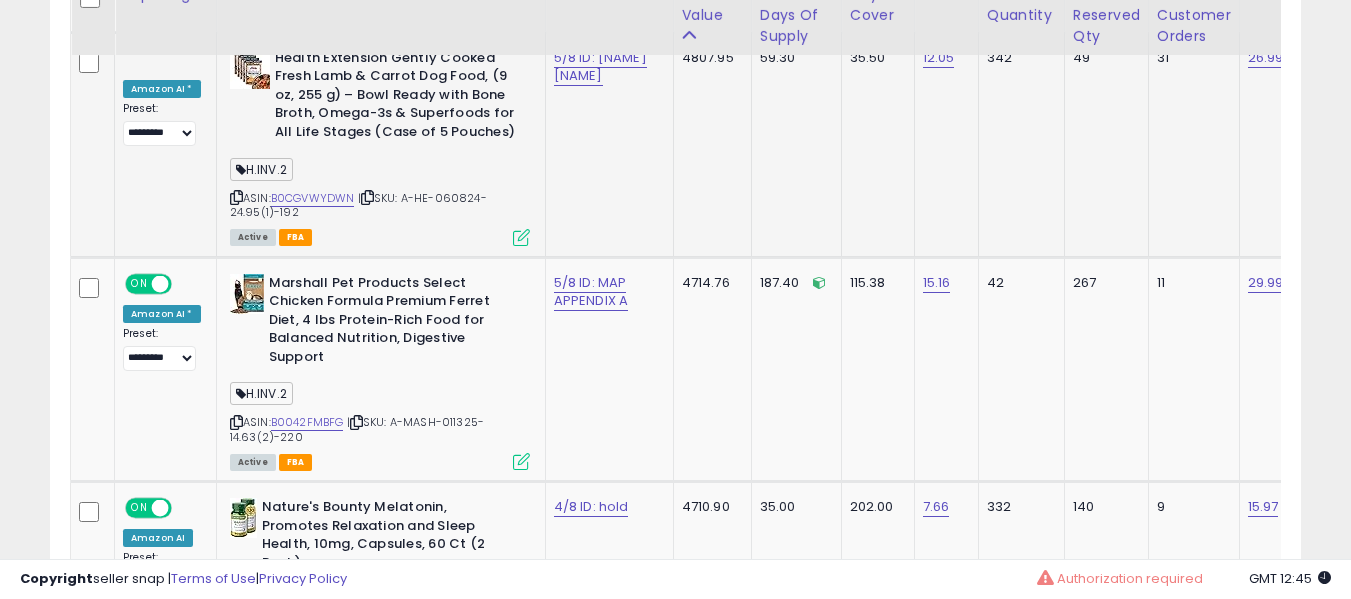 scroll, scrollTop: 1288, scrollLeft: 0, axis: vertical 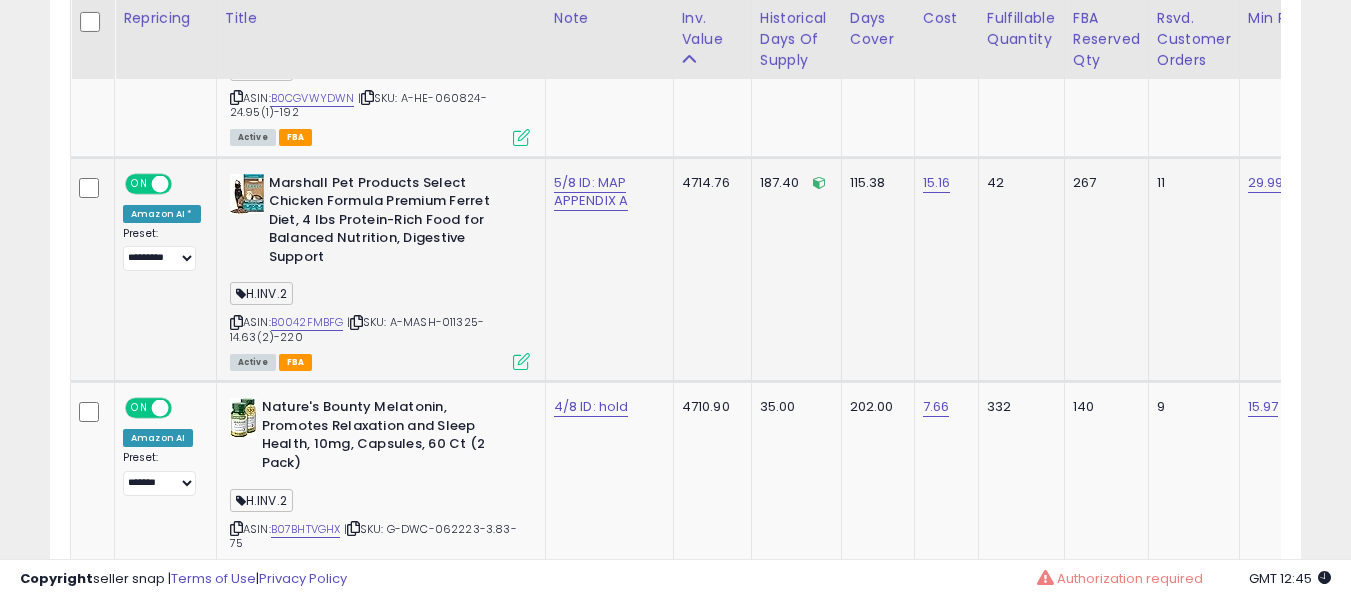 drag, startPoint x: 313, startPoint y: 310, endPoint x: 322, endPoint y: 322, distance: 15 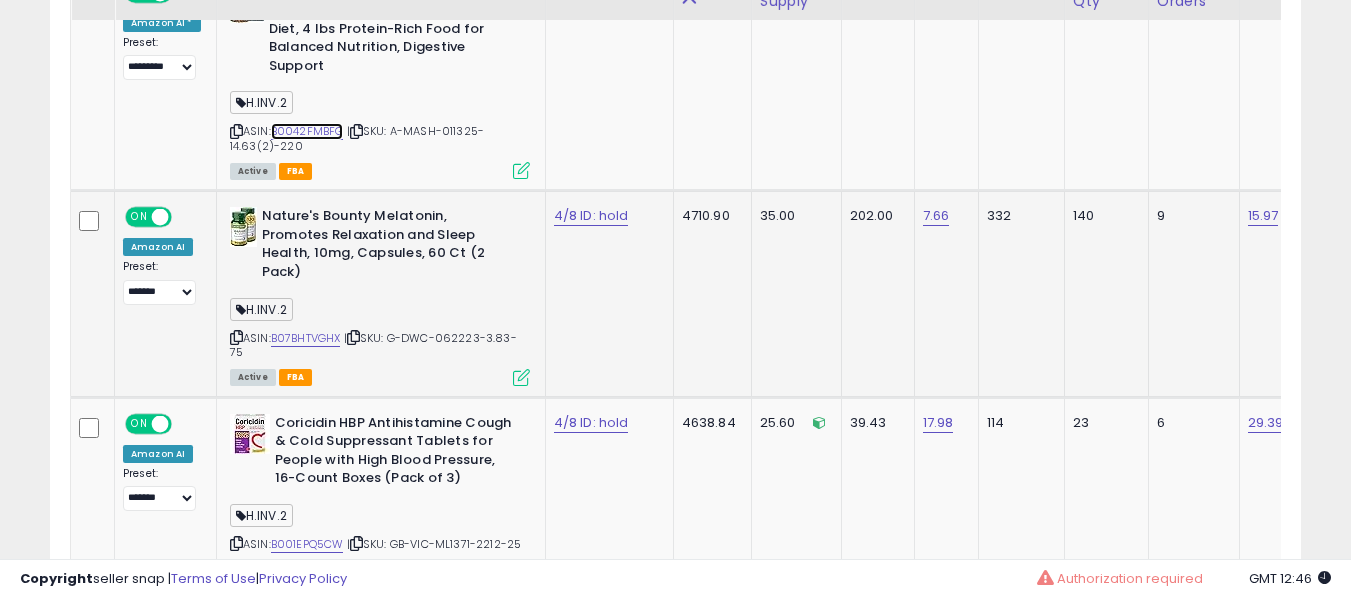 scroll, scrollTop: 1688, scrollLeft: 0, axis: vertical 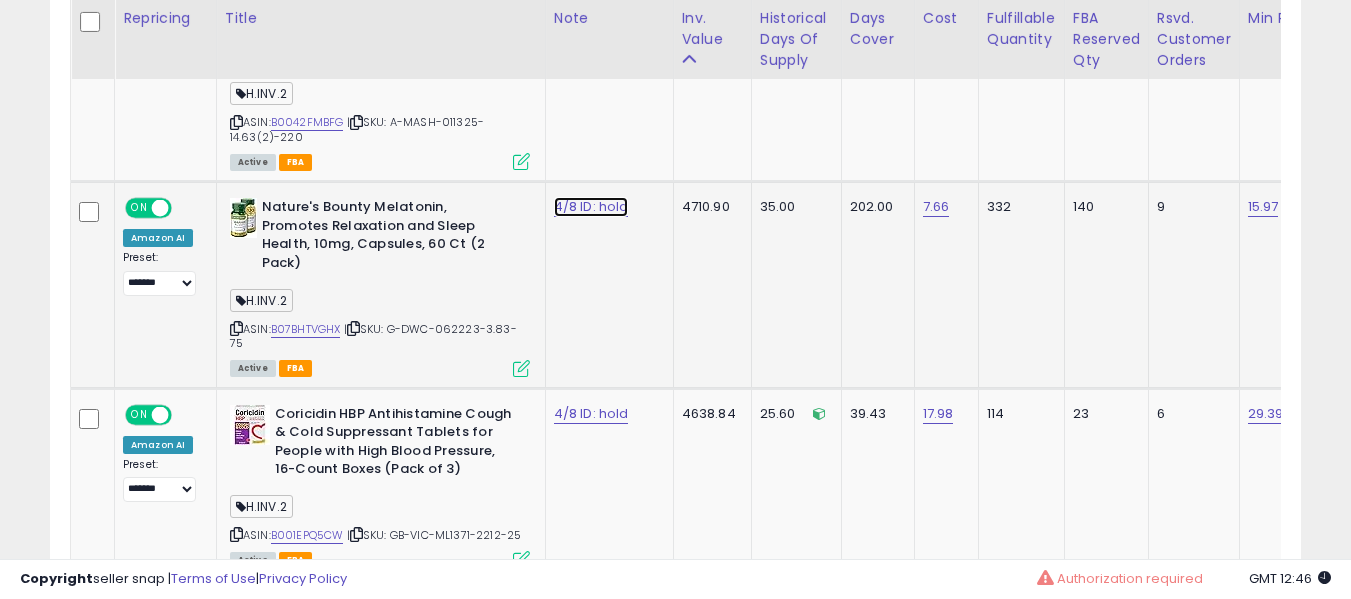 click on "4/8 ID: hold" at bounding box center [600, -555] 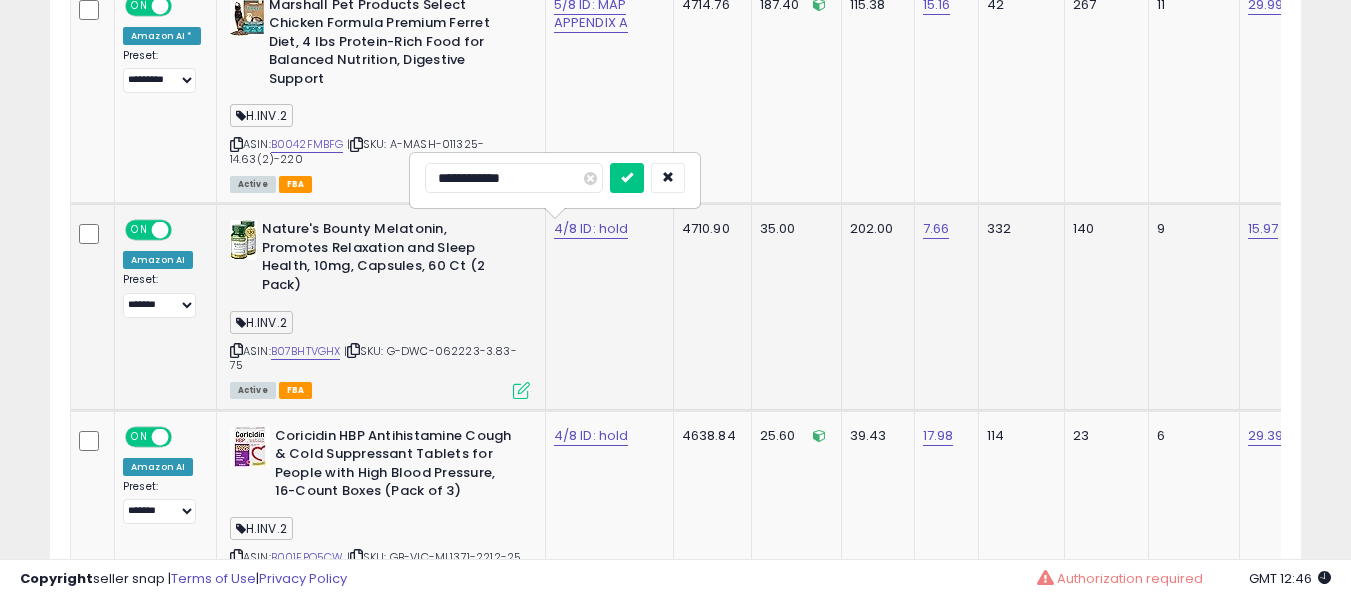 scroll, scrollTop: 1688, scrollLeft: 0, axis: vertical 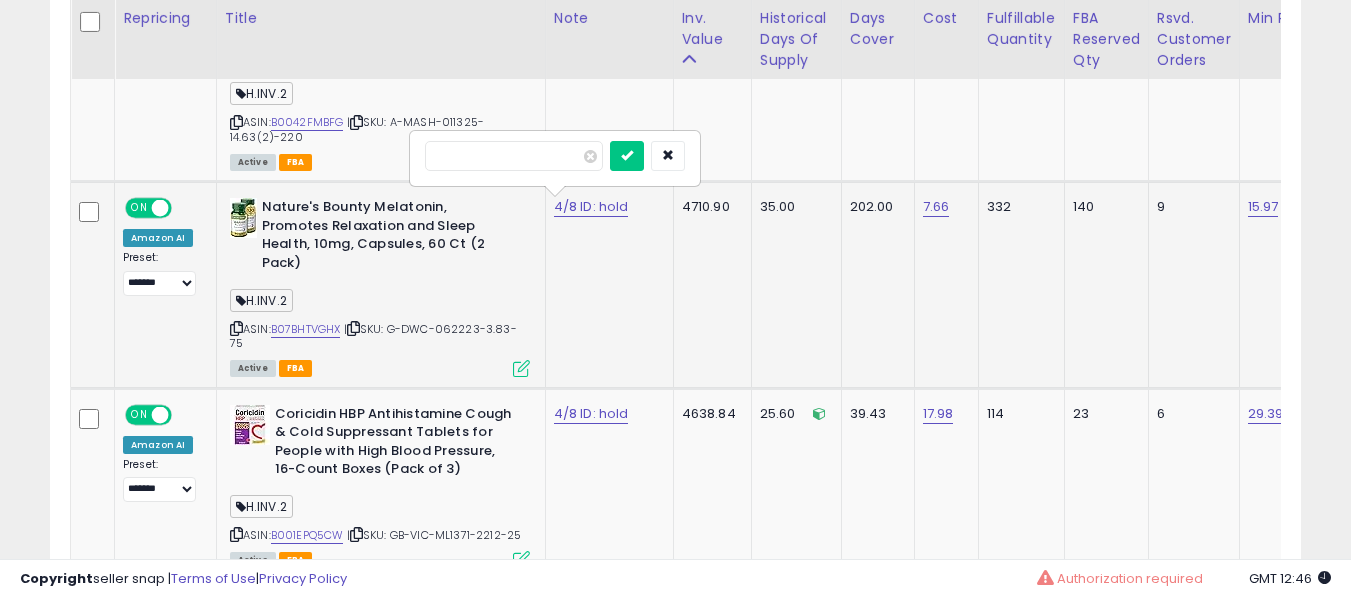 type on "*" 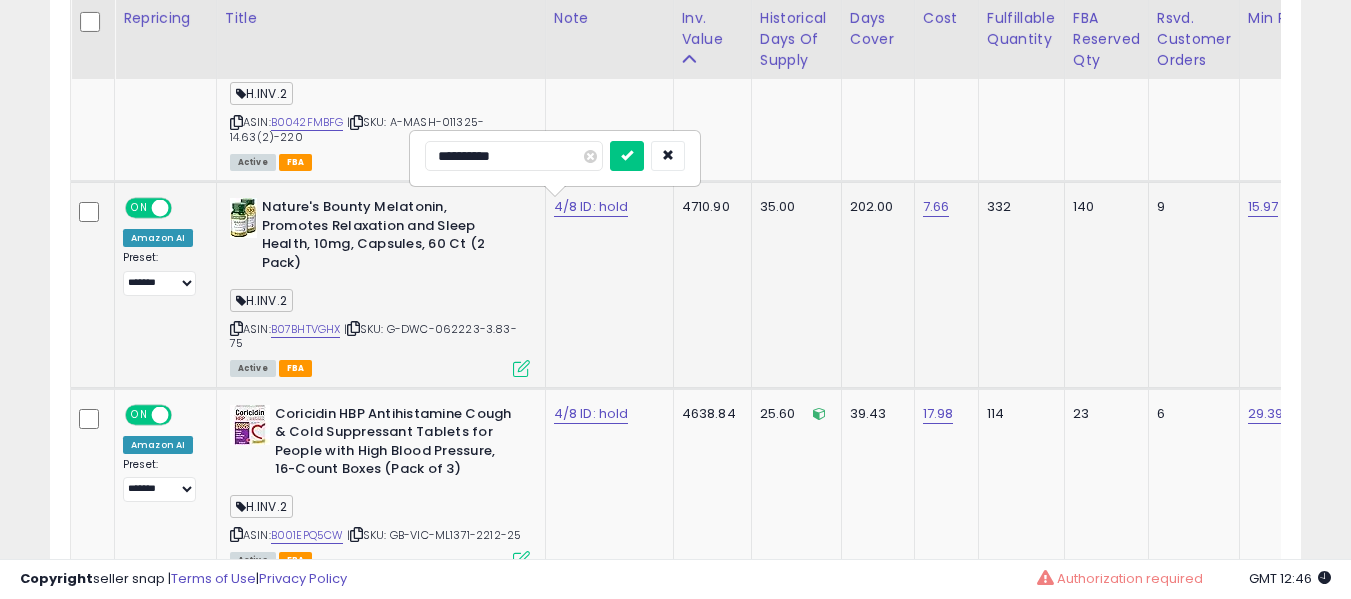 type on "**********" 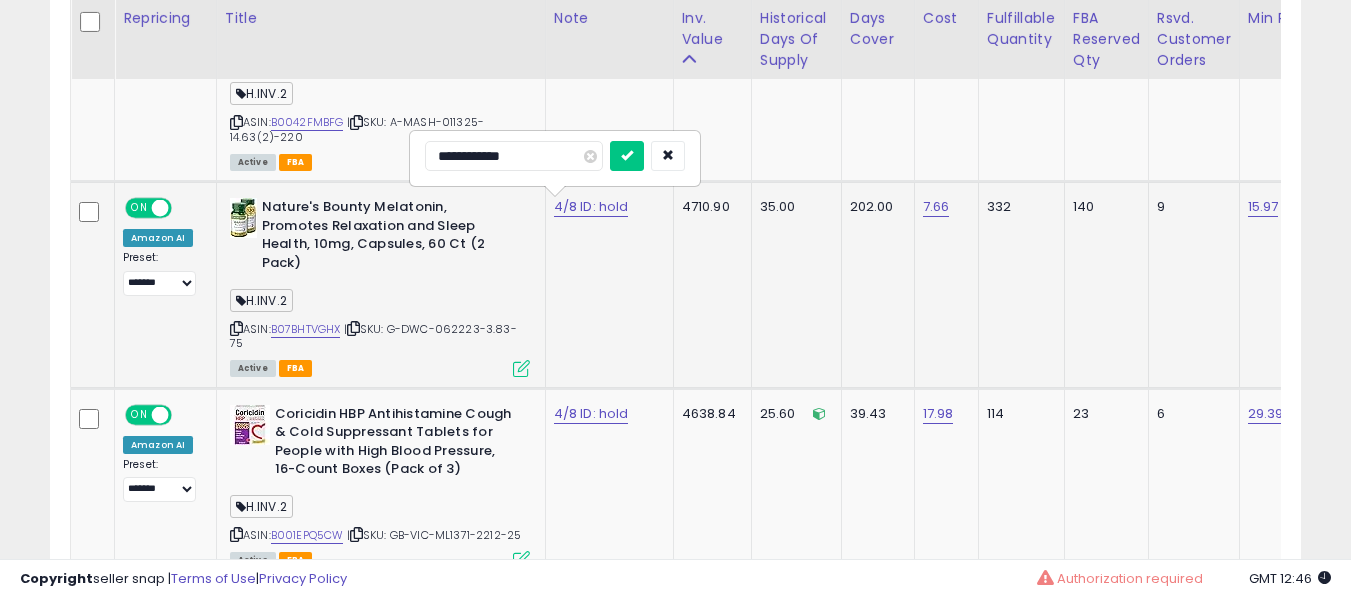 click at bounding box center [627, 156] 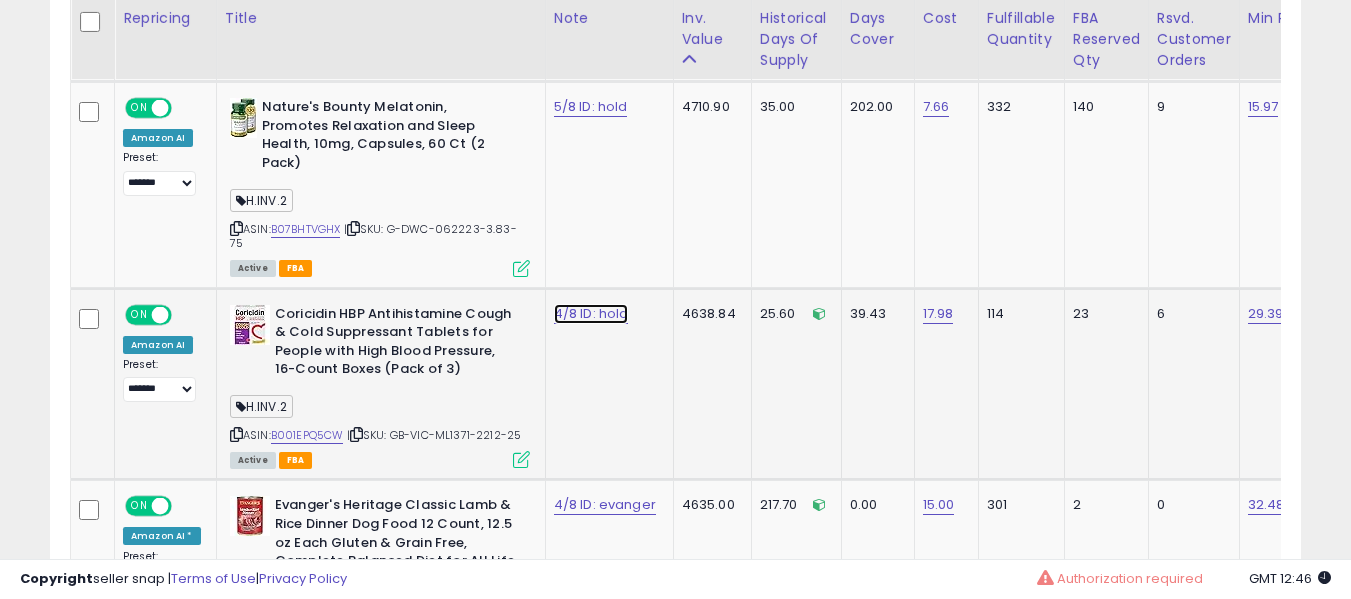click on "4/8 ID: hold" at bounding box center [600, -655] 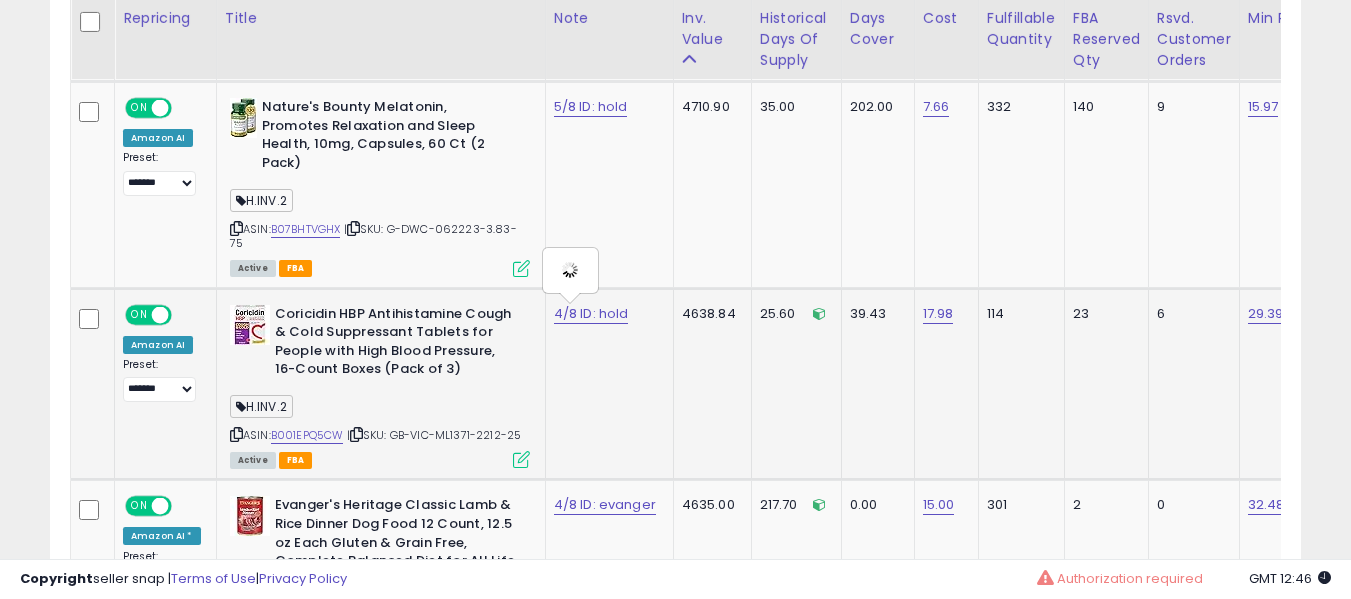 type on "**********" 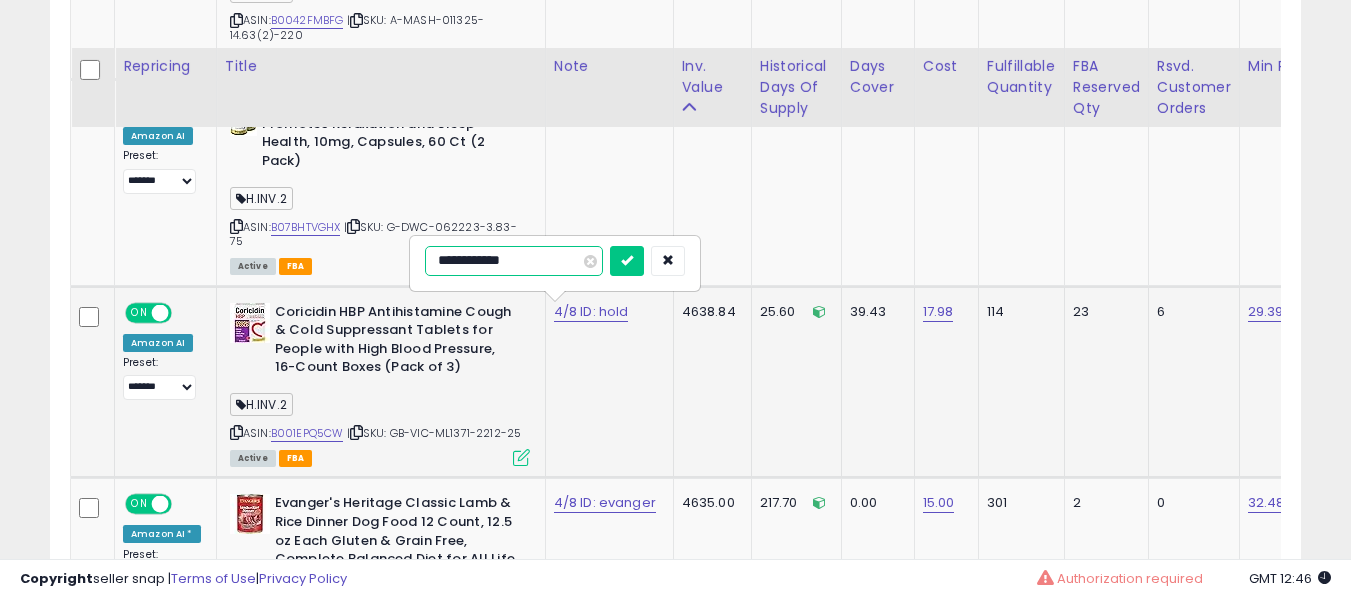 scroll, scrollTop: 1888, scrollLeft: 0, axis: vertical 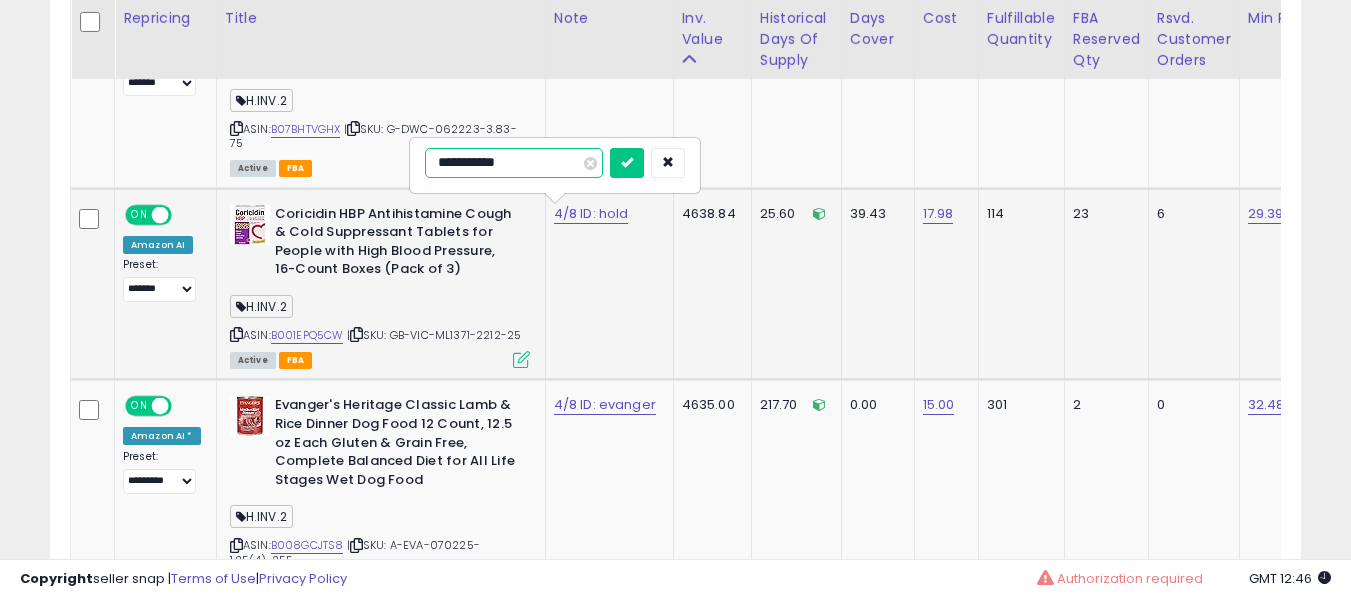 type on "**********" 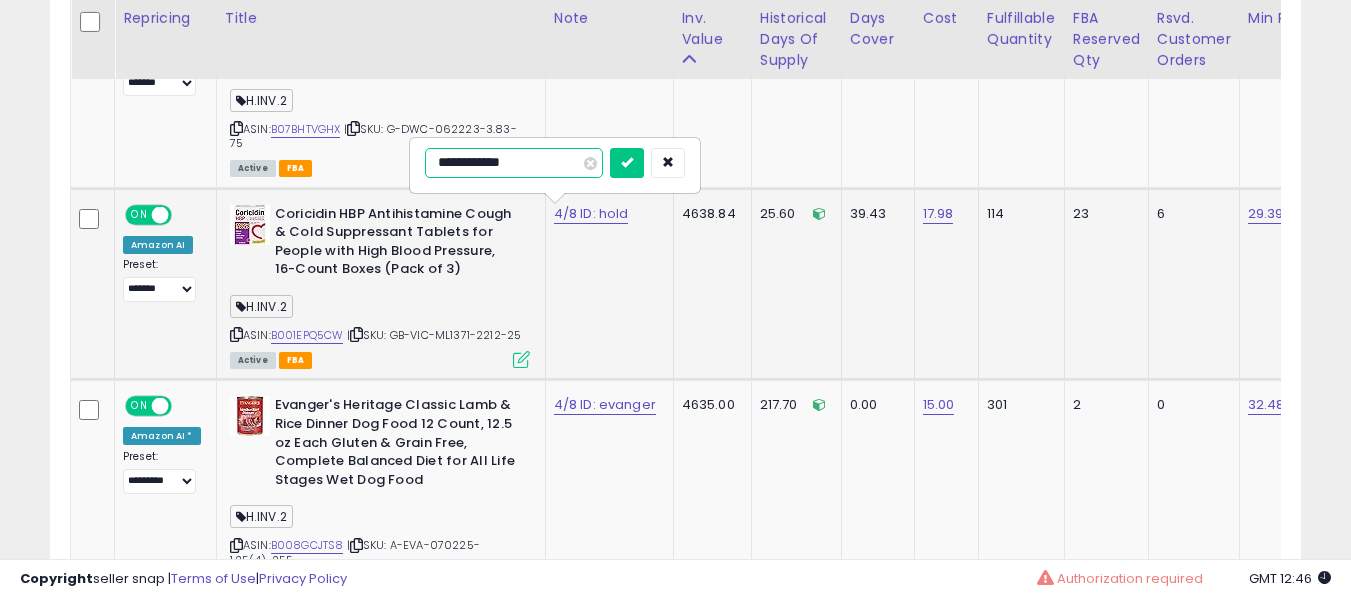 click at bounding box center (627, 163) 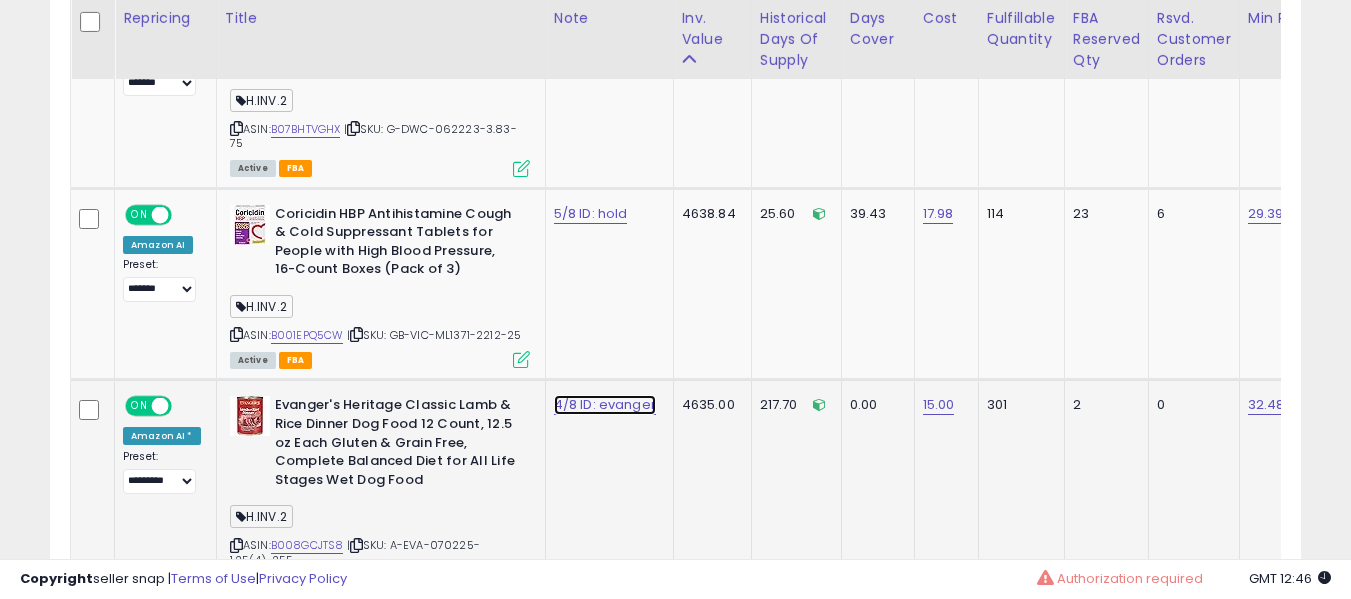 click on "4/8 ID: evanger" at bounding box center (600, -755) 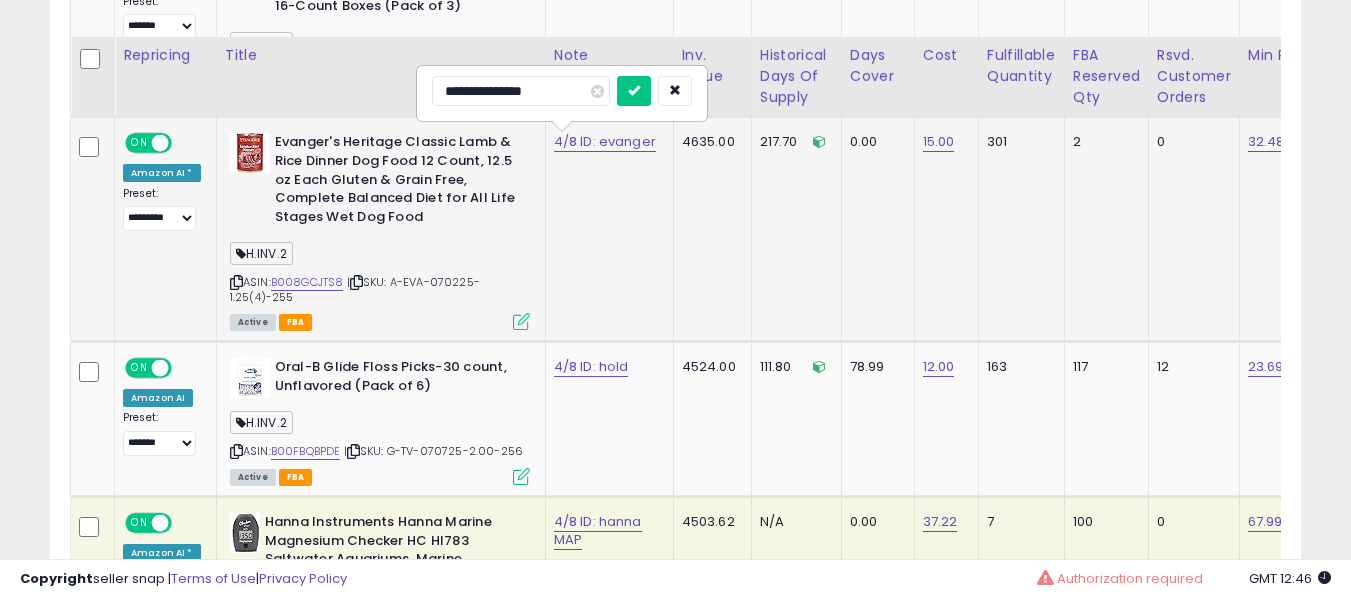 scroll, scrollTop: 2188, scrollLeft: 0, axis: vertical 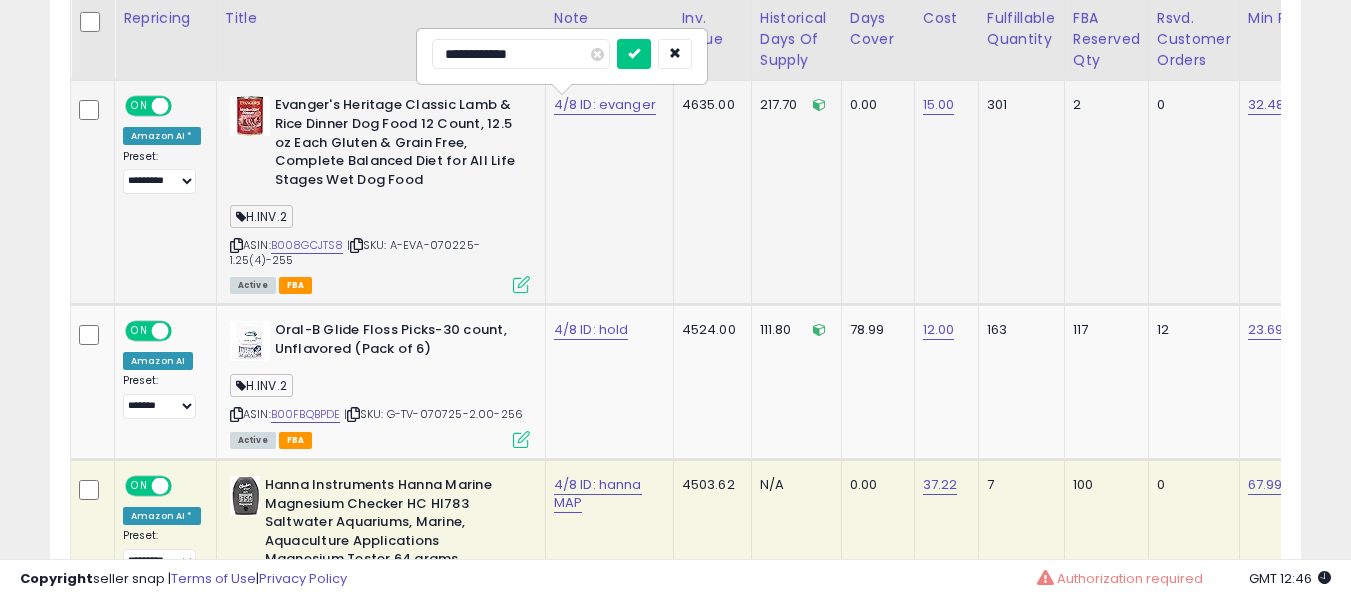 type on "**********" 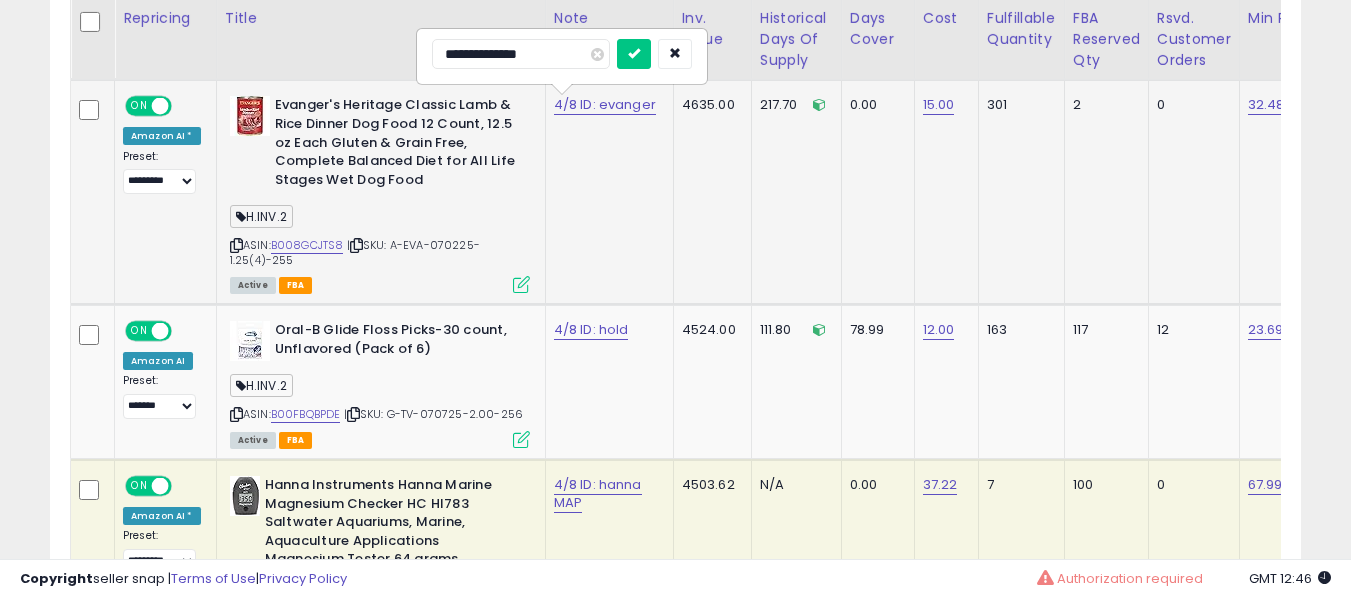 click at bounding box center [634, 54] 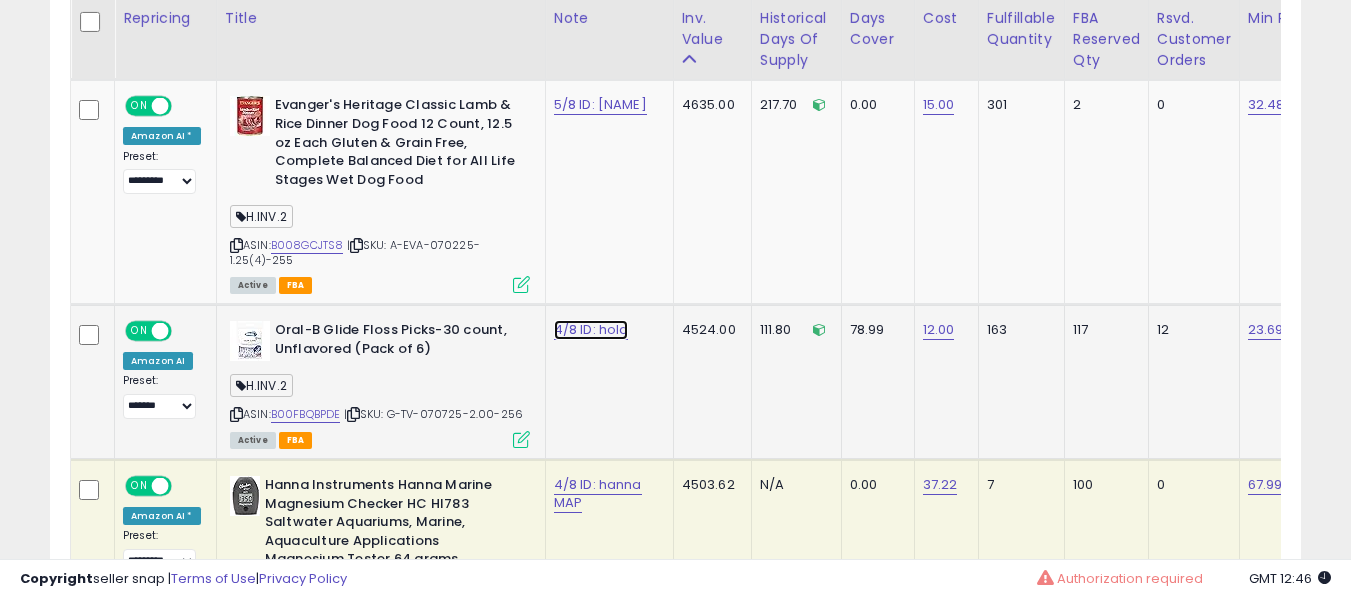 click on "4/8 ID: hold" at bounding box center (600, -1055) 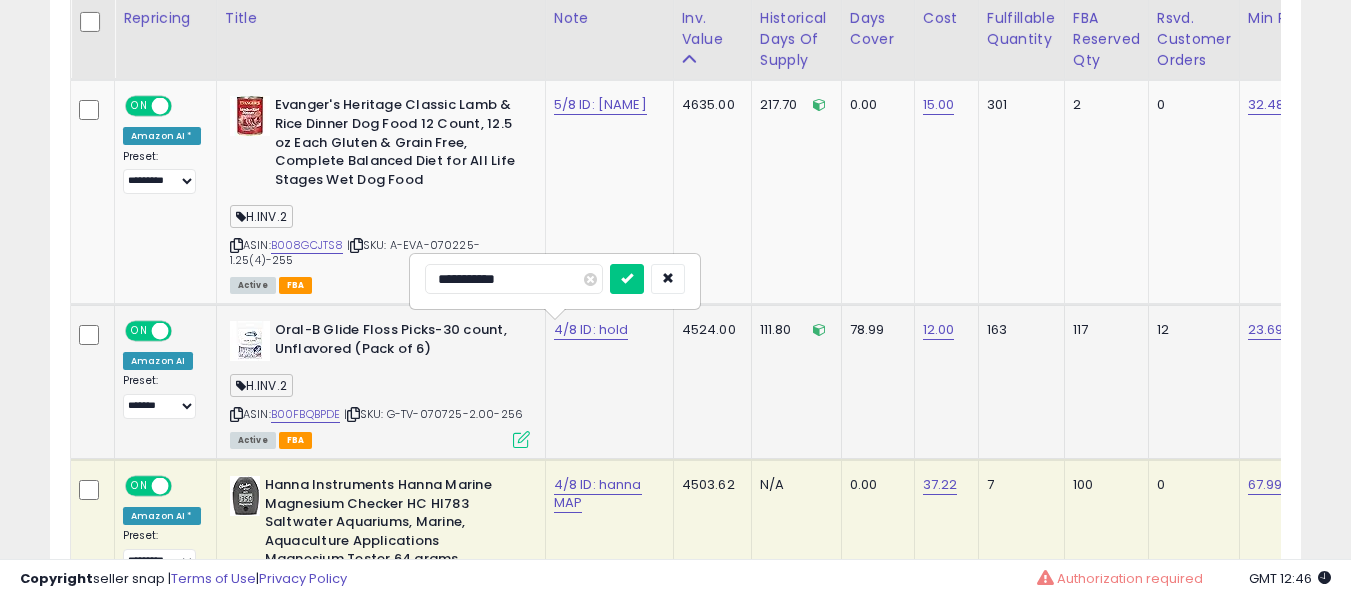 type on "**********" 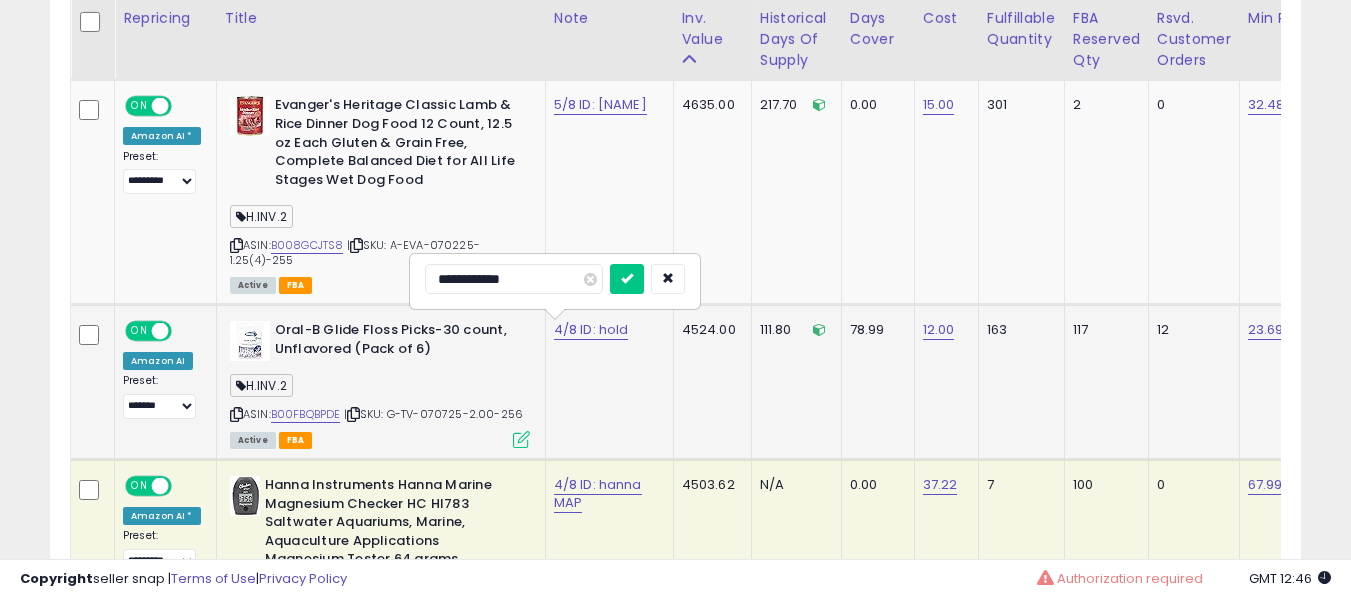 click at bounding box center [627, 279] 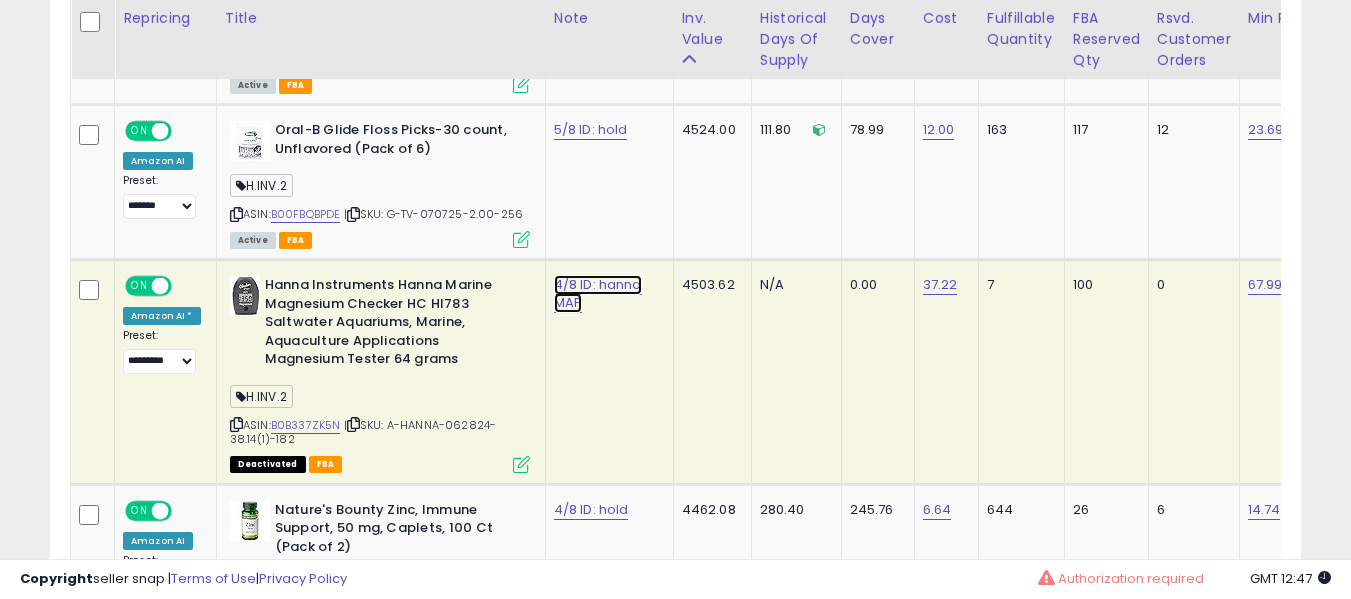 click on "4/8 ID: hanna MAP" at bounding box center (600, -1255) 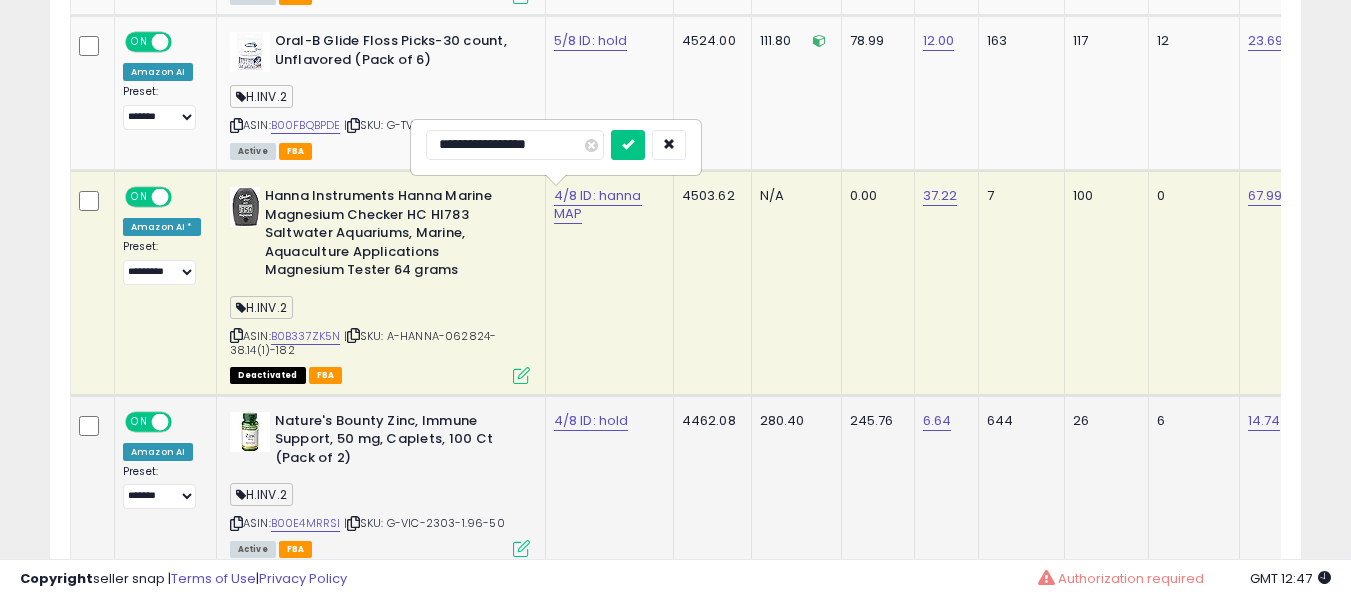 scroll, scrollTop: 2588, scrollLeft: 0, axis: vertical 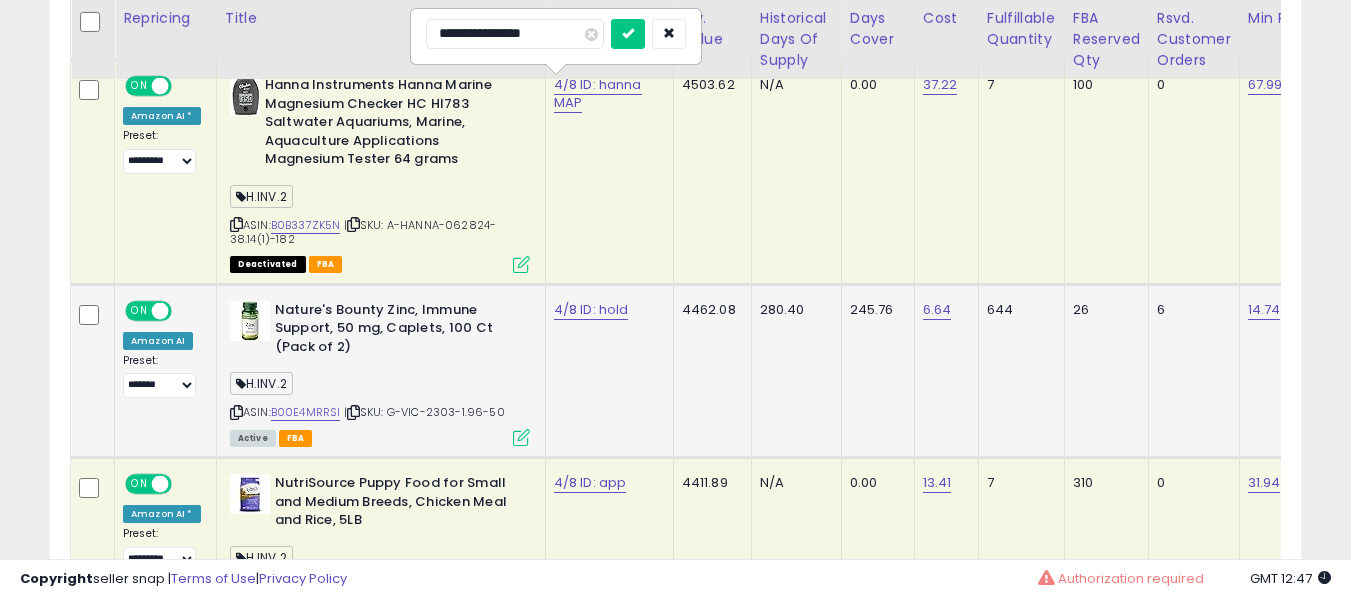 type on "**********" 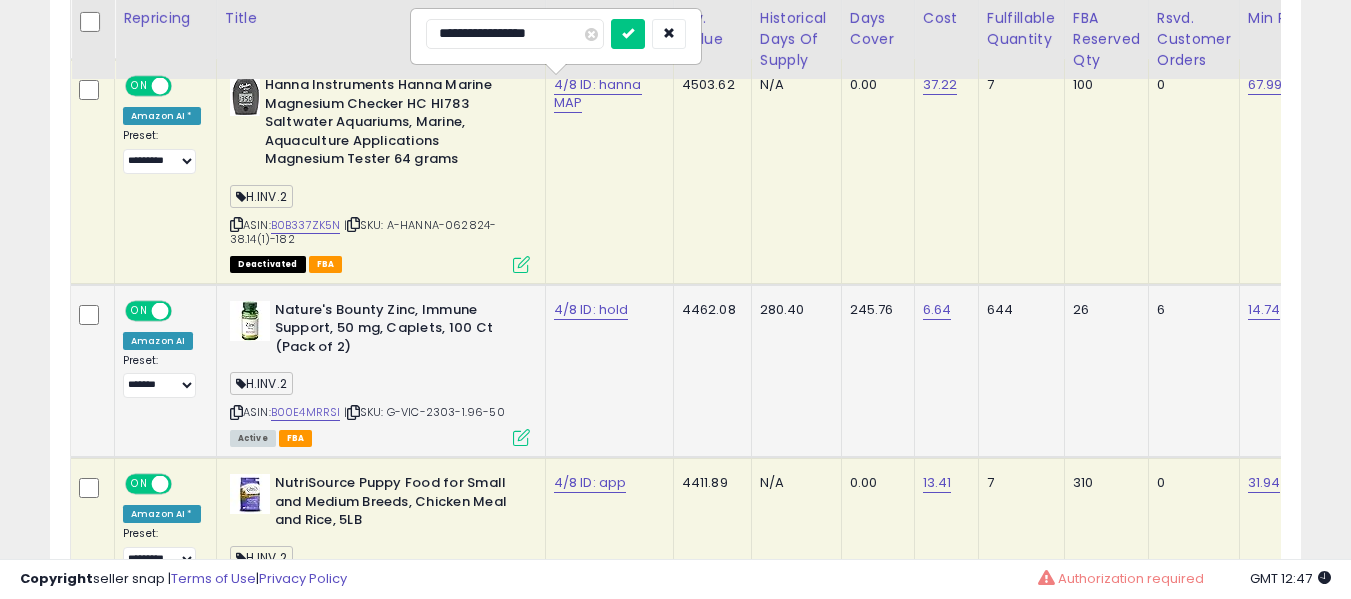 click at bounding box center (628, 34) 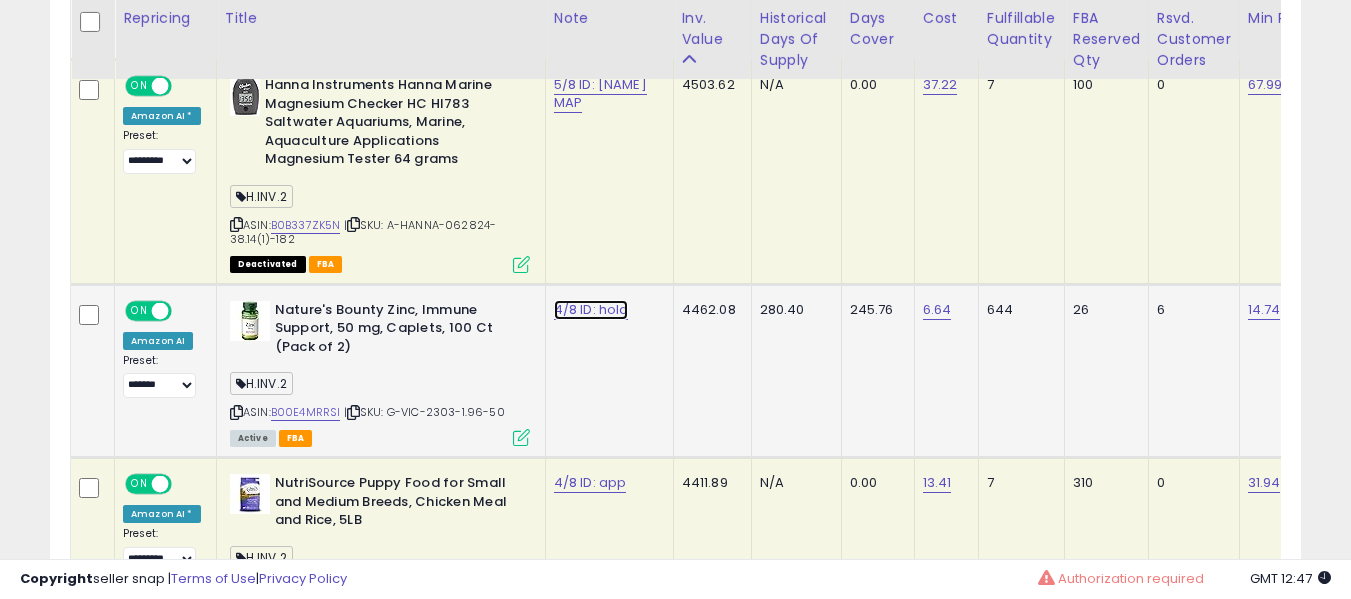 click on "4/8 ID: hold" at bounding box center (600, -1455) 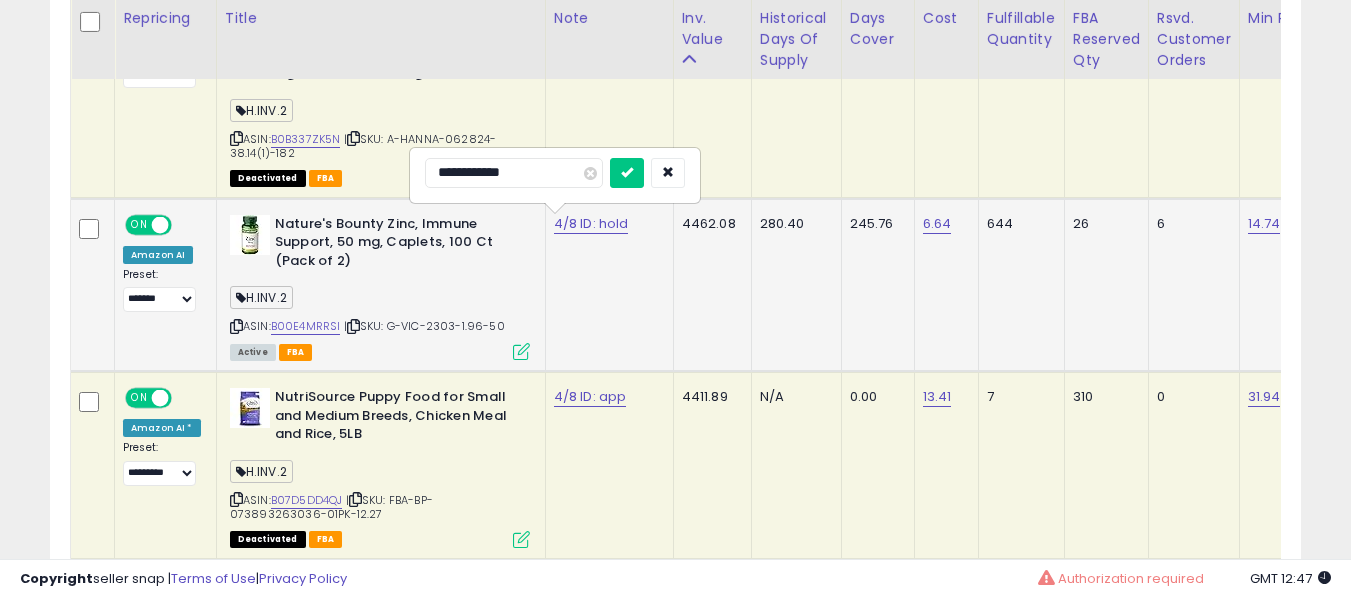 scroll, scrollTop: 2688, scrollLeft: 0, axis: vertical 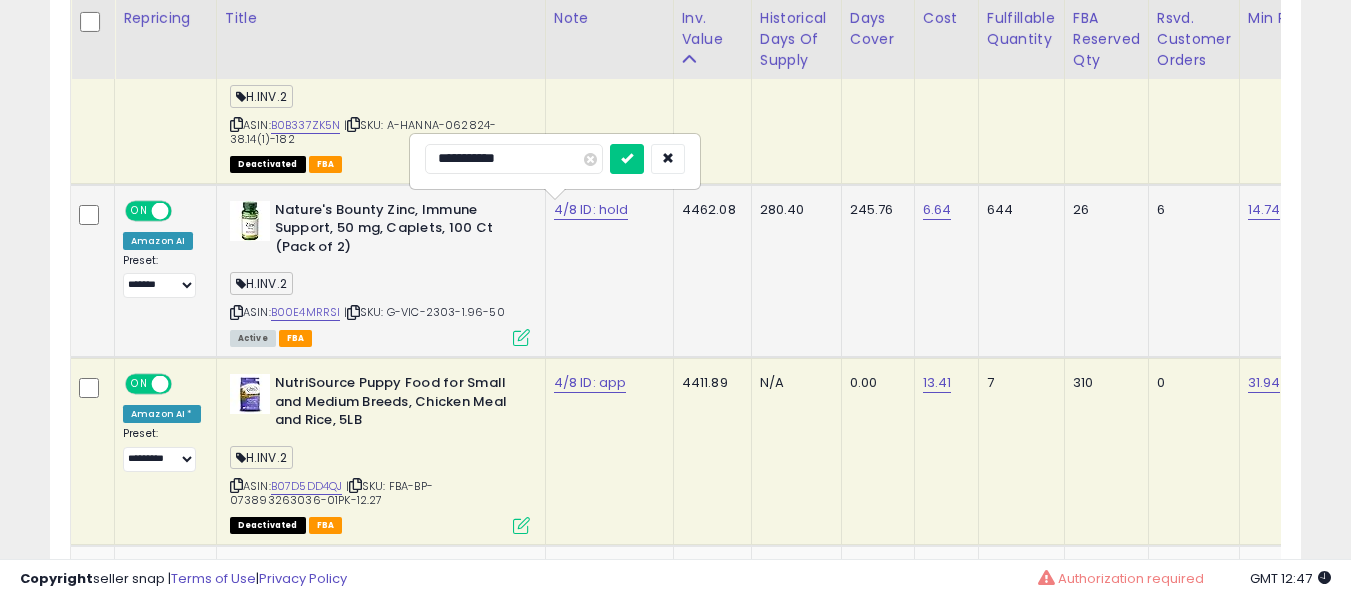type on "**********" 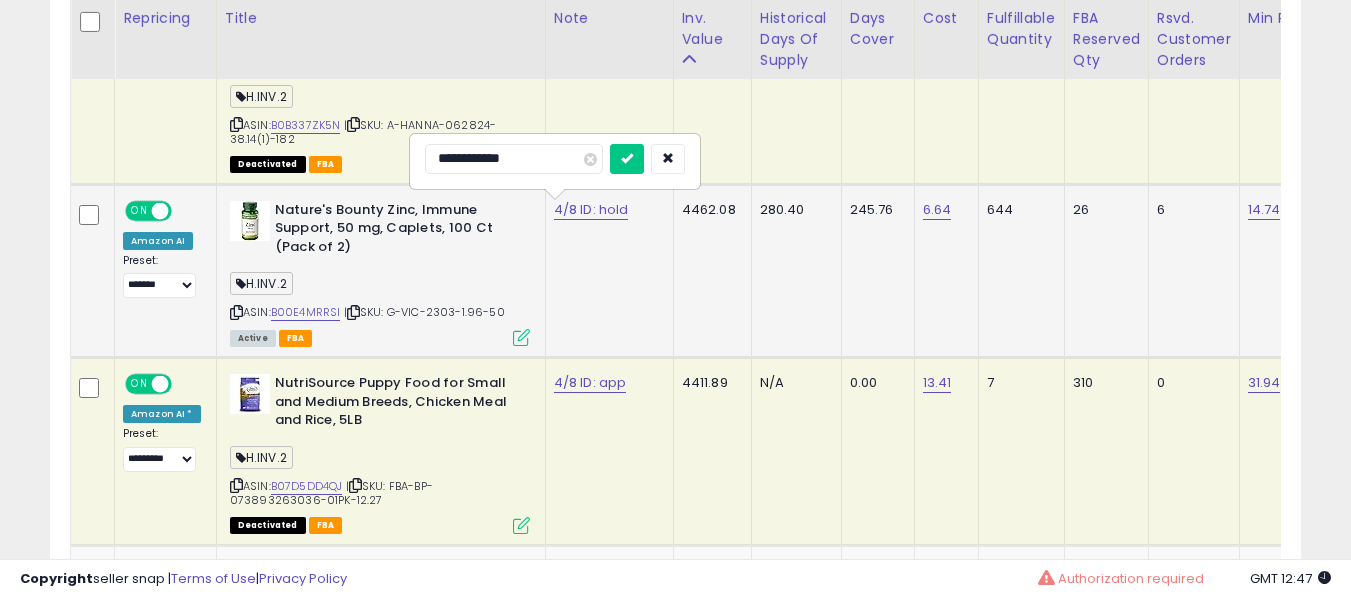 click at bounding box center [627, 159] 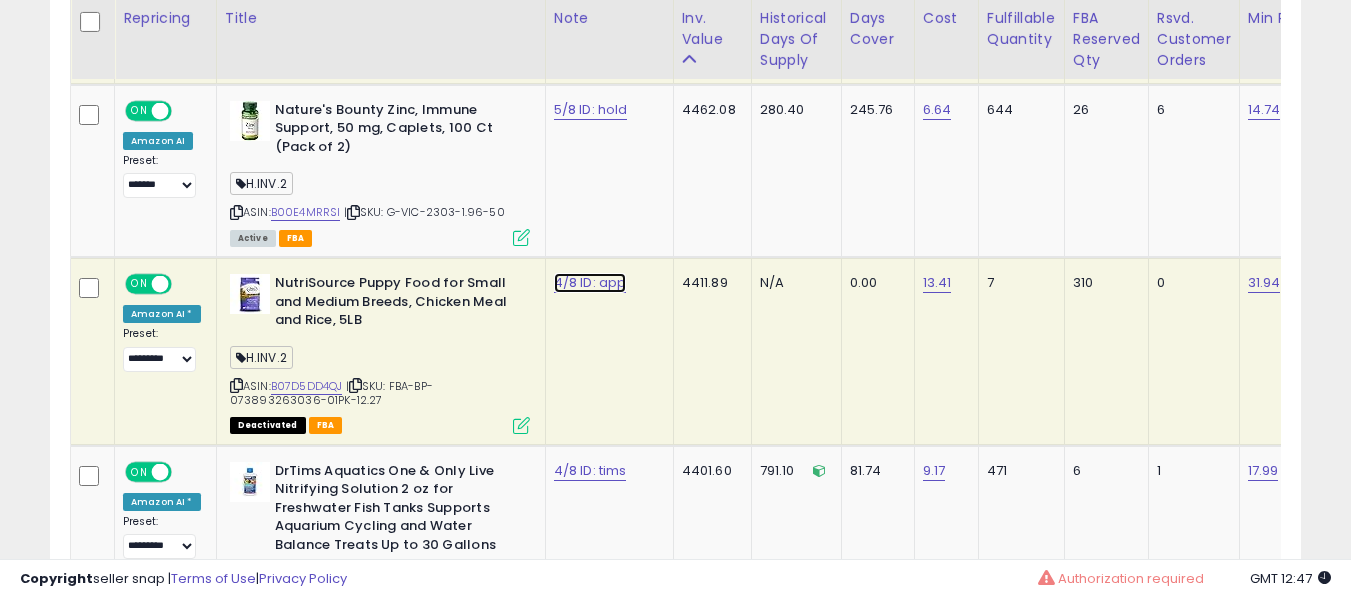 click on "4/8 ID: app" at bounding box center [600, -1655] 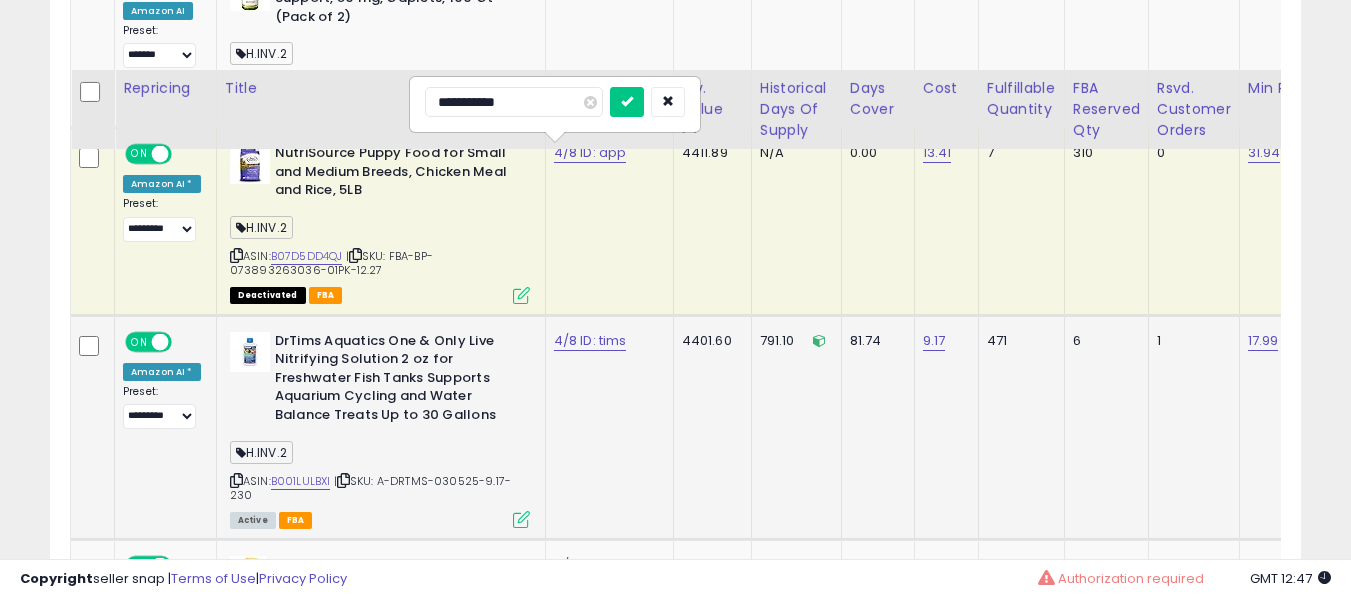 scroll, scrollTop: 2888, scrollLeft: 0, axis: vertical 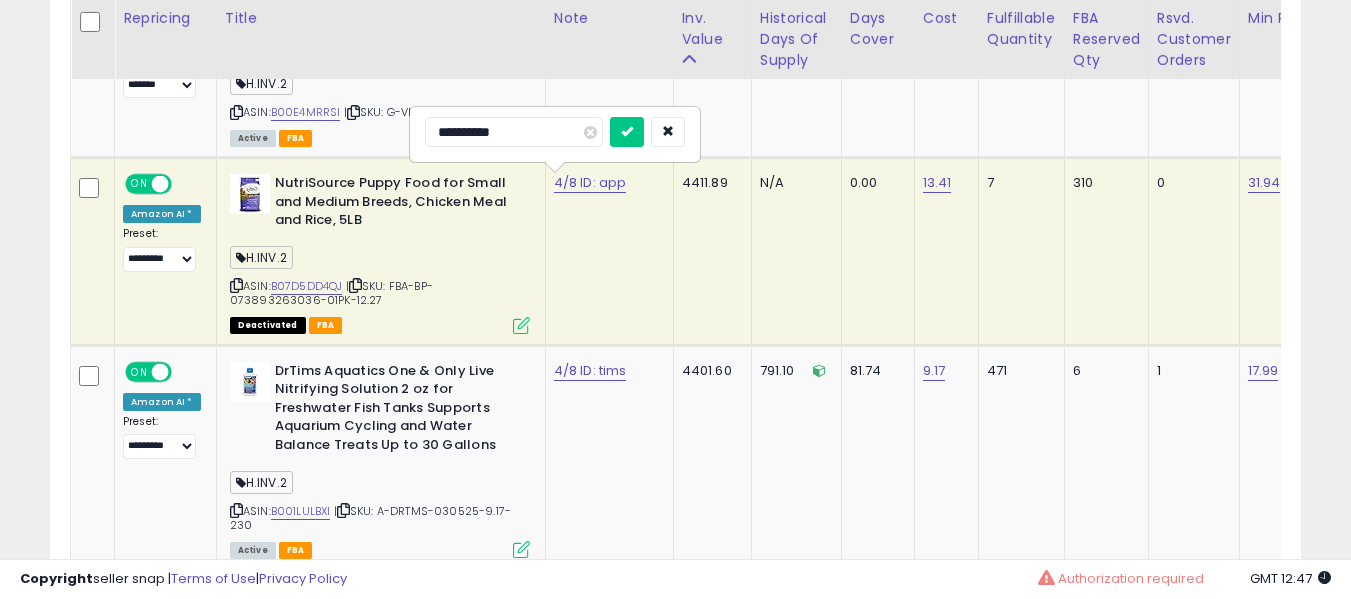 type on "**********" 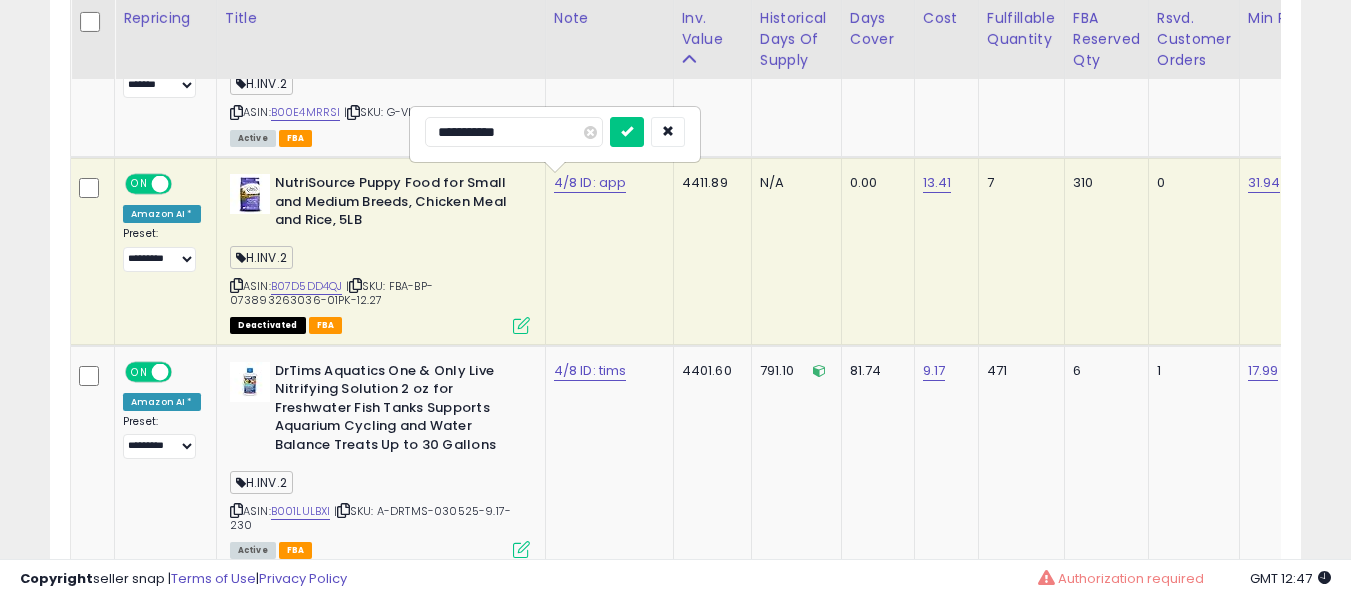 click at bounding box center (627, 132) 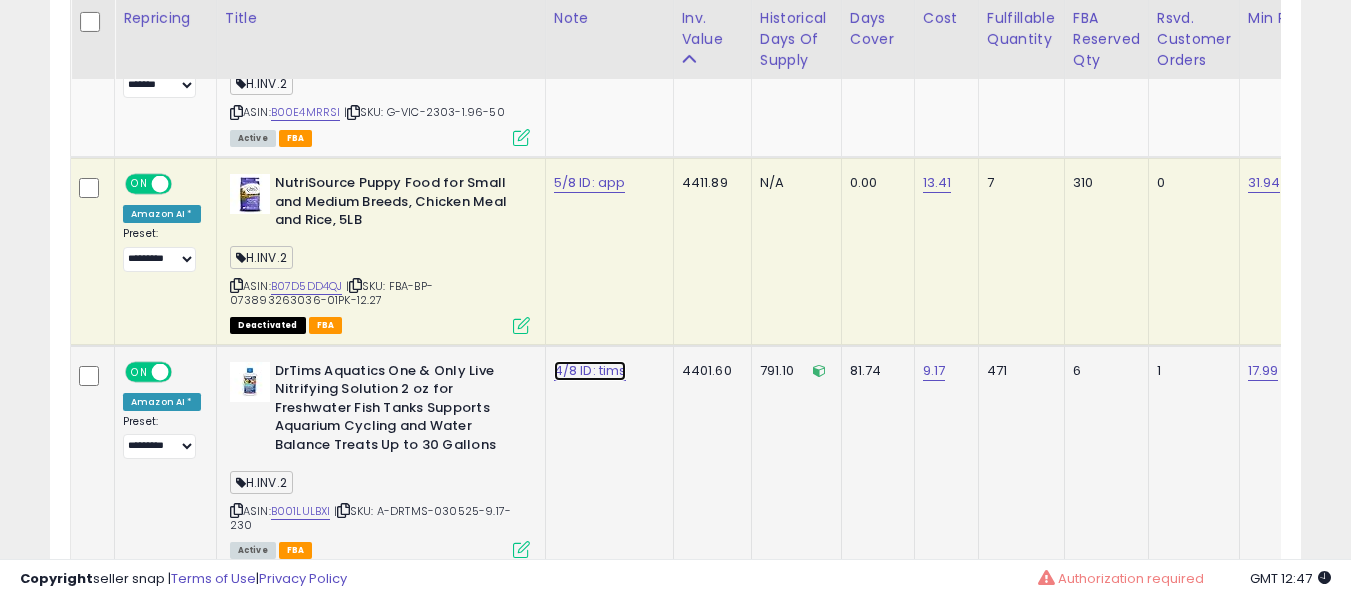 click on "4/8 ID: tims" at bounding box center [600, -1755] 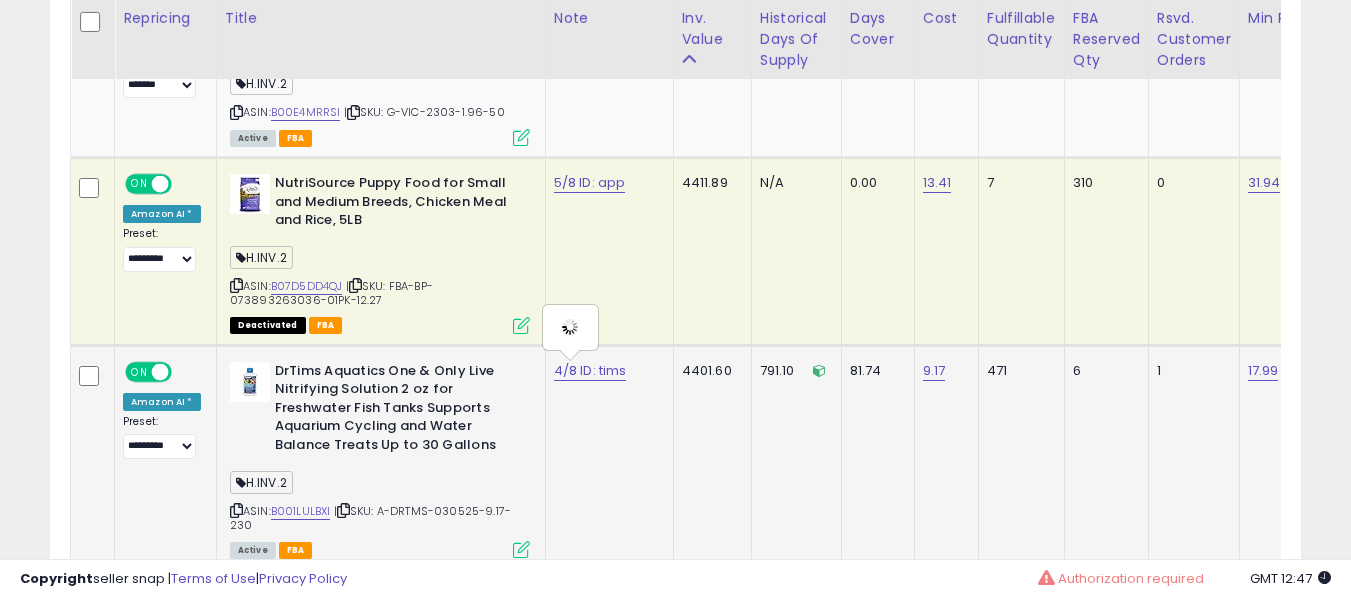 type on "**********" 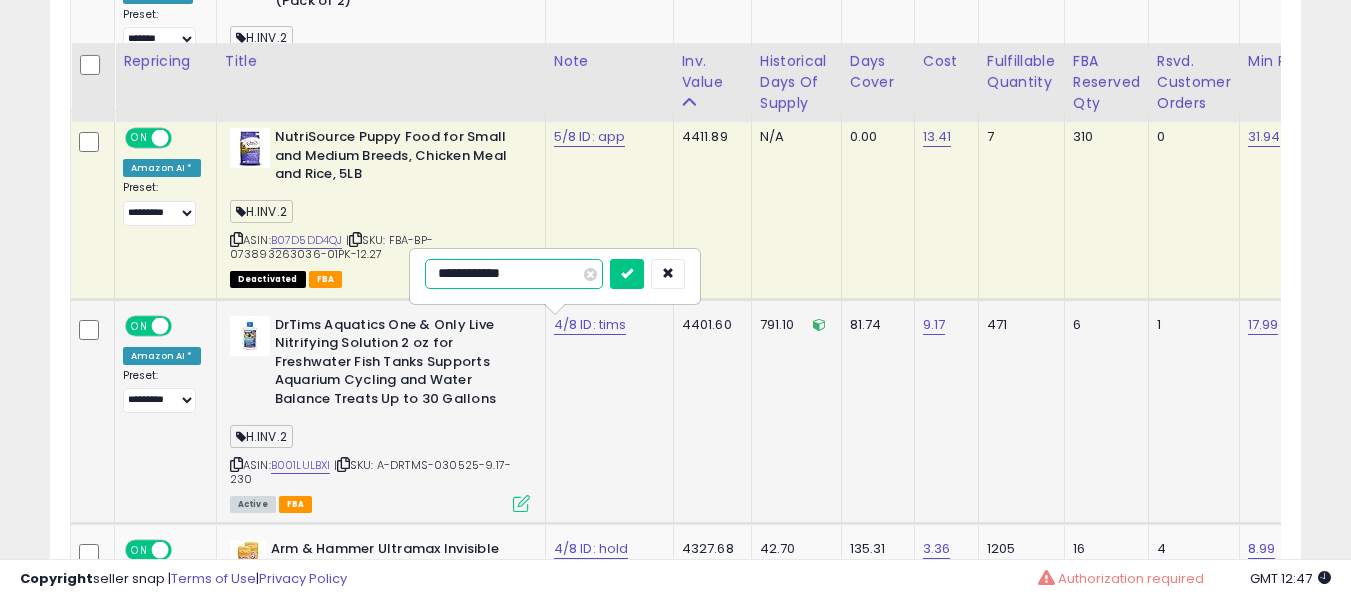 scroll, scrollTop: 2988, scrollLeft: 0, axis: vertical 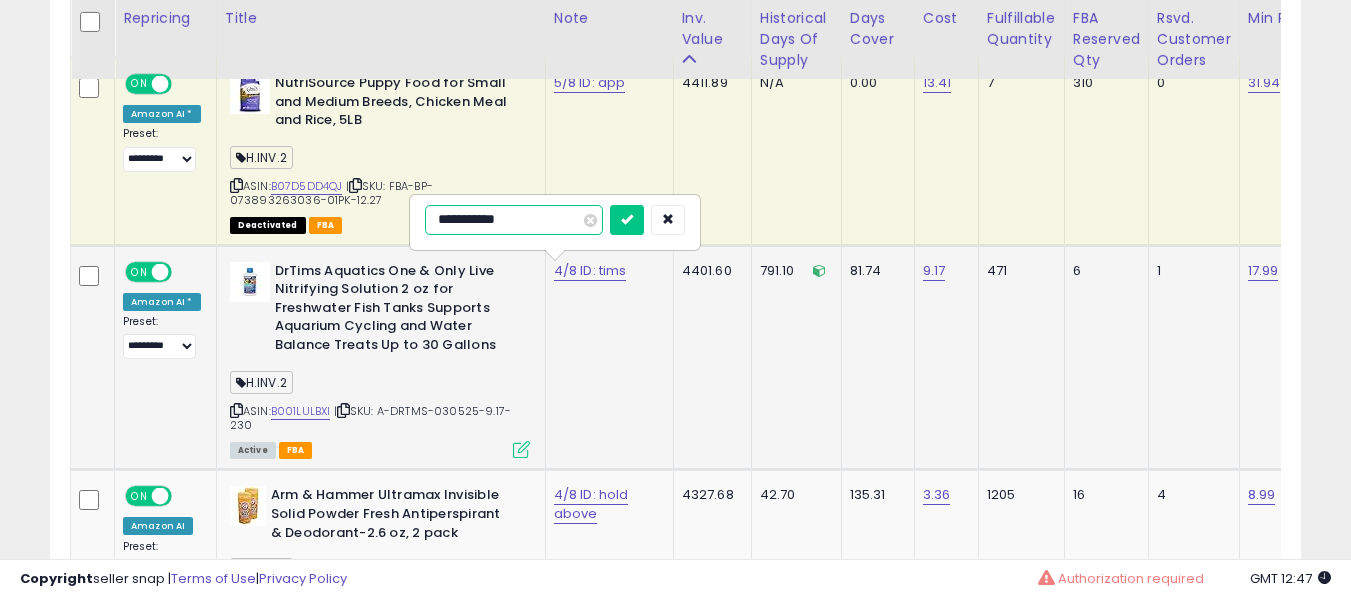 type on "**********" 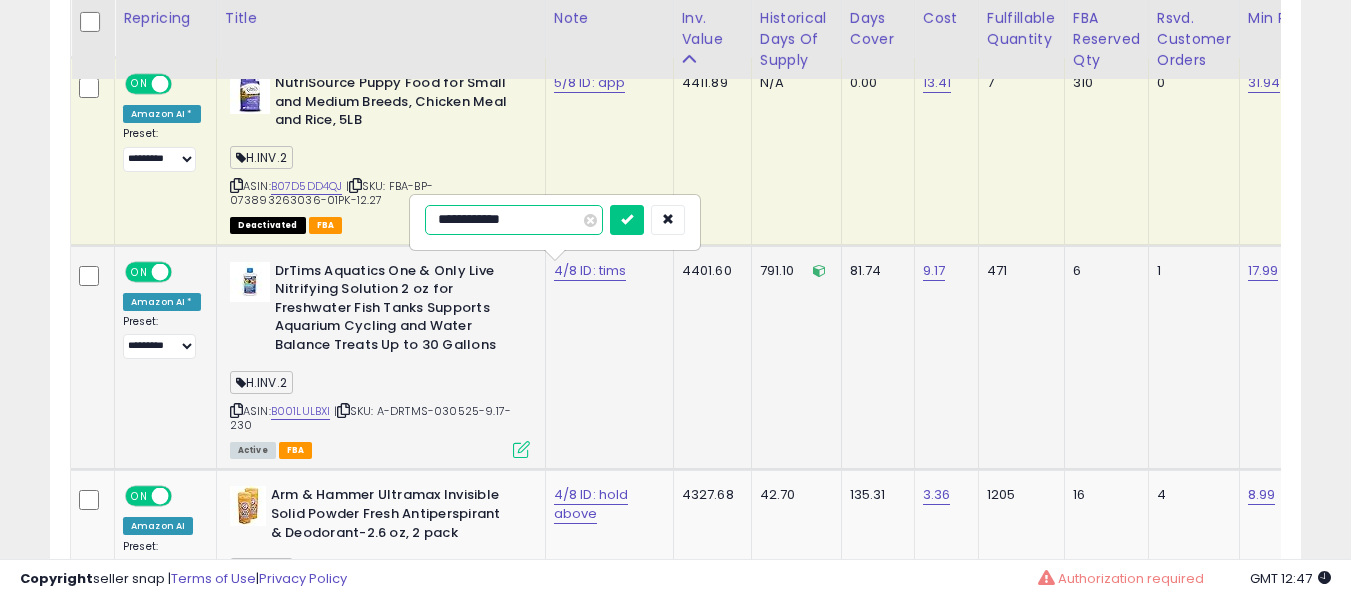 click at bounding box center [627, 220] 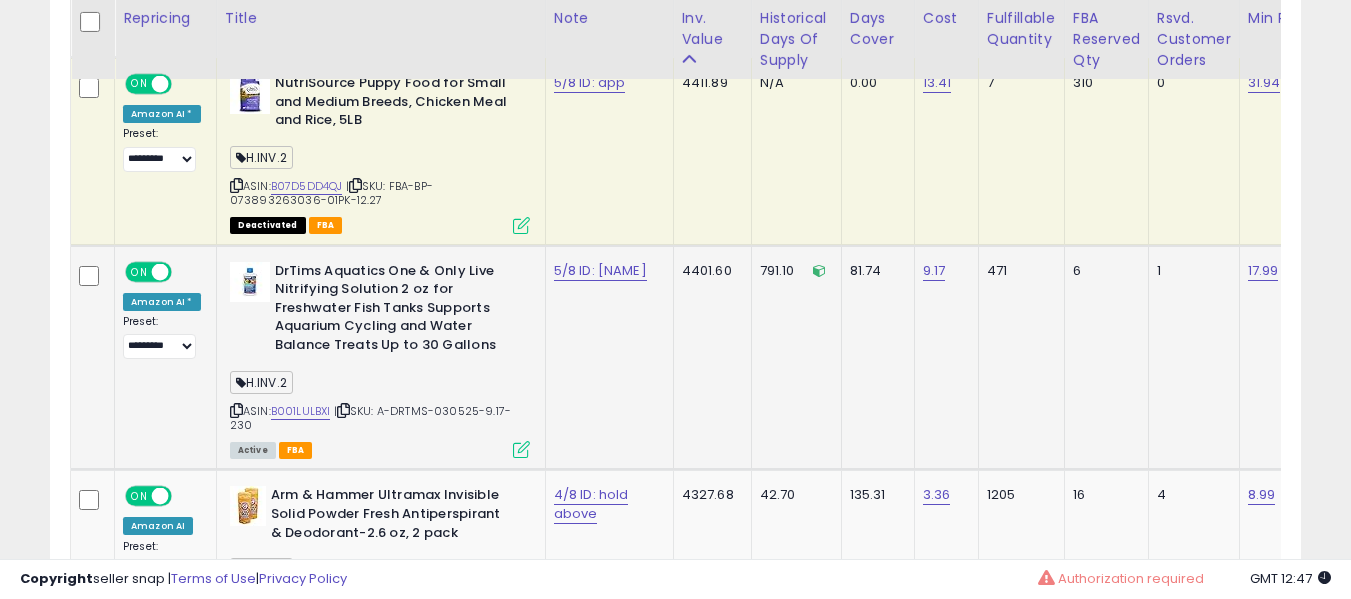 scroll, scrollTop: 3288, scrollLeft: 0, axis: vertical 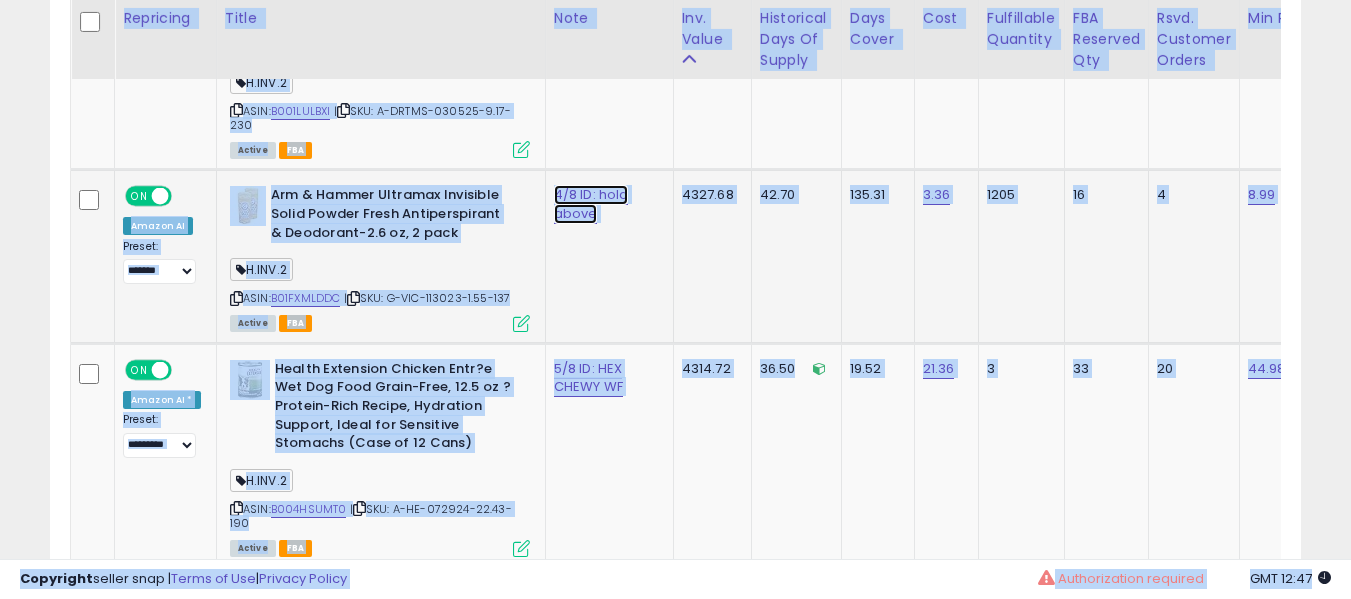click on "4/8 ID: hold above" at bounding box center [600, -2155] 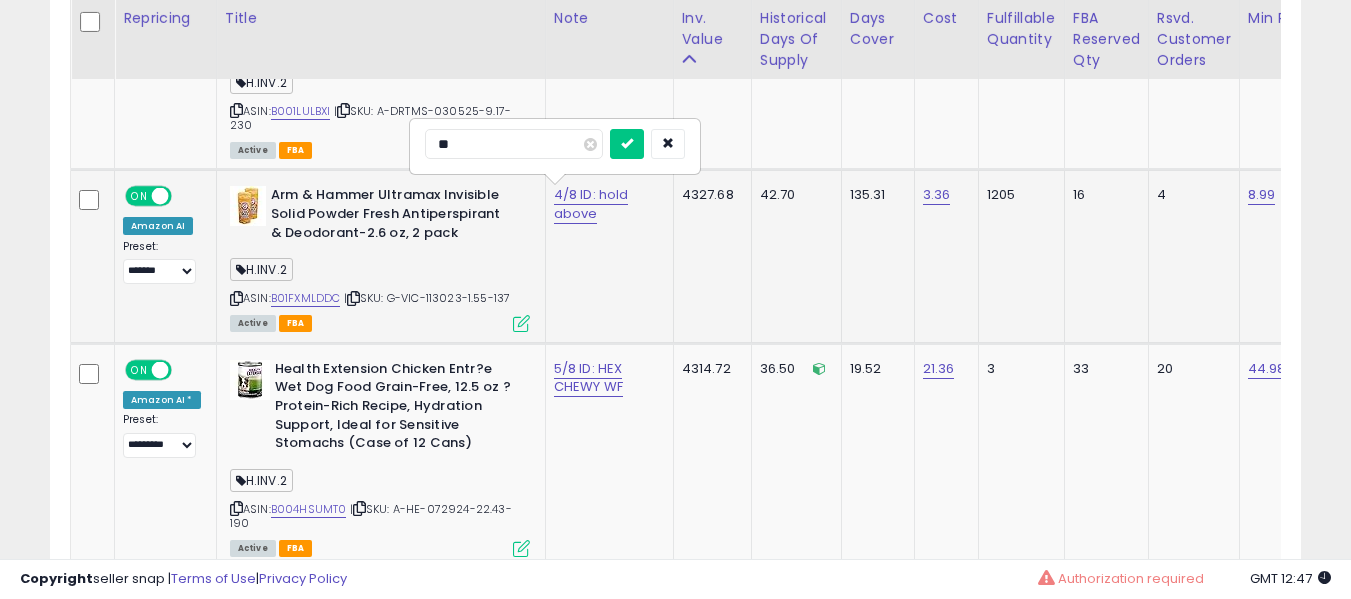 type on "*" 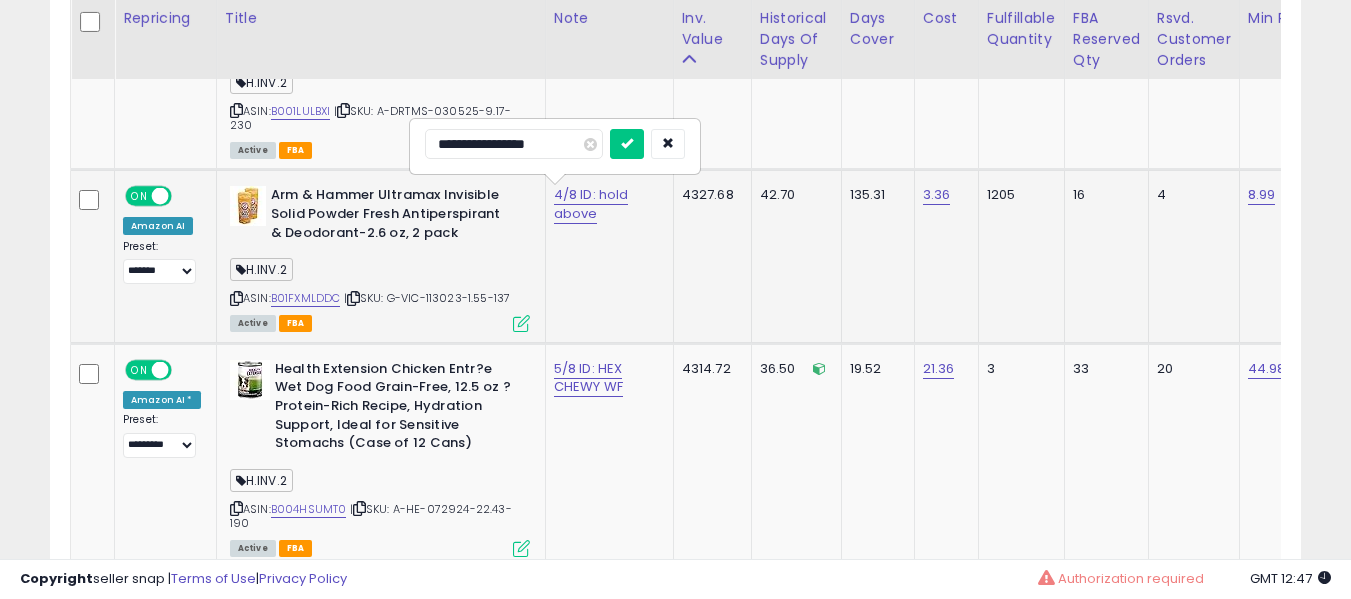 type on "**********" 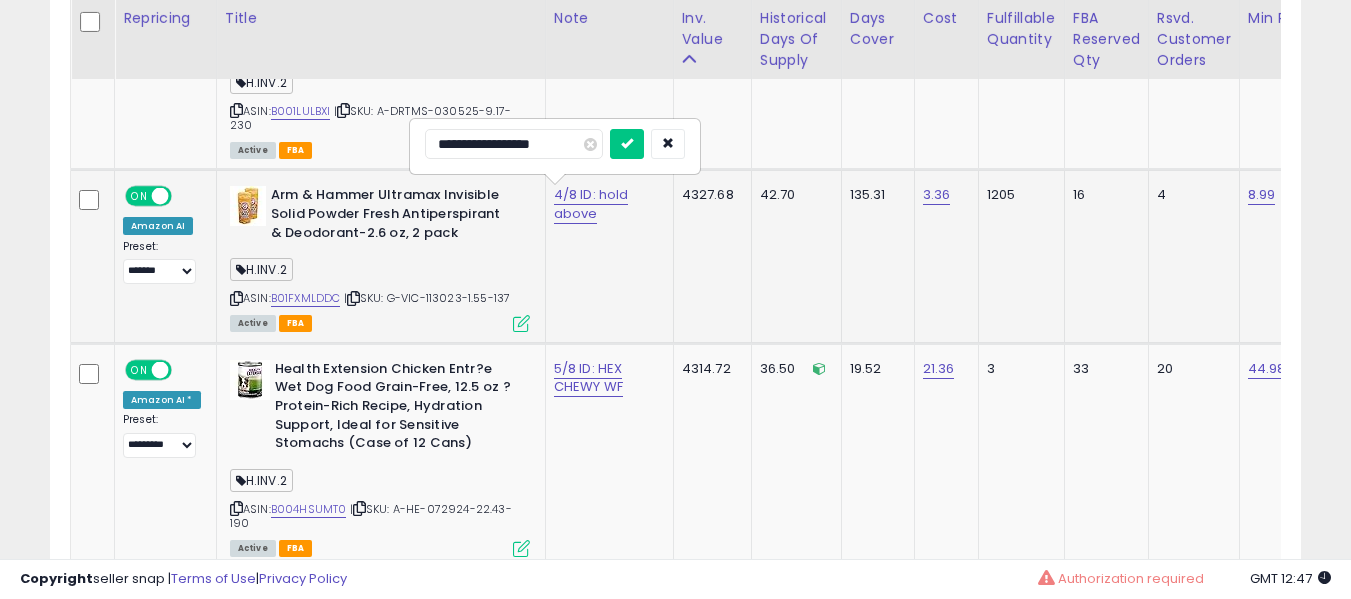 click at bounding box center (627, 144) 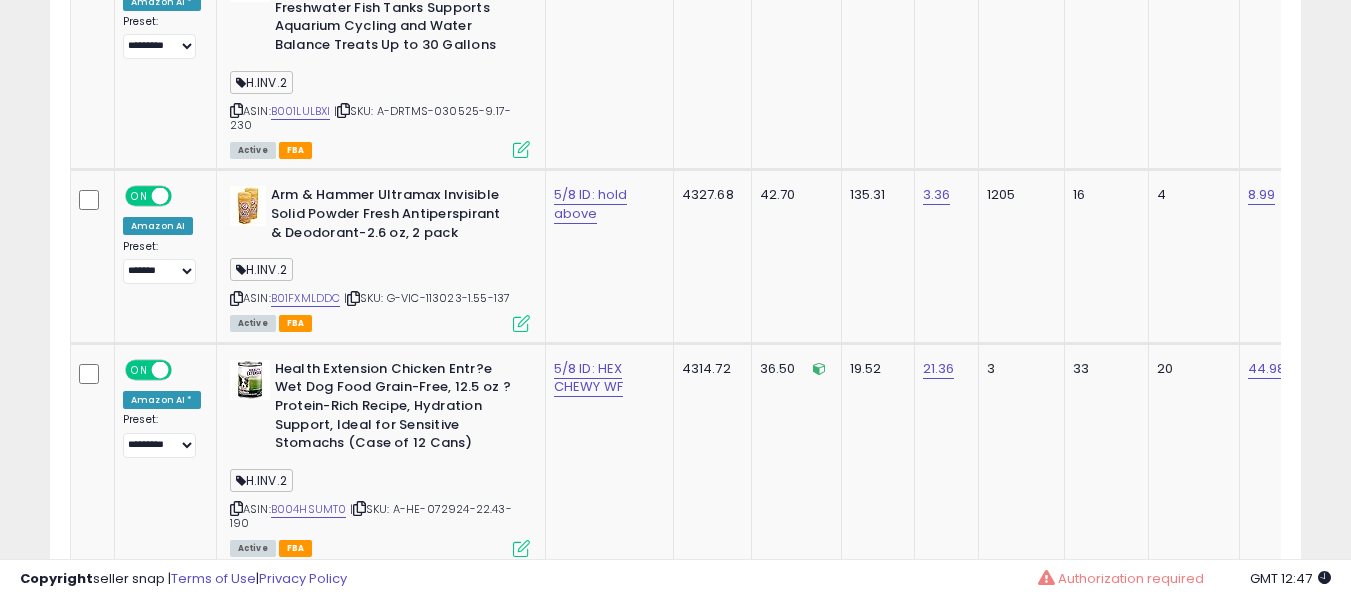 scroll, scrollTop: 1923, scrollLeft: 0, axis: vertical 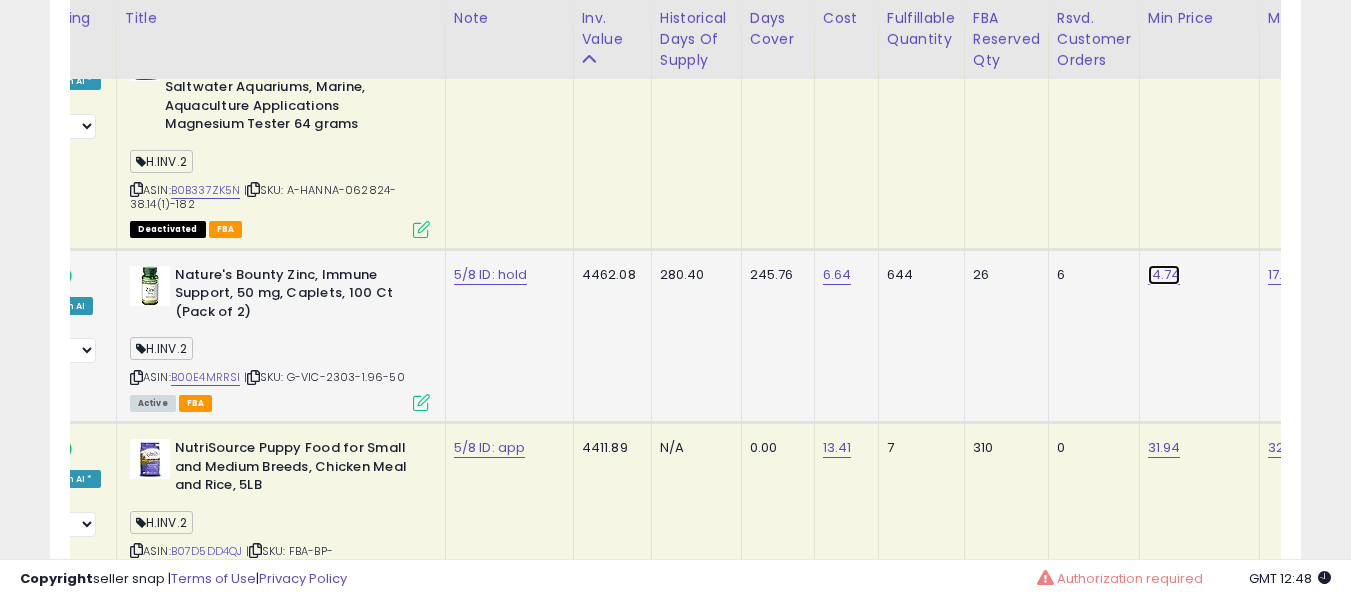 click on "14.74" at bounding box center [1166, -1499] 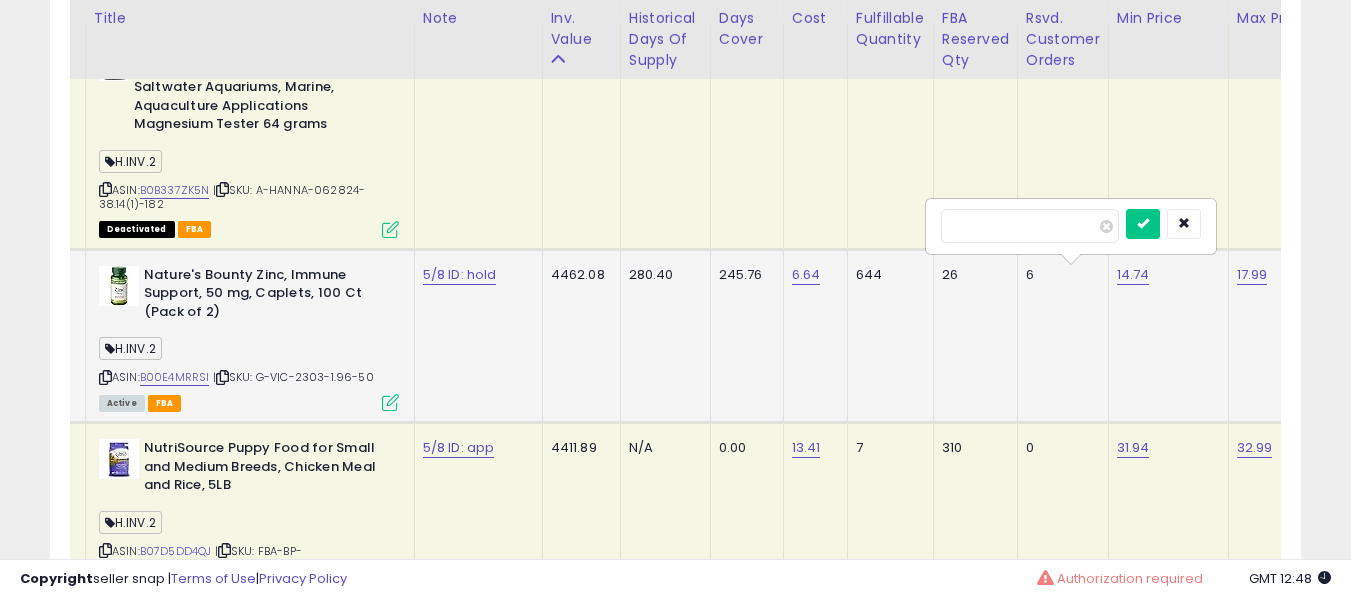 type on "****" 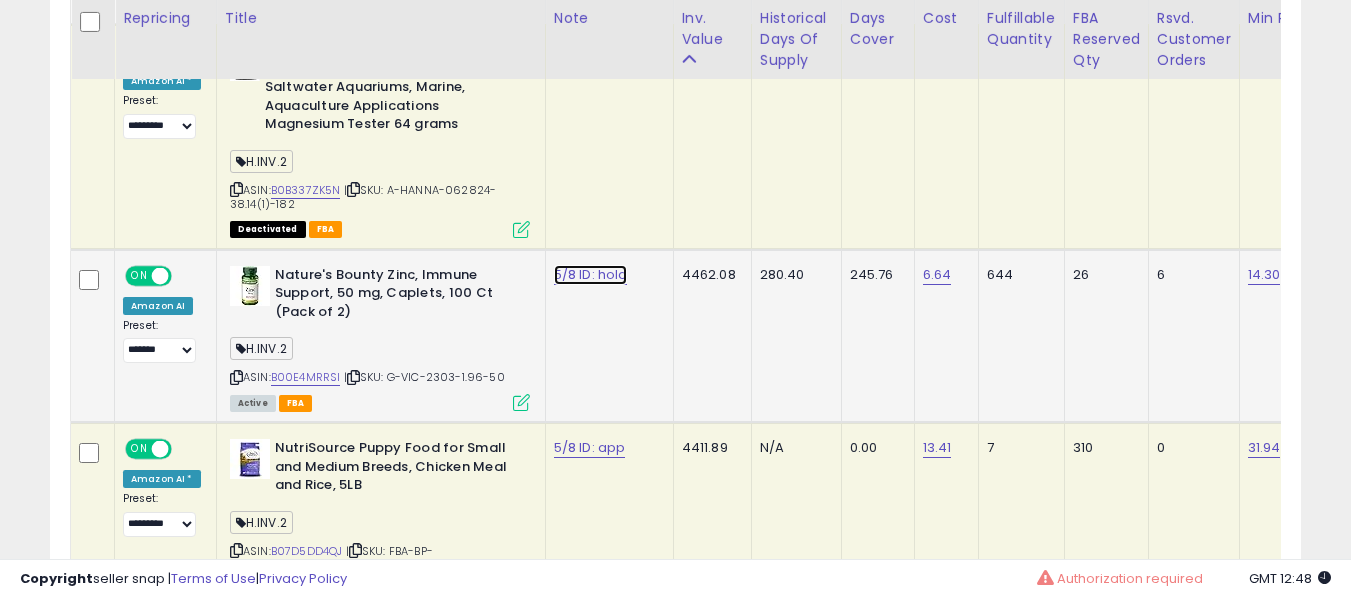 click on "5/8 ID: hold" at bounding box center [600, -1490] 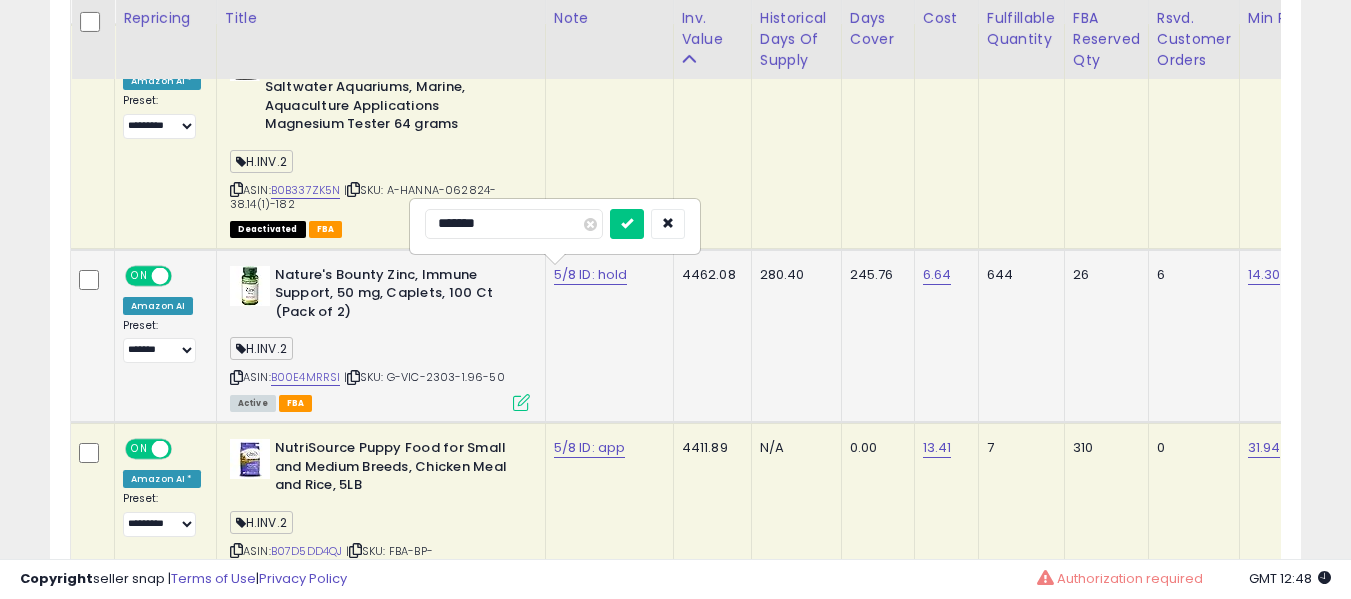type on "*******" 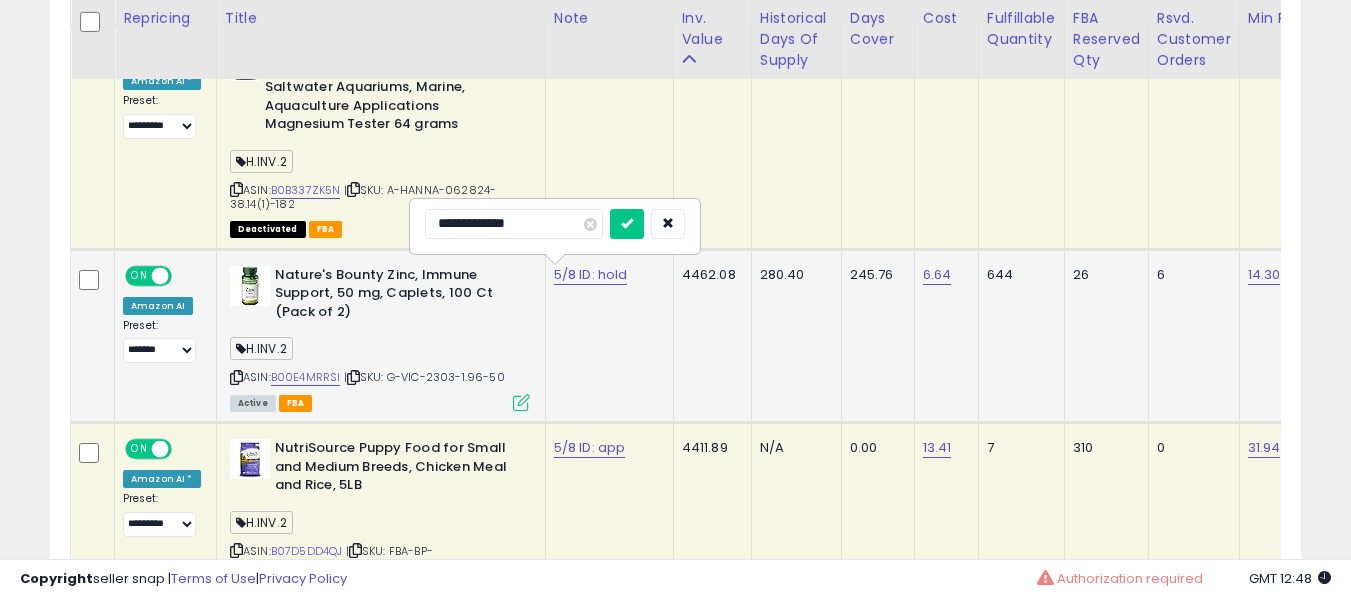type on "**********" 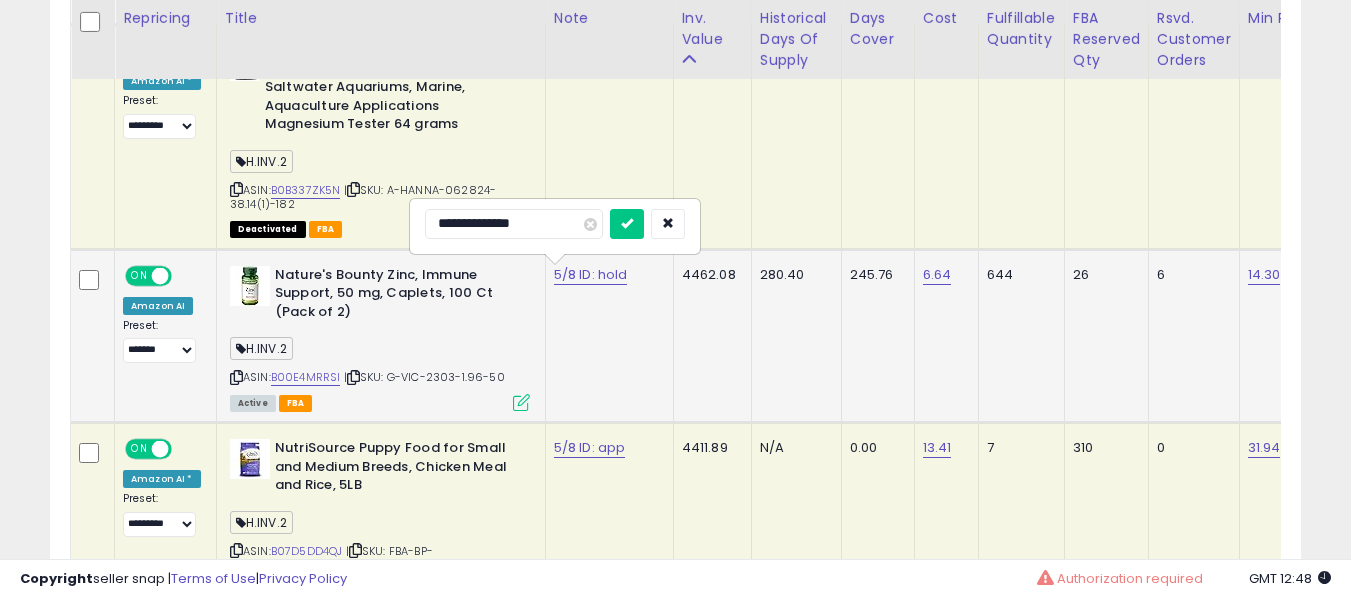 click at bounding box center (627, 224) 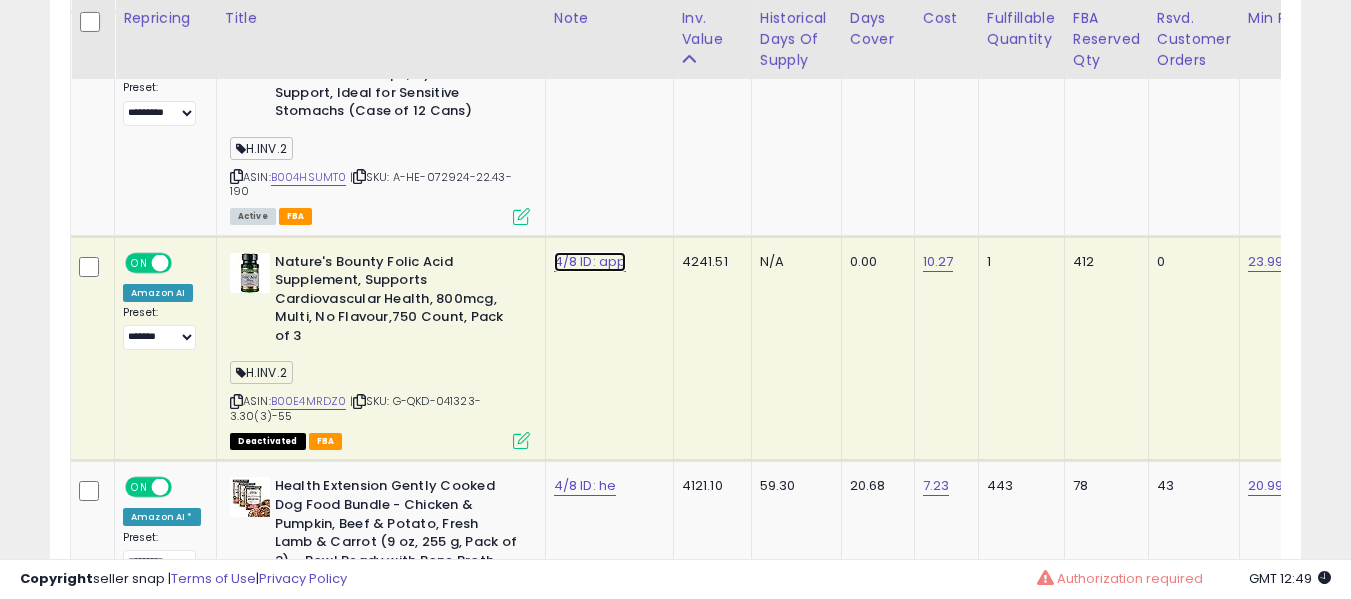click on "4/8 ID: app" at bounding box center [600, -2487] 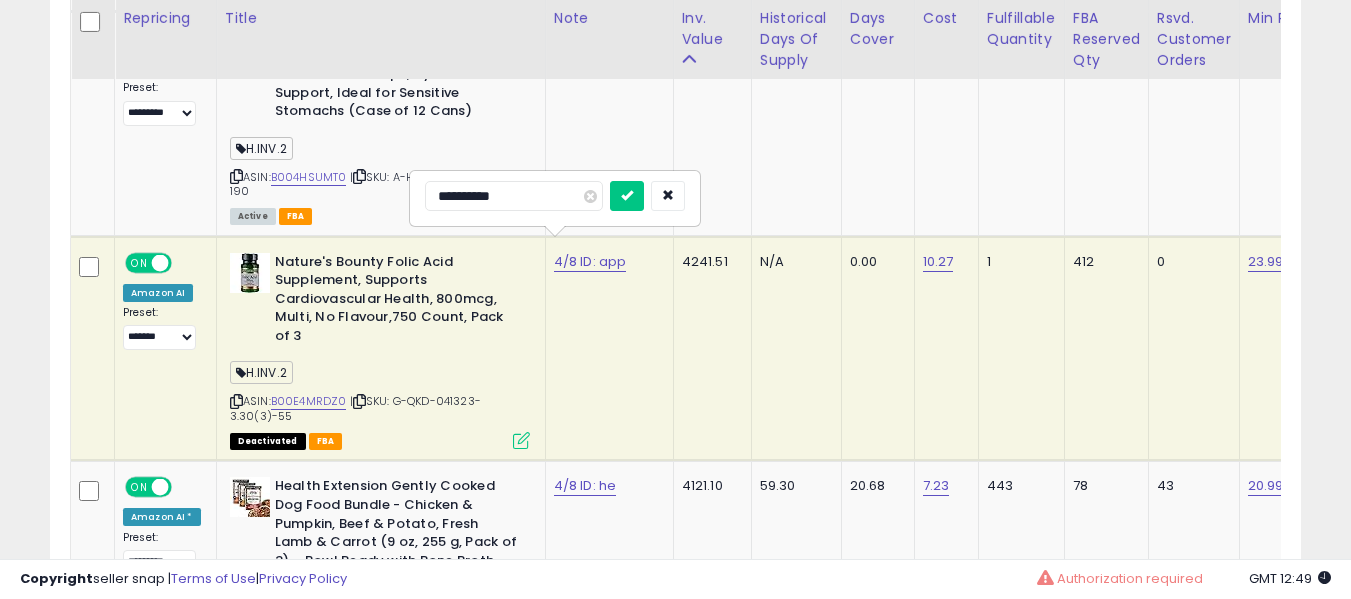 type on "**********" 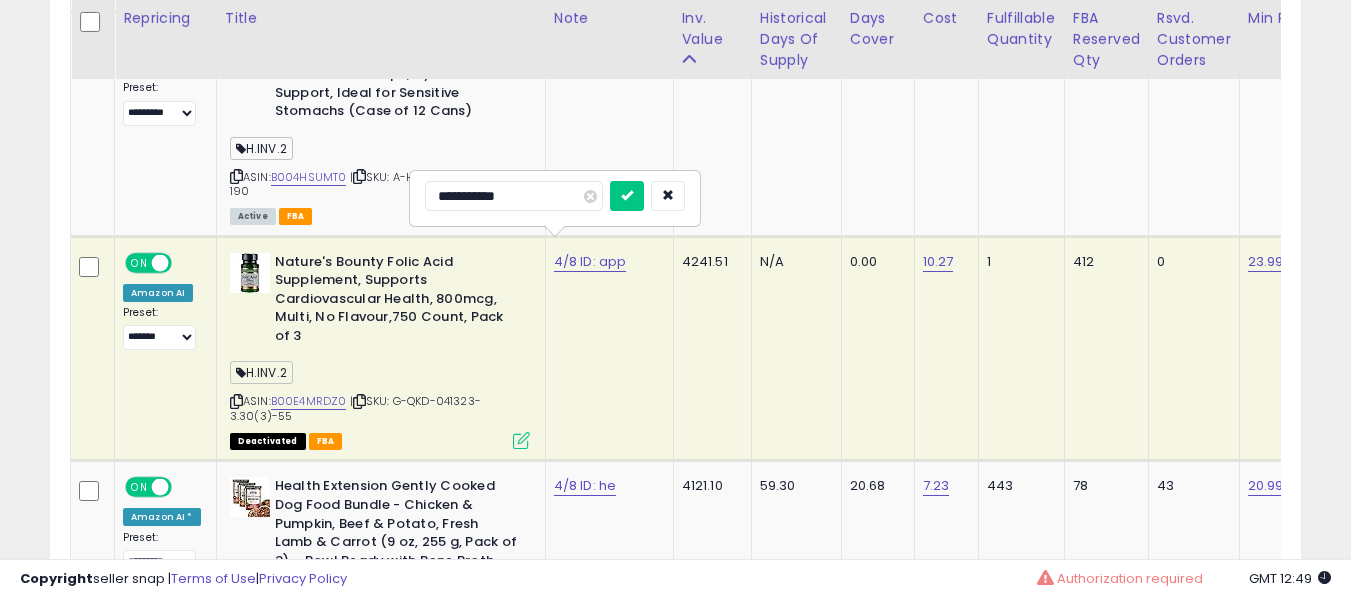 click at bounding box center [627, 196] 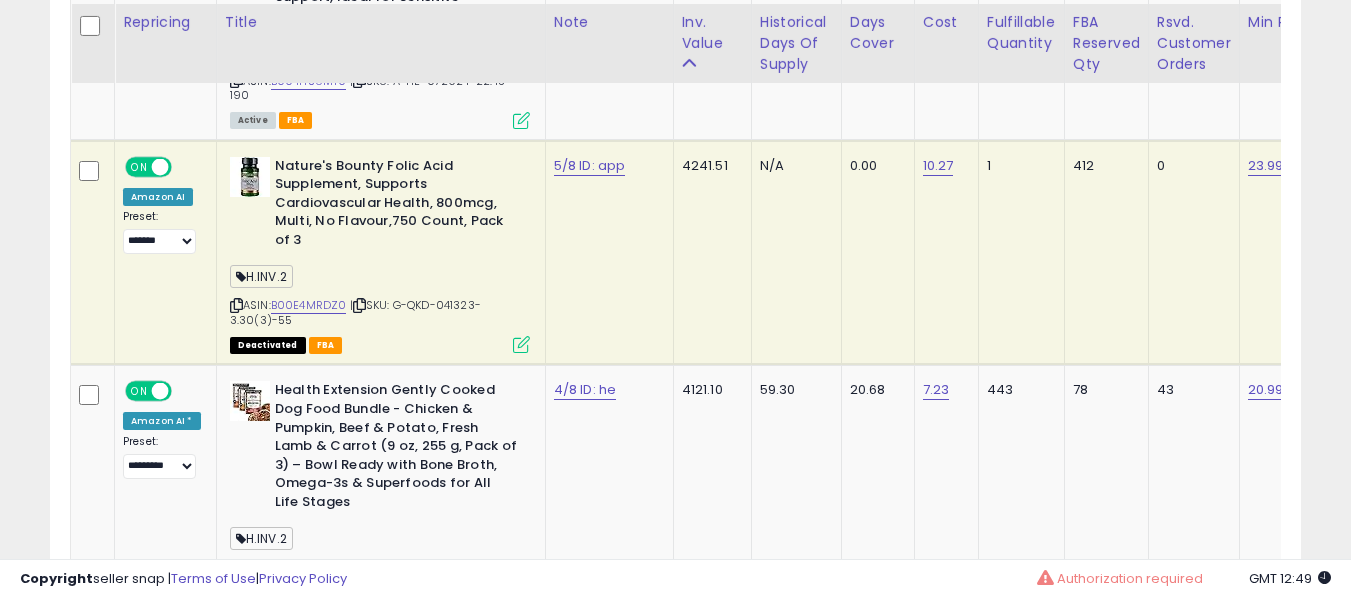 scroll, scrollTop: 3720, scrollLeft: 0, axis: vertical 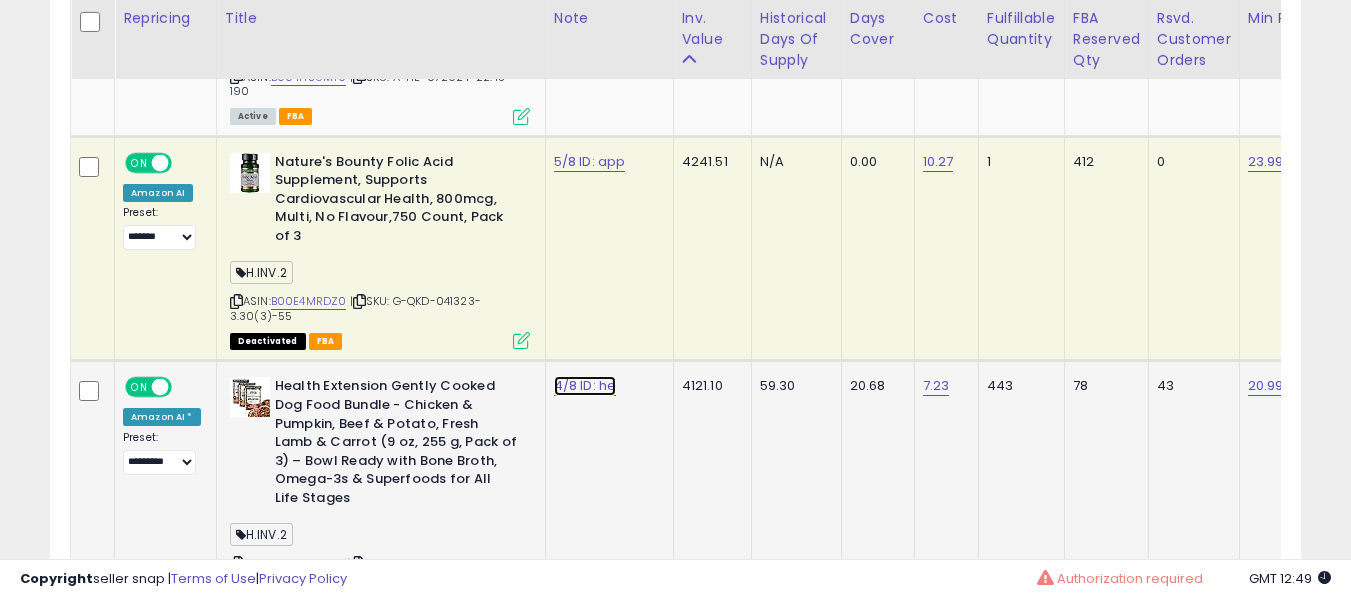 click on "4/8 ID: he" at bounding box center [600, -2587] 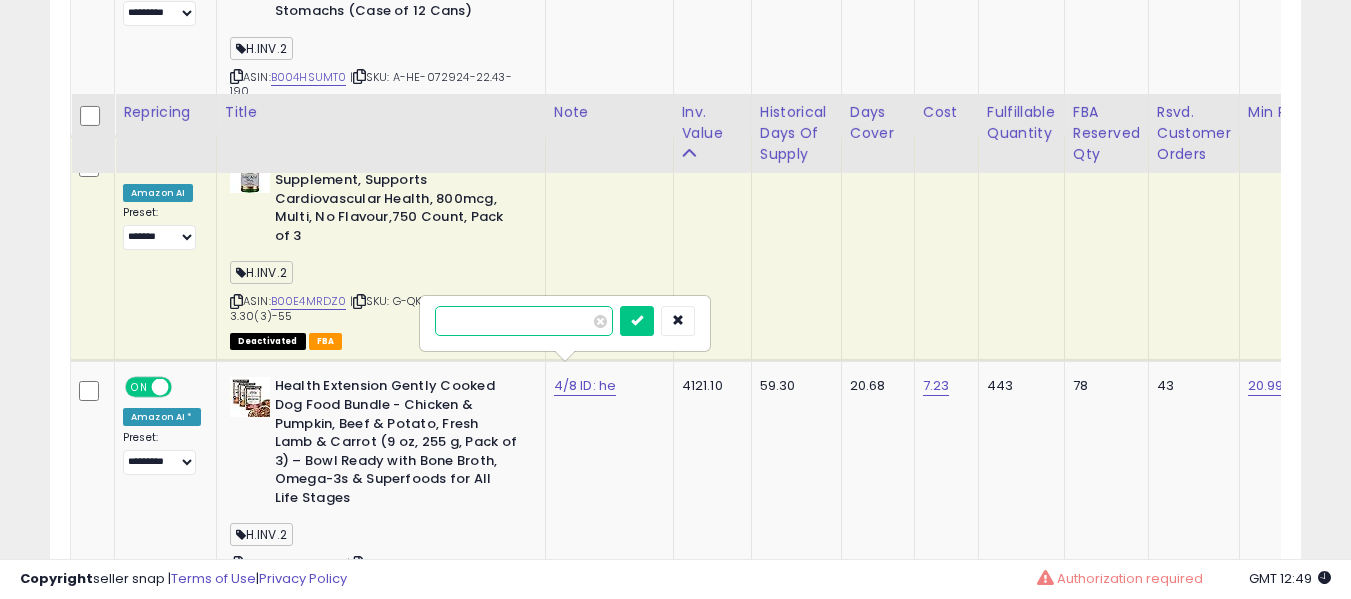 scroll, scrollTop: 3820, scrollLeft: 0, axis: vertical 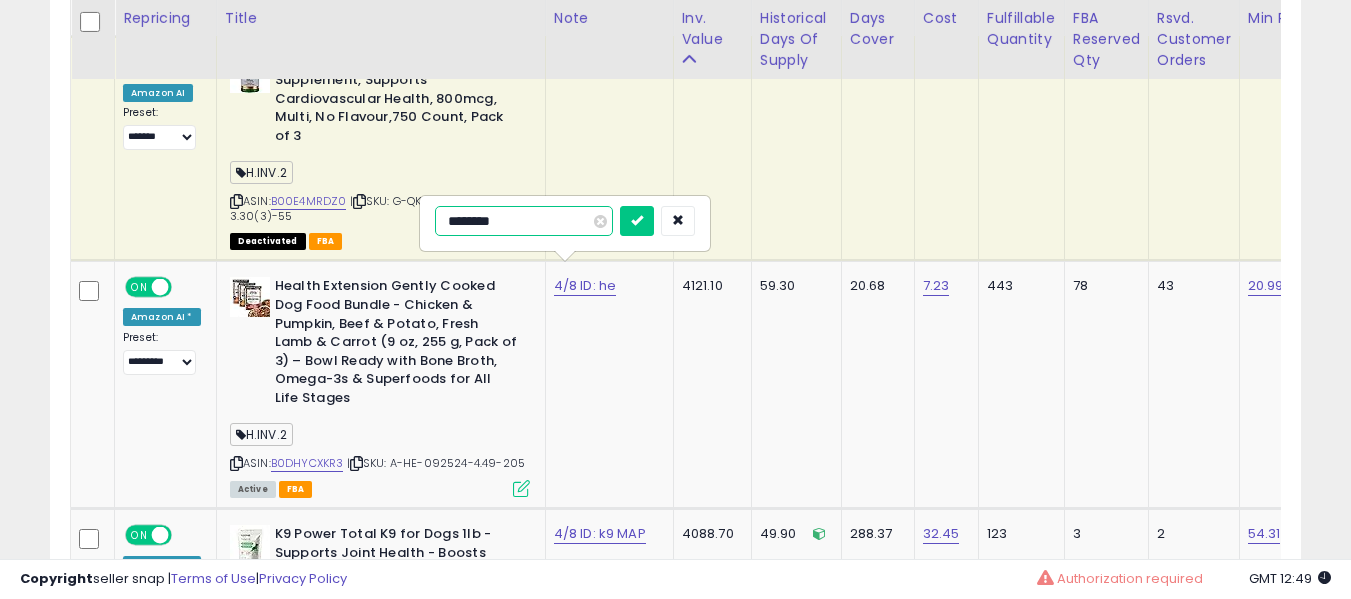 type on "*********" 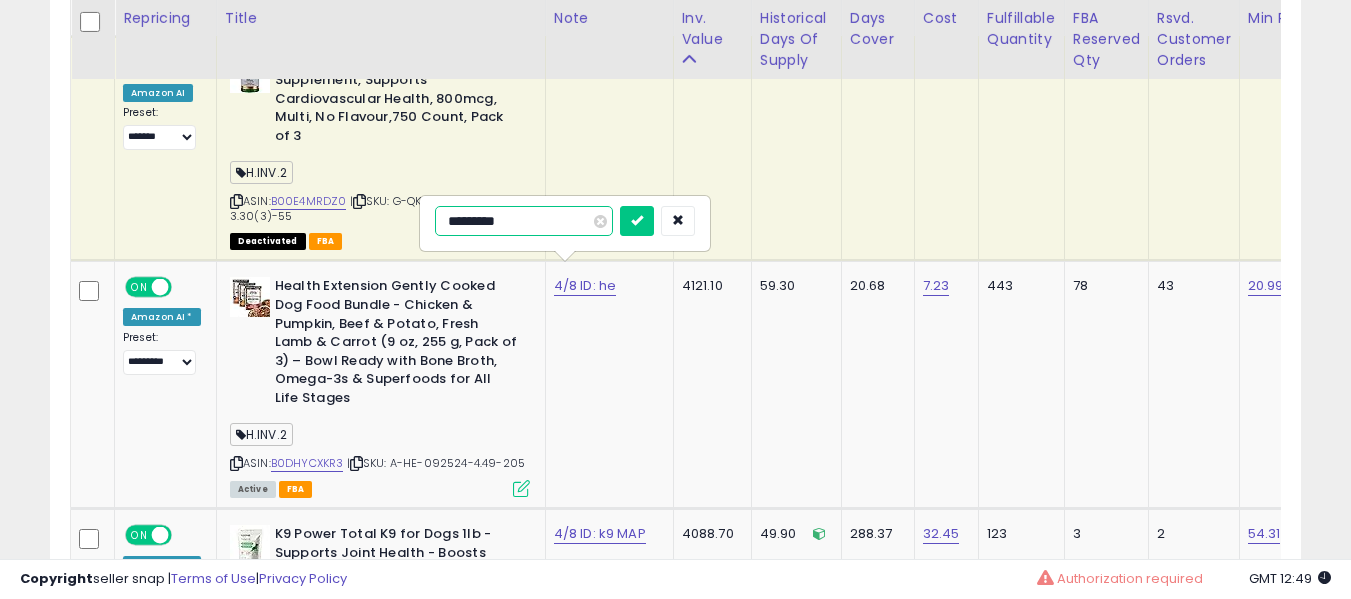 click at bounding box center [637, 221] 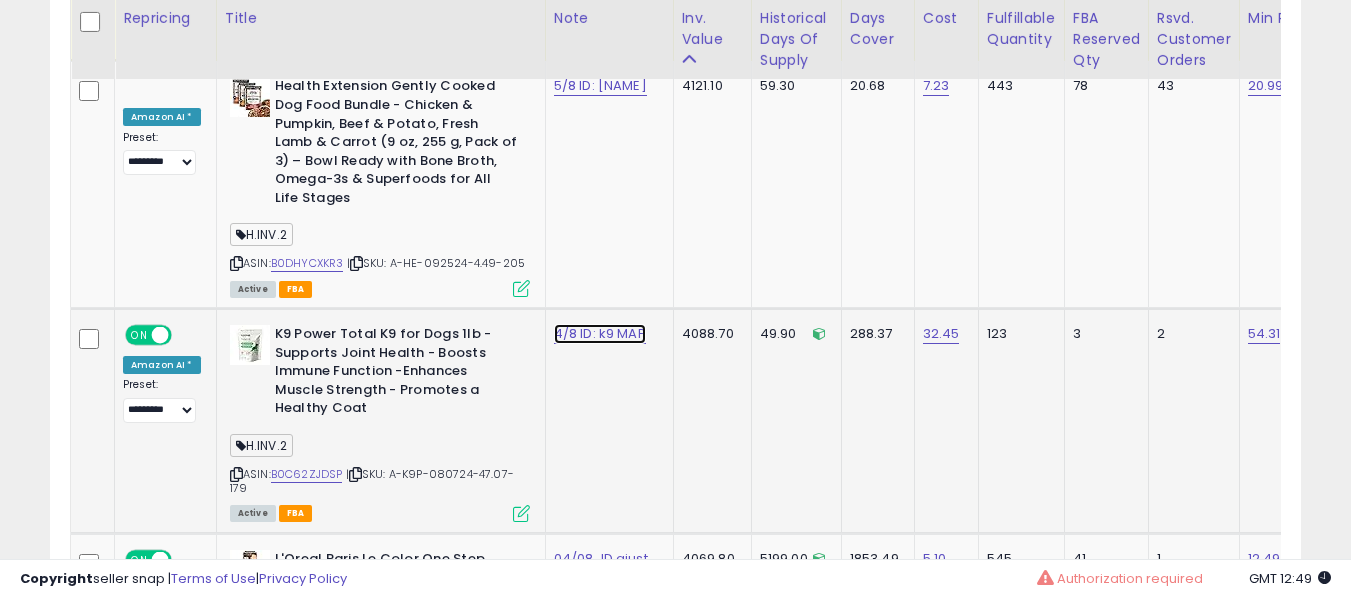 click on "4/8 ID: k9 MAP" at bounding box center [600, -2887] 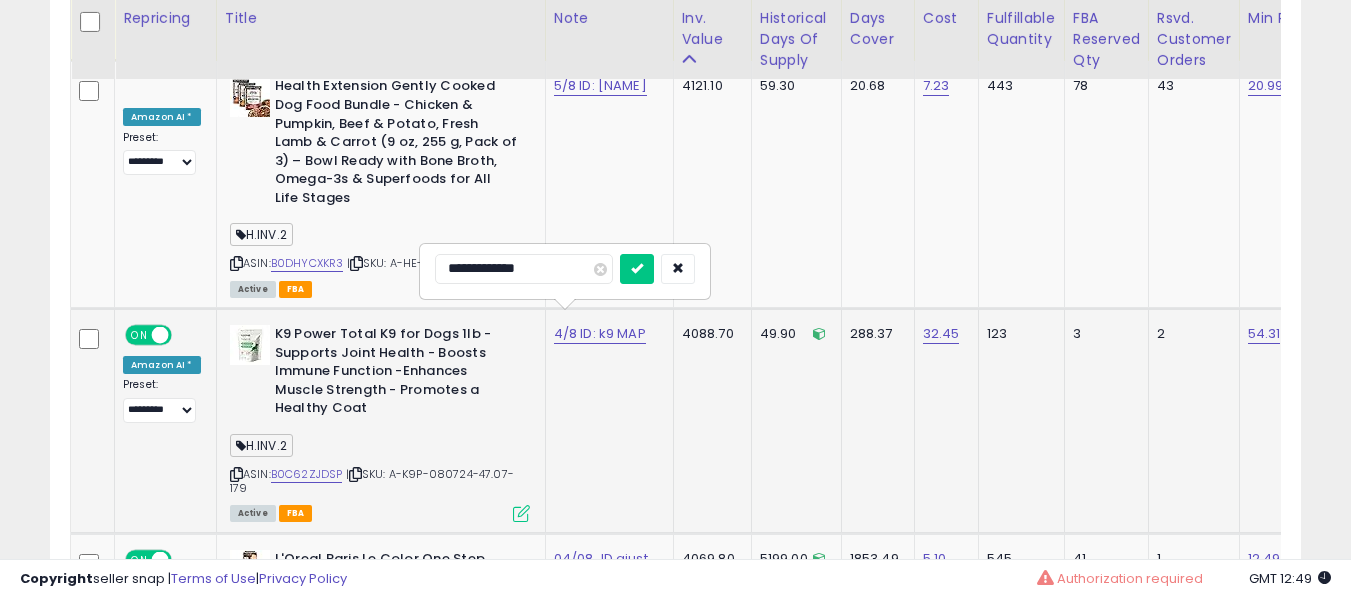type on "**********" 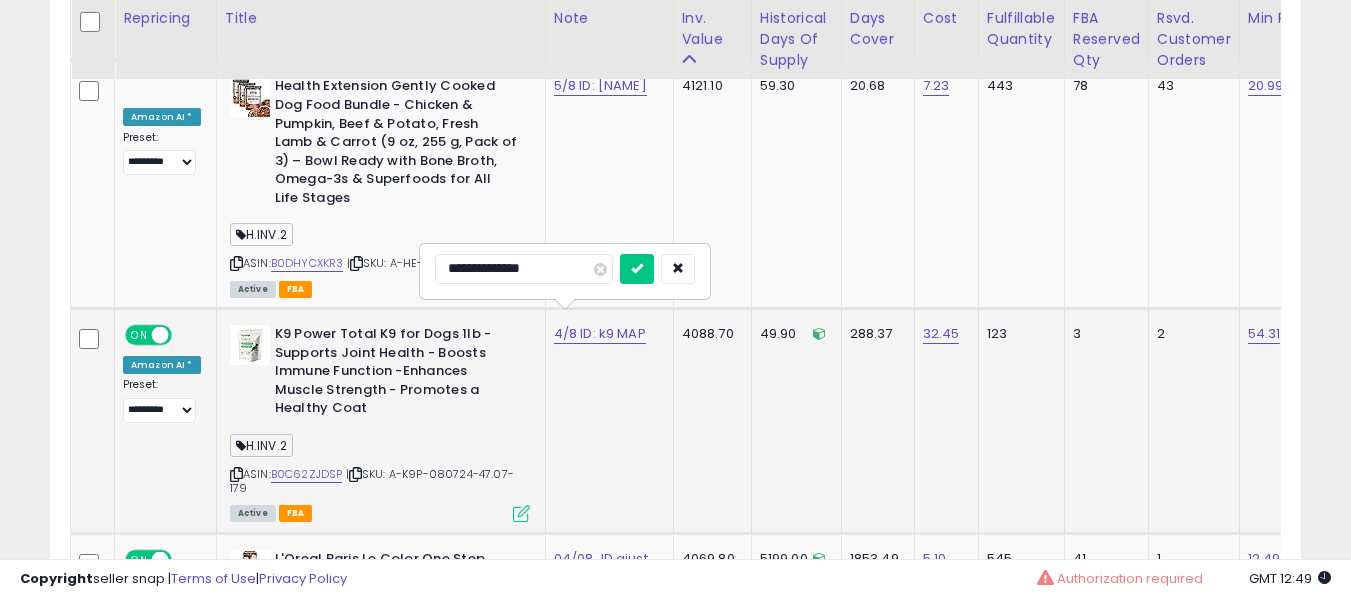 click at bounding box center (637, 269) 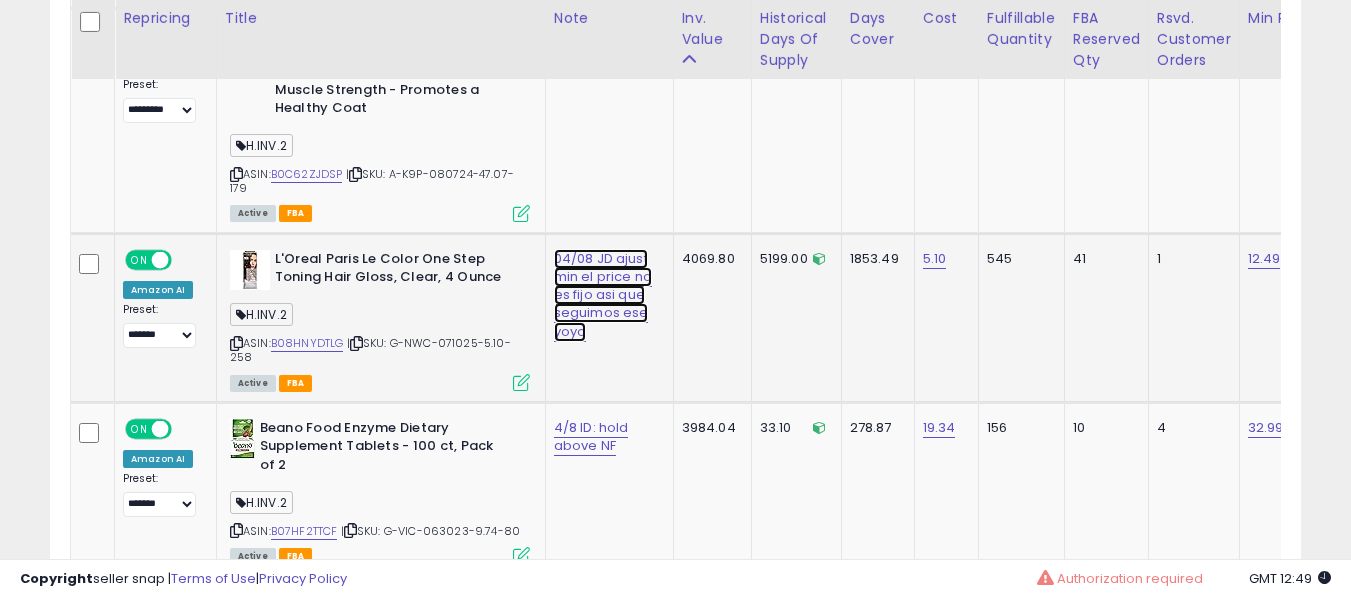 click on "04/08 JD ajust min el price no es fijo asi que seguimos ese yoyo" at bounding box center (600, -3187) 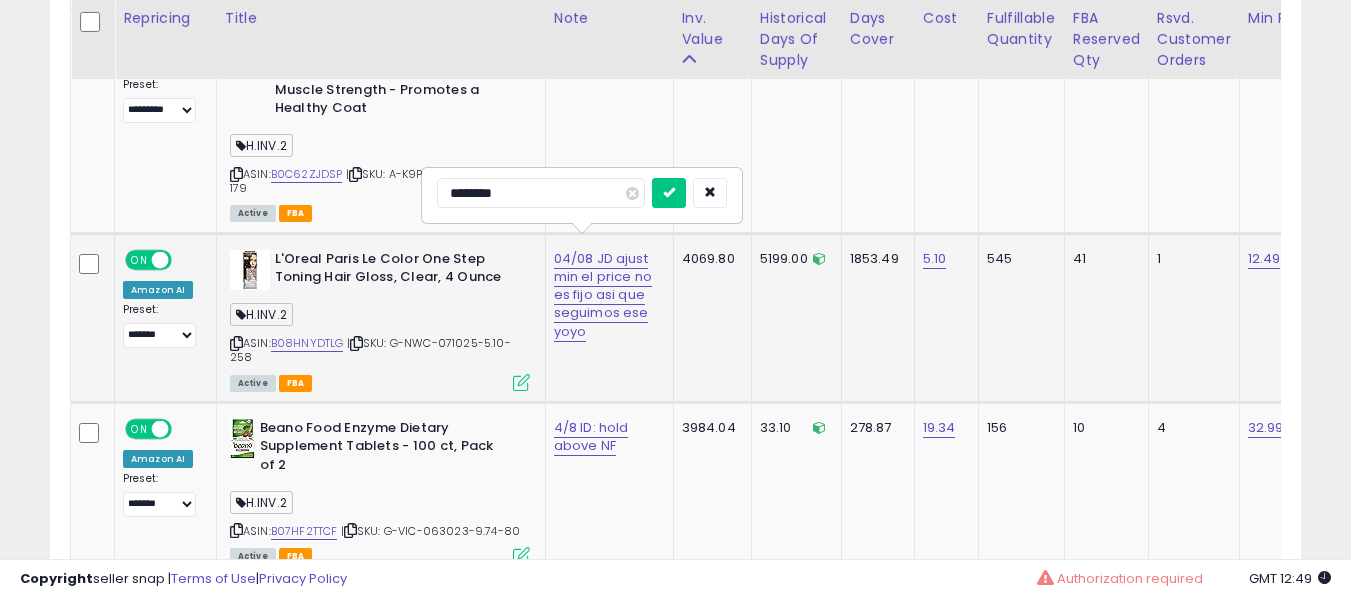 type on "*********" 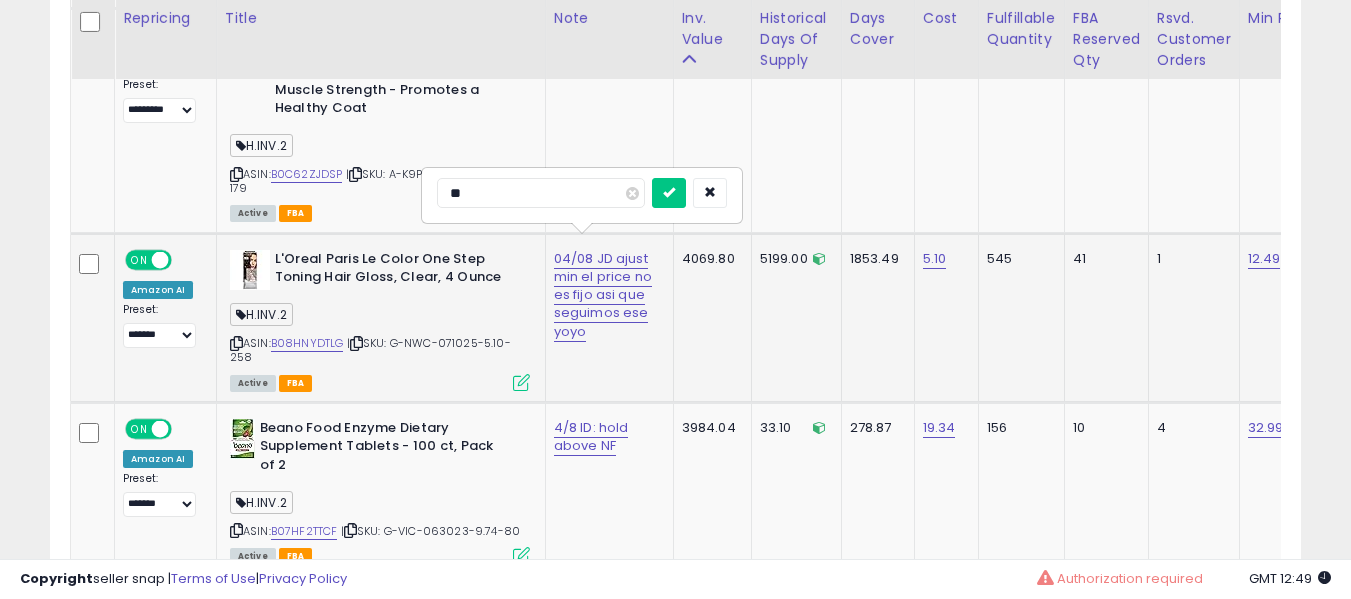 type on "**" 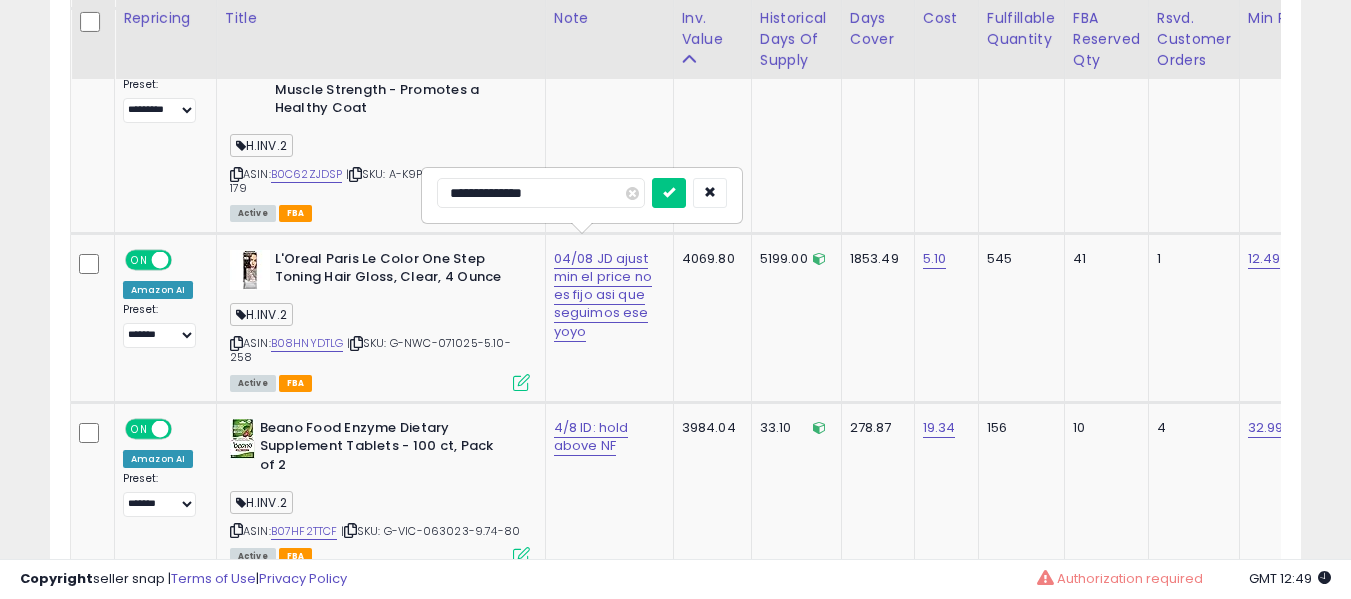 type on "**********" 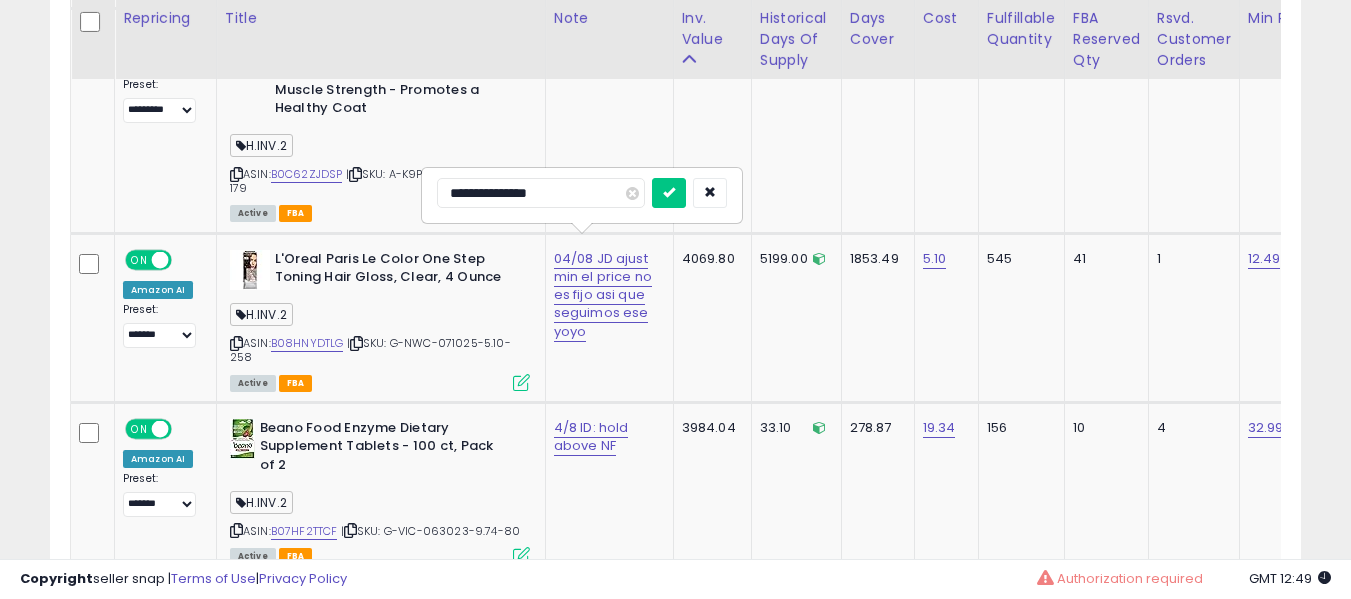 click at bounding box center [669, 193] 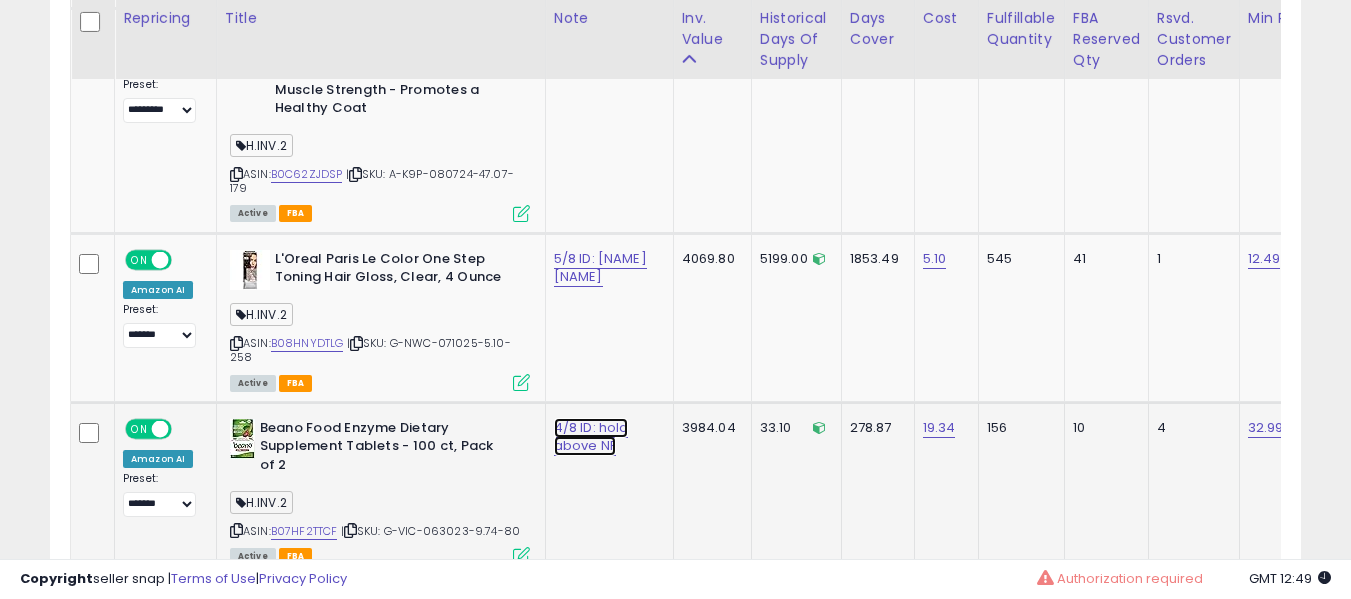 click on "4/8 ID: hold above NF" at bounding box center (600, -3187) 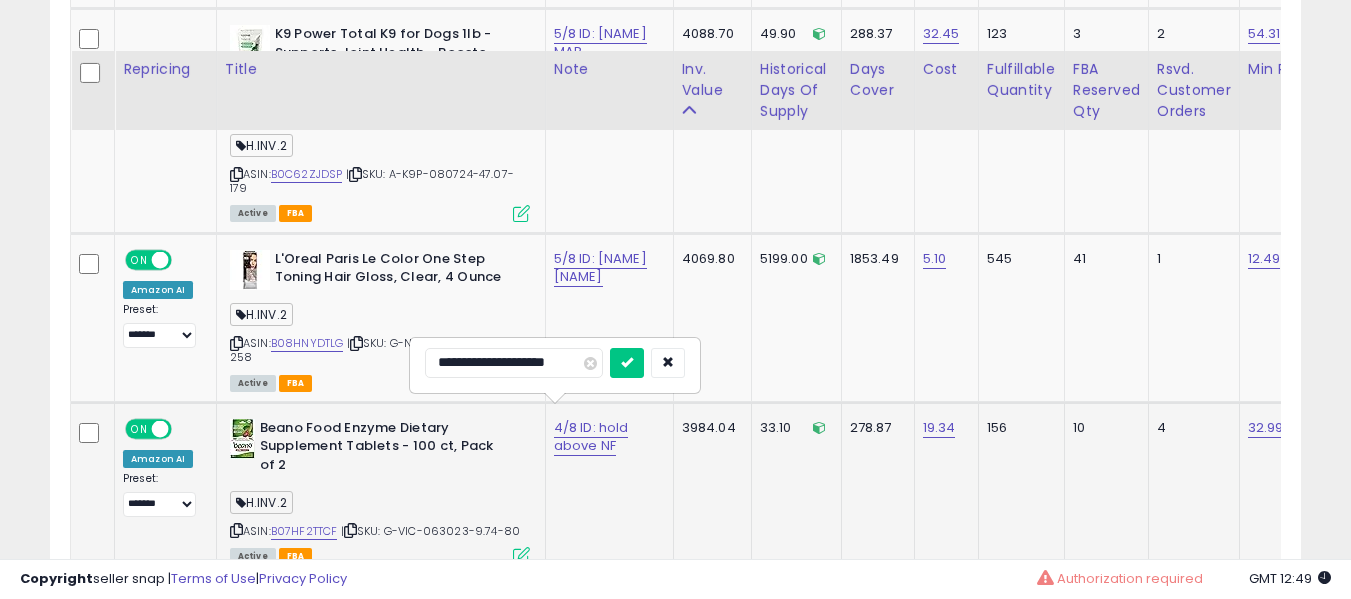 scroll, scrollTop: 4420, scrollLeft: 0, axis: vertical 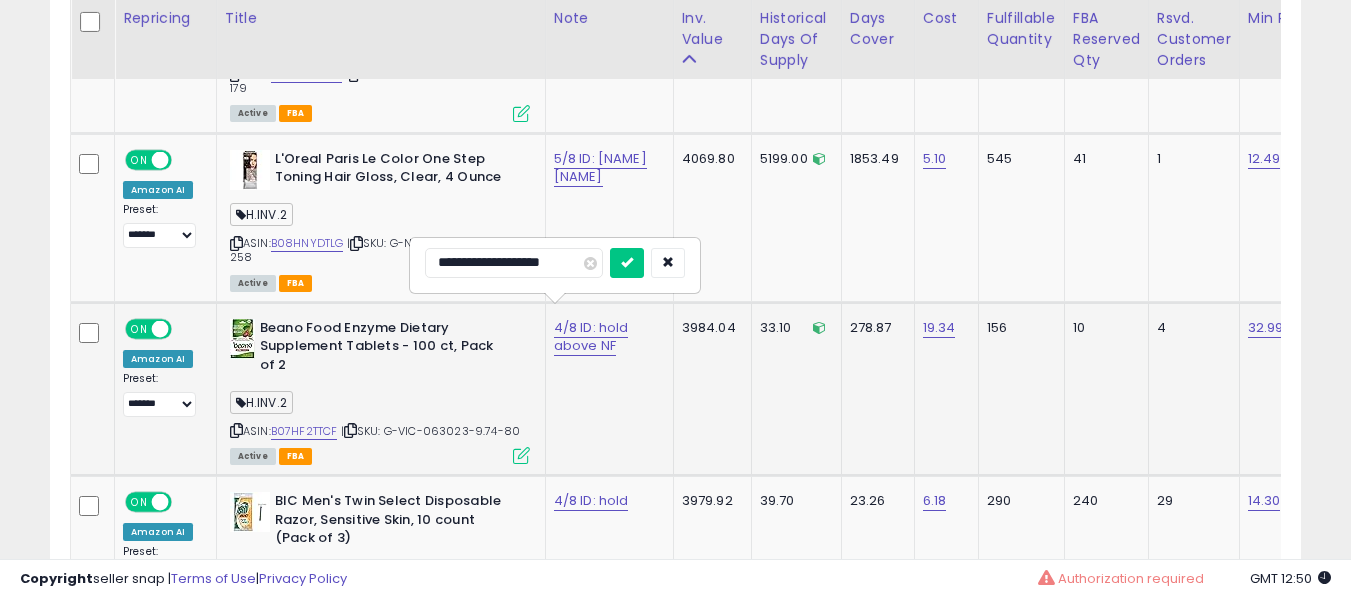 type on "**********" 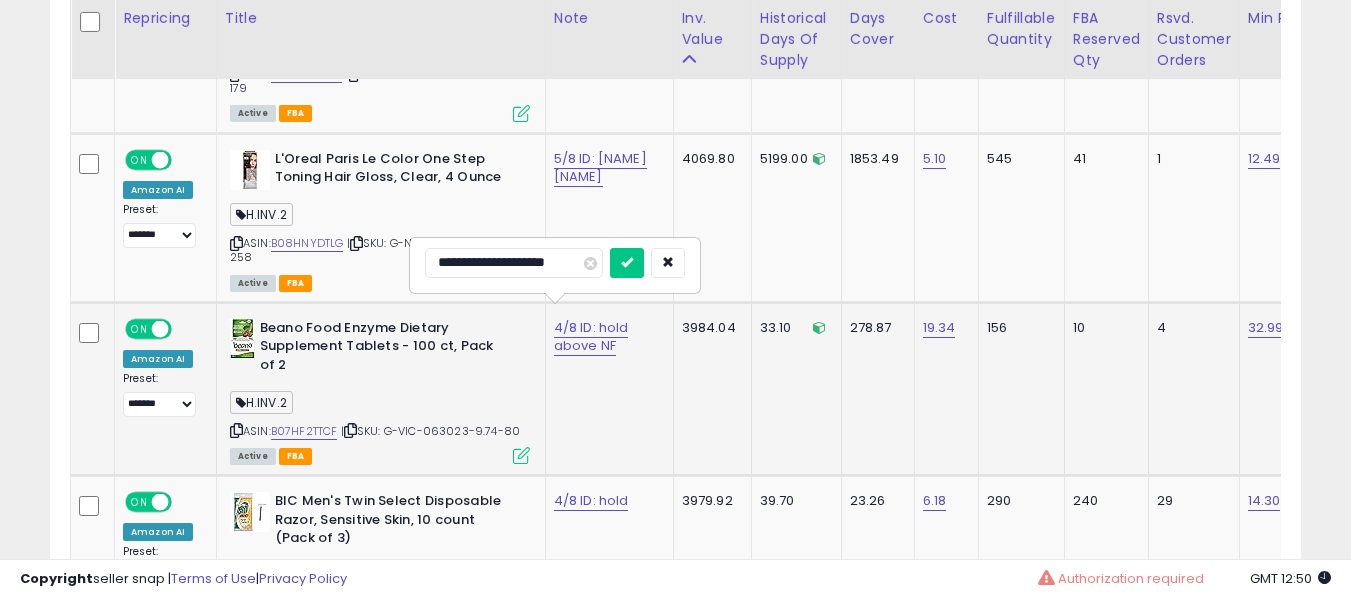 click at bounding box center [627, 263] 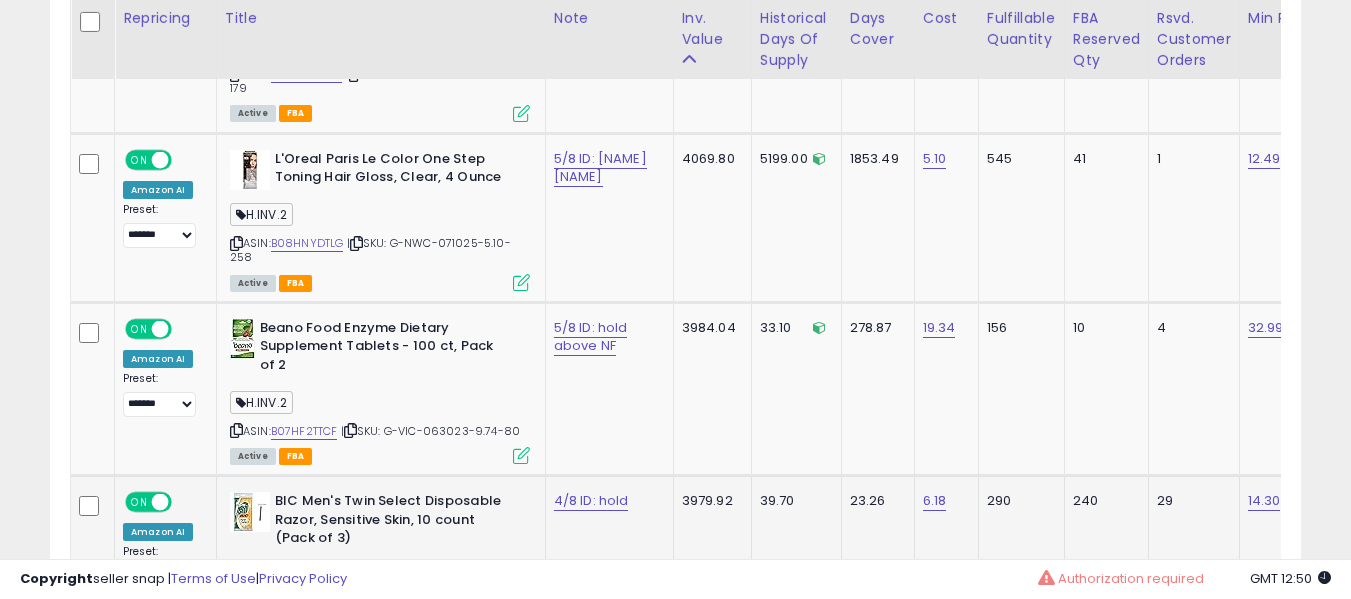 click on "4/8 ID: hold" at bounding box center (606, 501) 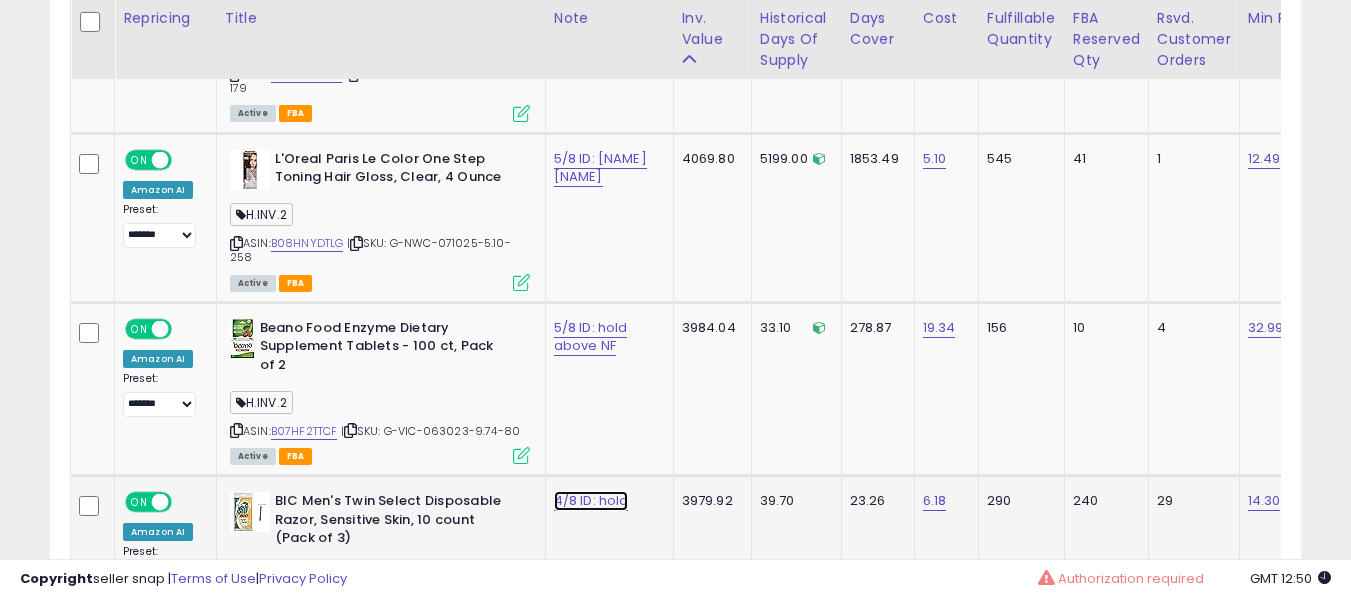 click on "4/8 ID: hold" at bounding box center (600, -3287) 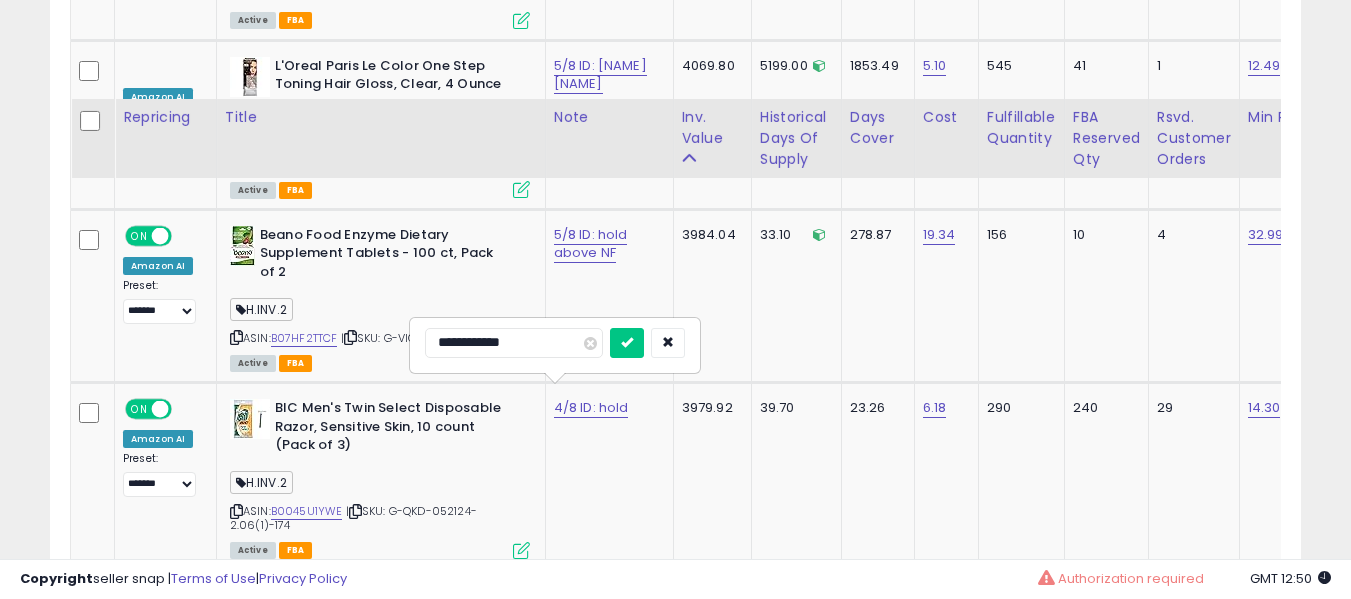 scroll, scrollTop: 4620, scrollLeft: 0, axis: vertical 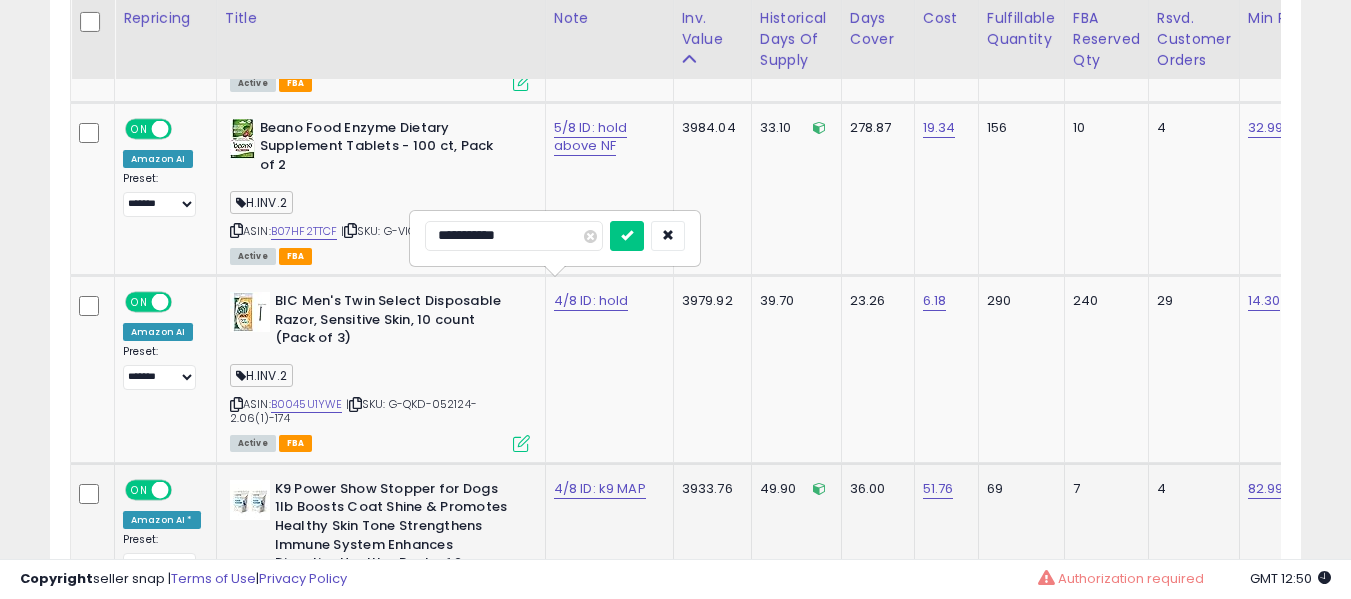 type on "**********" 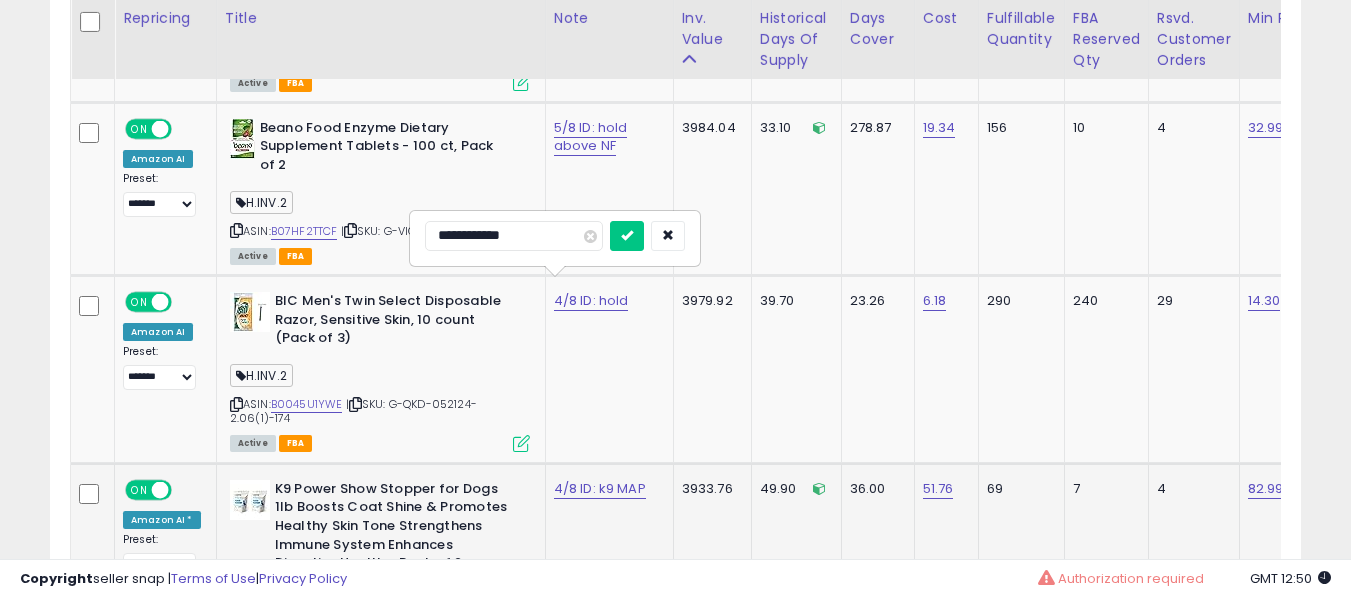 click at bounding box center (627, 236) 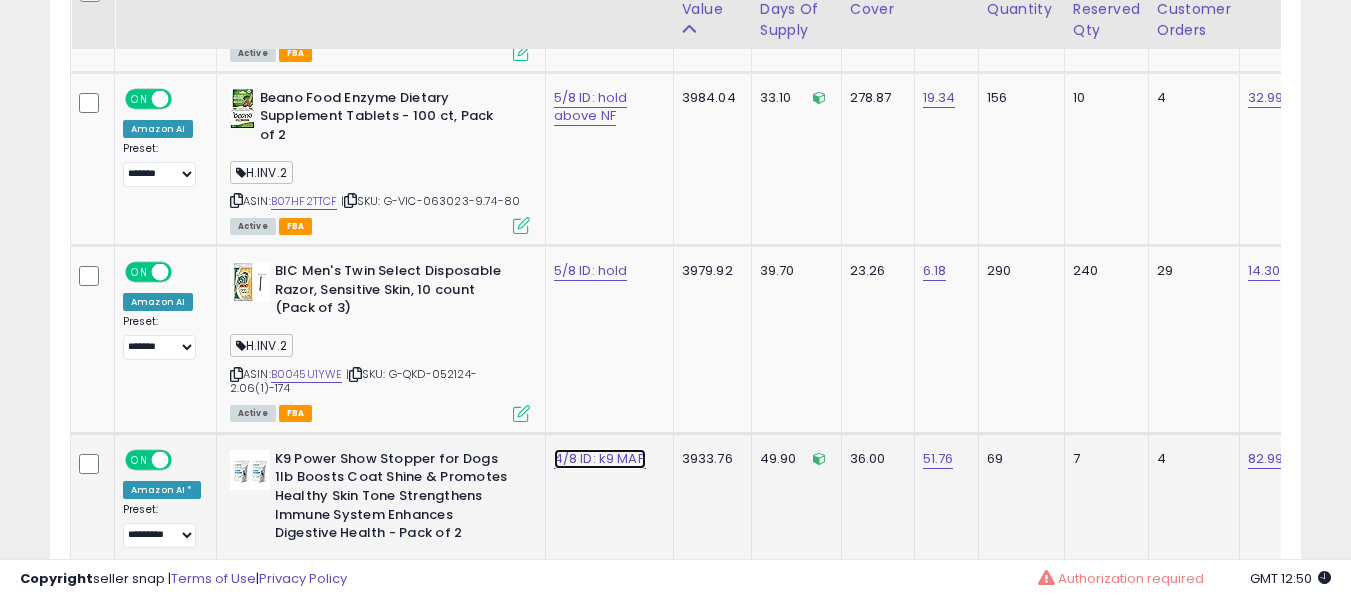 scroll, scrollTop: 4820, scrollLeft: 0, axis: vertical 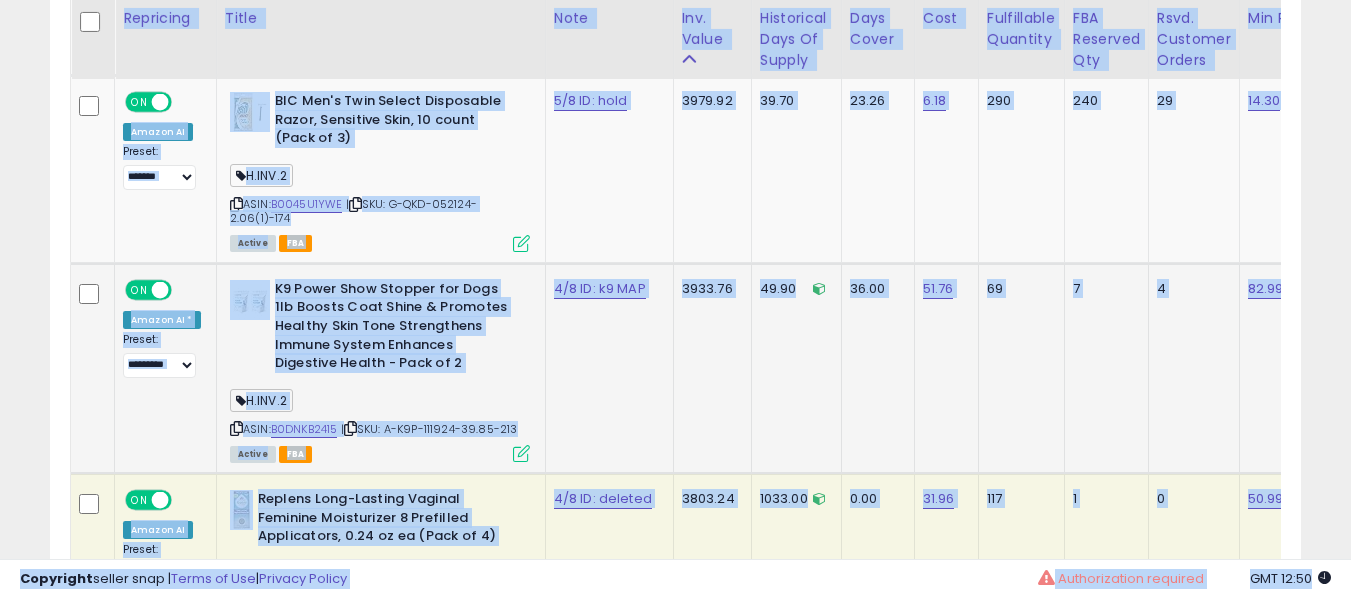 click on "4/8 ID: deleted" 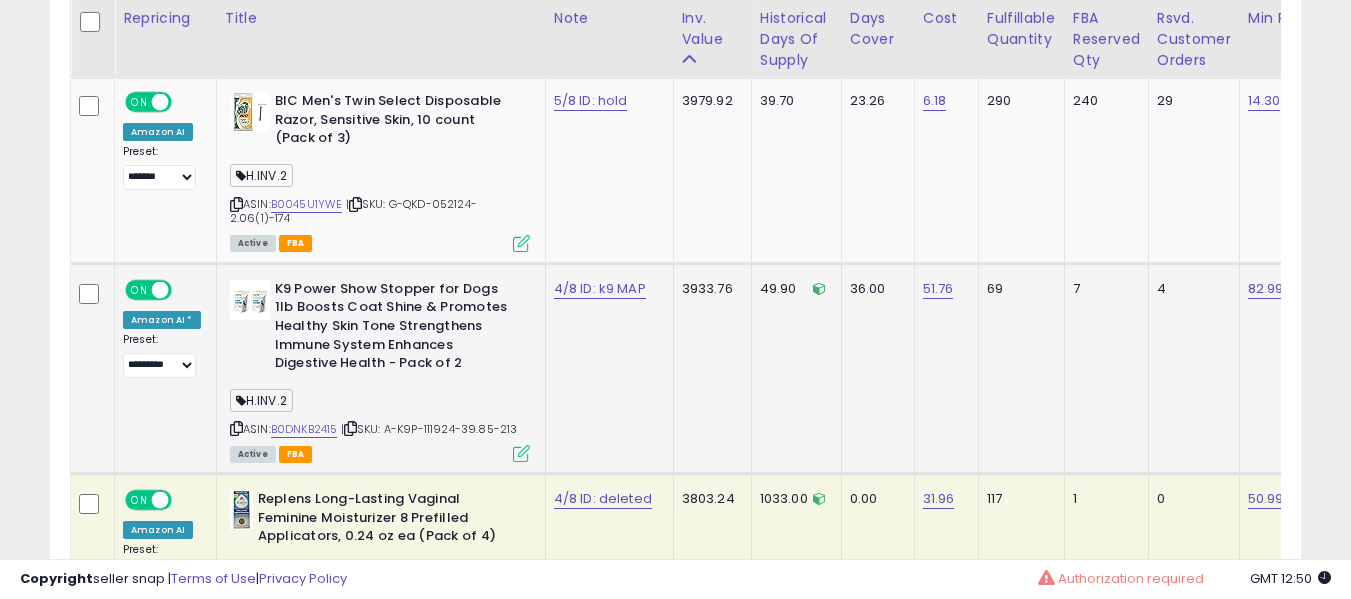 click on "4/8 ID: k9 MAP" 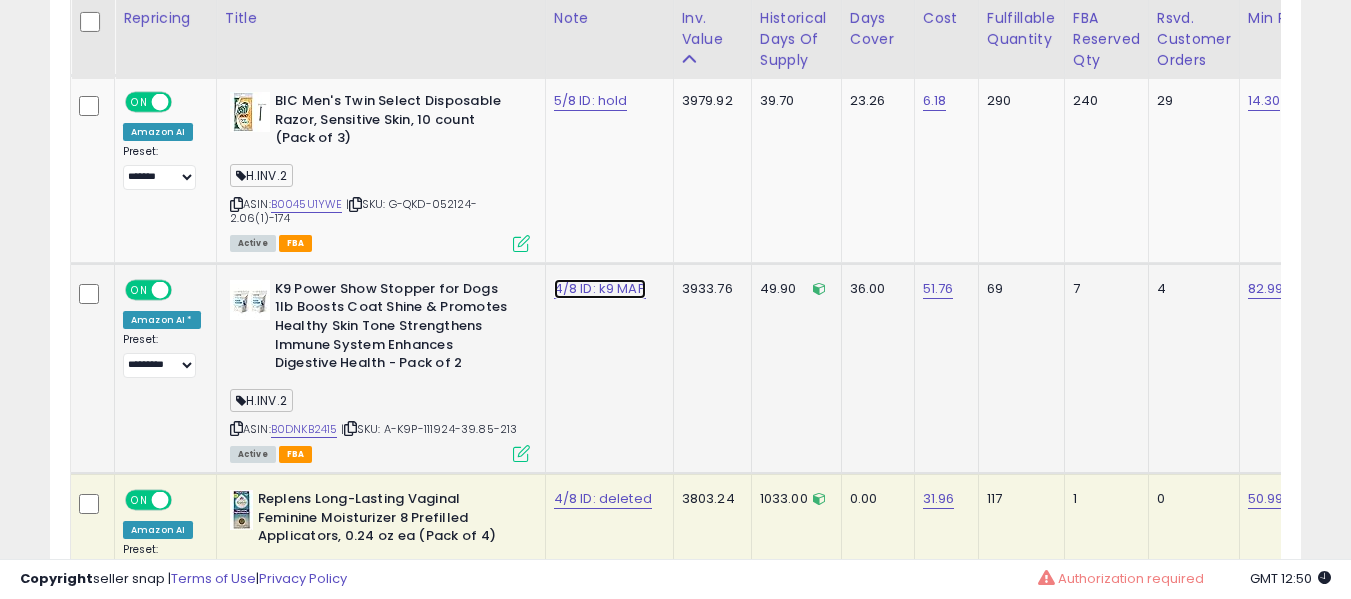 click on "4/8 ID: k9 MAP" at bounding box center (600, -3687) 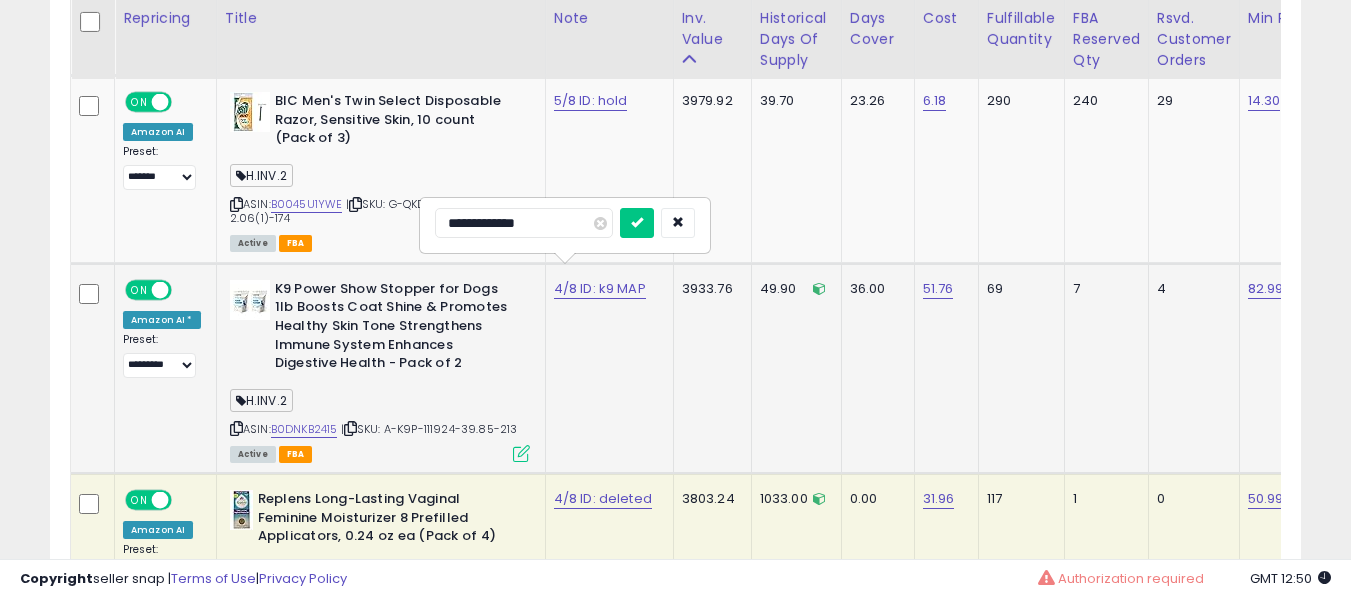 type on "**********" 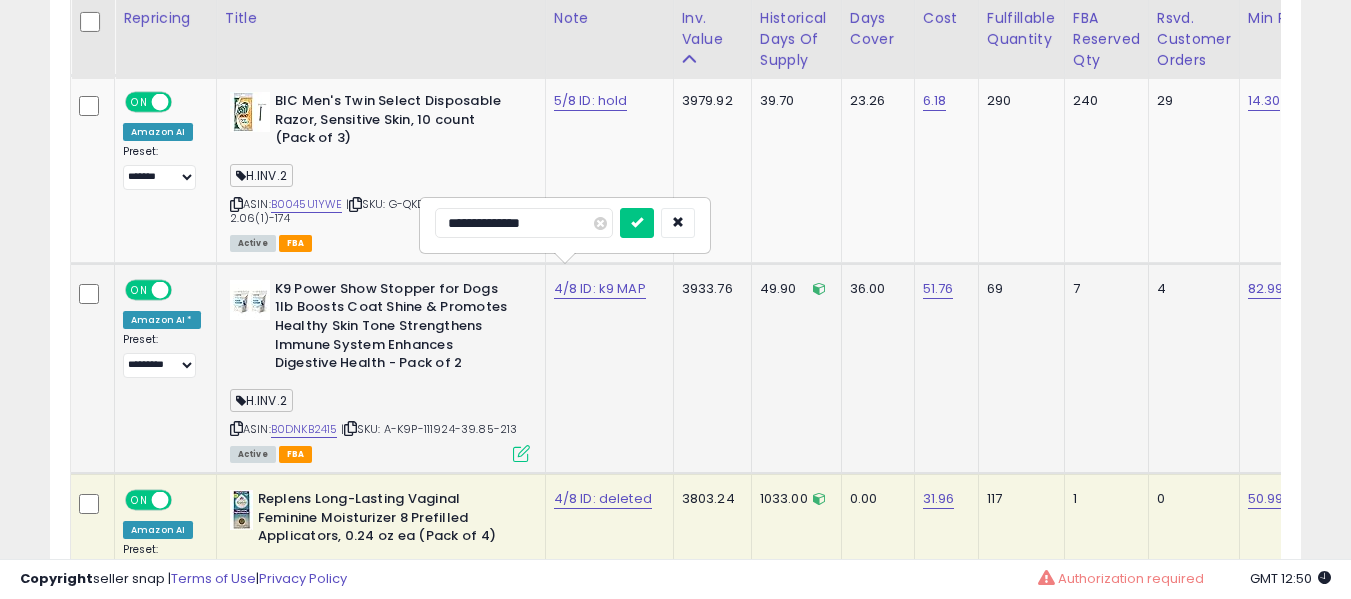click at bounding box center (637, 223) 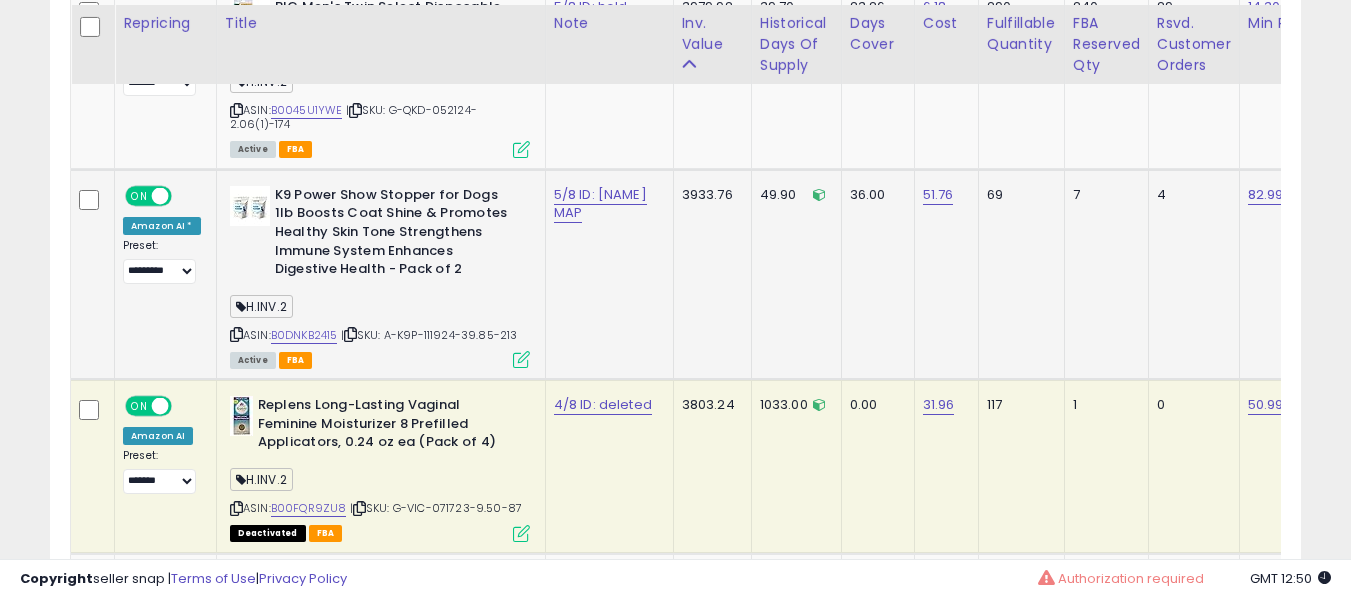 scroll, scrollTop: 4920, scrollLeft: 0, axis: vertical 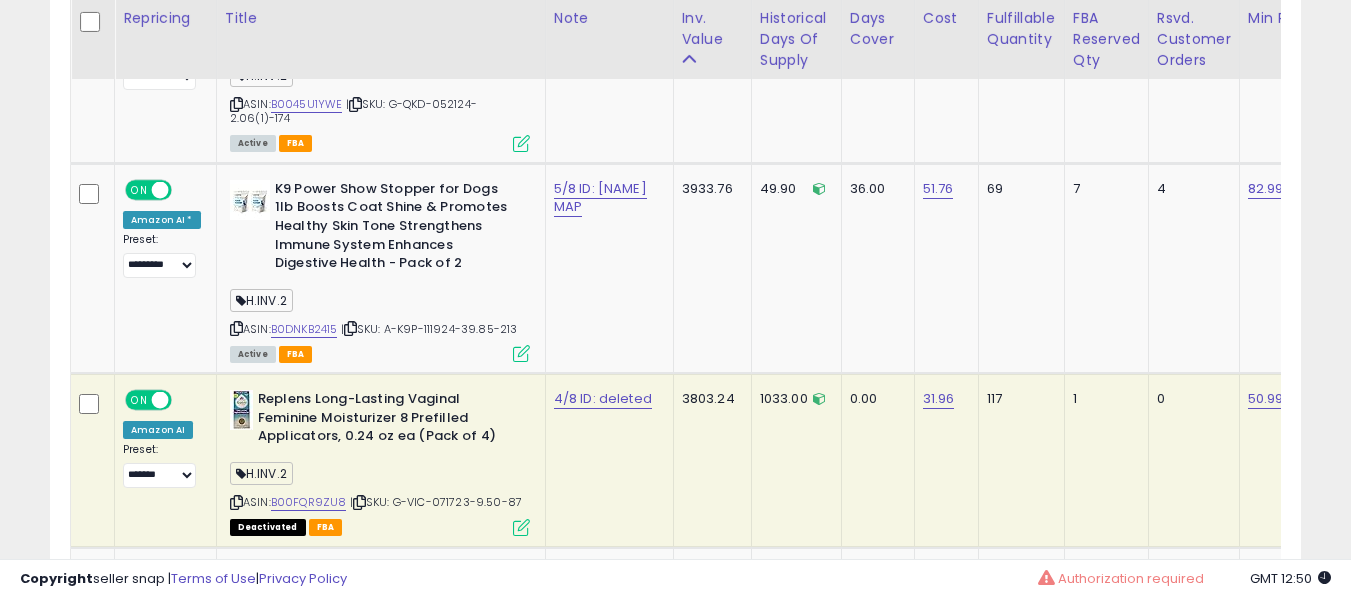 click on "4/8 ID: deleted" 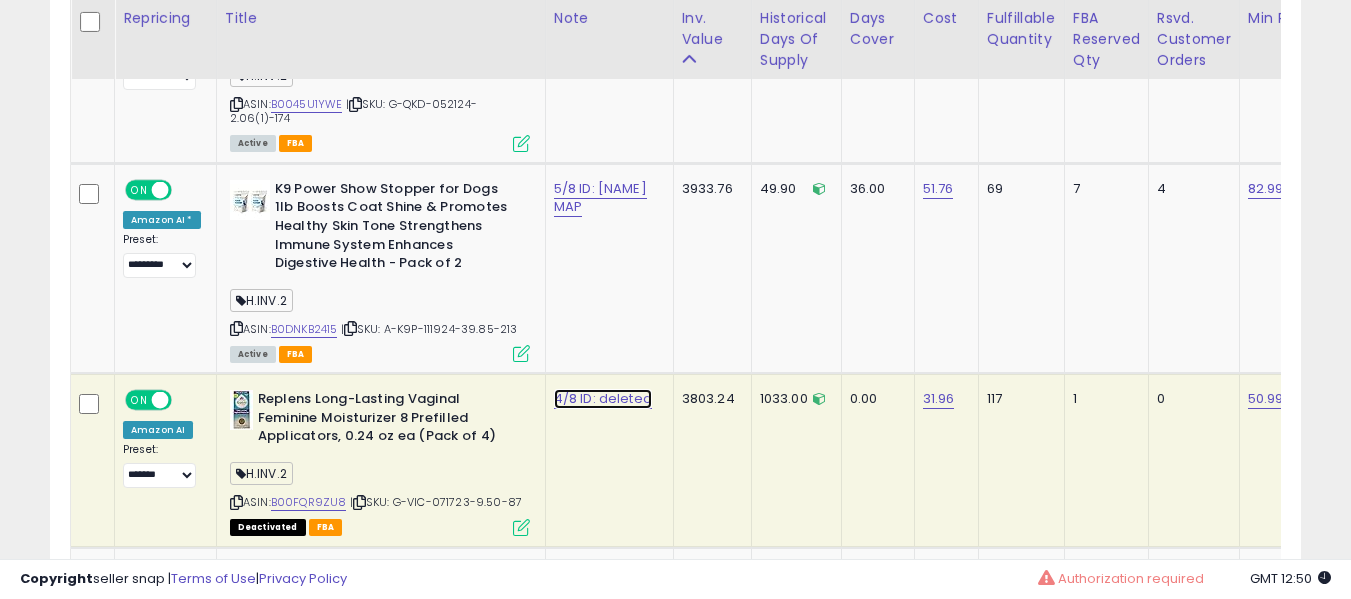 click on "4/8 ID: deleted" at bounding box center (600, -3787) 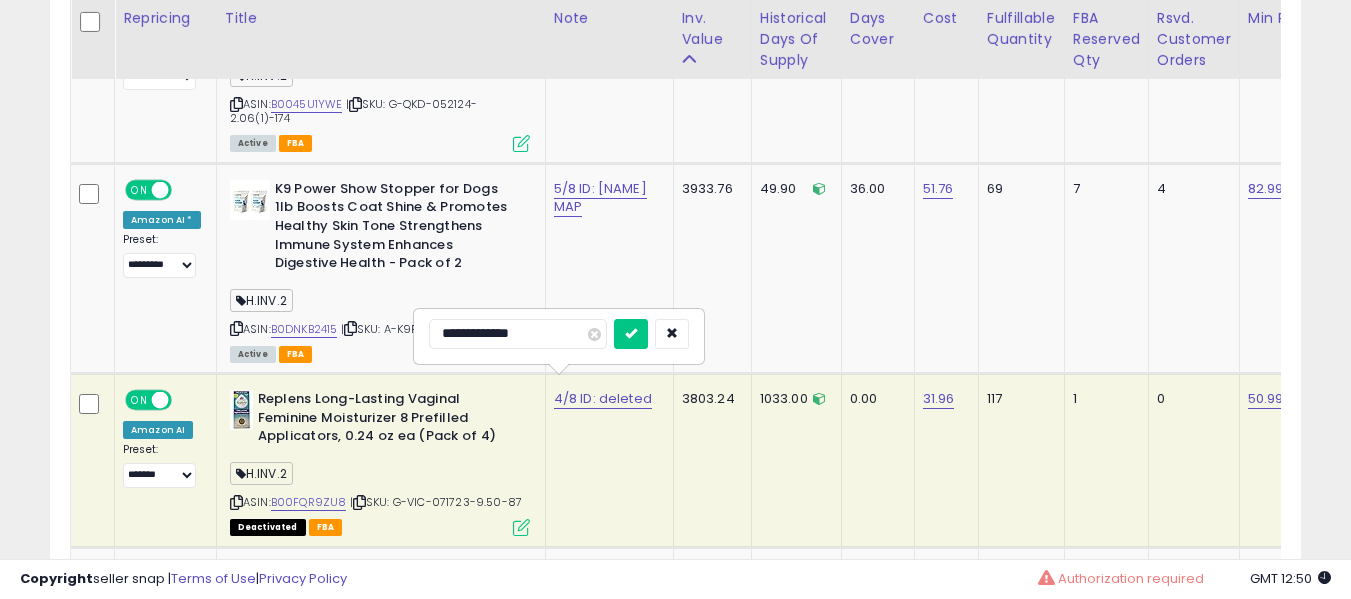 type on "**********" 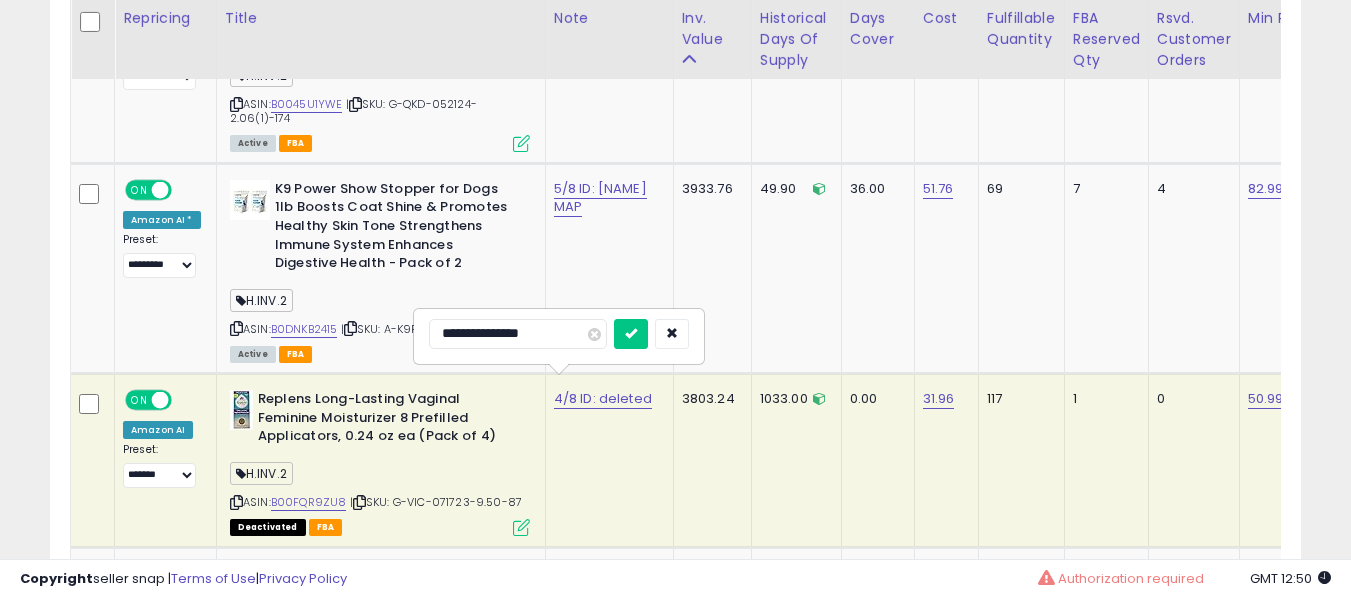 click at bounding box center (631, 334) 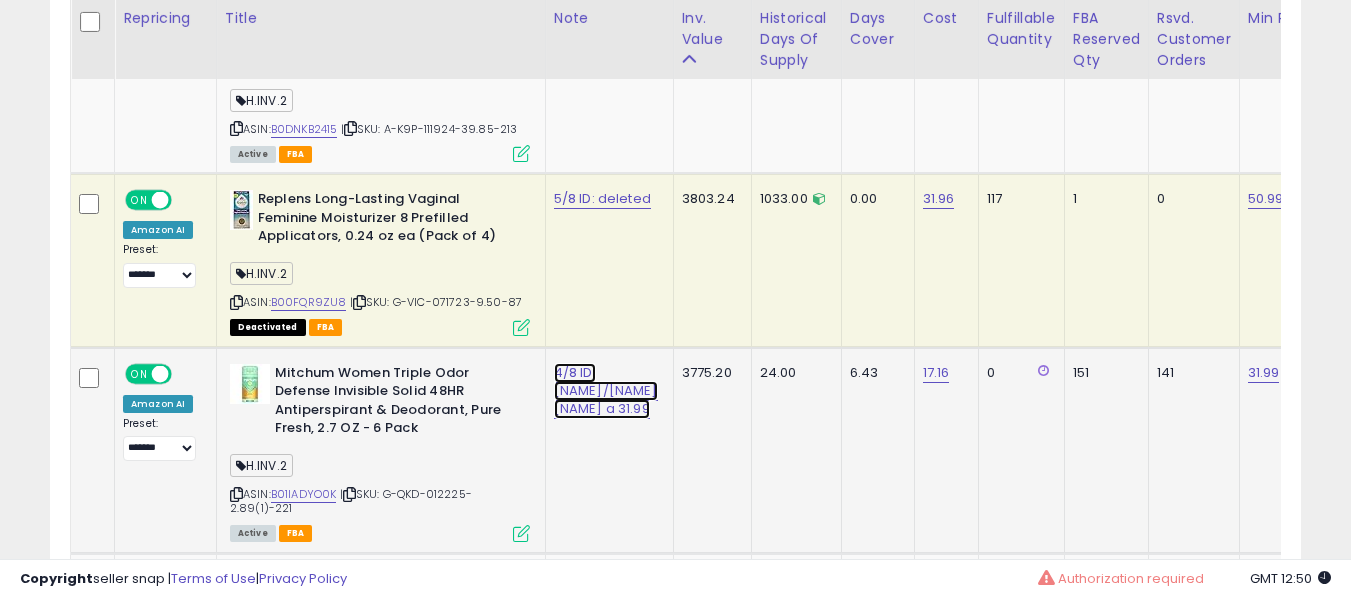 click on "4/8 ID: [NAME]/[NAME] [NAME] a 31.99" at bounding box center [600, -3987] 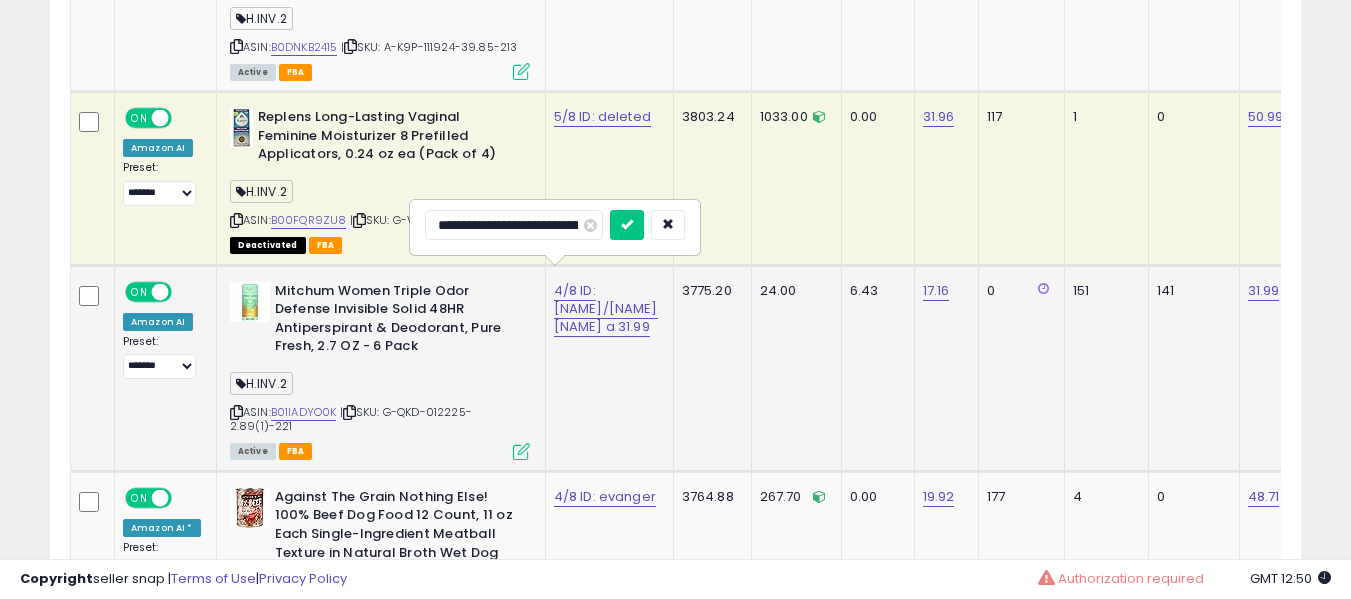 scroll, scrollTop: 5220, scrollLeft: 0, axis: vertical 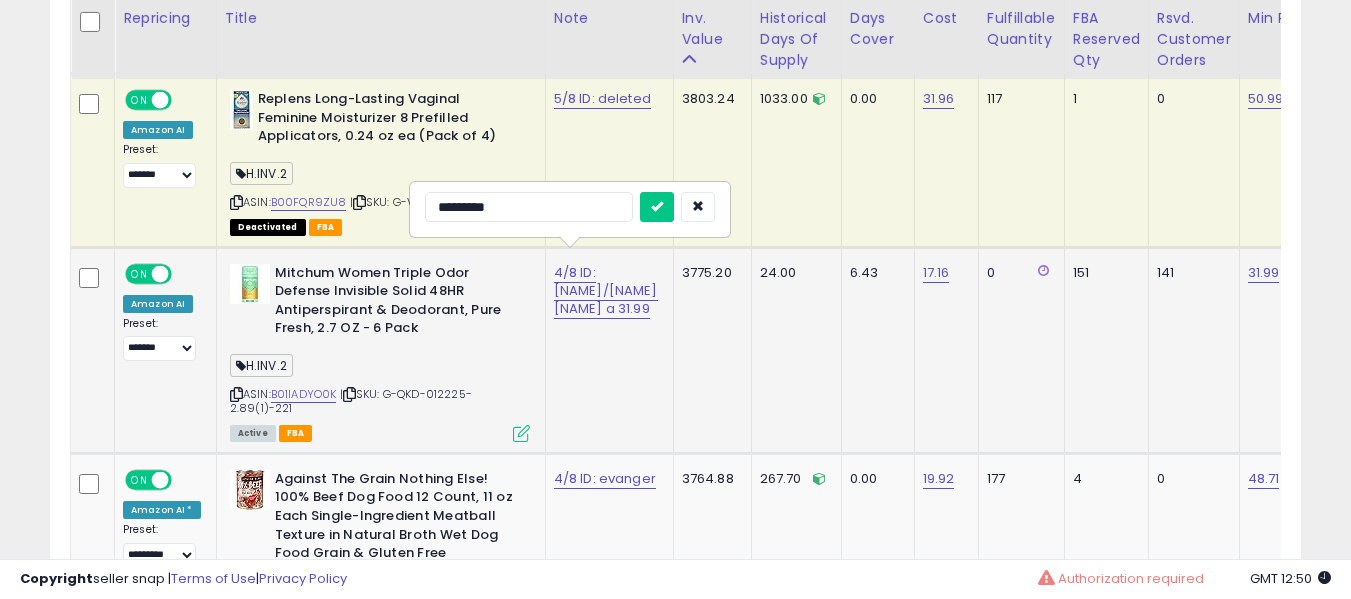 type on "**********" 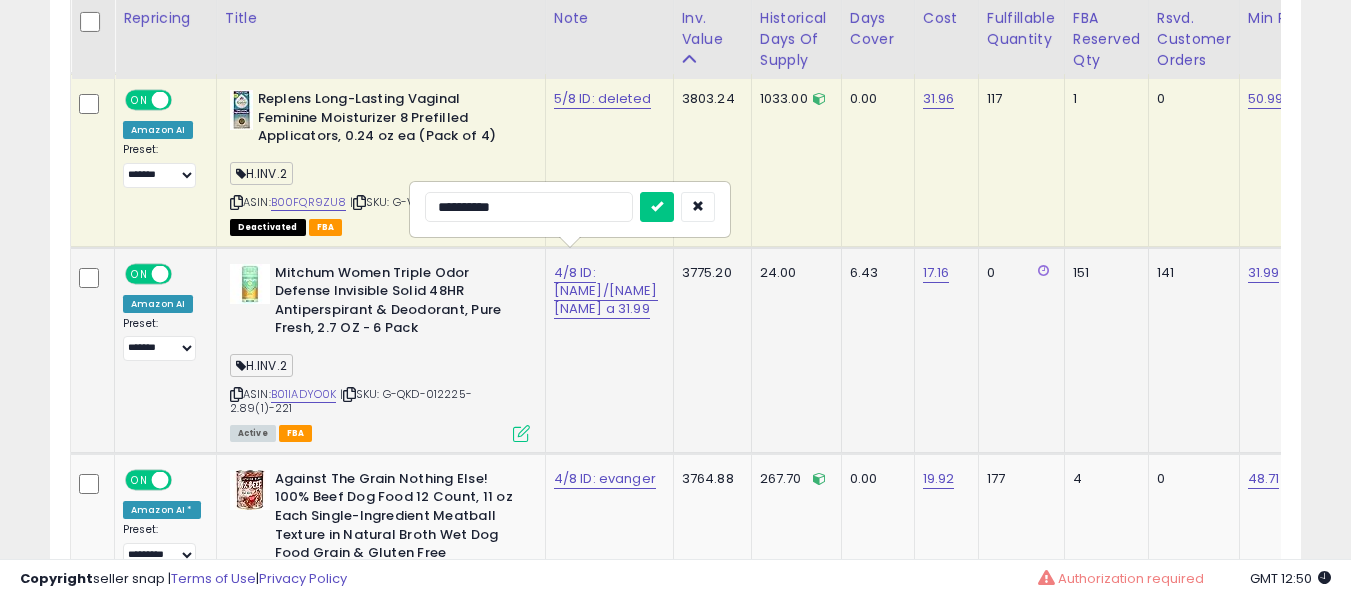 click at bounding box center (657, 207) 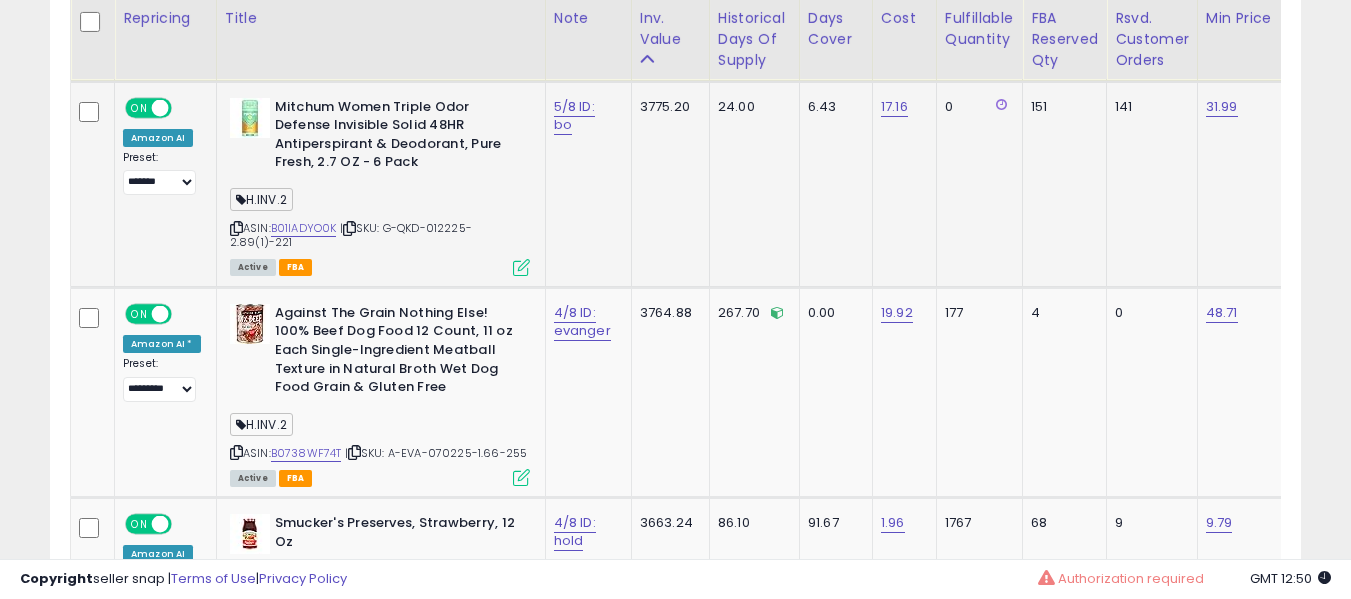 scroll, scrollTop: 5420, scrollLeft: 0, axis: vertical 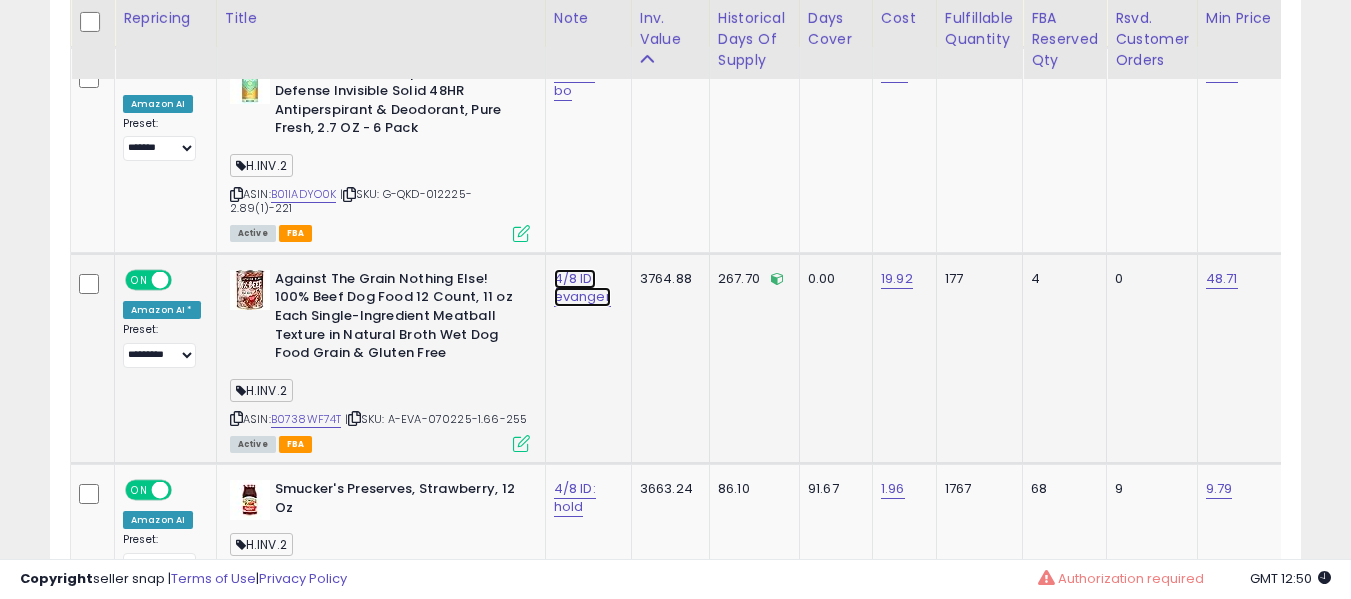 click on "4/8 ID: evanger" at bounding box center [580, -4278] 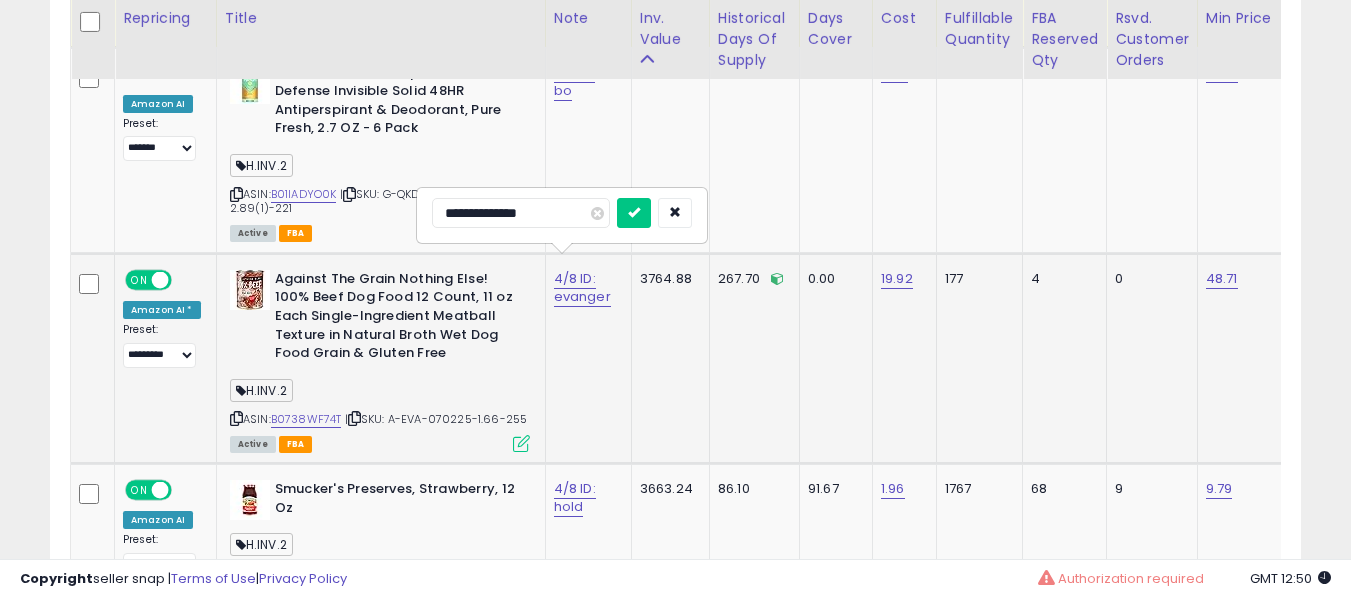 type on "**********" 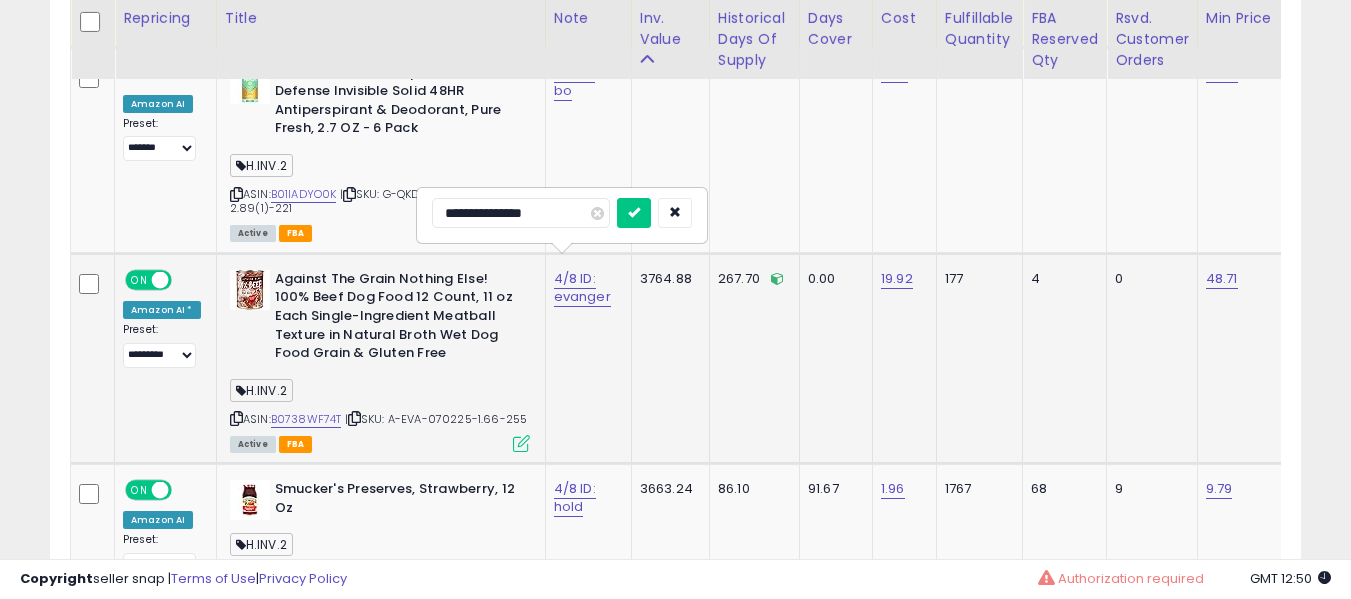 click at bounding box center (634, 213) 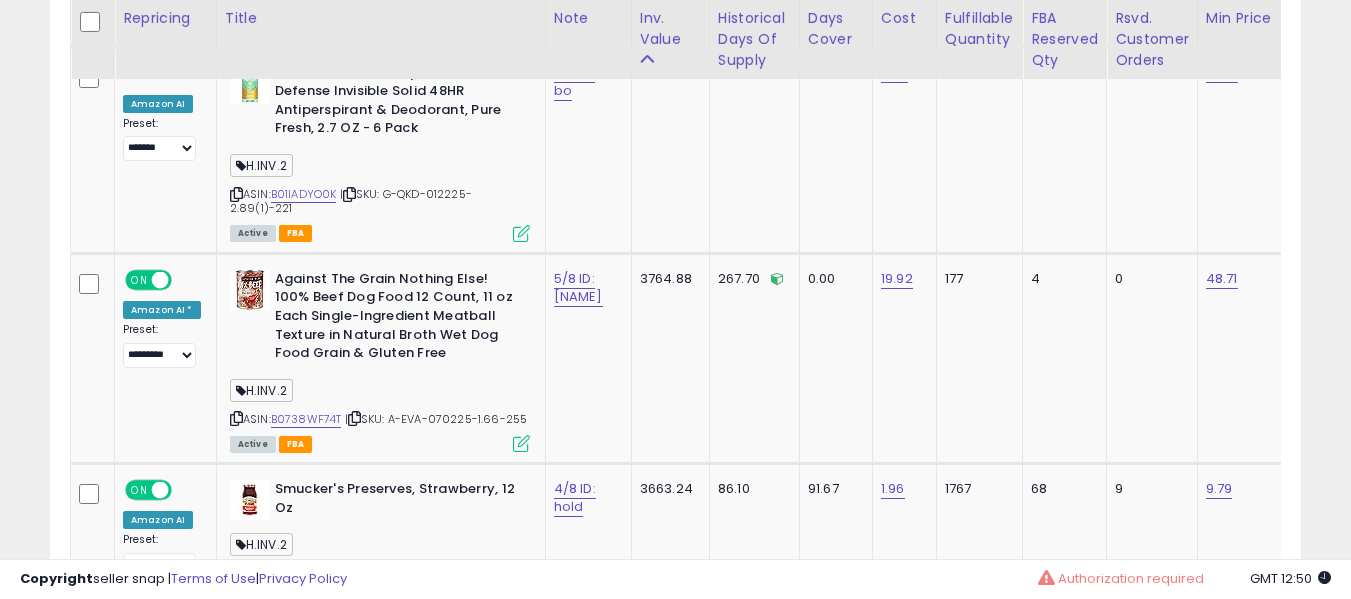 scroll, scrollTop: 3708, scrollLeft: 0, axis: vertical 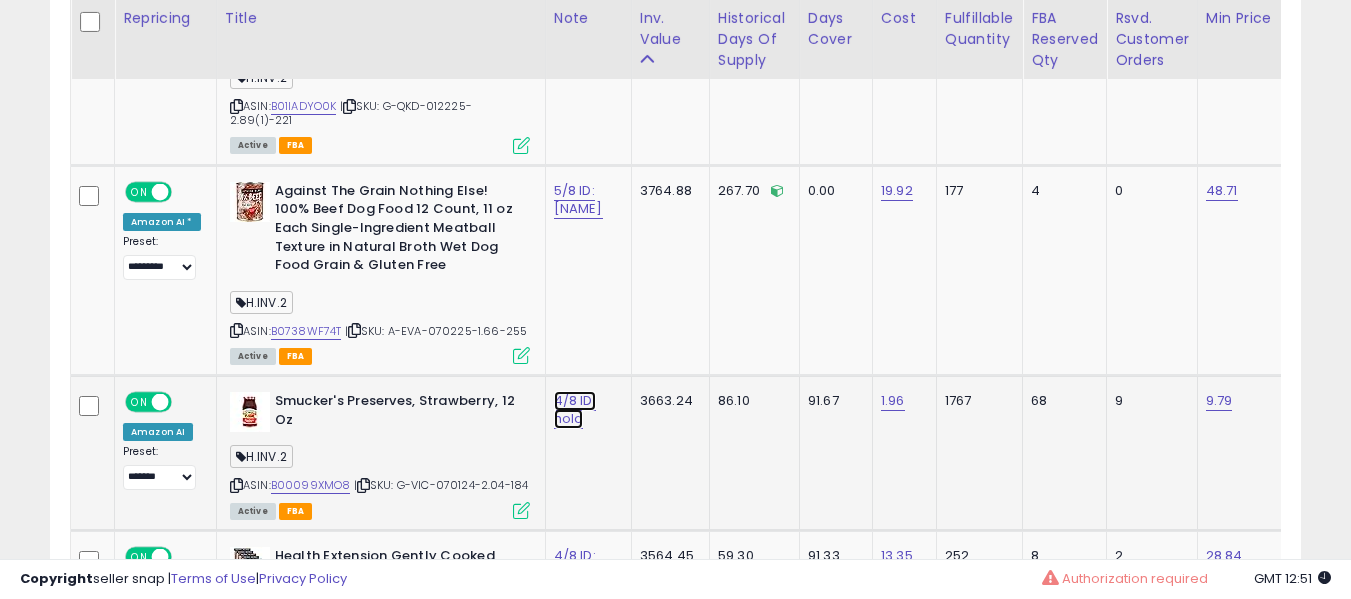 click on "4/8 ID: hold" at bounding box center [580, -4366] 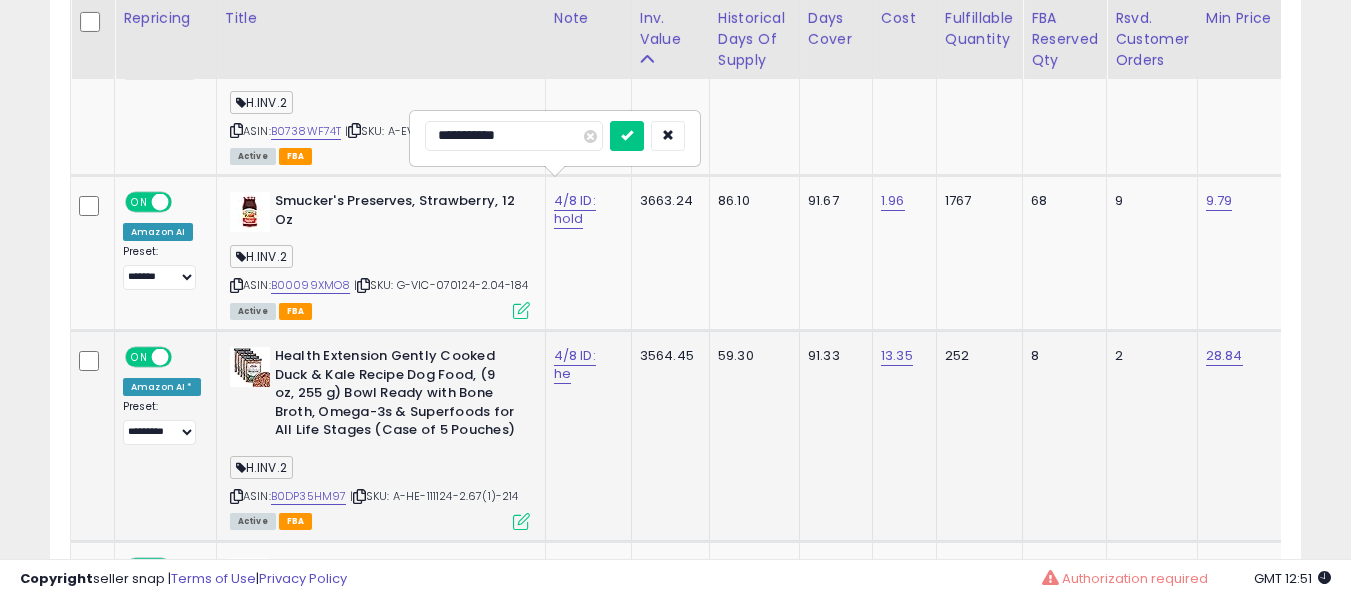 type on "**********" 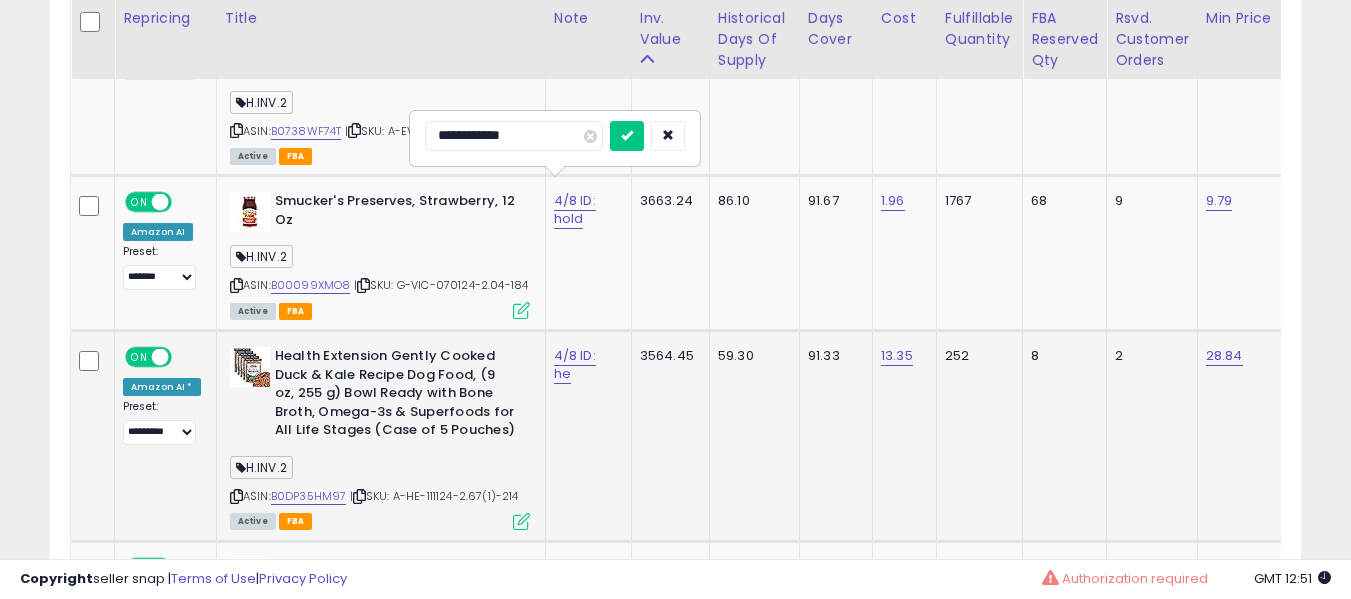 click at bounding box center (627, 136) 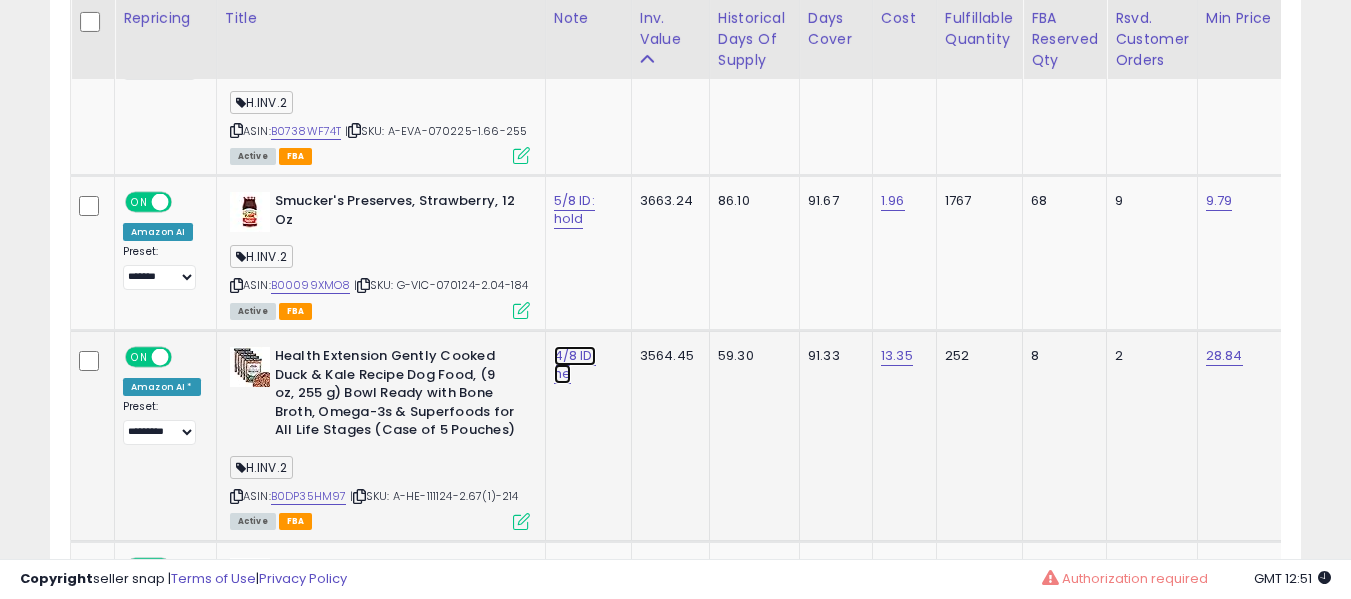 click on "4/8 ID: he" at bounding box center [580, -4566] 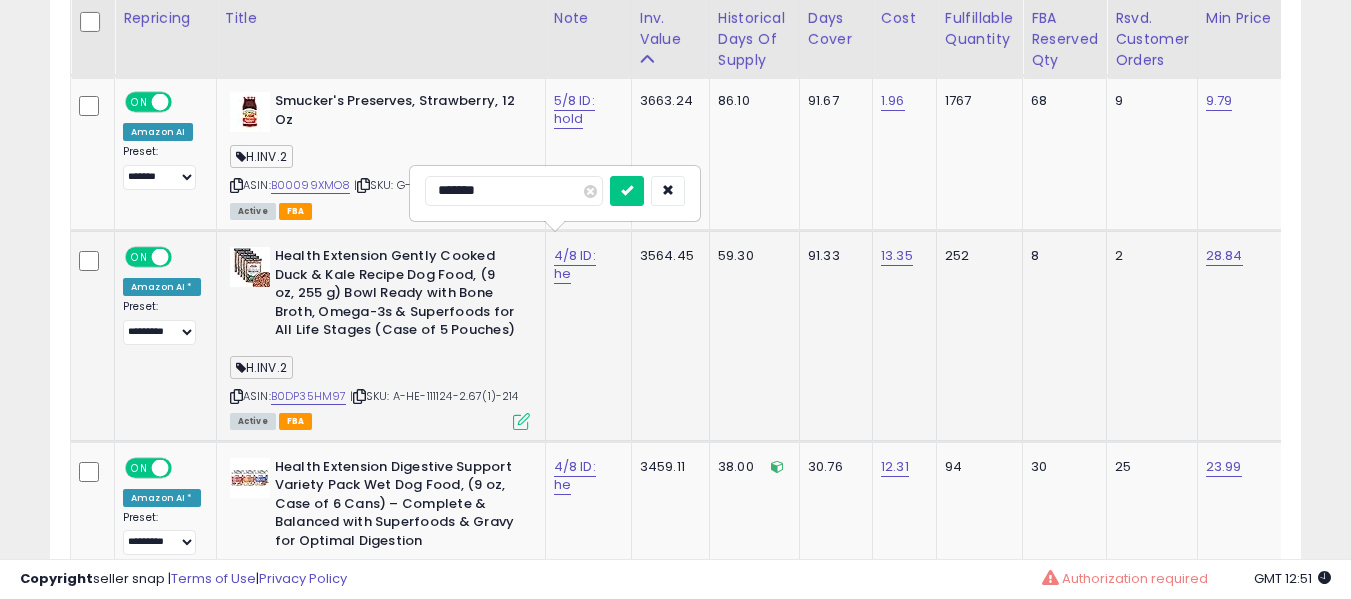type on "*******" 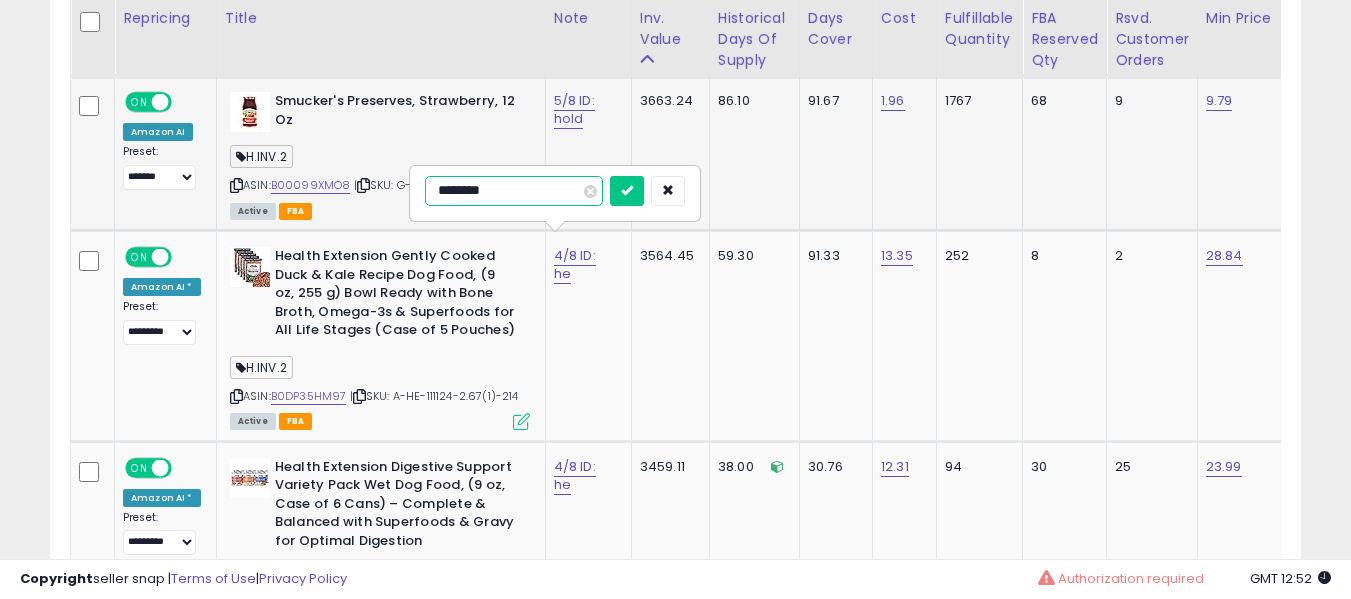 type on "*********" 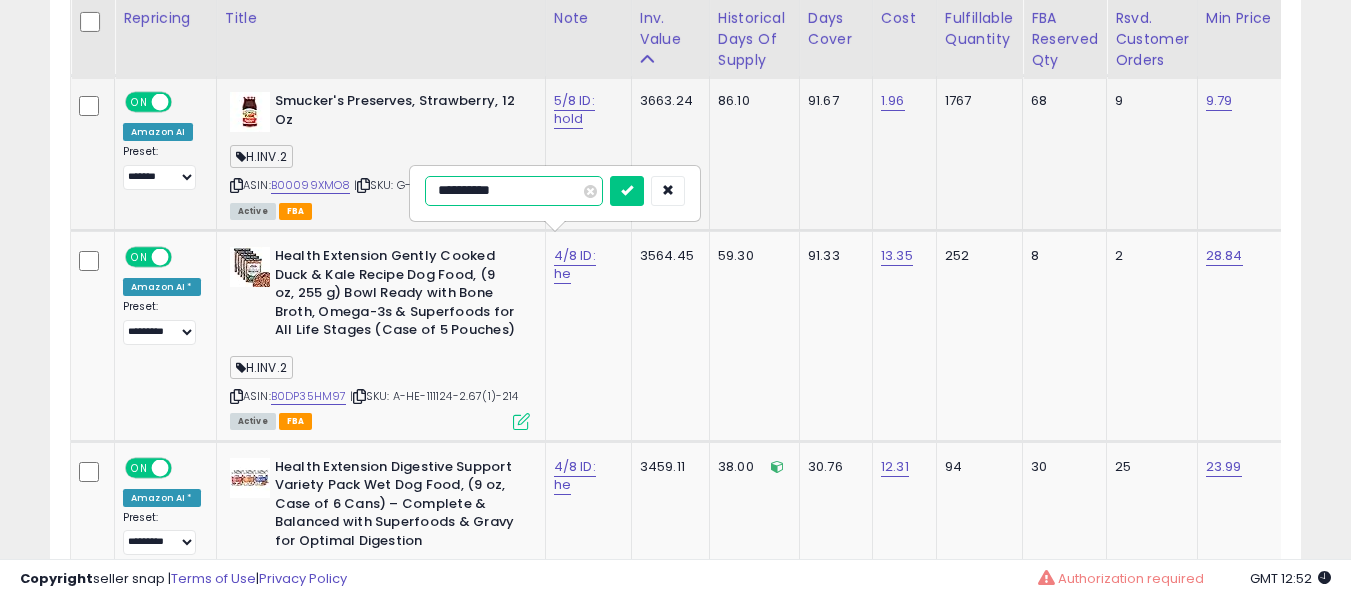click at bounding box center (627, 191) 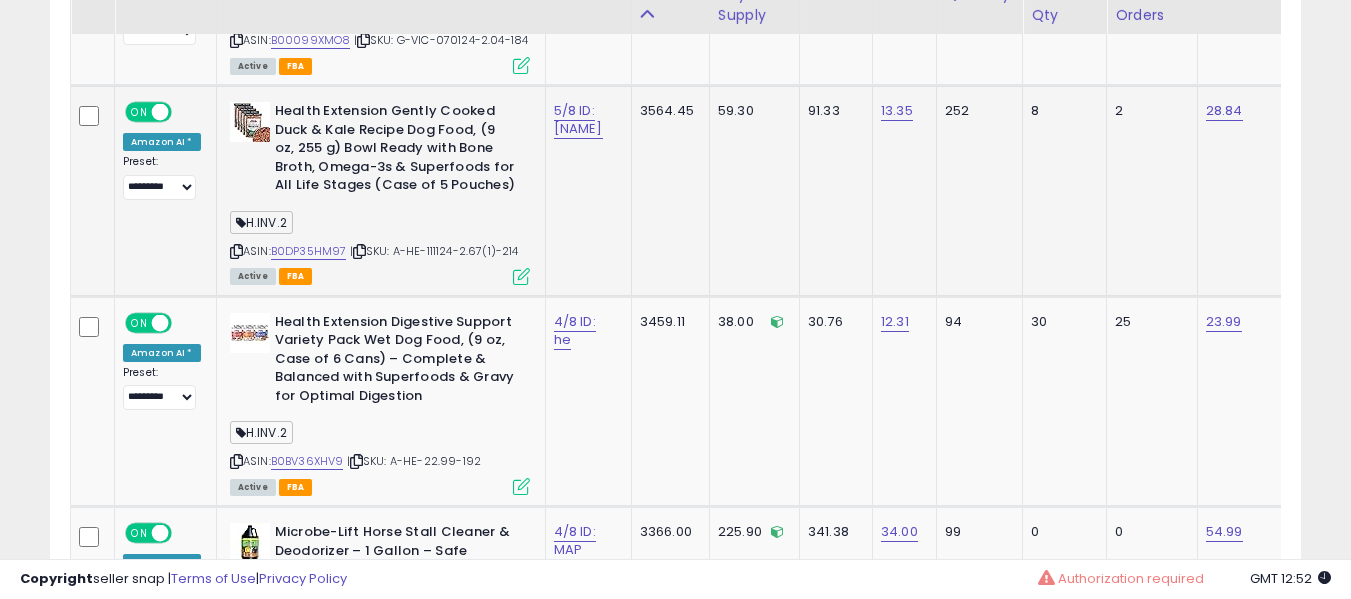 scroll, scrollTop: 5908, scrollLeft: 0, axis: vertical 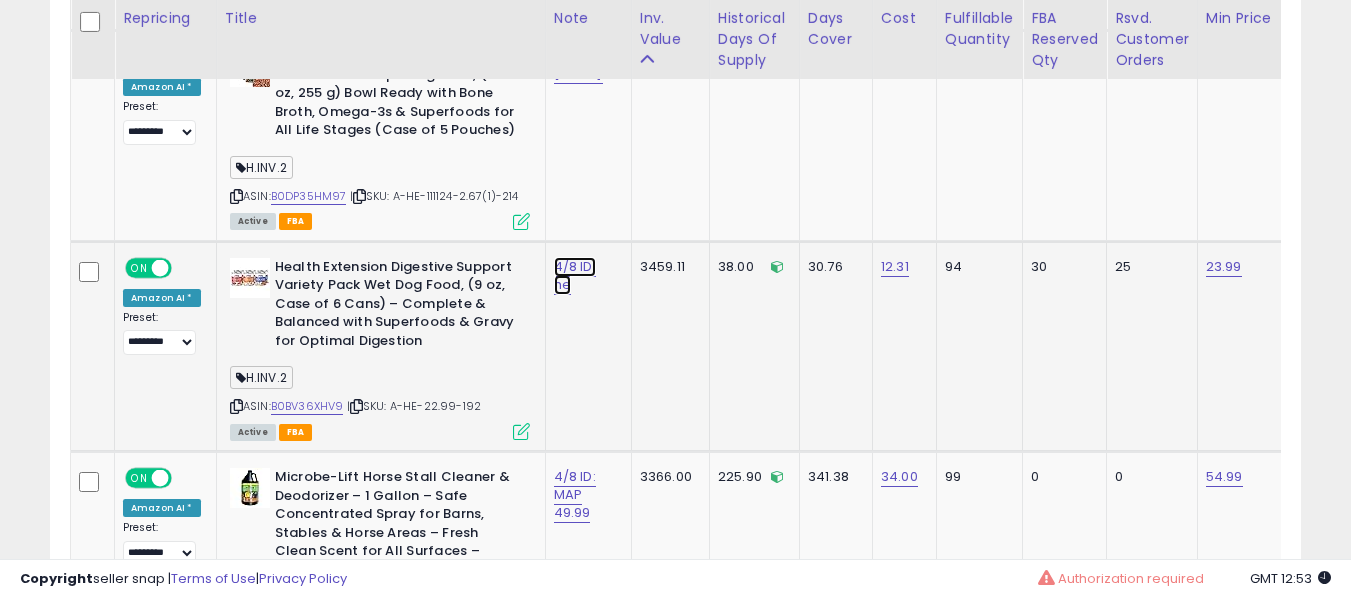 click on "4/8 ID: he" at bounding box center (580, -4866) 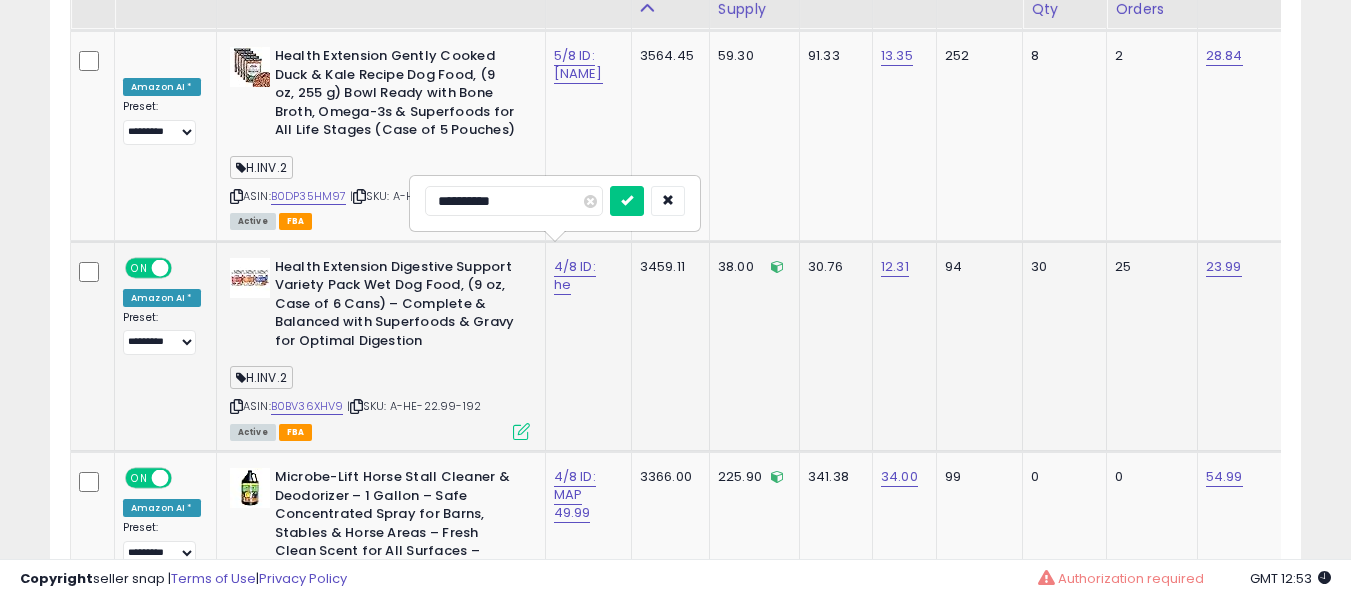 scroll, scrollTop: 5908, scrollLeft: 0, axis: vertical 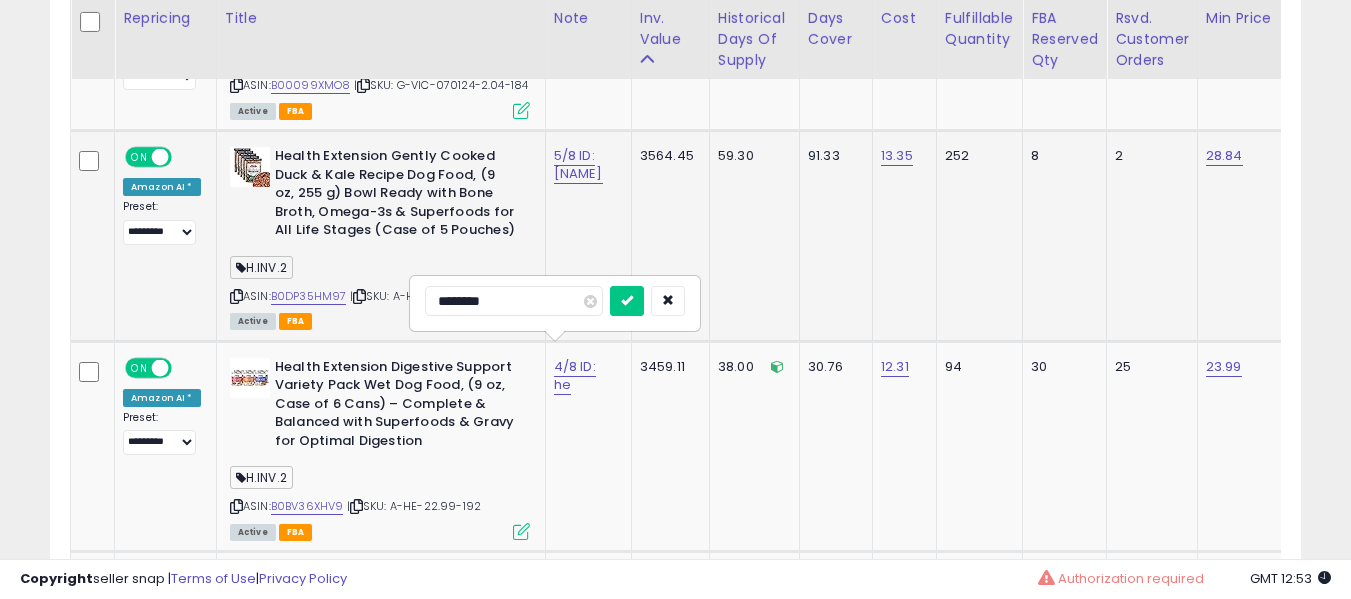 type on "*********" 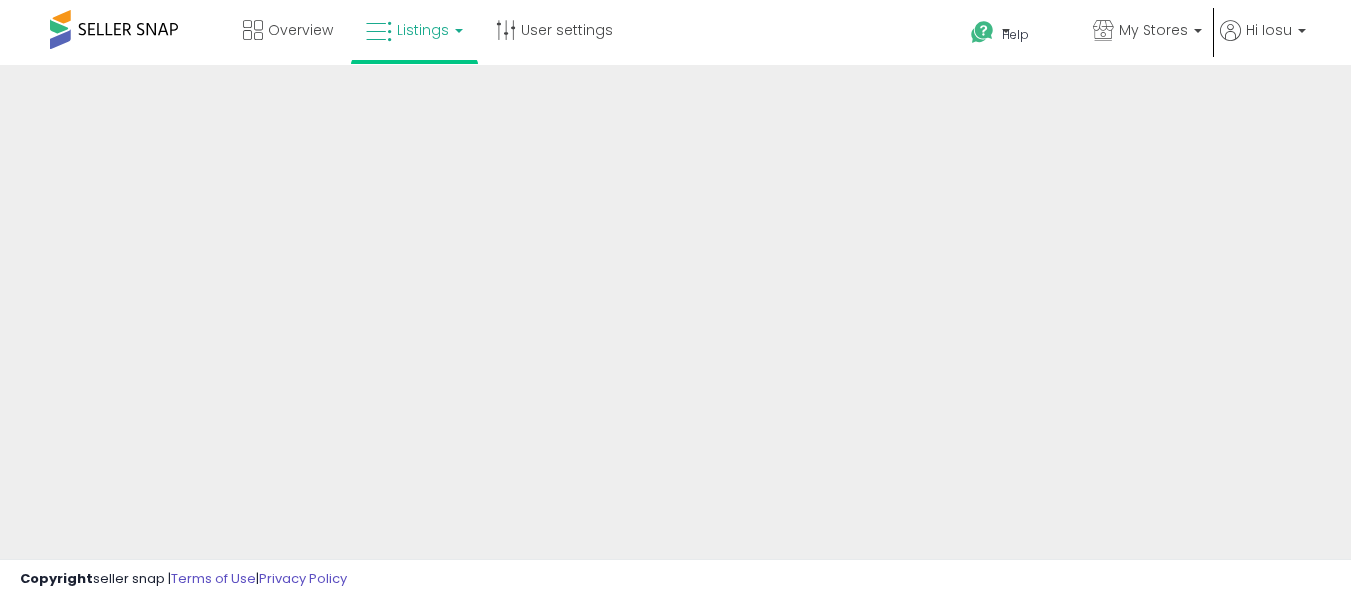scroll, scrollTop: 0, scrollLeft: 0, axis: both 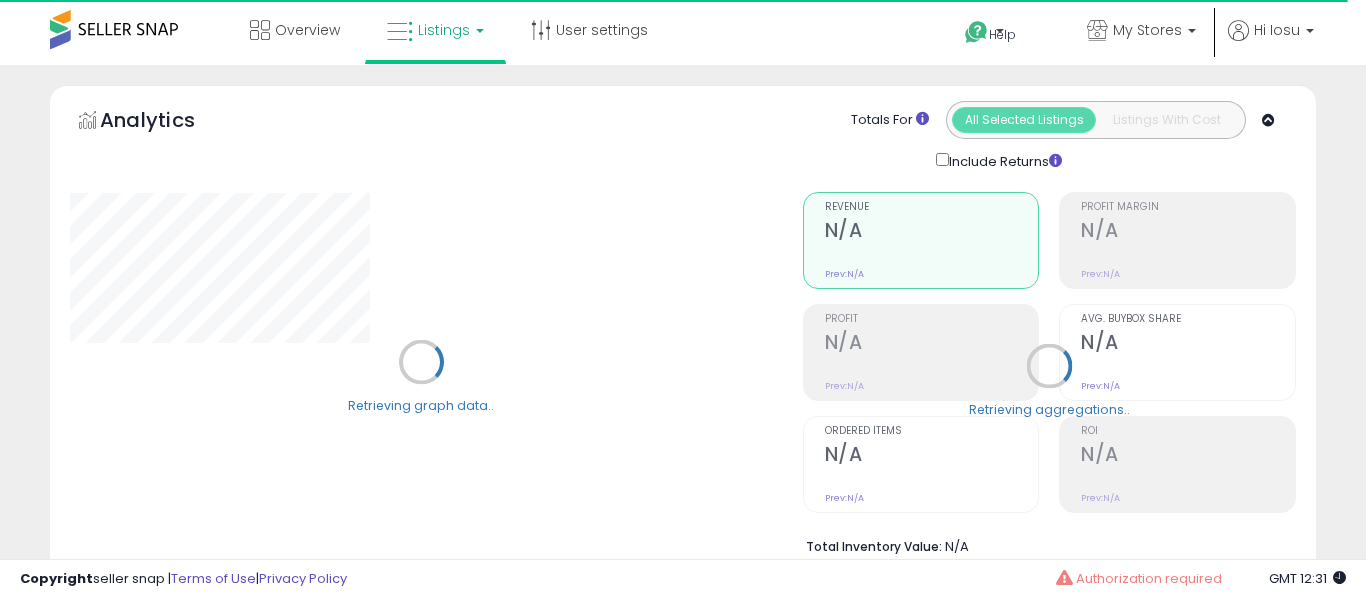 select on "**" 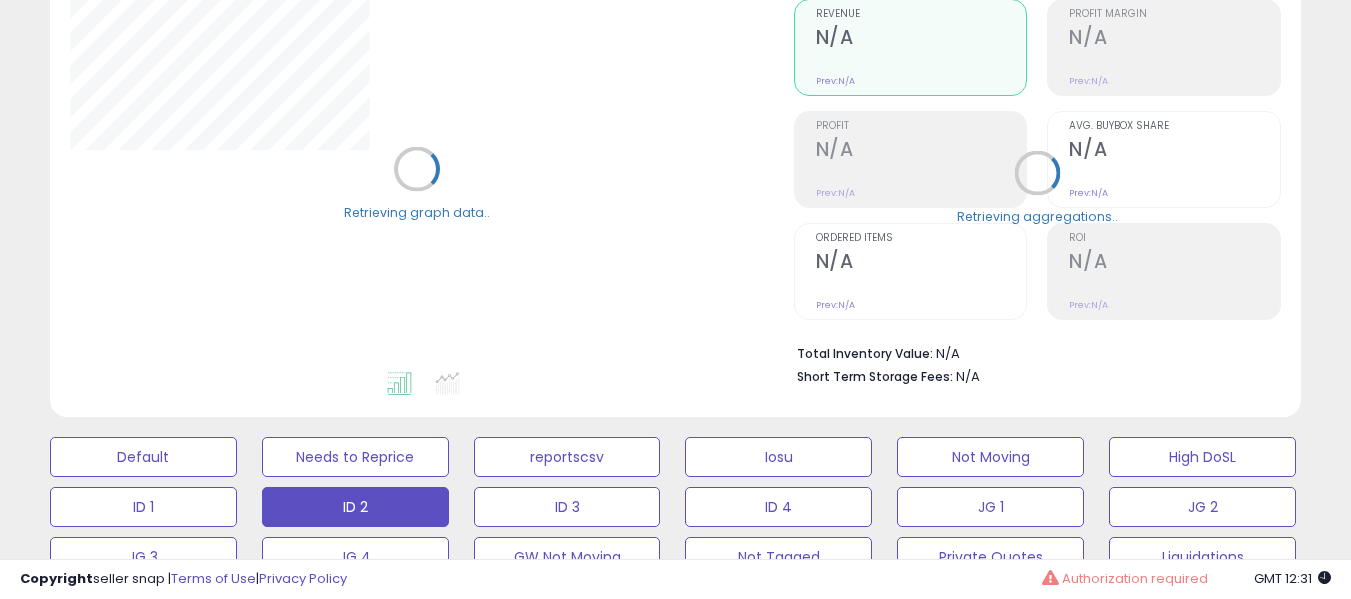 scroll, scrollTop: 200, scrollLeft: 0, axis: vertical 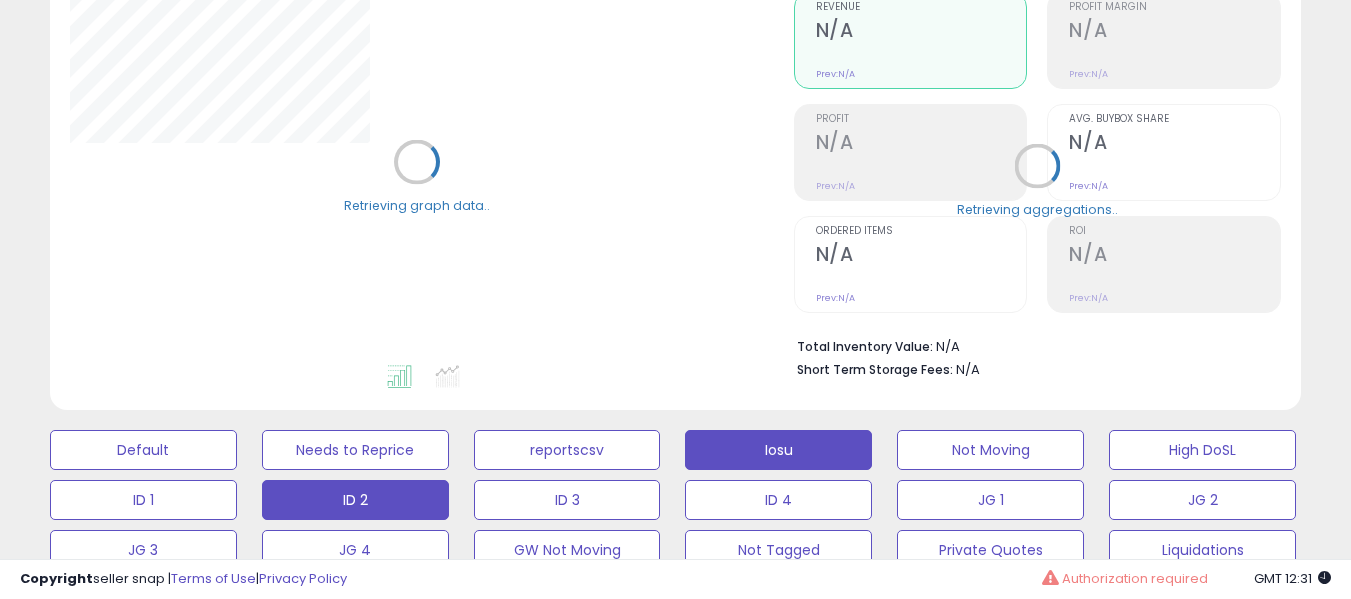 click on "Iosu" at bounding box center [143, 450] 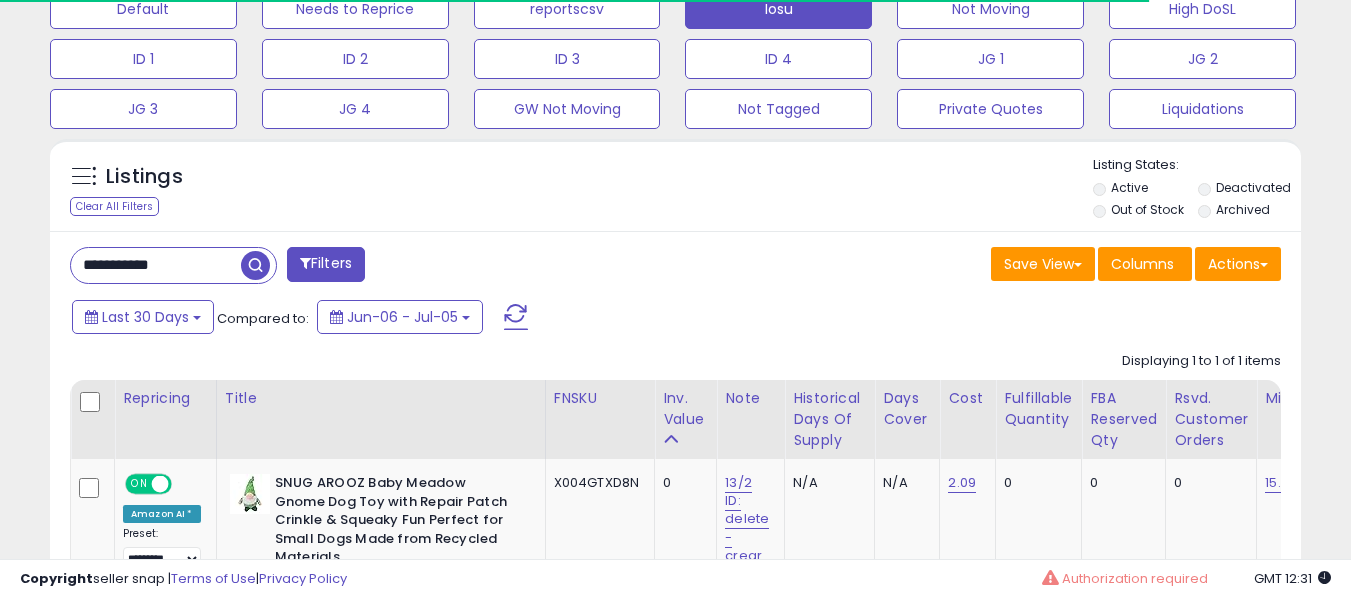 scroll, scrollTop: 691, scrollLeft: 0, axis: vertical 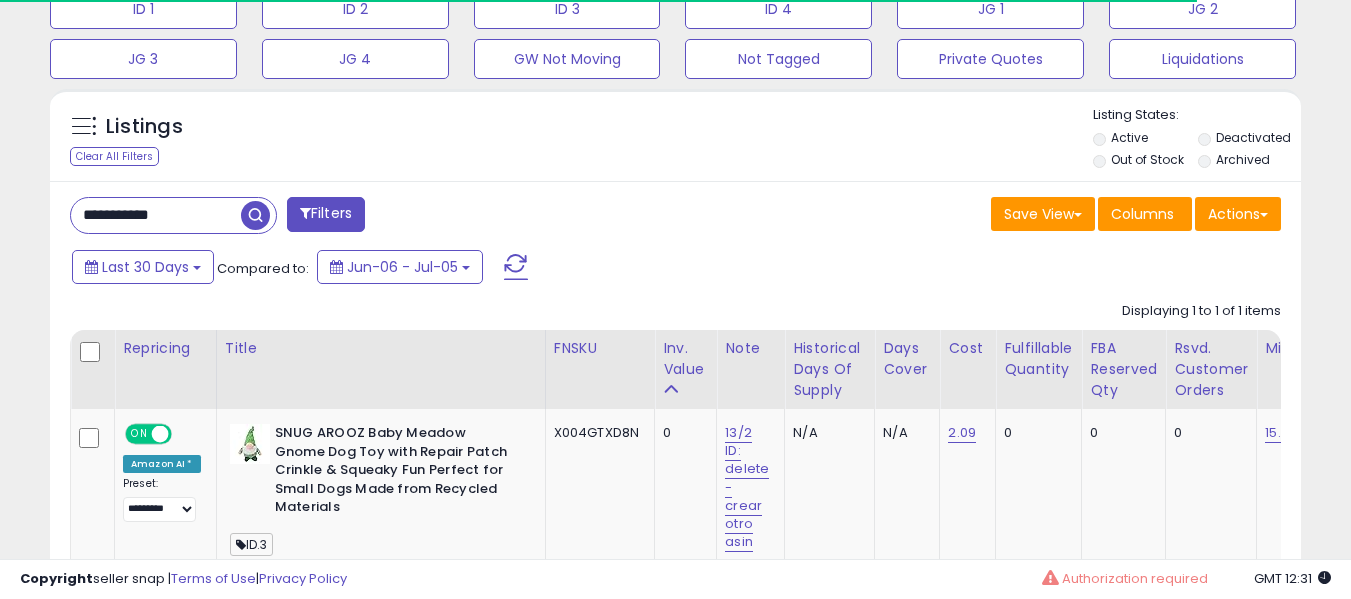 click on "**********" at bounding box center (156, 215) 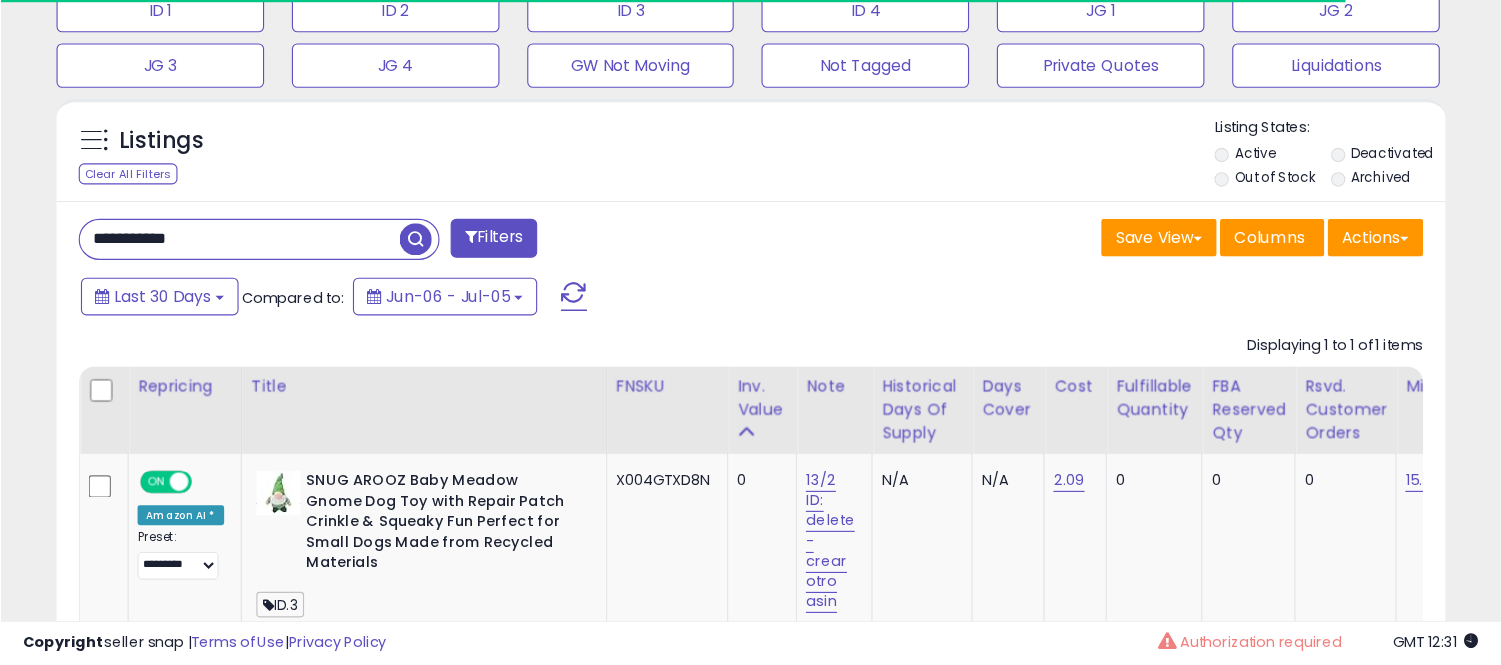 scroll, scrollTop: 691, scrollLeft: 0, axis: vertical 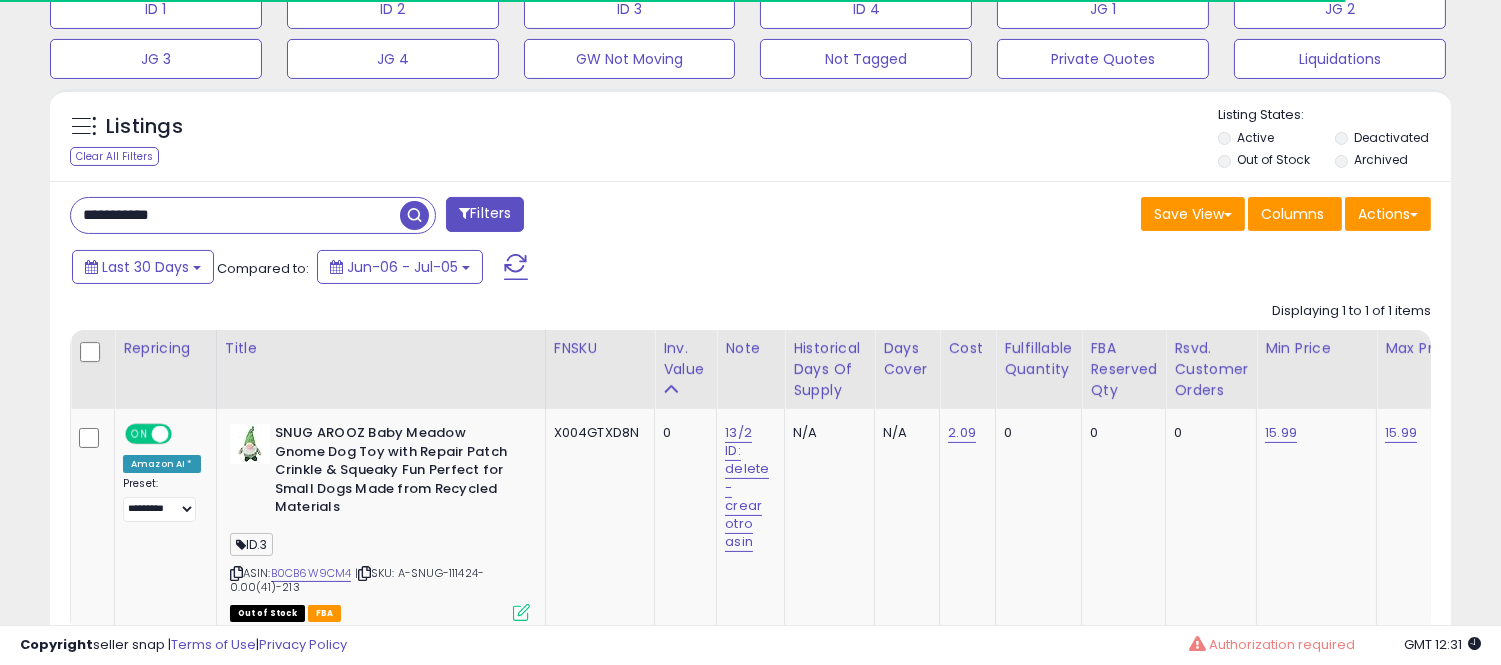 paste 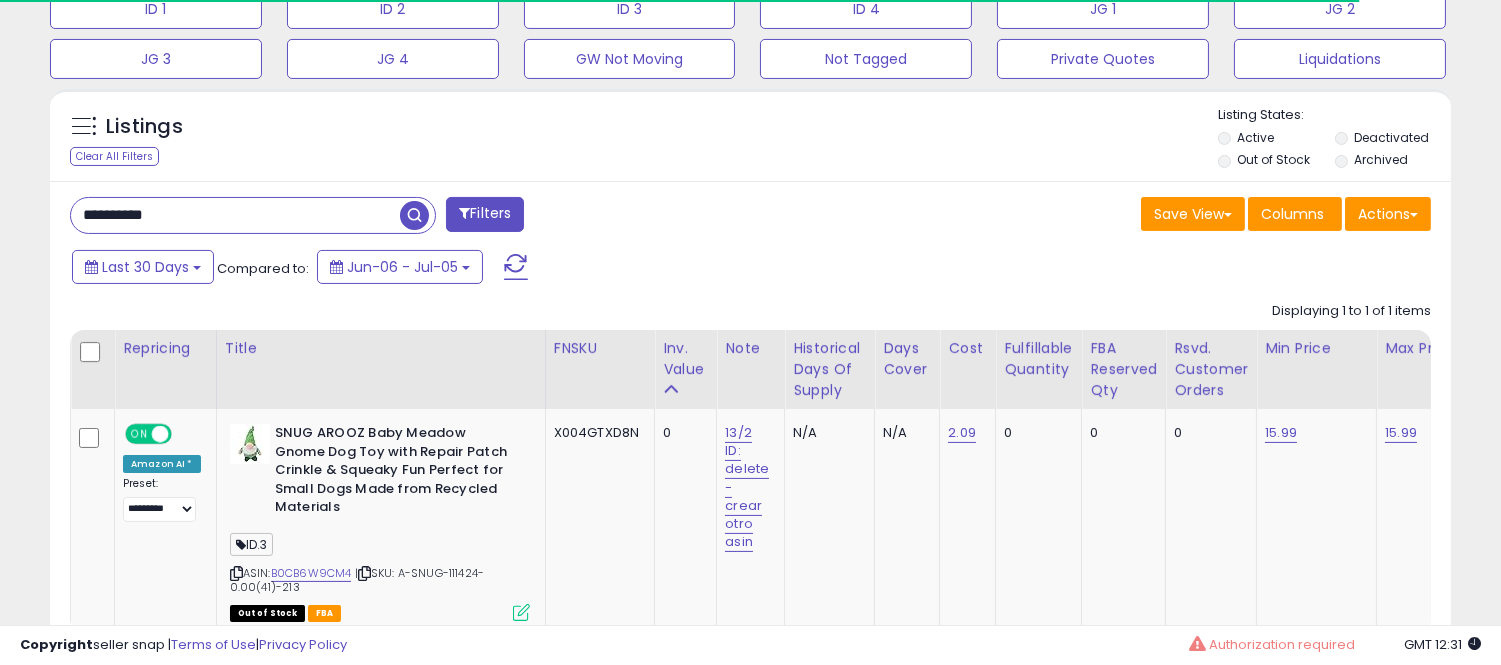 type on "**********" 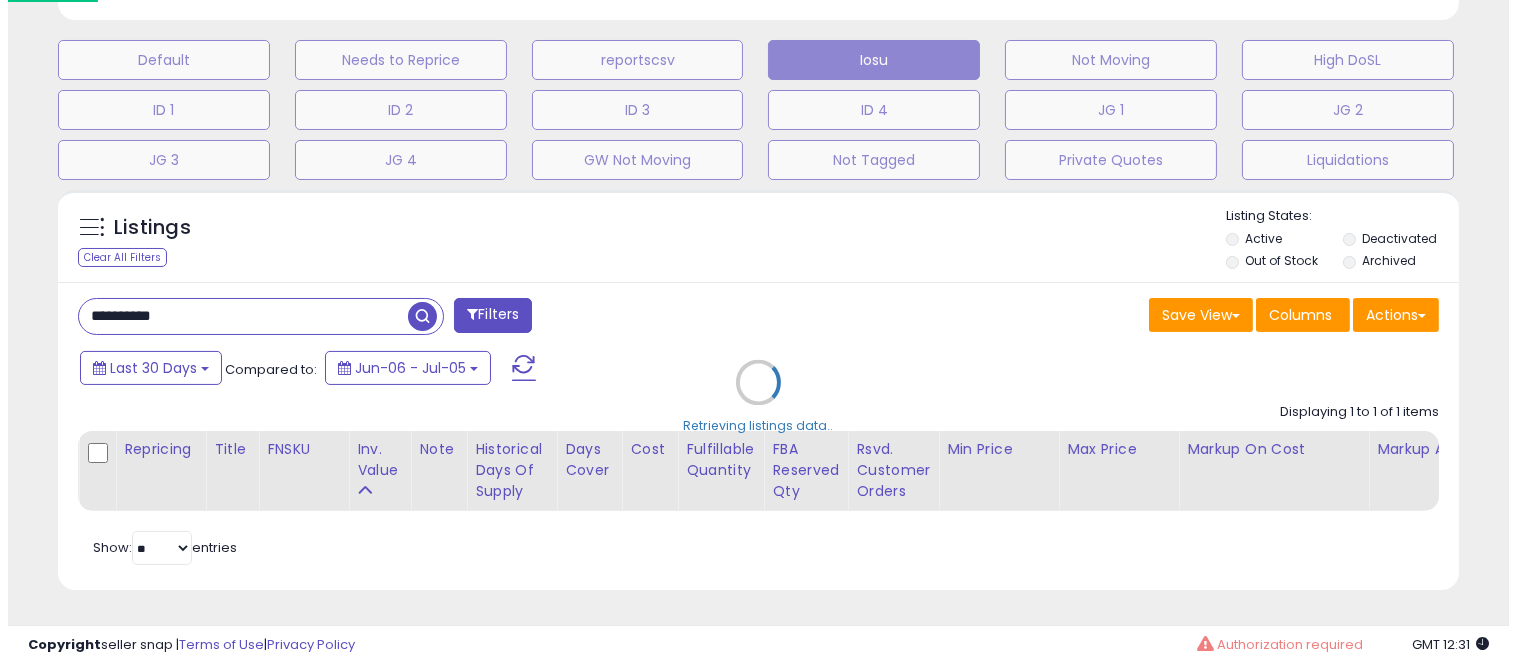 scroll, scrollTop: 607, scrollLeft: 0, axis: vertical 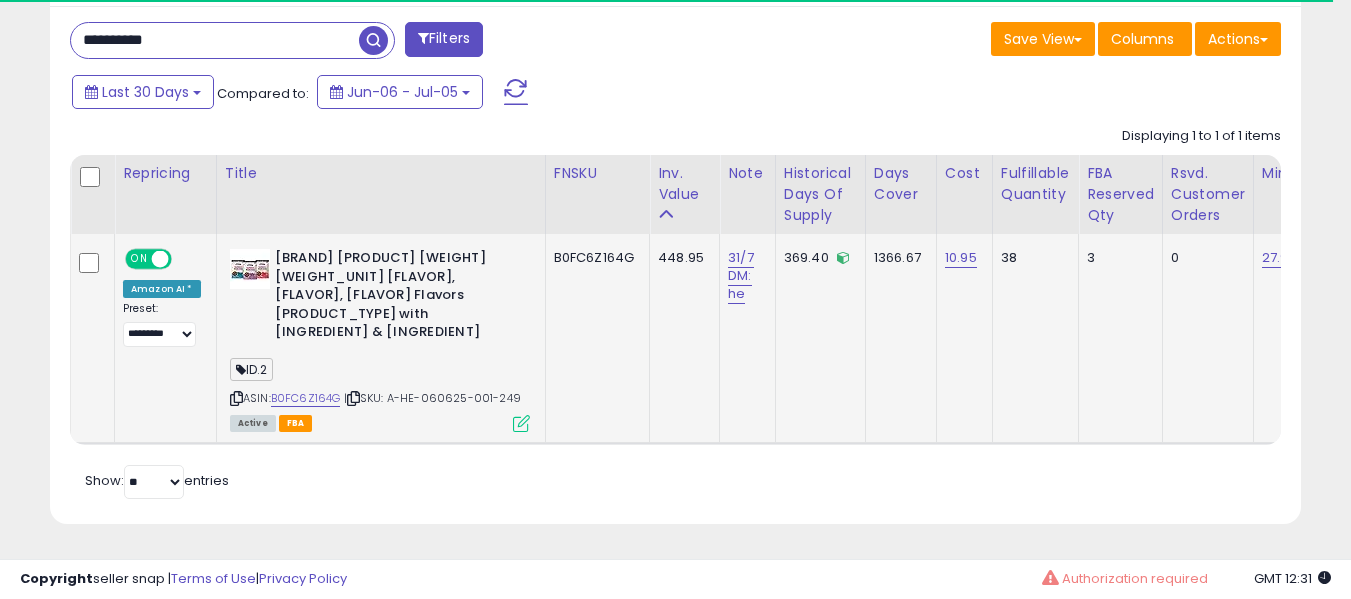 click at bounding box center [521, 423] 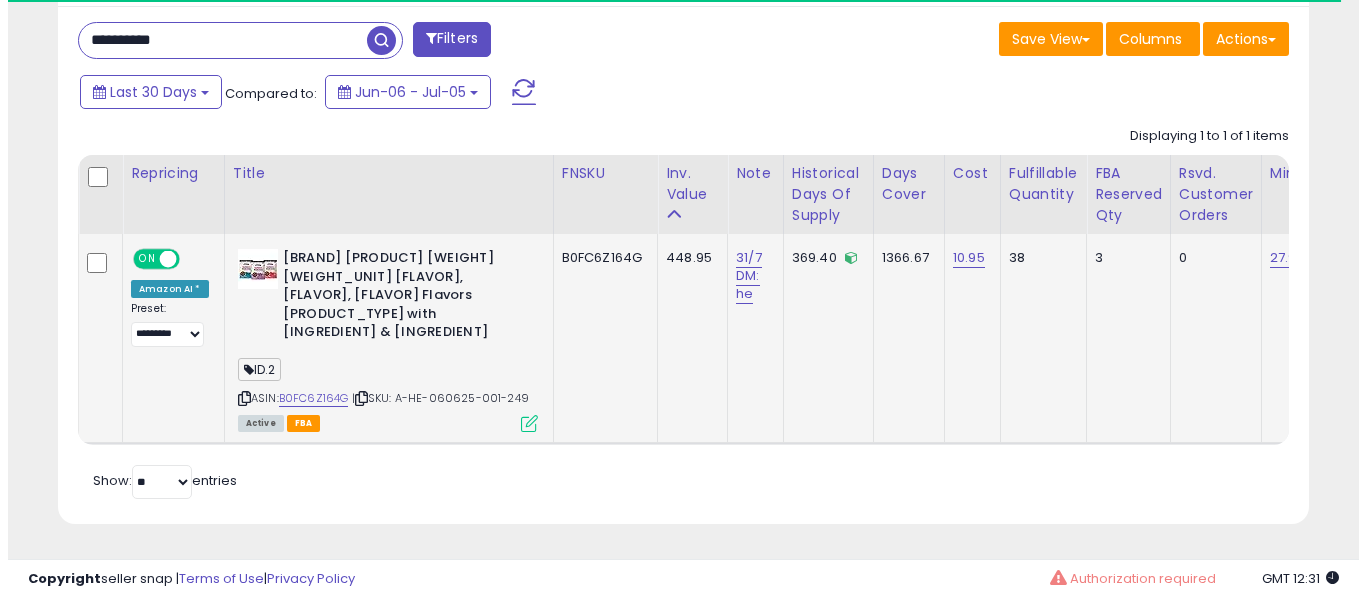 scroll, scrollTop: 999590, scrollLeft: 999267, axis: both 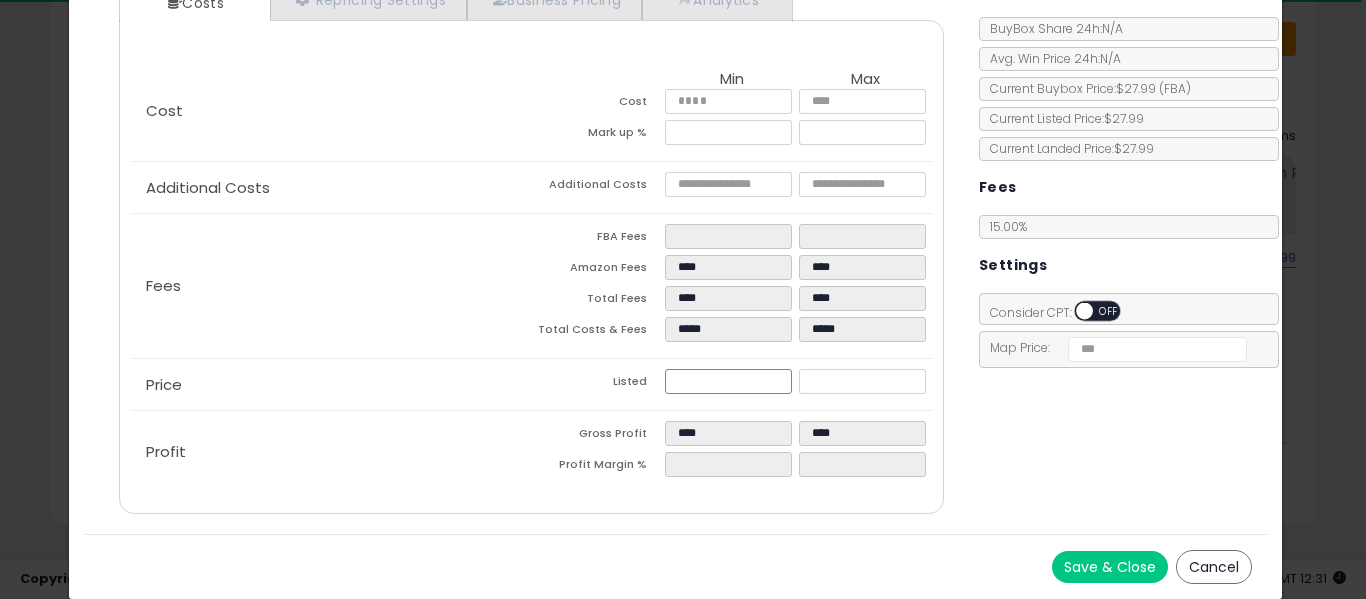 click on "*****" at bounding box center (728, 381) 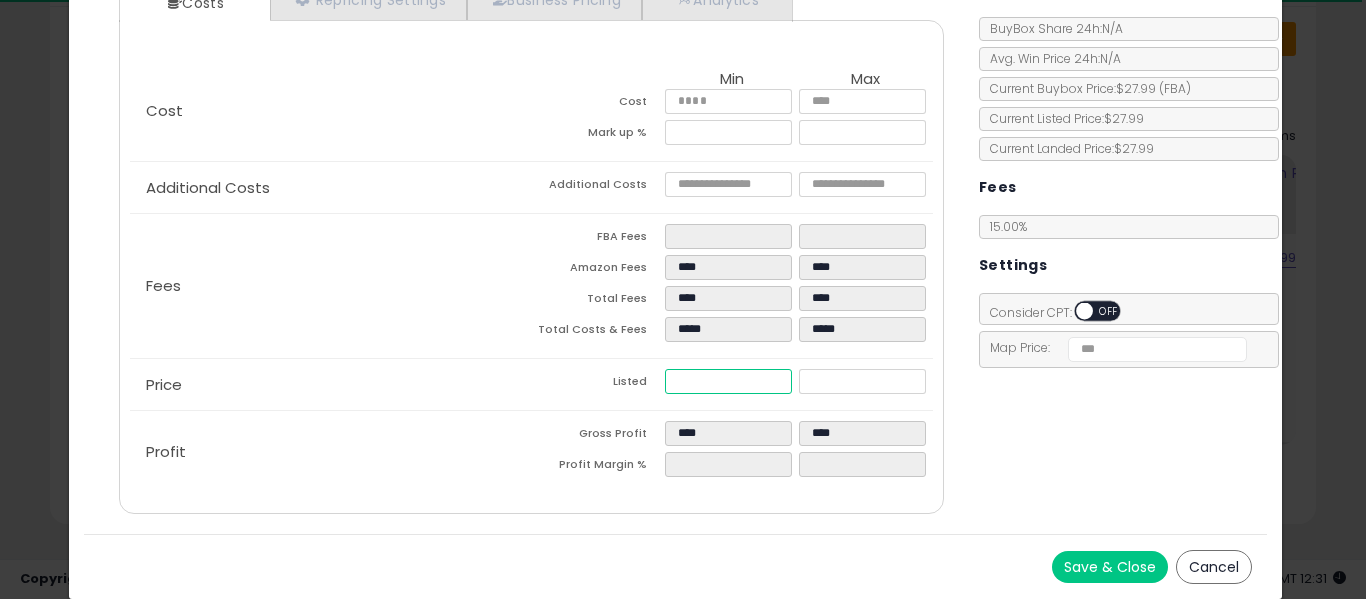 type on "****" 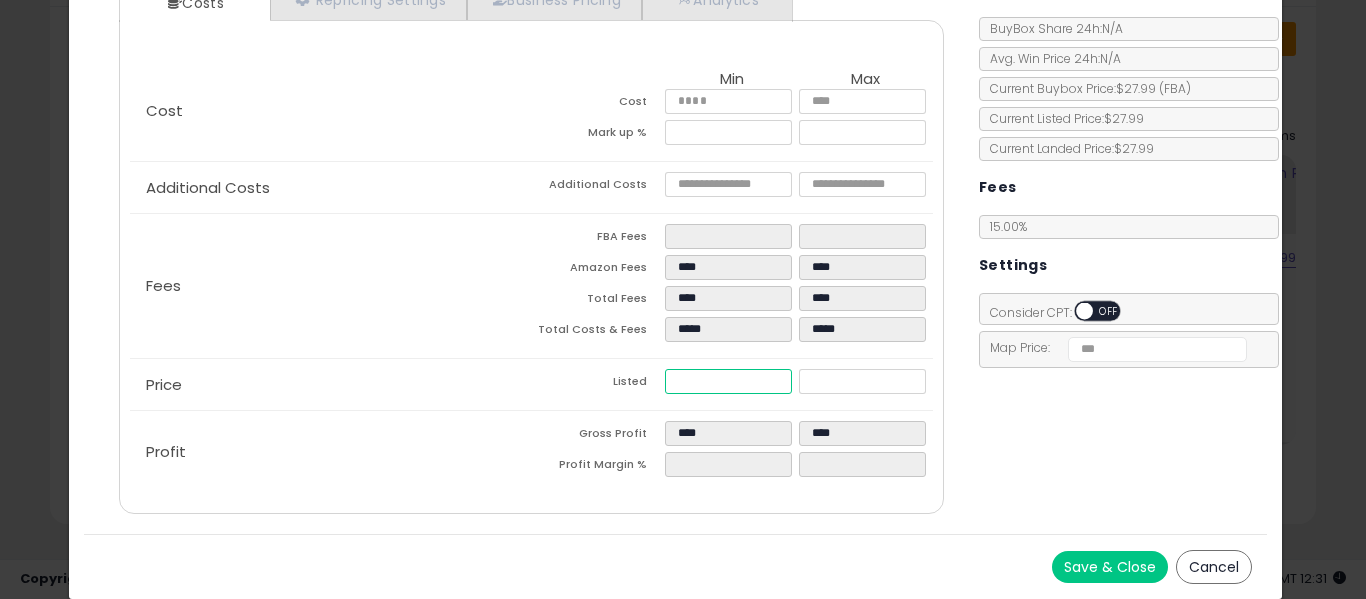 scroll, scrollTop: 999590, scrollLeft: 999267, axis: both 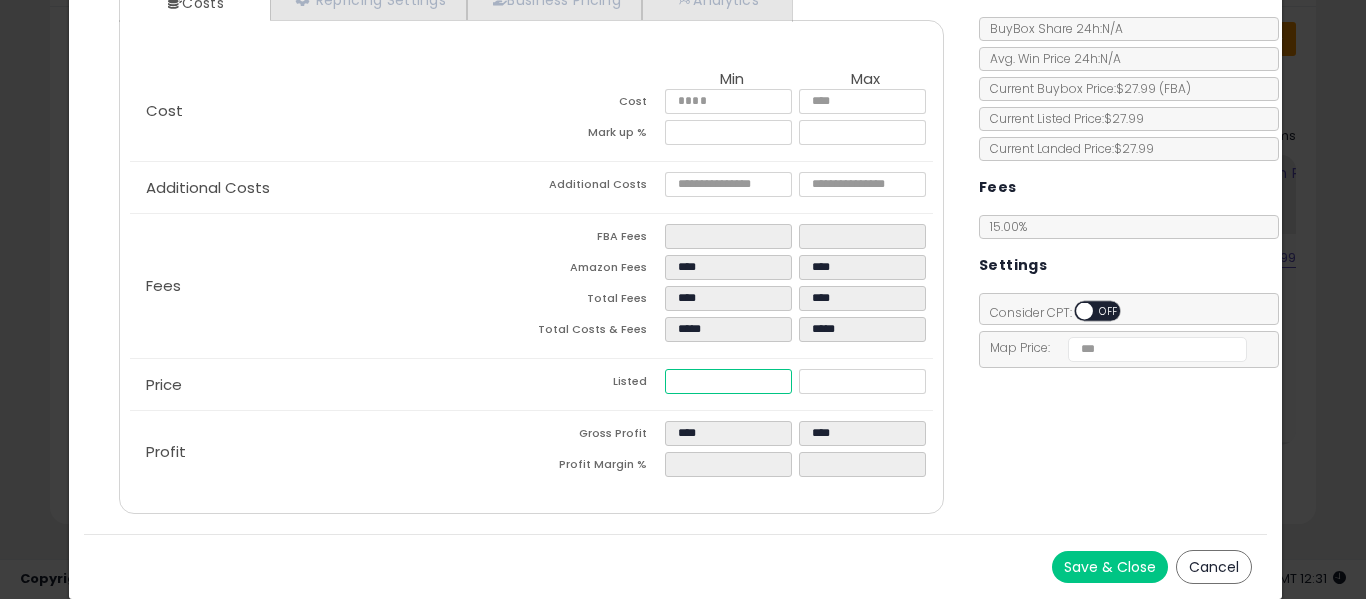 type on "****" 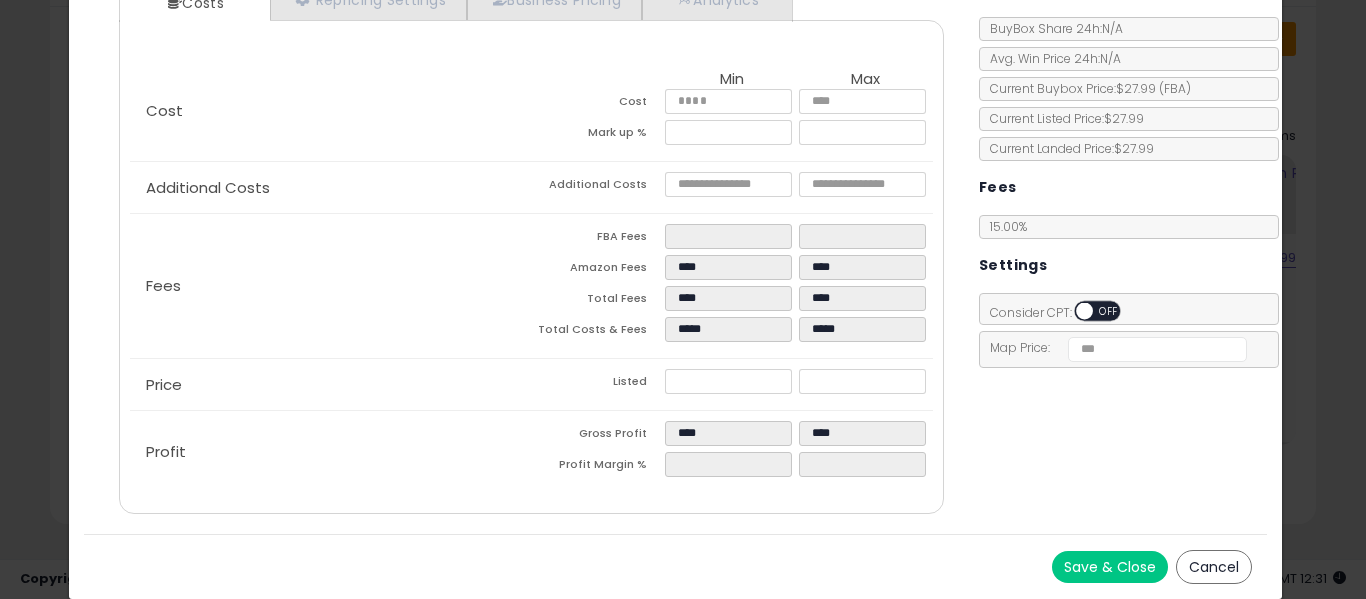 type on "****" 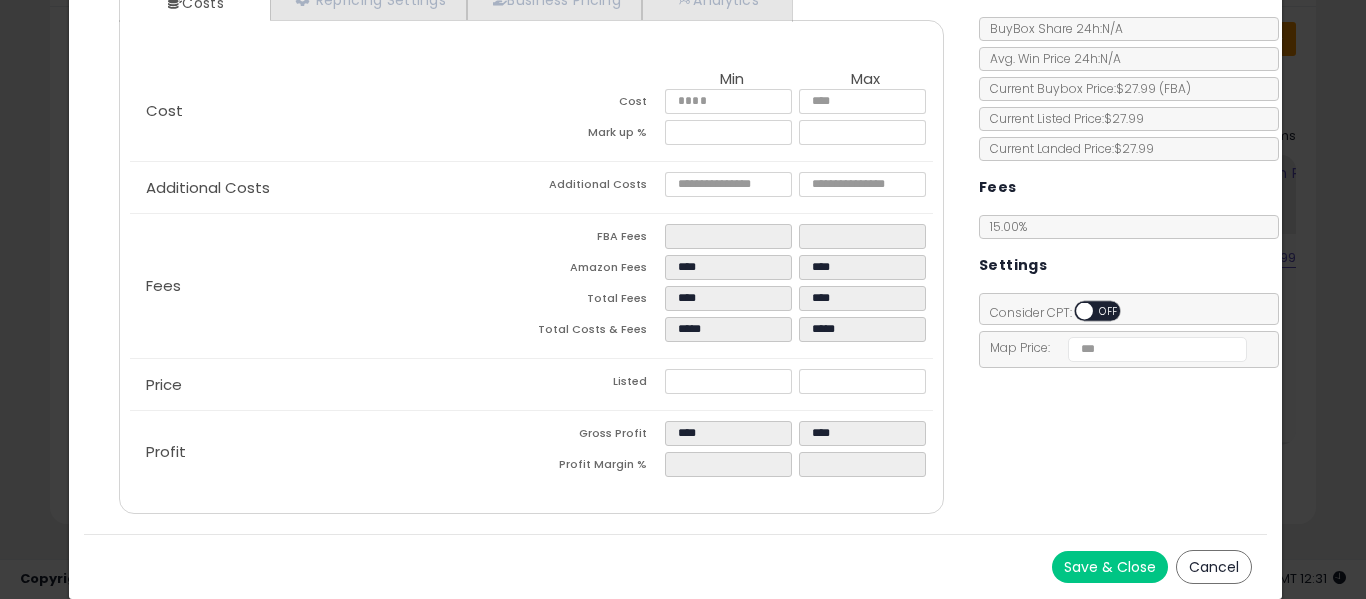 click on "× Close
Health Extension Crunchy Munchies Granola Bites Variety Pack  5oz (142g) Each  Blueberry Ruffin, Appley Crisp & Peanutty Squares Flavors  Natural Dog Treats with Rolled Oats & Coconut Oil
ASIN:  B0FC6Z164G
|
SKU:  A-HE-060625-001-249
FBA
ID.2 ×
31/7 DM: he
Repricing:
ON   OFF" 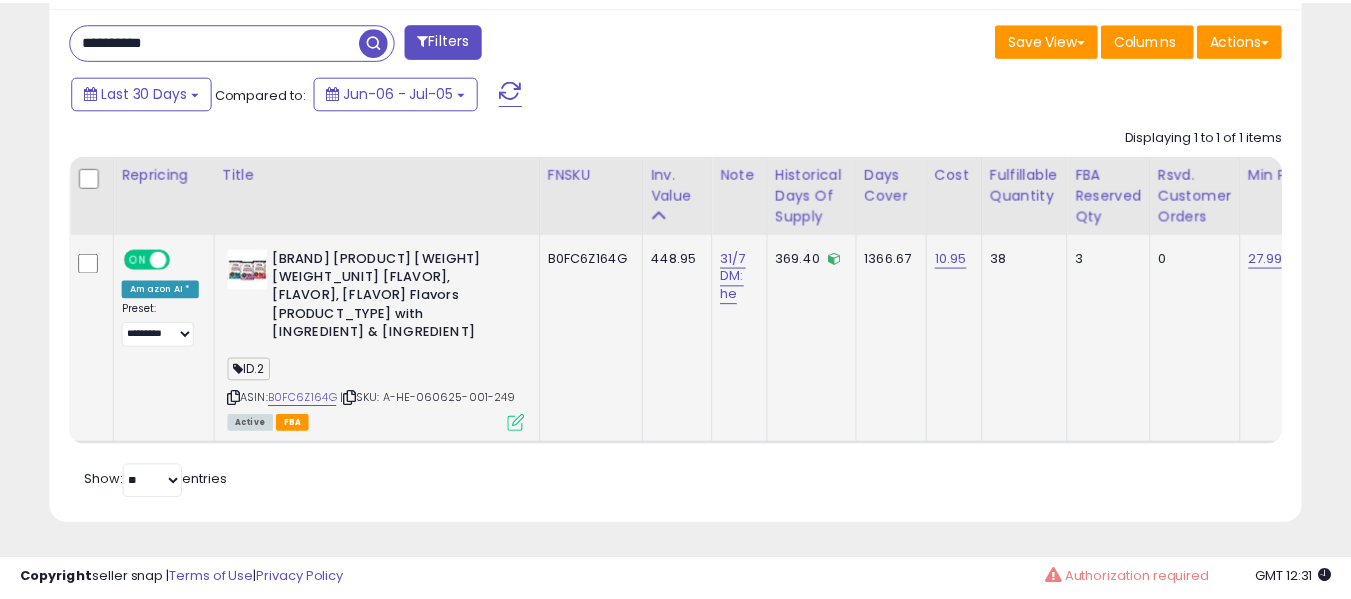 scroll, scrollTop: 410, scrollLeft: 724, axis: both 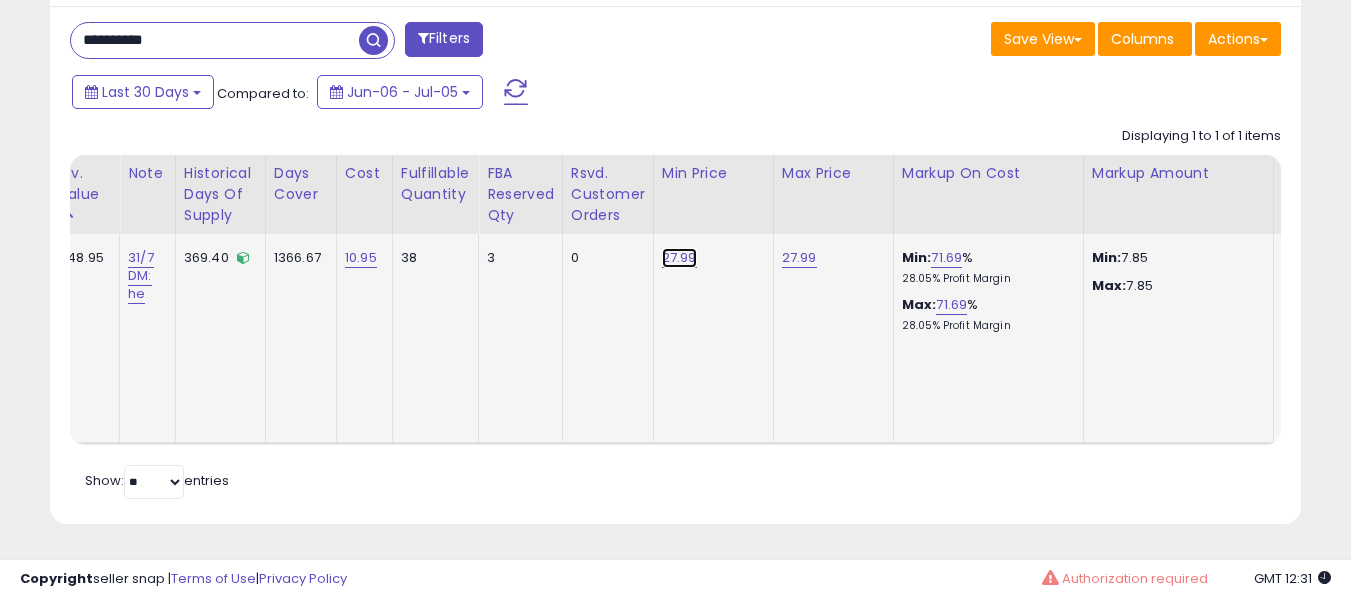 click on "27.99" at bounding box center (679, 258) 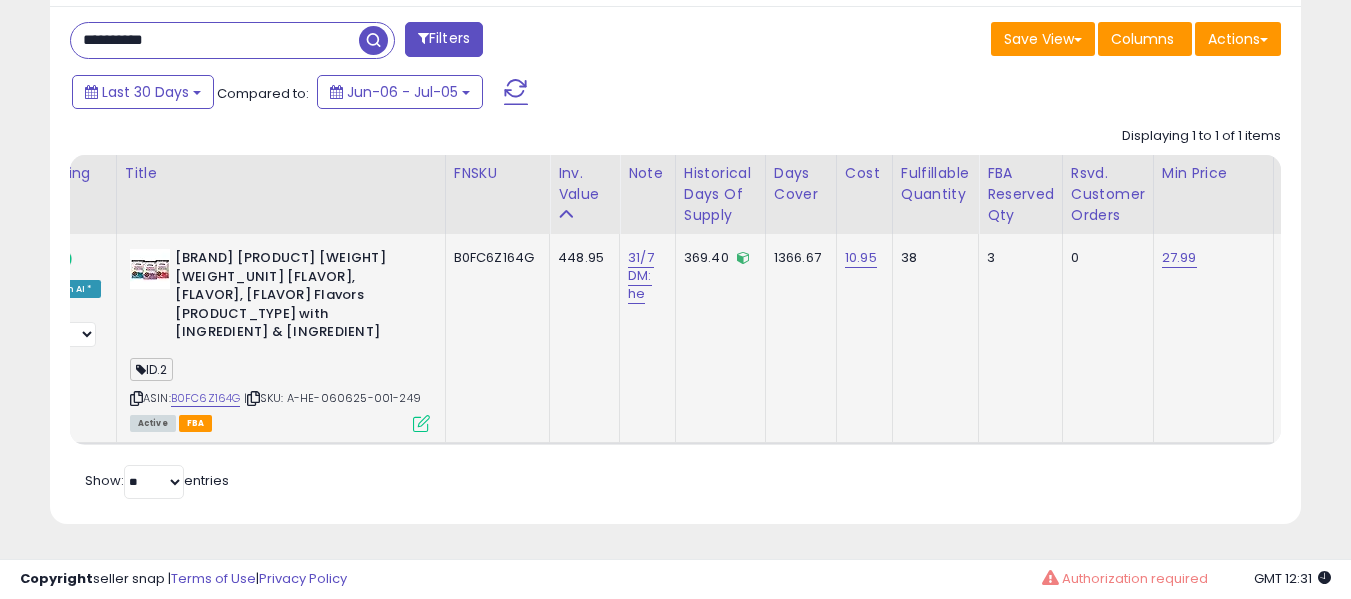 click at bounding box center (421, 423) 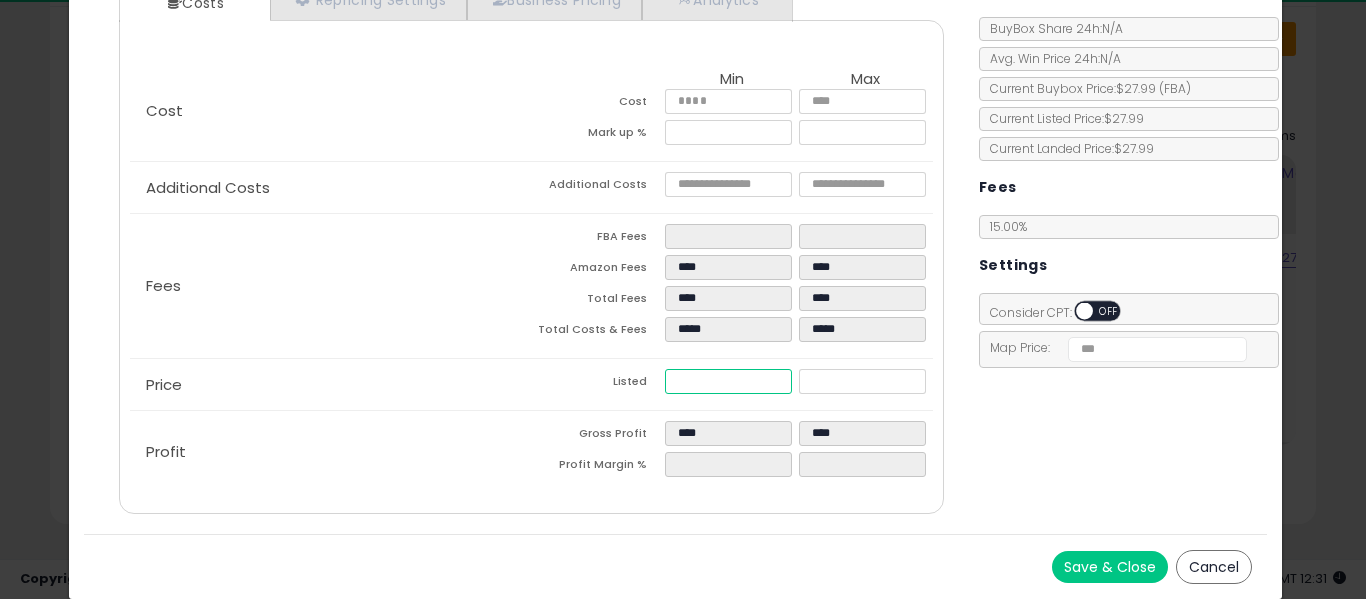 click on "*****" at bounding box center (728, 381) 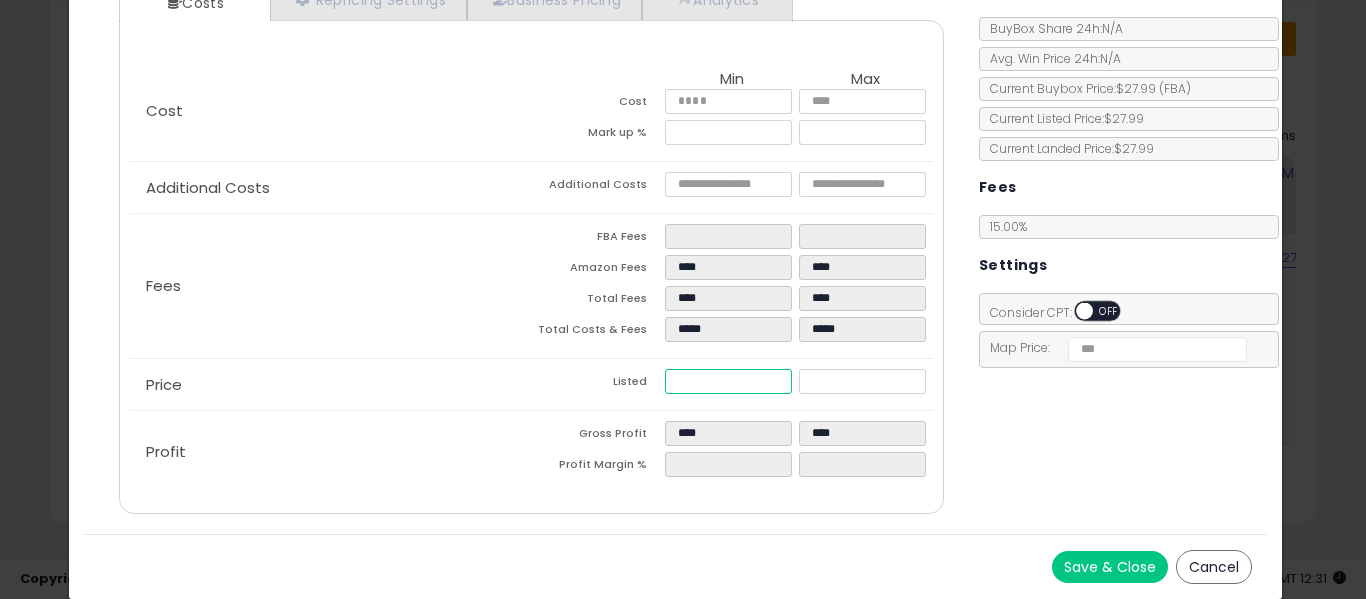 type on "****" 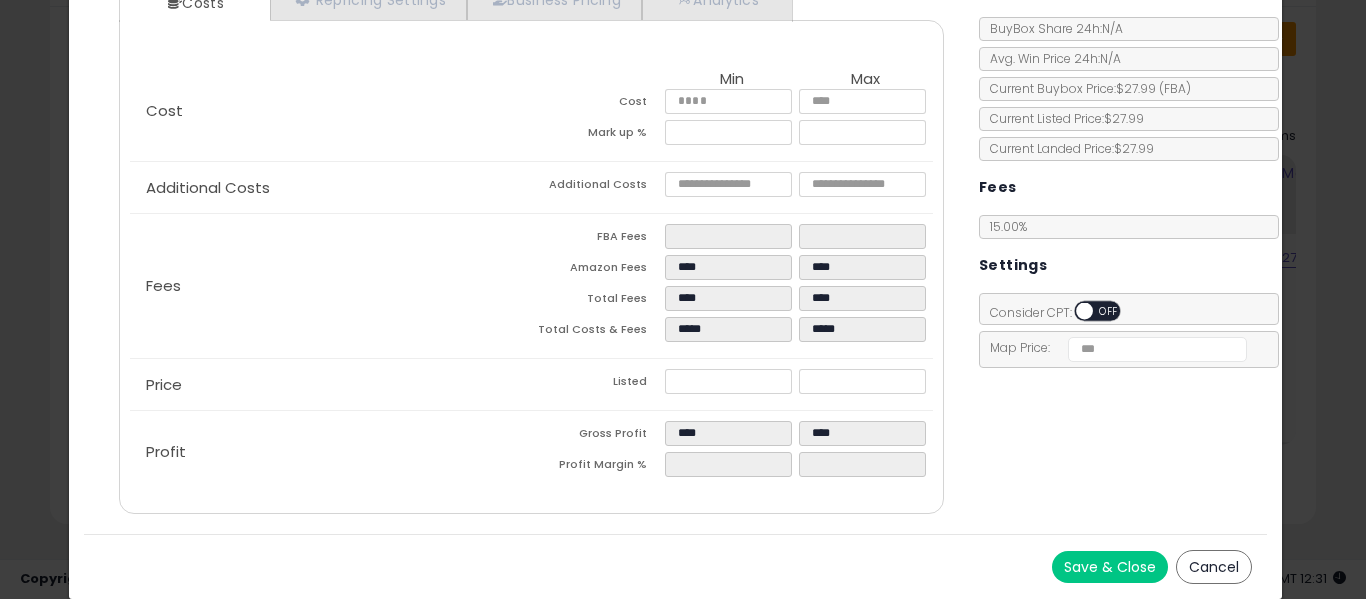 type on "****" 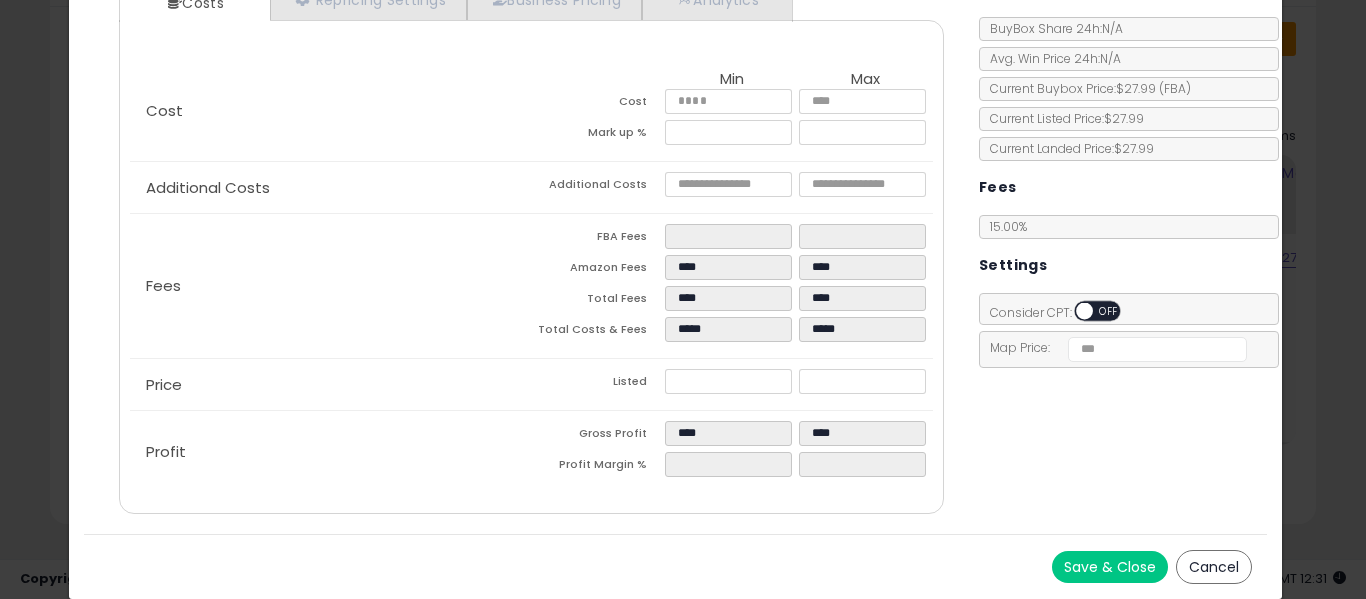 click on "× Close
Health Extension Crunchy Munchies Granola Bites Variety Pack  5oz (142g) Each  Blueberry Ruffin, Appley Crisp & Peanutty Squares Flavors  Natural Dog Treats with Rolled Oats & Coconut Oil
ASIN:  B0FC6Z164G
|
SKU:  A-HE-060625-001-249
FBA
ID.2 ×
31/7 DM: he
Repricing:
ON   OFF" 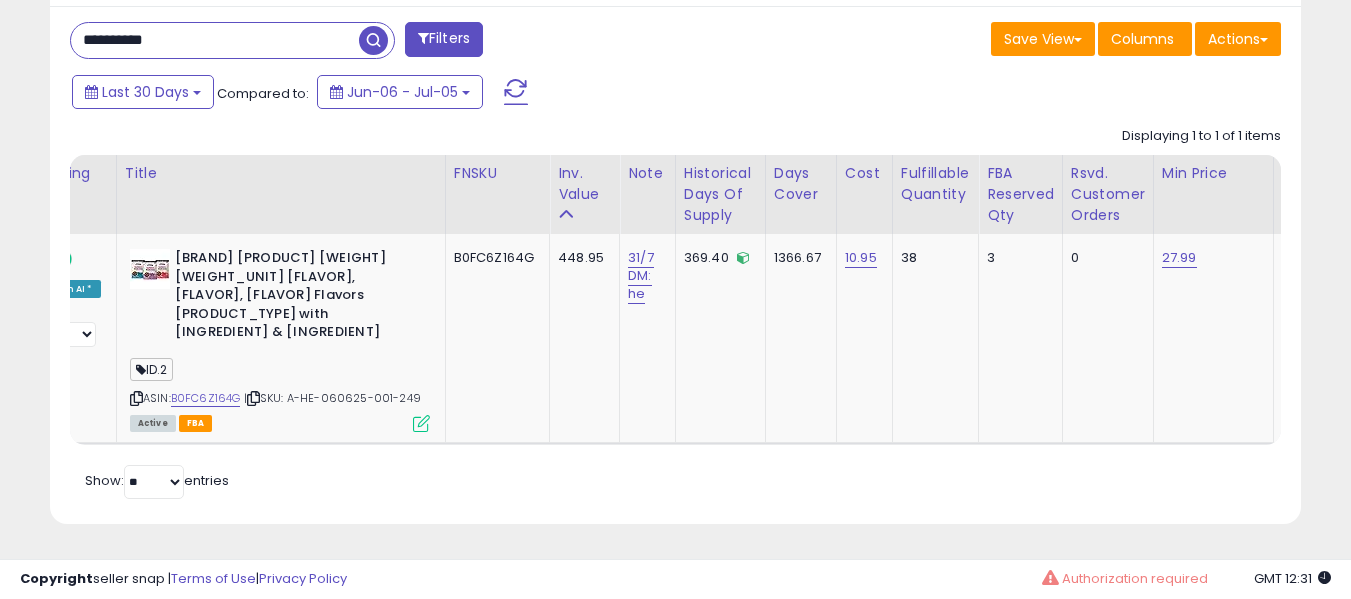 click on "**********" at bounding box center (215, 40) 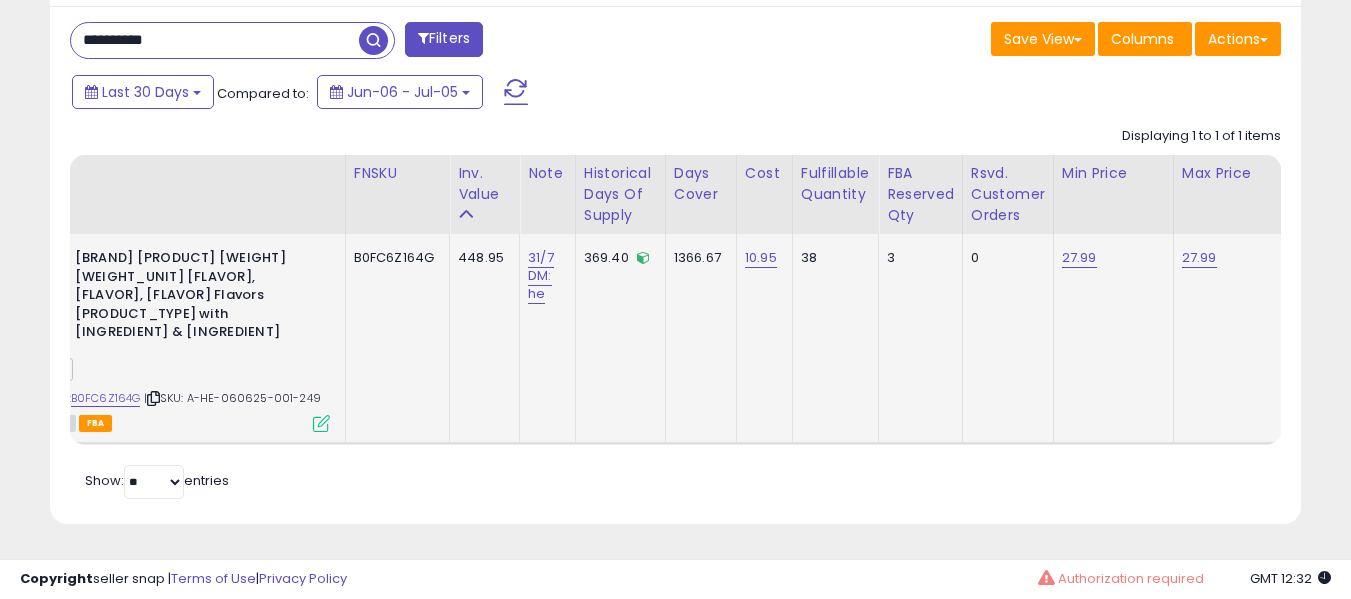 click at bounding box center [321, 423] 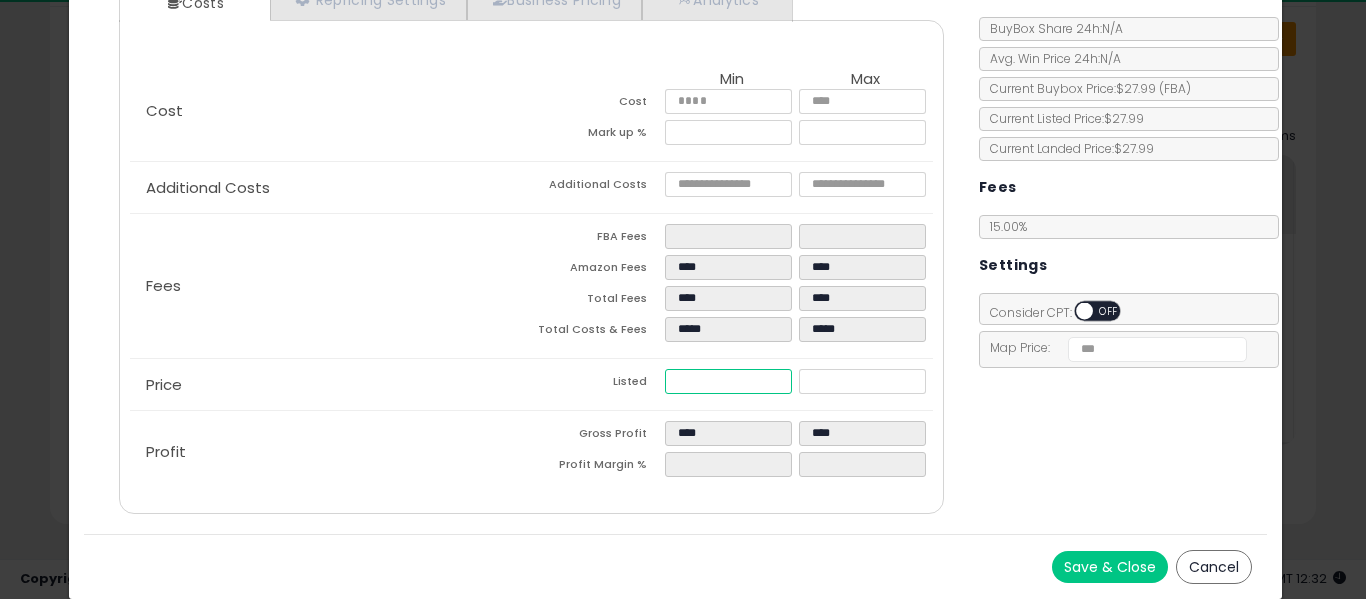 click on "*****" at bounding box center (728, 381) 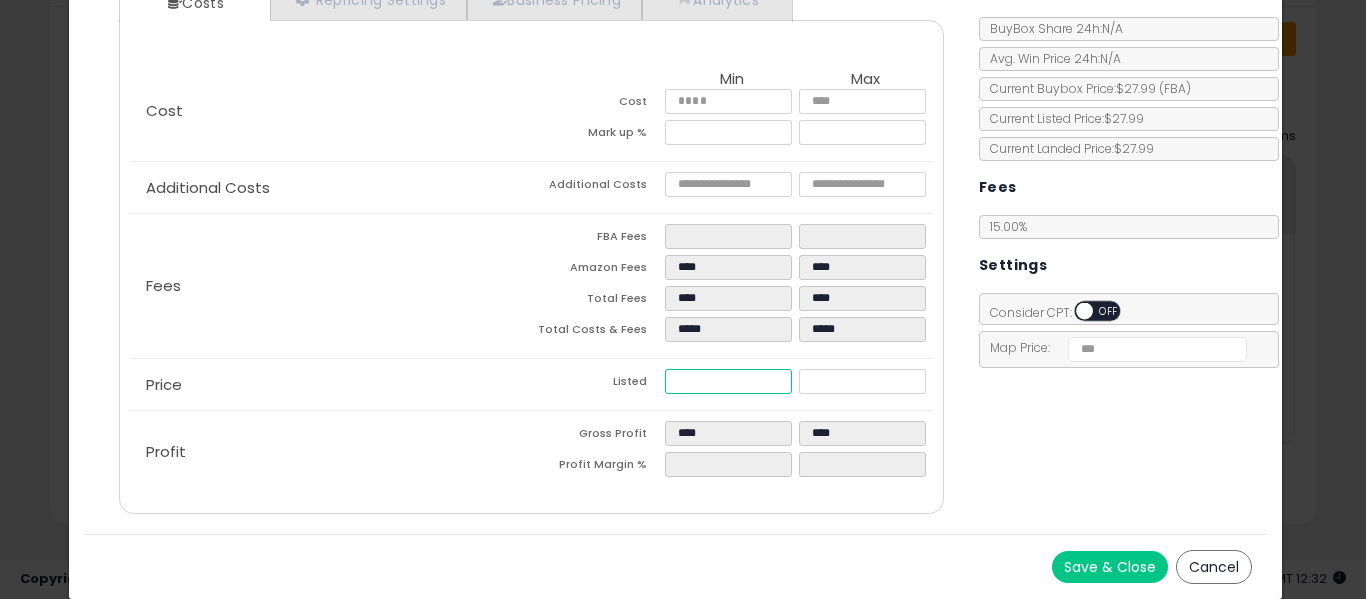 type on "****" 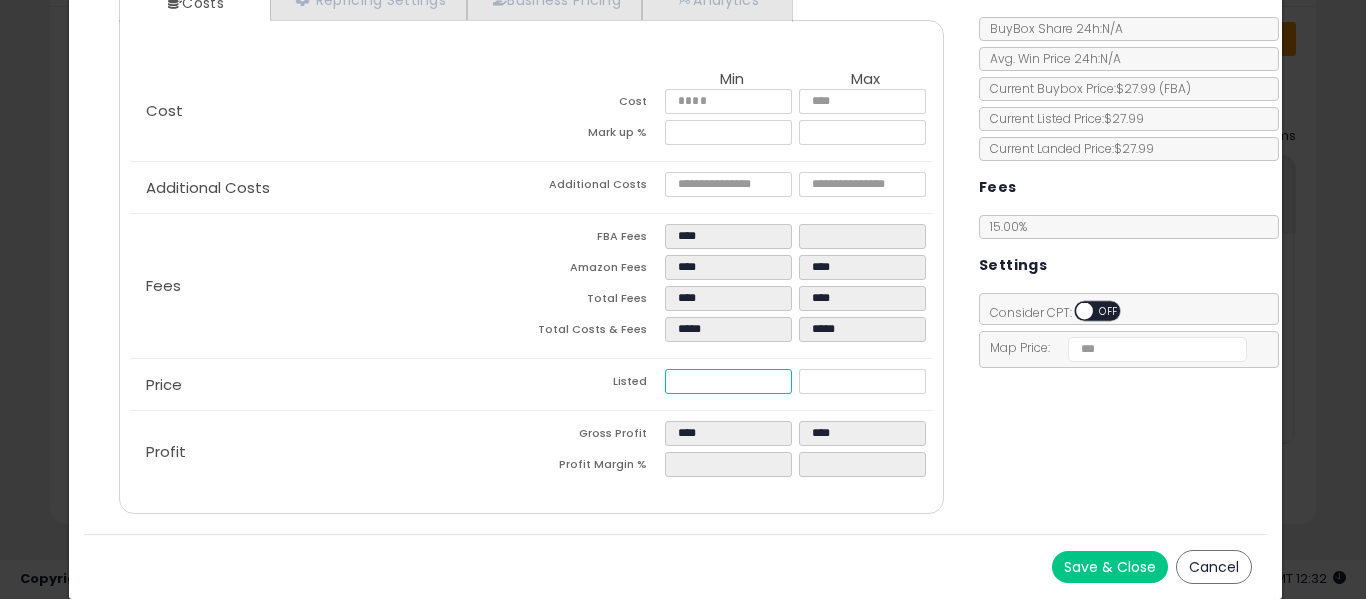 type on "****" 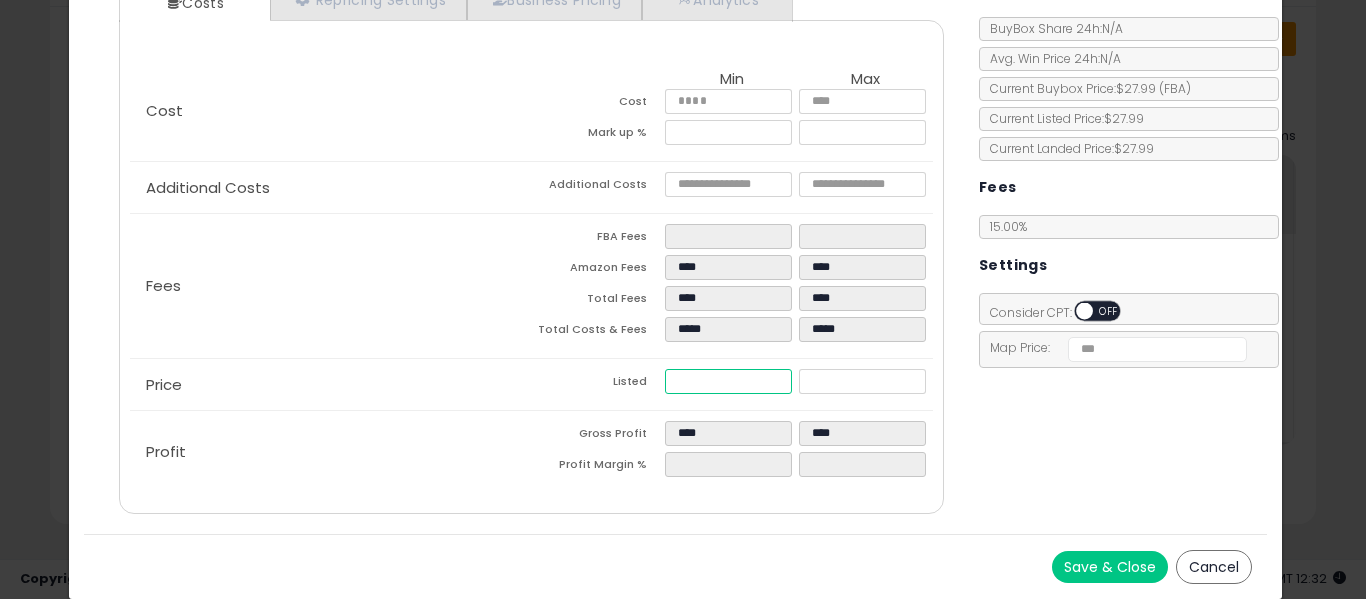 type on "****" 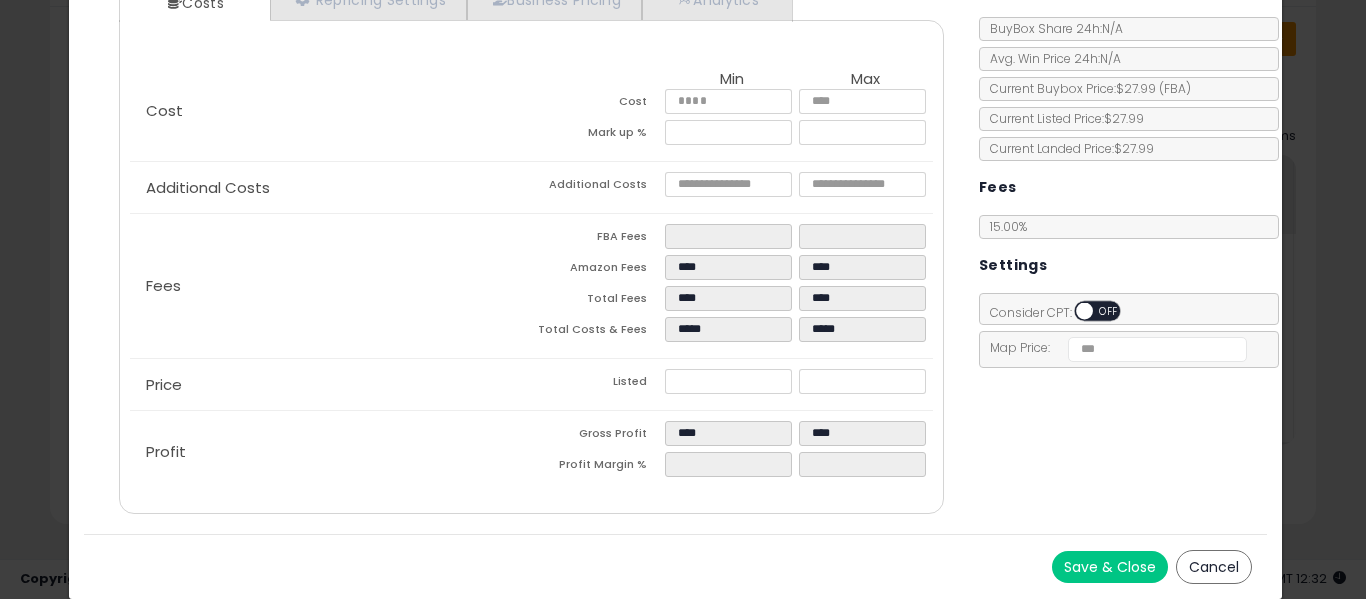 type on "****" 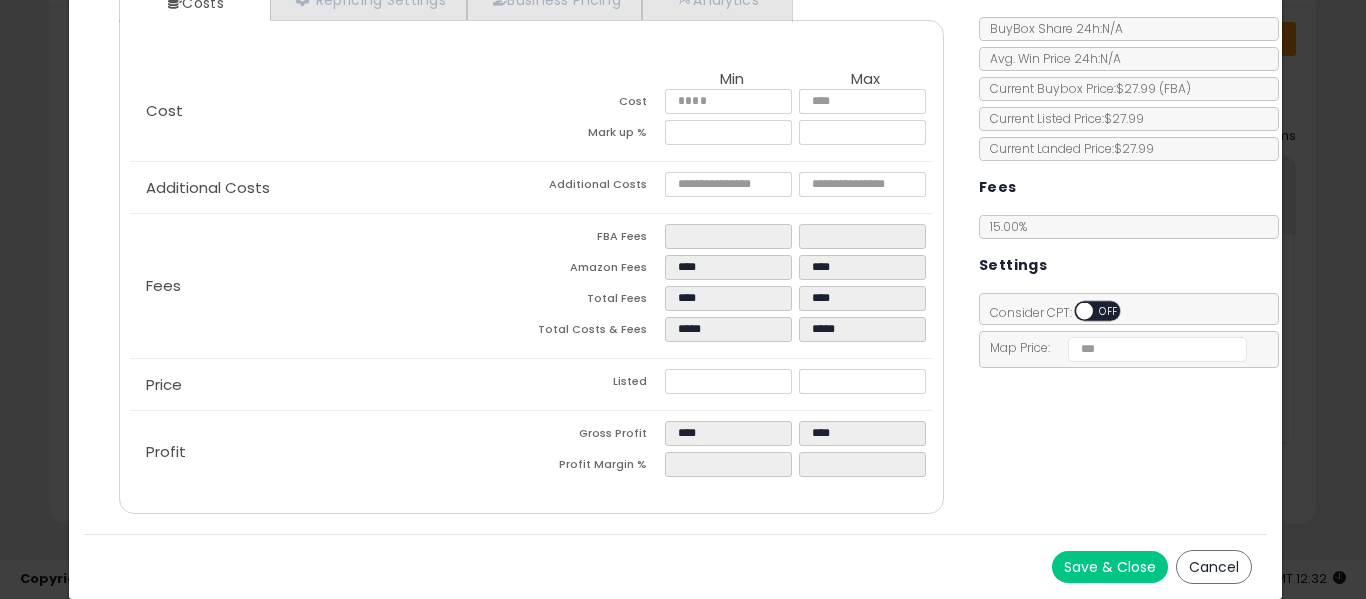 type on "****" 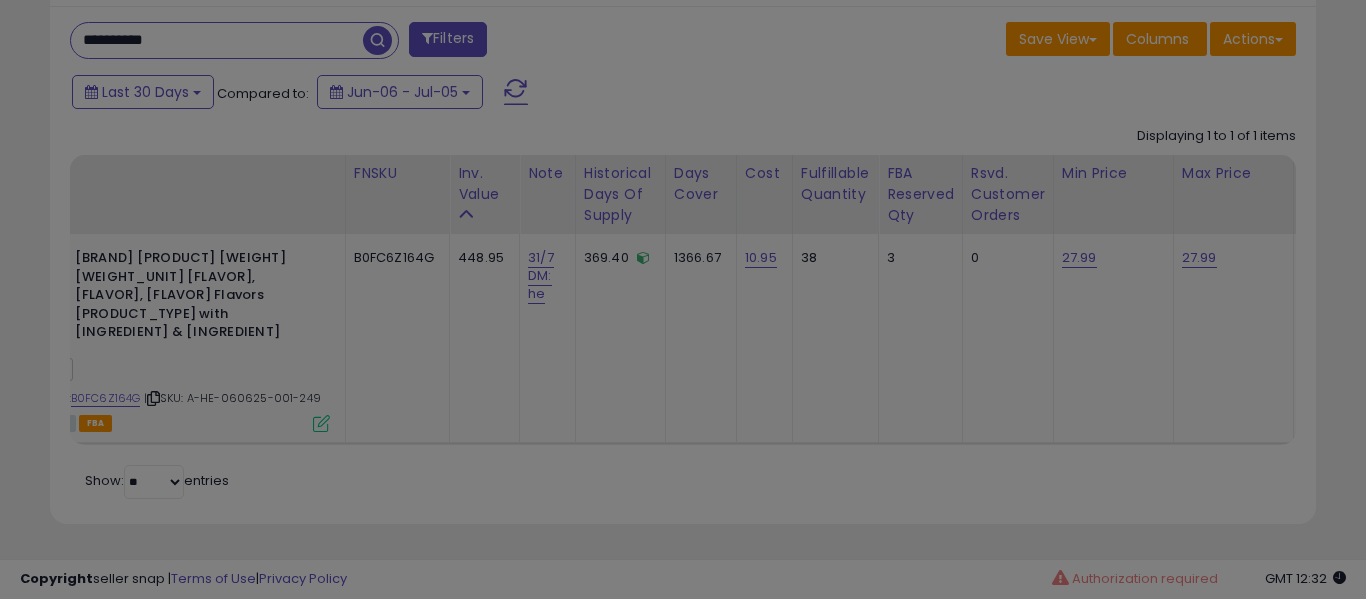 type 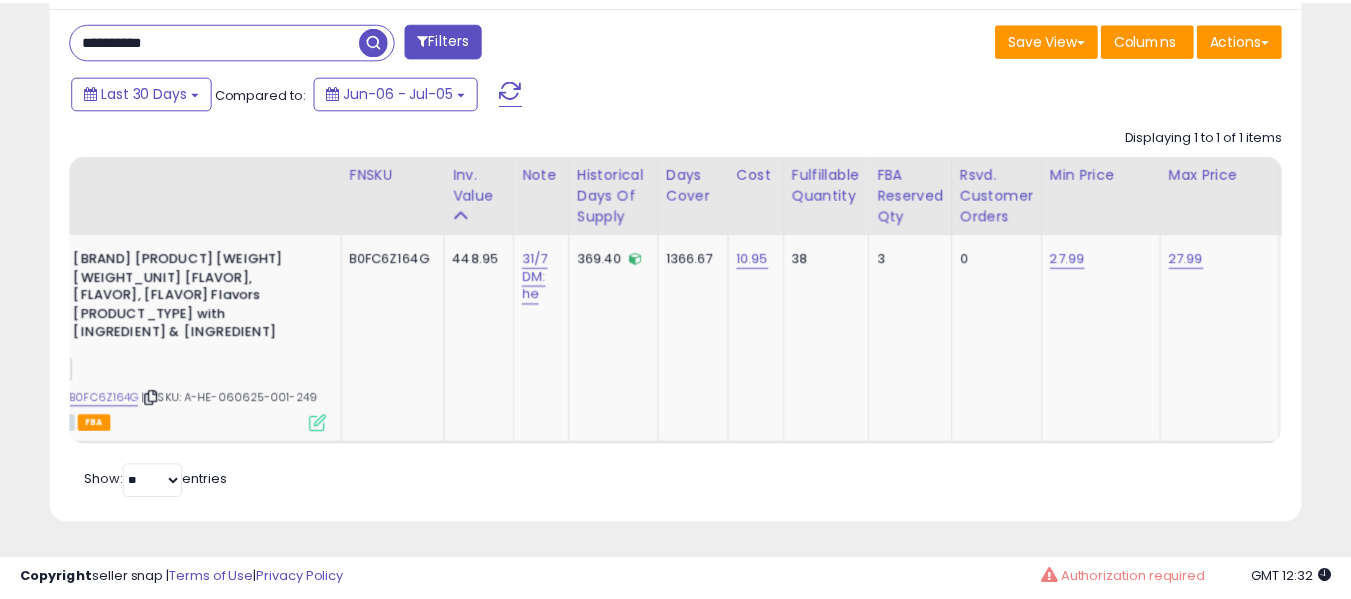 scroll, scrollTop: 410, scrollLeft: 724, axis: both 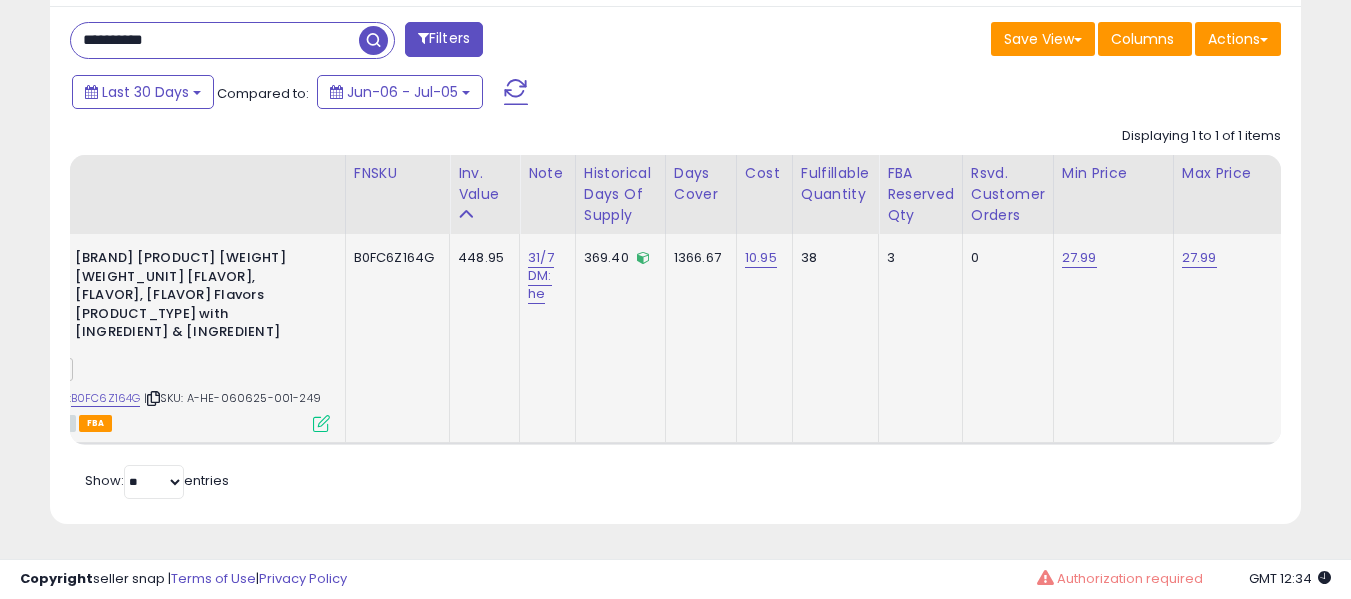 click on "Active FBA" at bounding box center (180, 422) 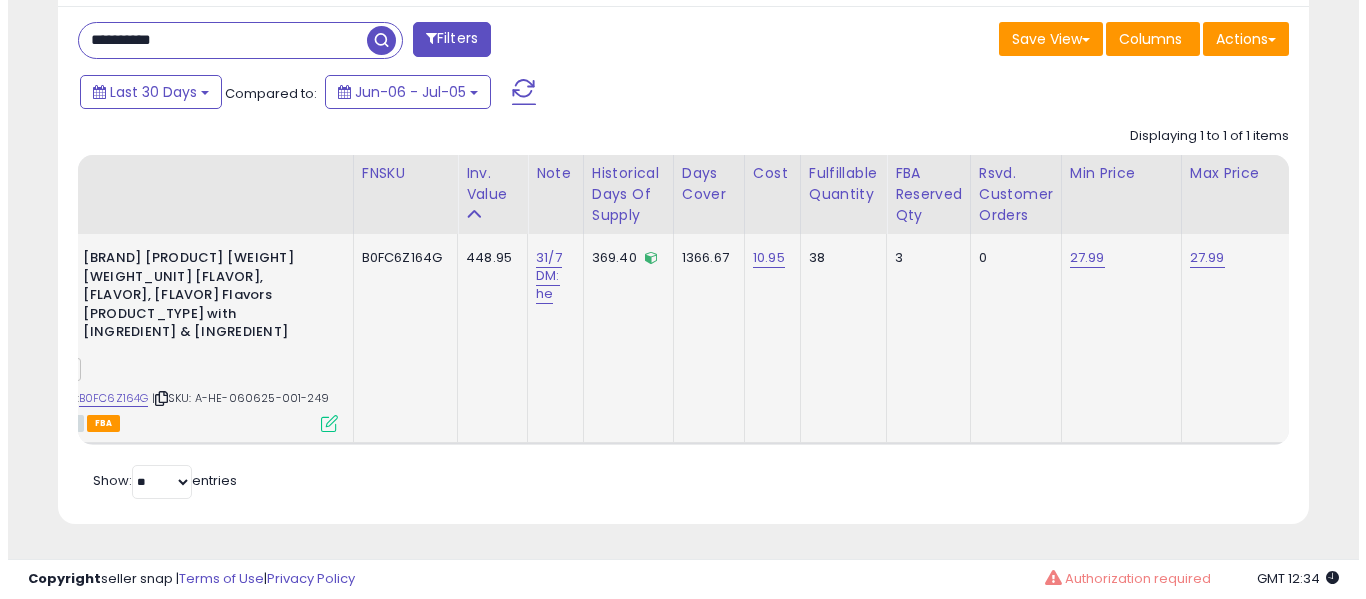 scroll, scrollTop: 999590, scrollLeft: 999267, axis: both 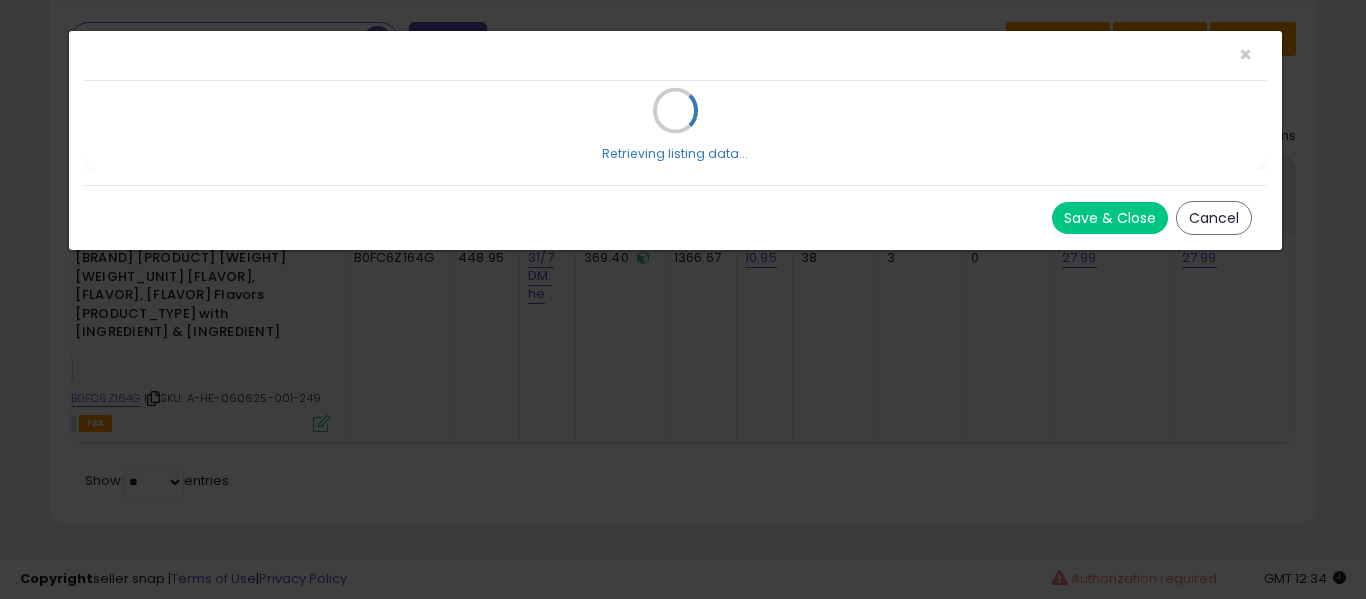 click on "Unable to login
Retrieving listings data..
has not yet accepted the Terms of Use. Once the Terms of Use have been
accepted, you will be able to login.
Logout
Overview
Listings
*" at bounding box center (683, -567) 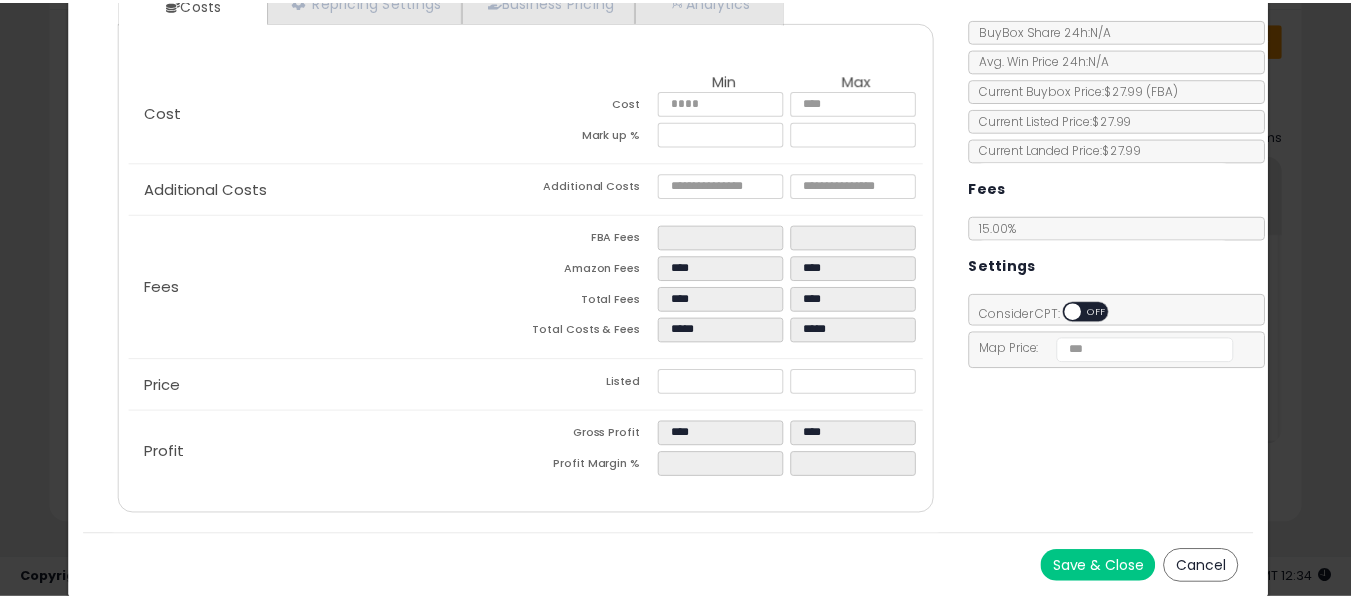 scroll, scrollTop: 265, scrollLeft: 0, axis: vertical 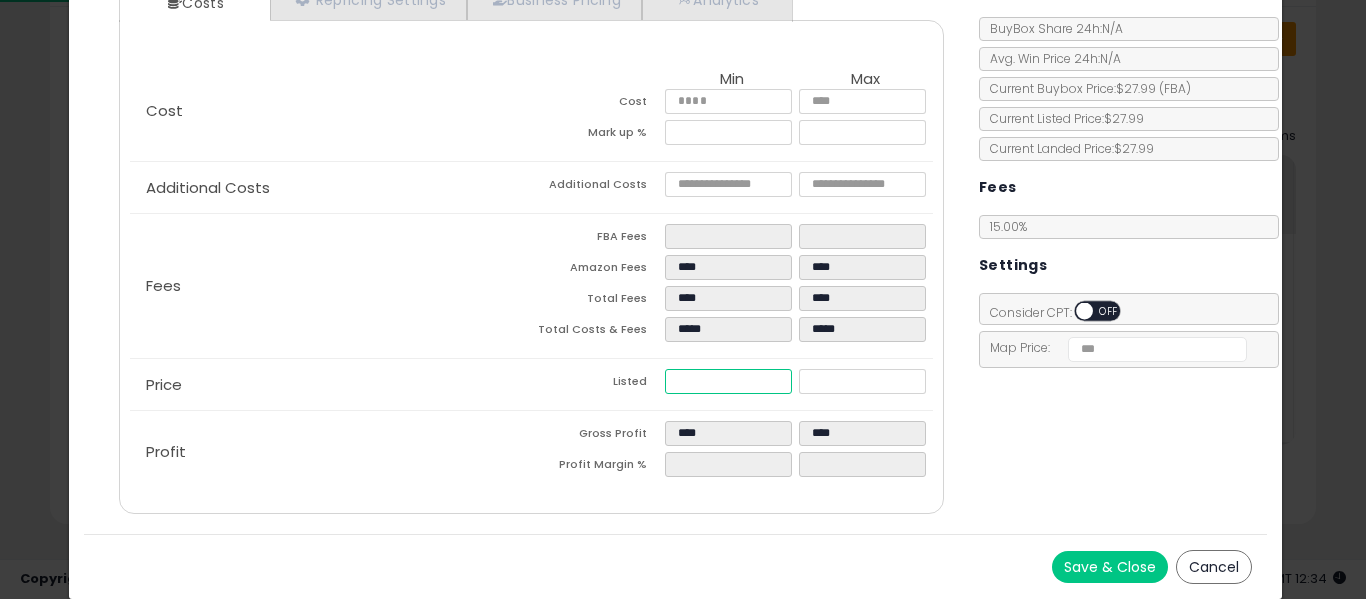 drag, startPoint x: 709, startPoint y: 378, endPoint x: 727, endPoint y: 405, distance: 32.449963 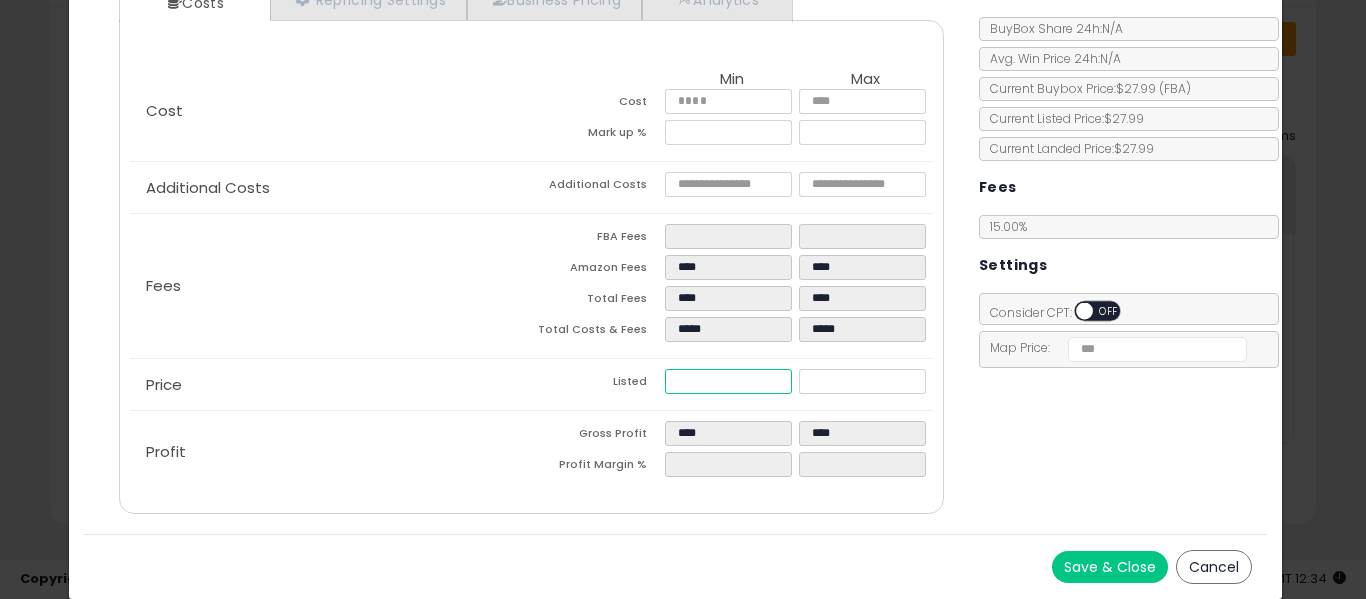 type on "****" 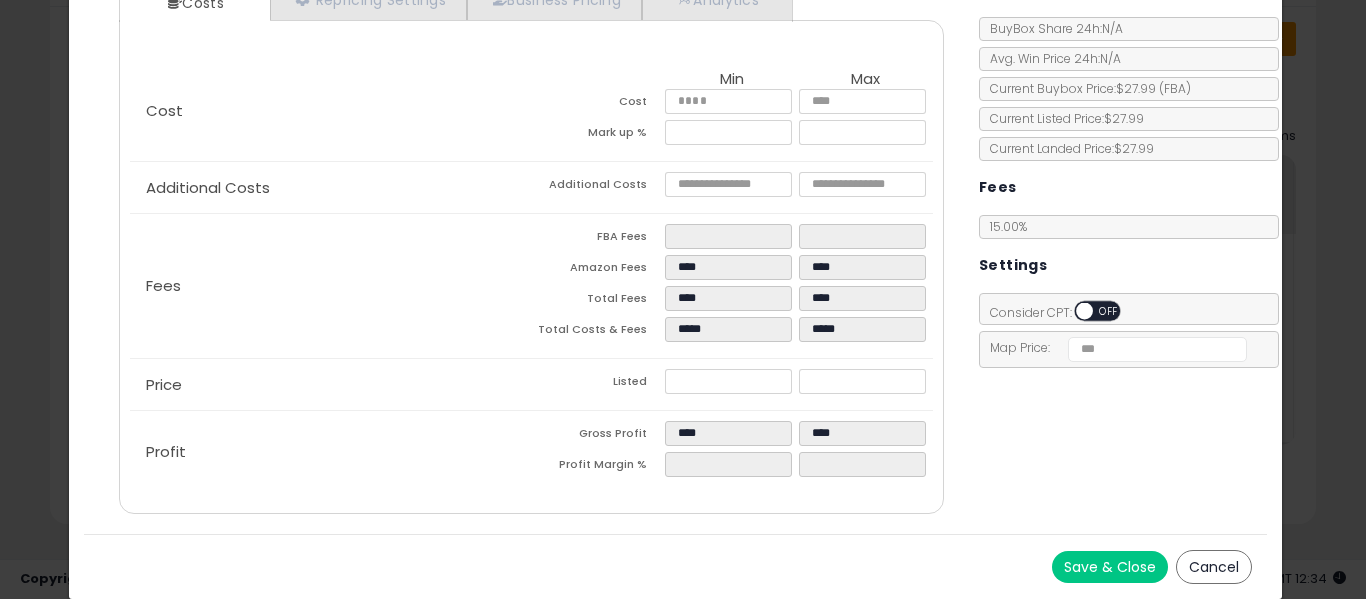 type on "*****" 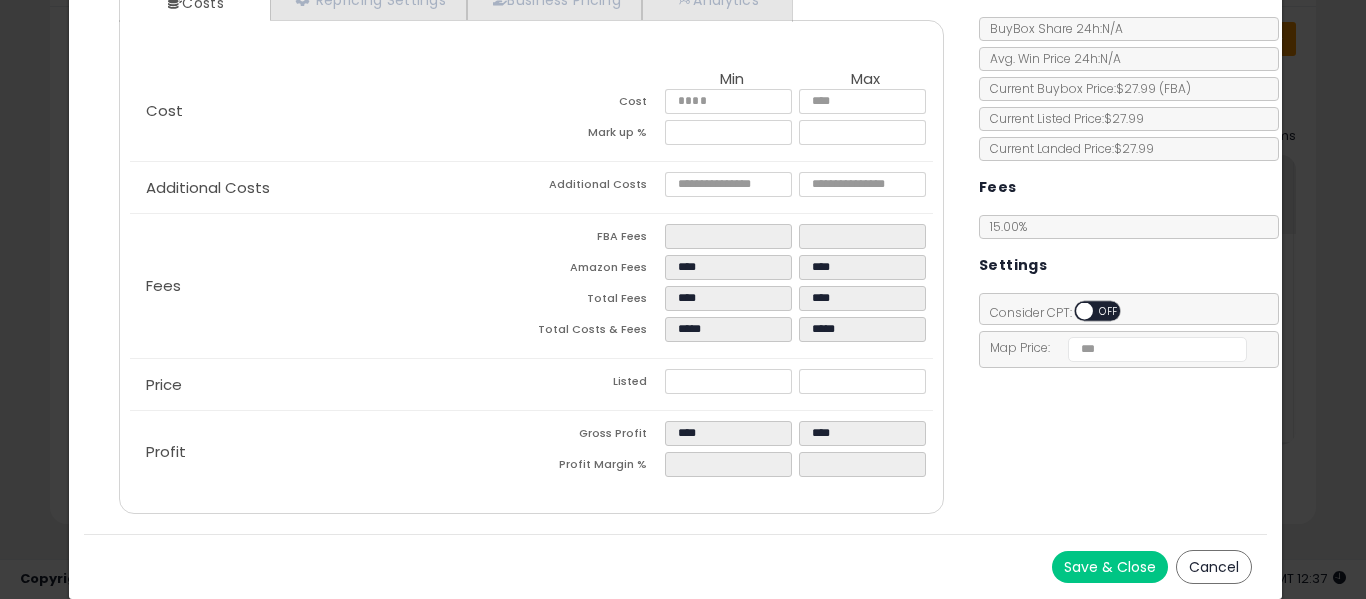 click on "× Close
Health Extension Crunchy Munchies Granola Bites Variety Pack  5oz (142g) Each  Blueberry Ruffin, Appley Crisp & Peanutty Squares Flavors  Natural Dog Treats with Rolled Oats & Coconut Oil
ASIN:  B0FC6Z164G
|
SKU:  A-HE-060625-001-249
FBA
ID.2 ×
31/7 DM: he
Repricing:
ON   OFF" 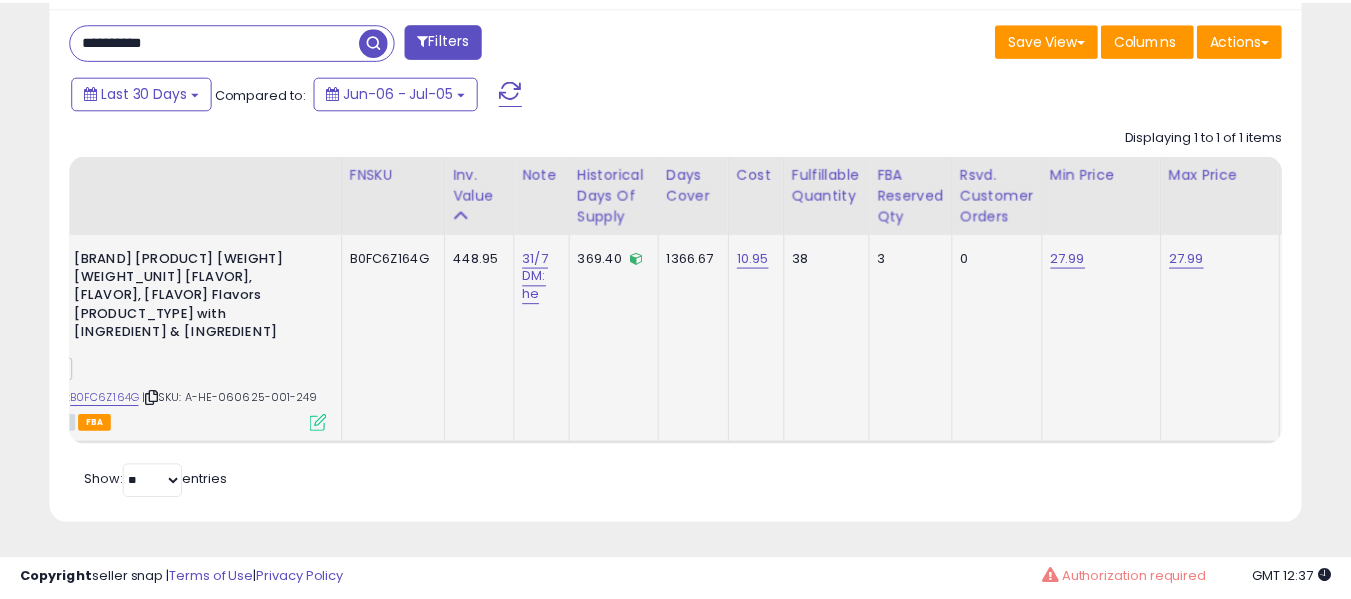 scroll, scrollTop: 410, scrollLeft: 724, axis: both 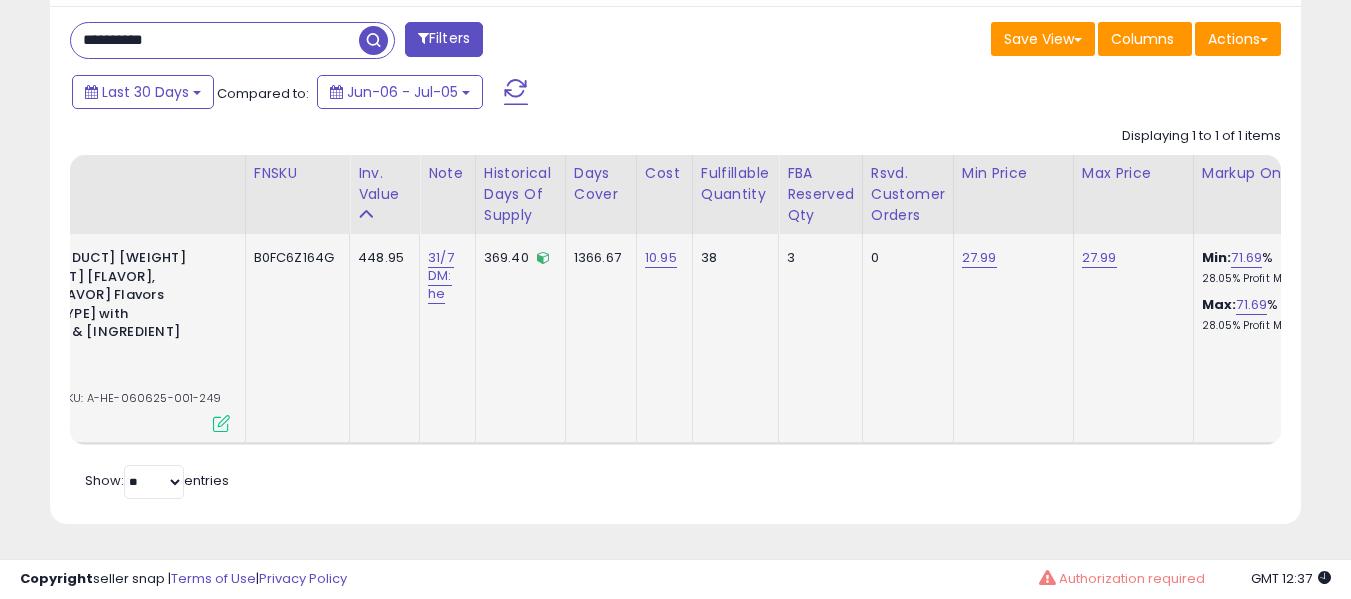 click on "27.99" 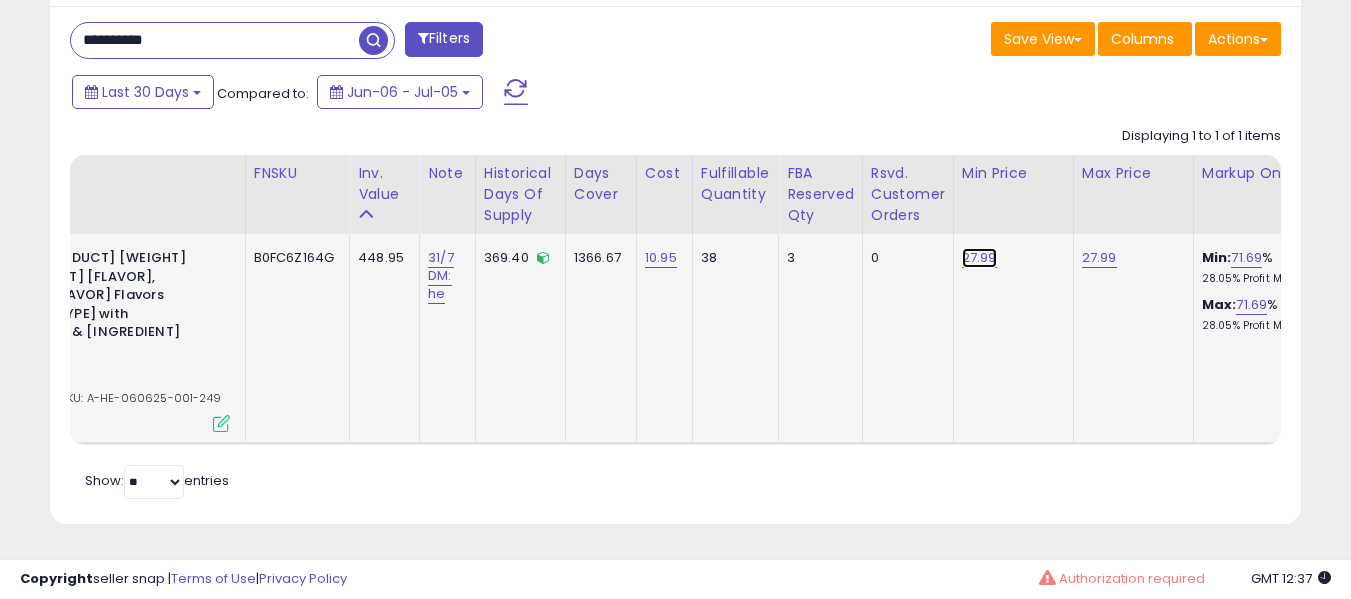 click on "27.99" at bounding box center (979, 258) 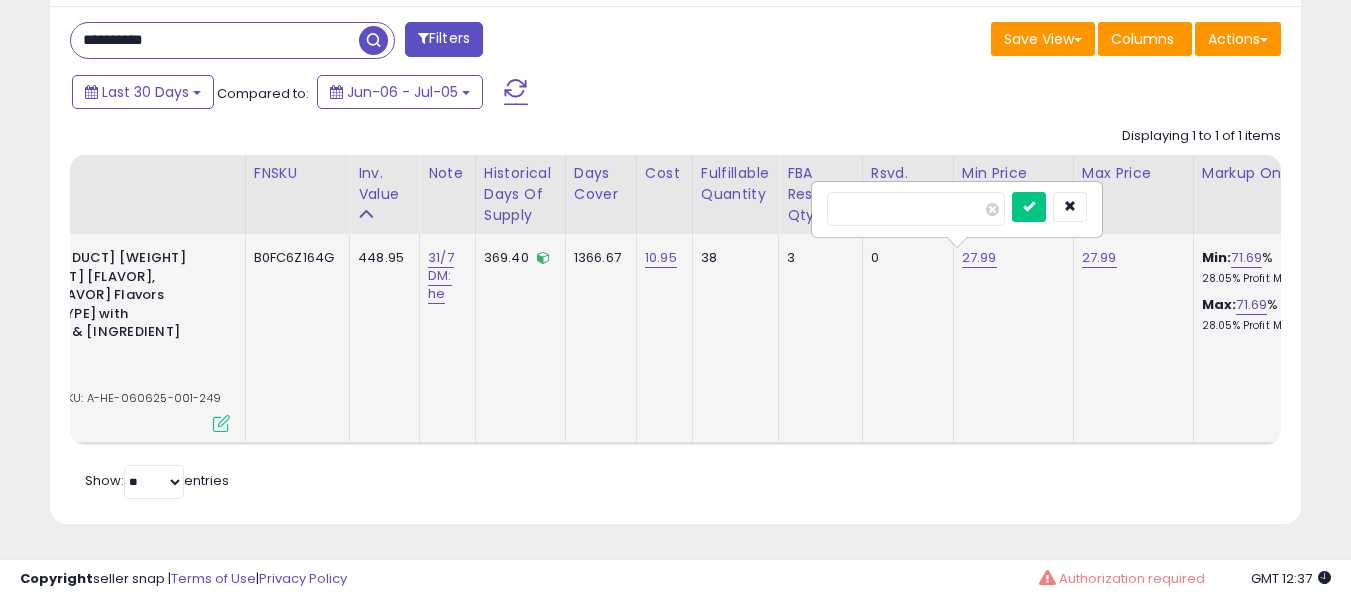 type on "*****" 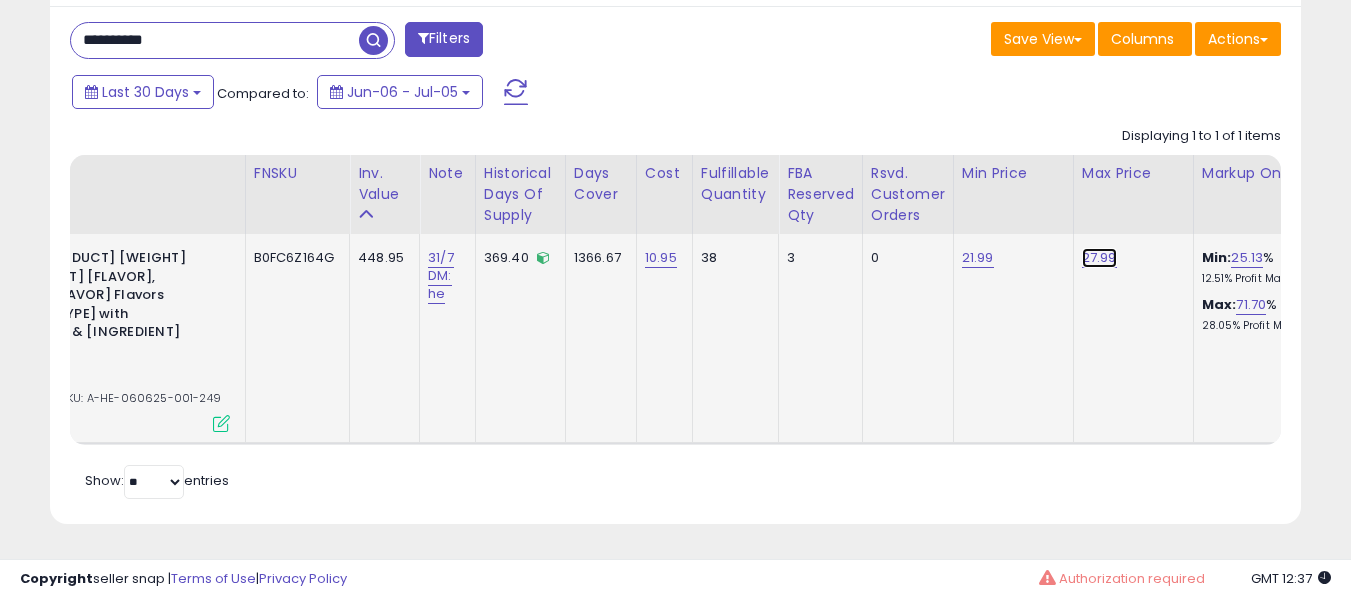 click on "27.99" at bounding box center [1099, 258] 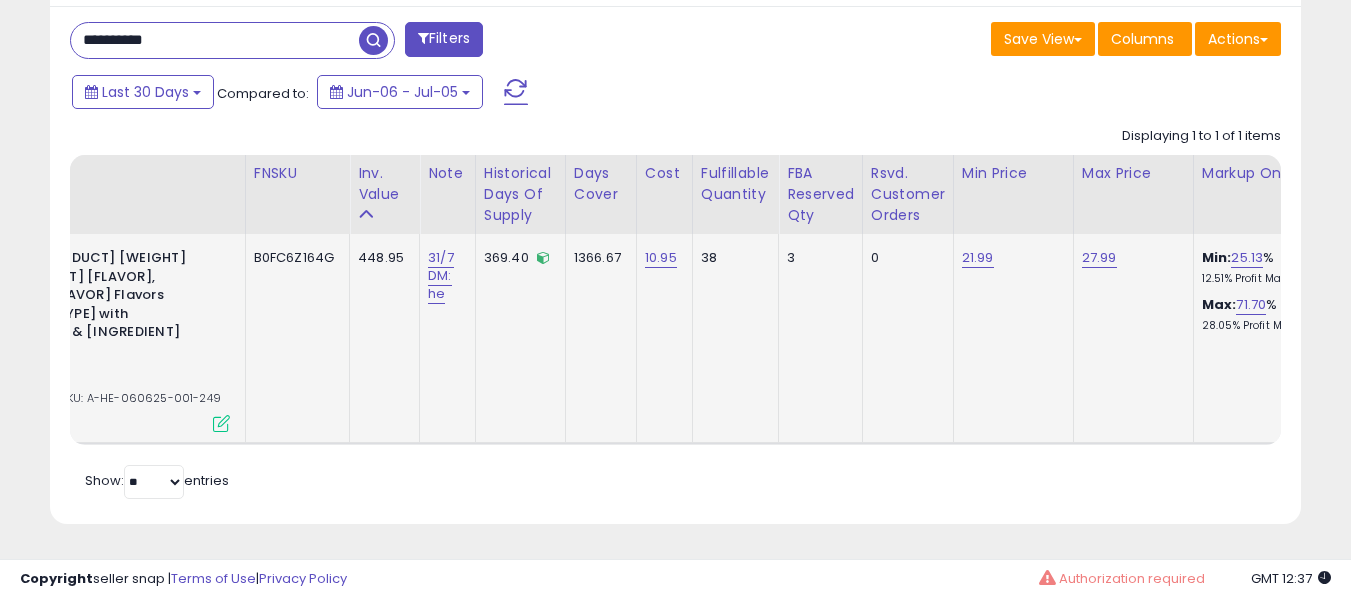 scroll, scrollTop: 0, scrollLeft: 306, axis: horizontal 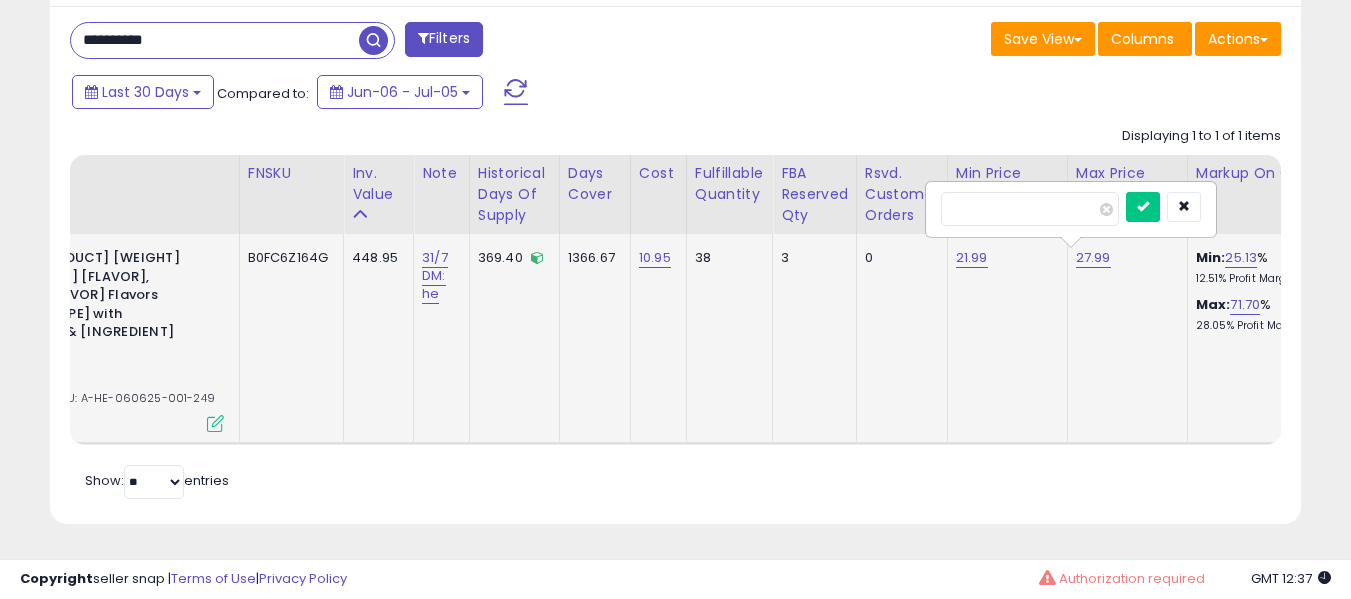 type on "*****" 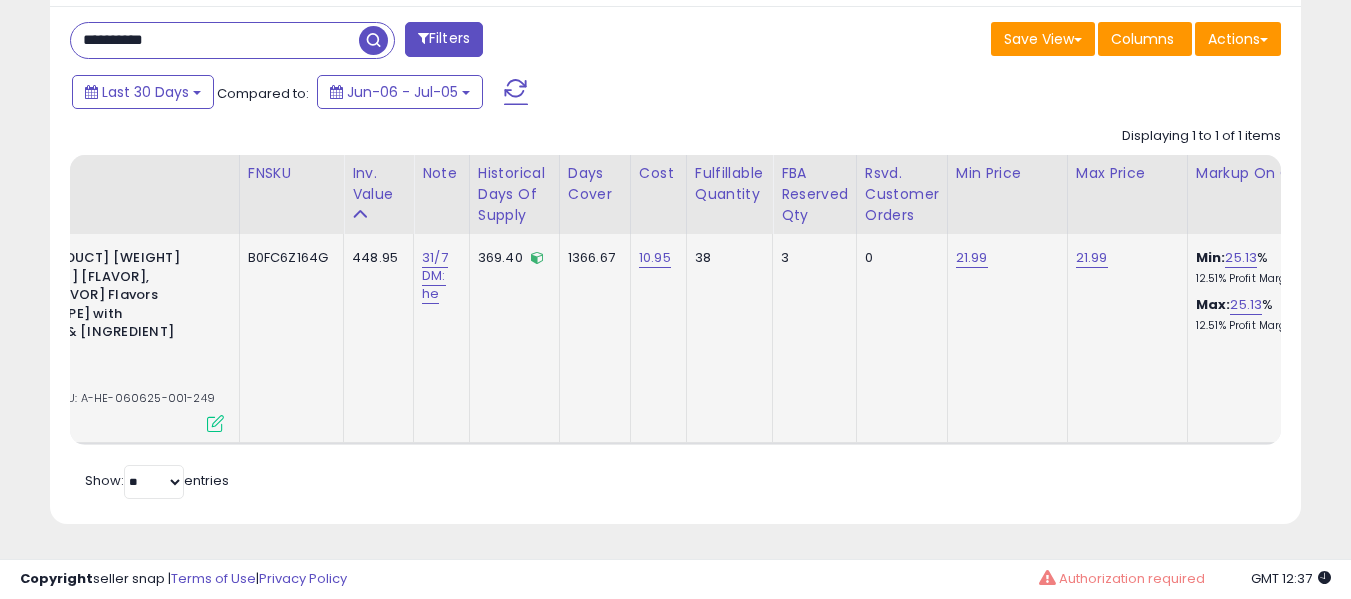 scroll, scrollTop: 0, scrollLeft: 198, axis: horizontal 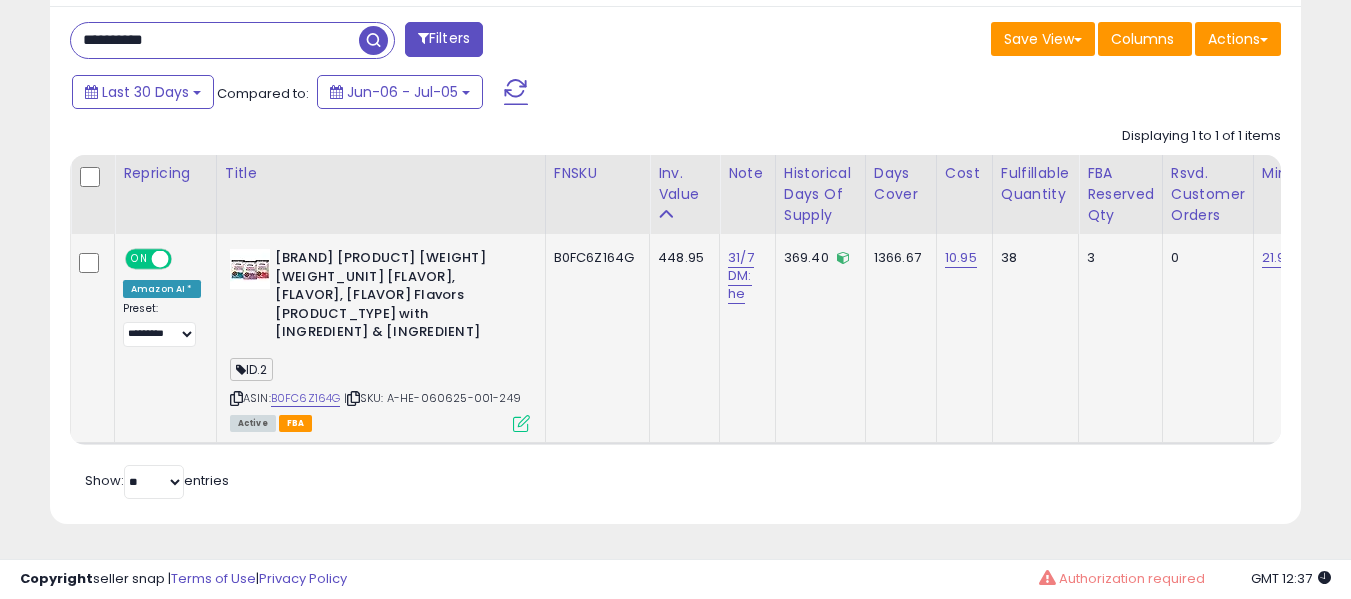 click on "448.95" 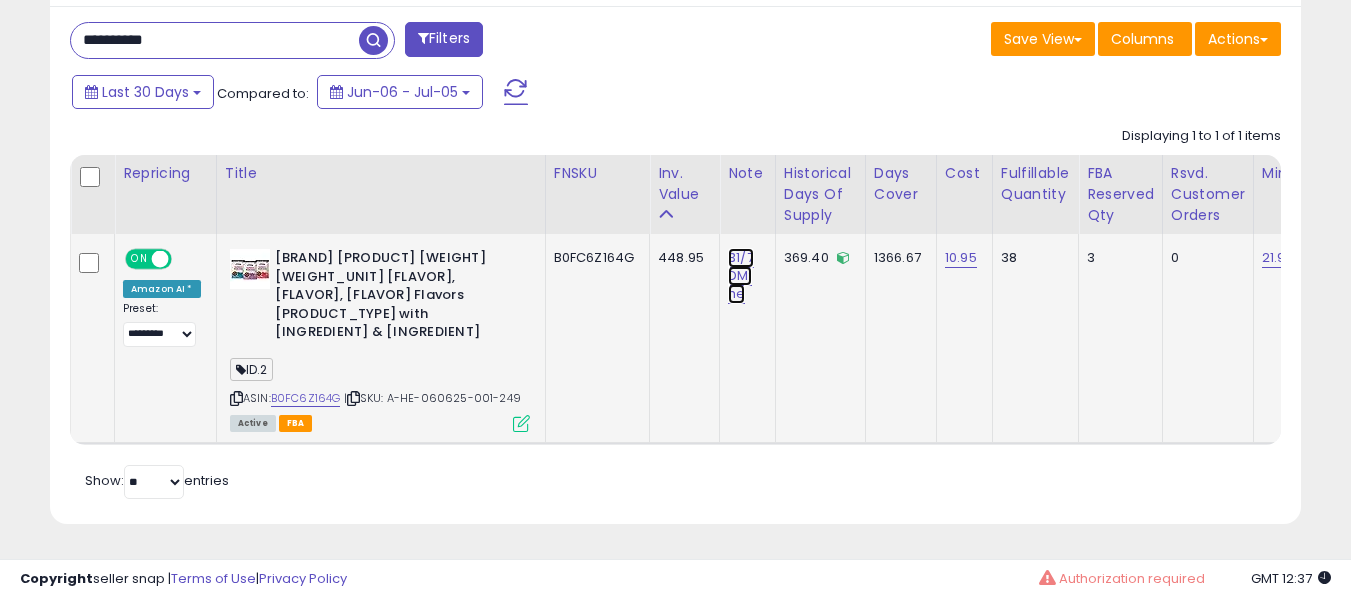 click on "31/7 DM: he" at bounding box center (741, 276) 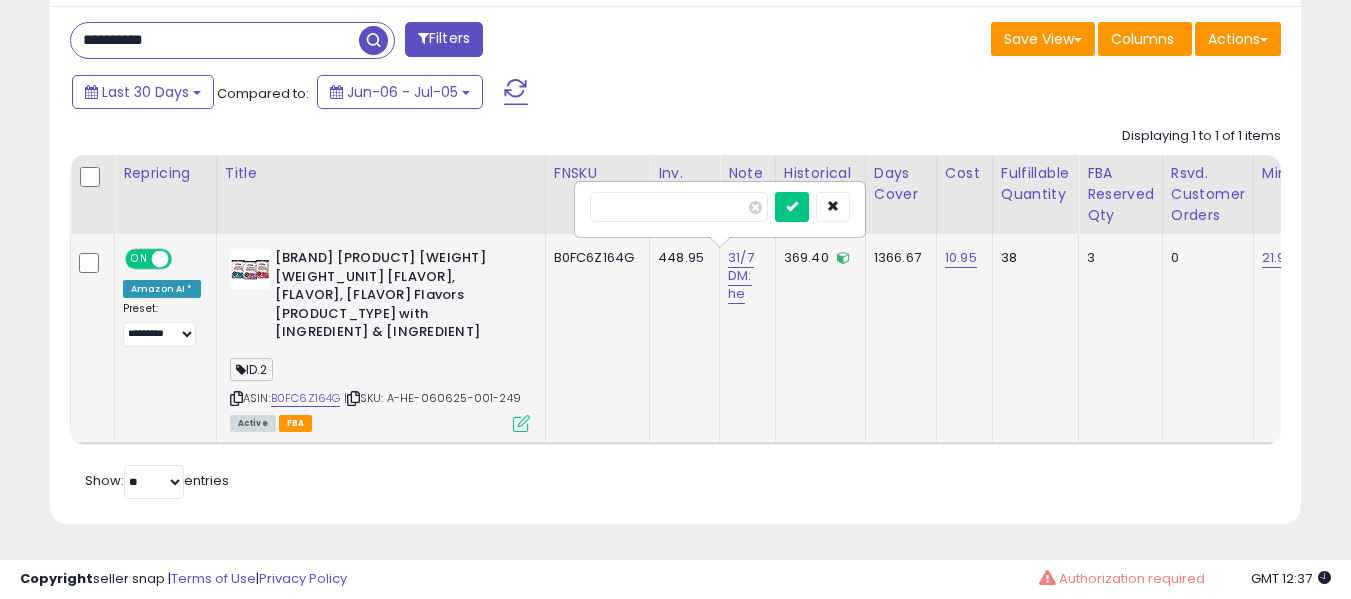 type on "*" 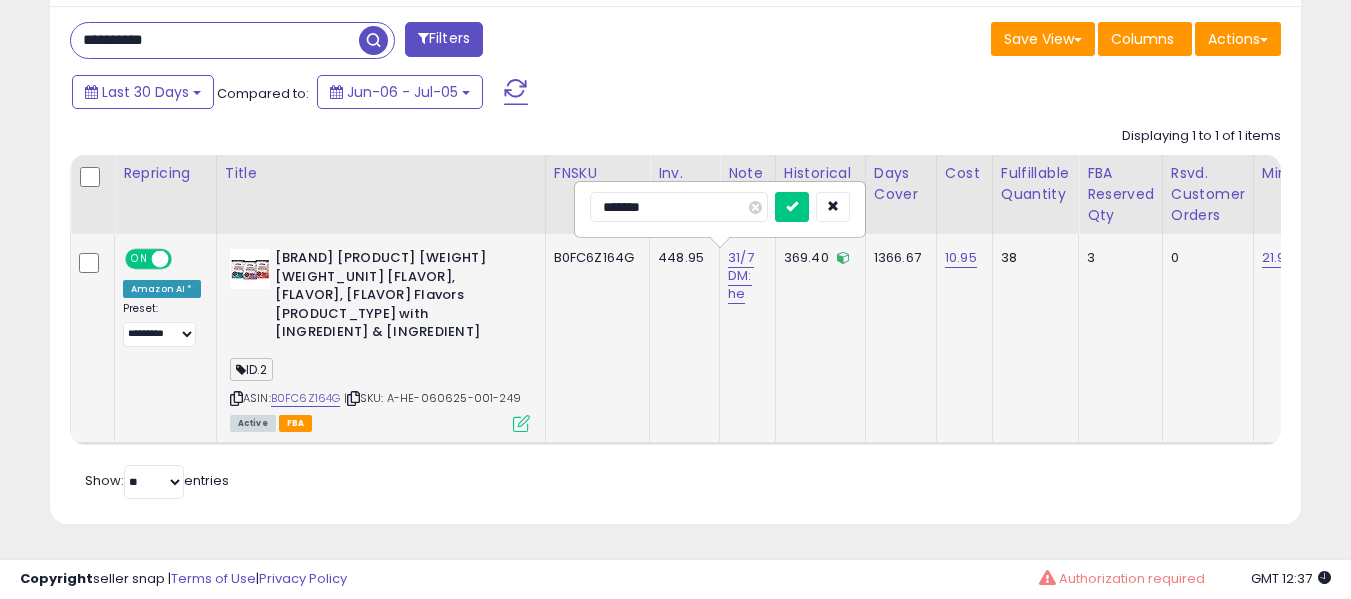 type on "*******" 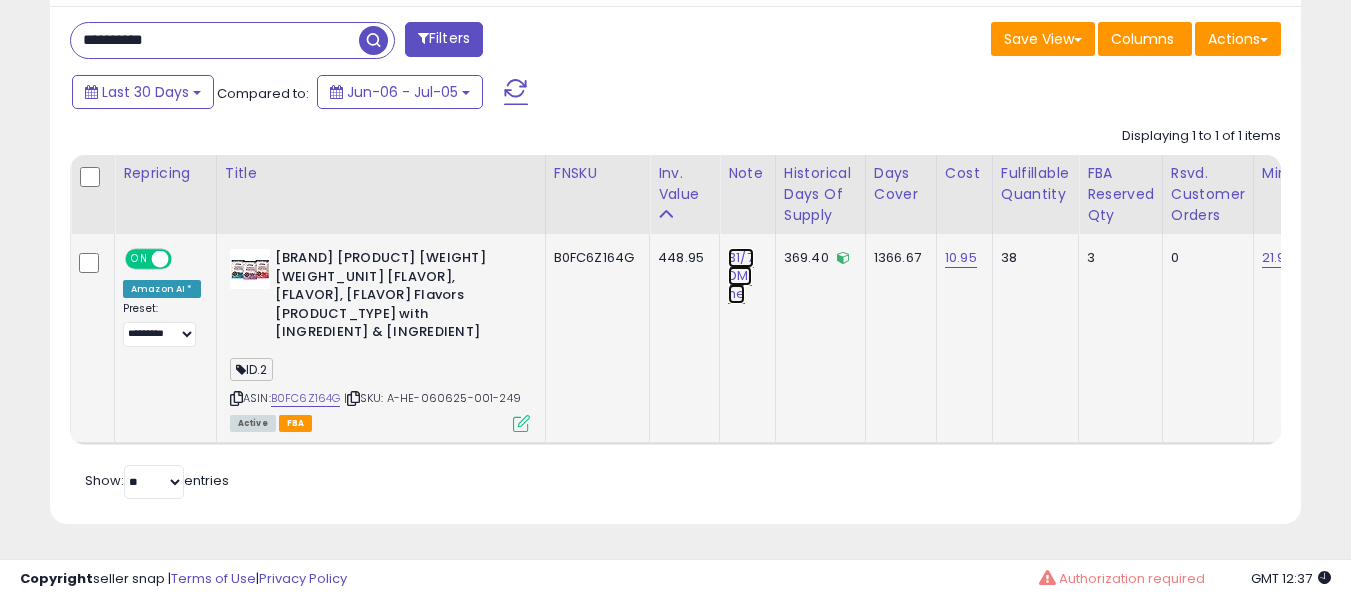 click on "31/7 DM: he" at bounding box center (741, 276) 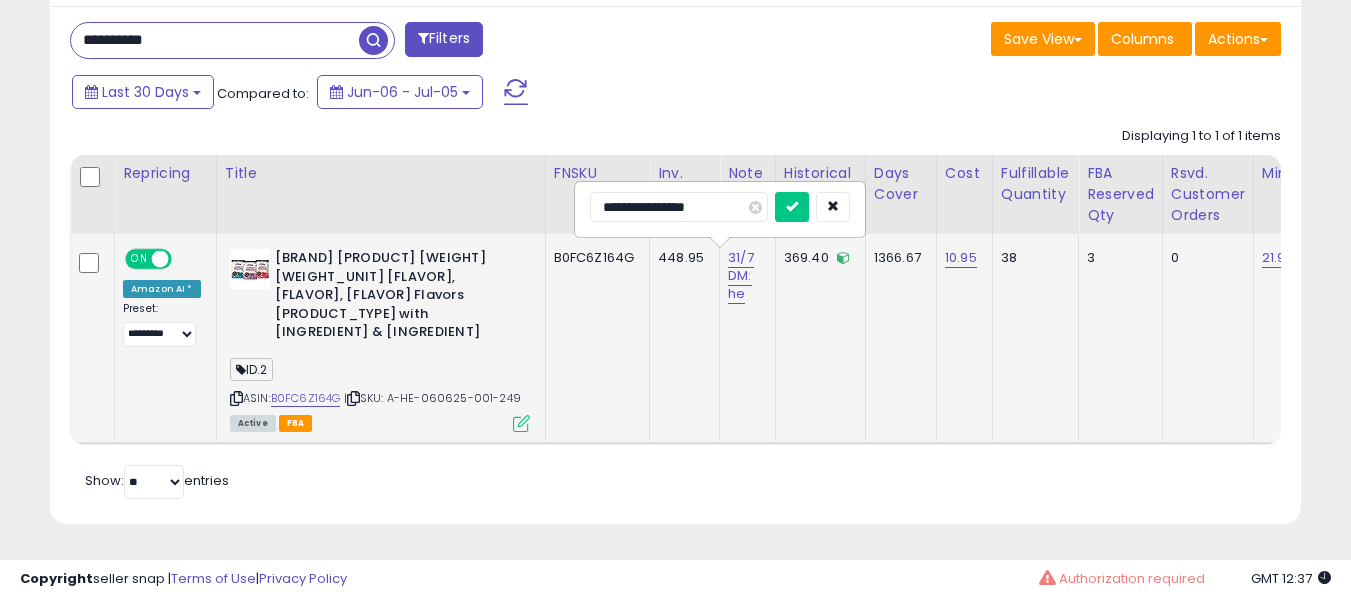 type on "**********" 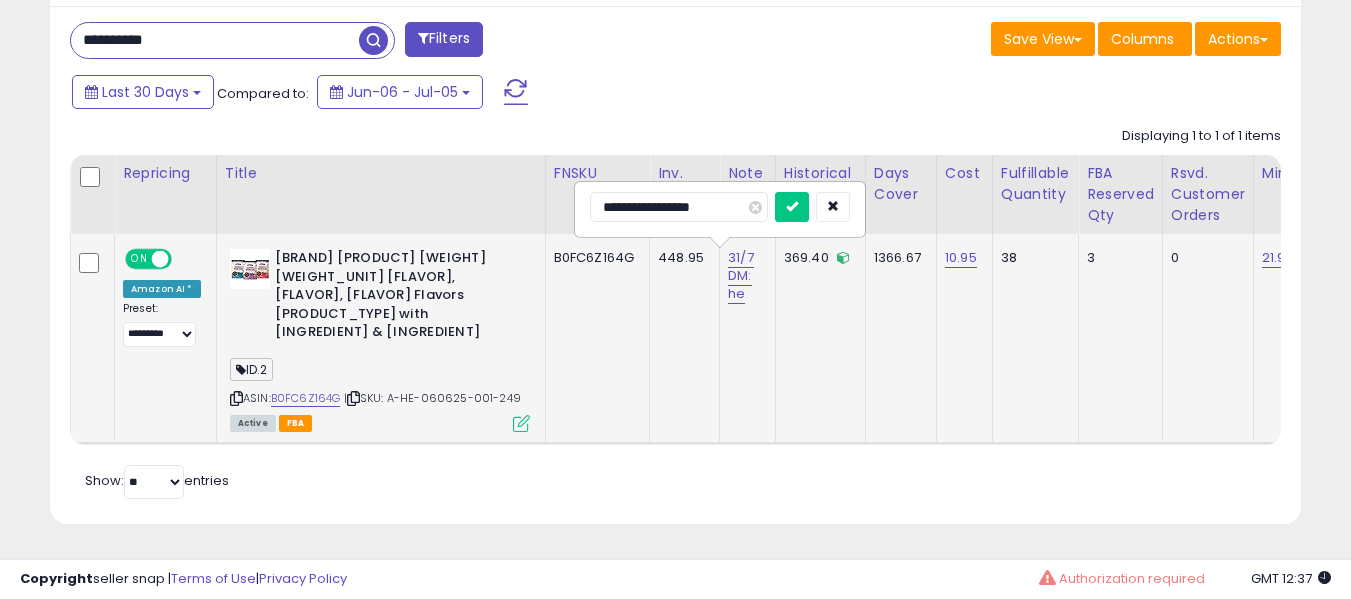 click at bounding box center [792, 207] 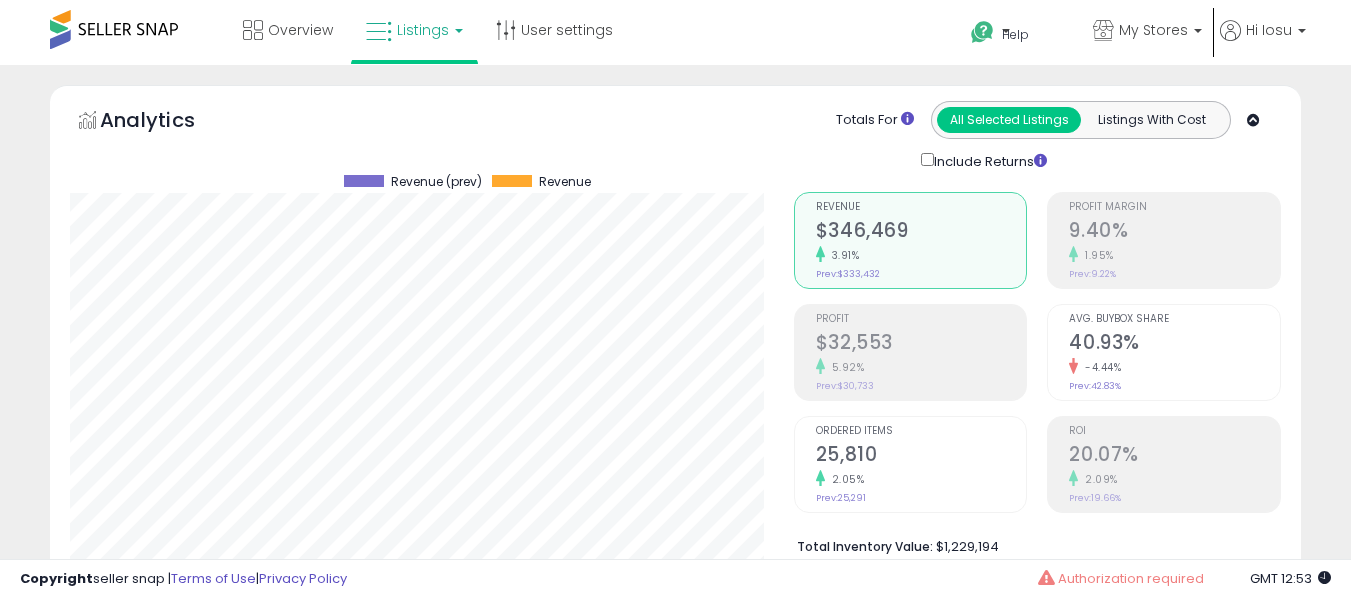 select on "**" 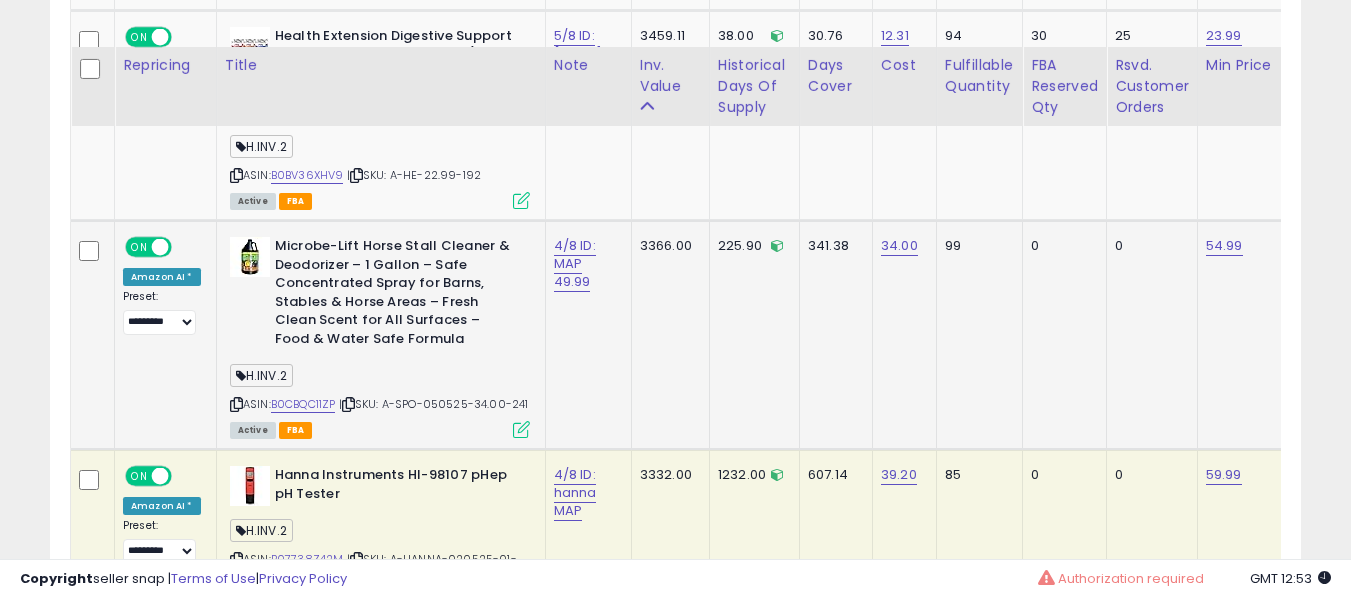 scroll, scrollTop: 6308, scrollLeft: 0, axis: vertical 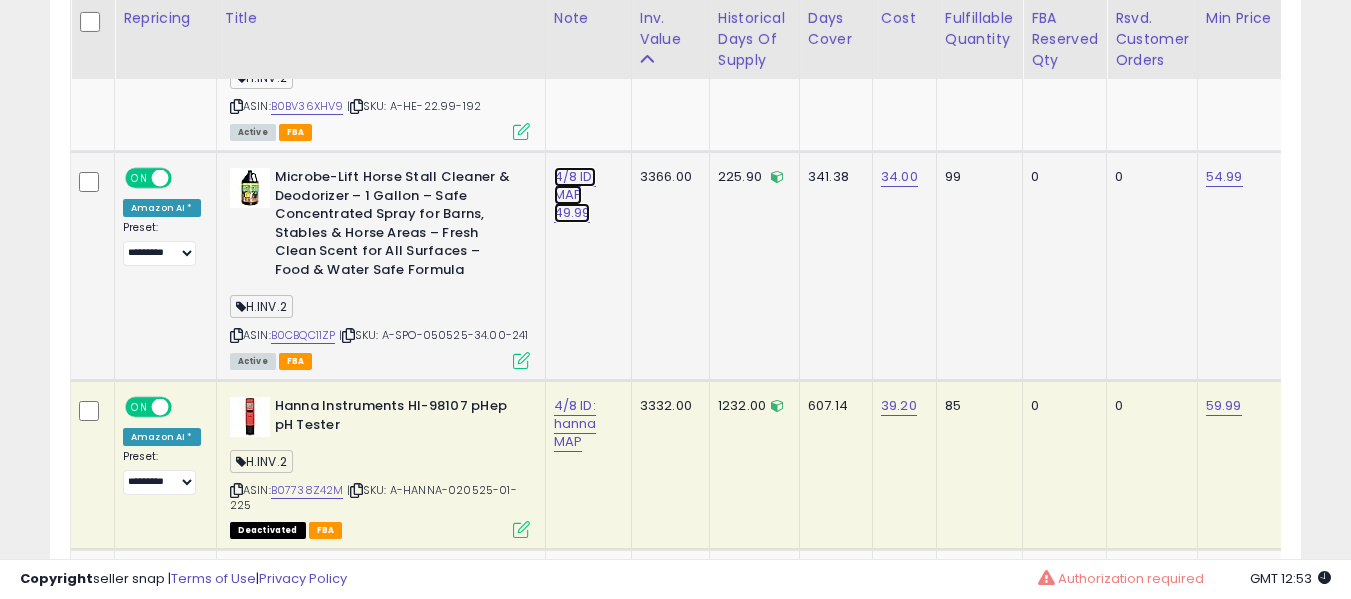 click on "4/8 ID: MAP 49.99" at bounding box center [580, -5166] 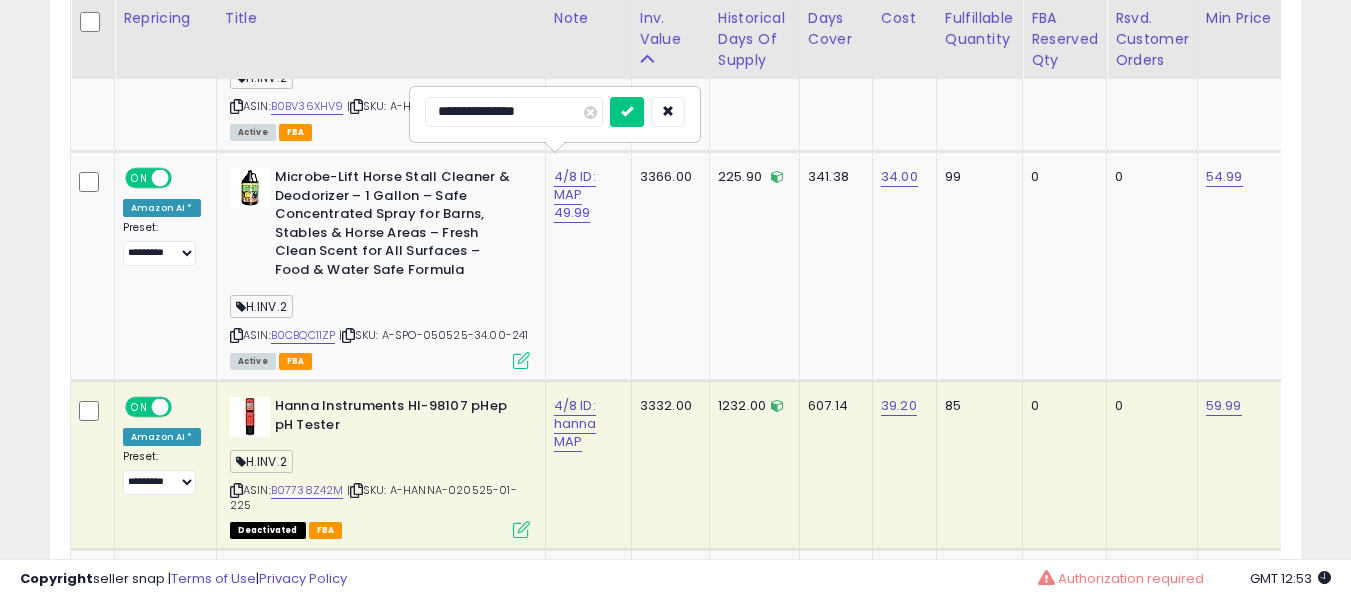type on "**********" 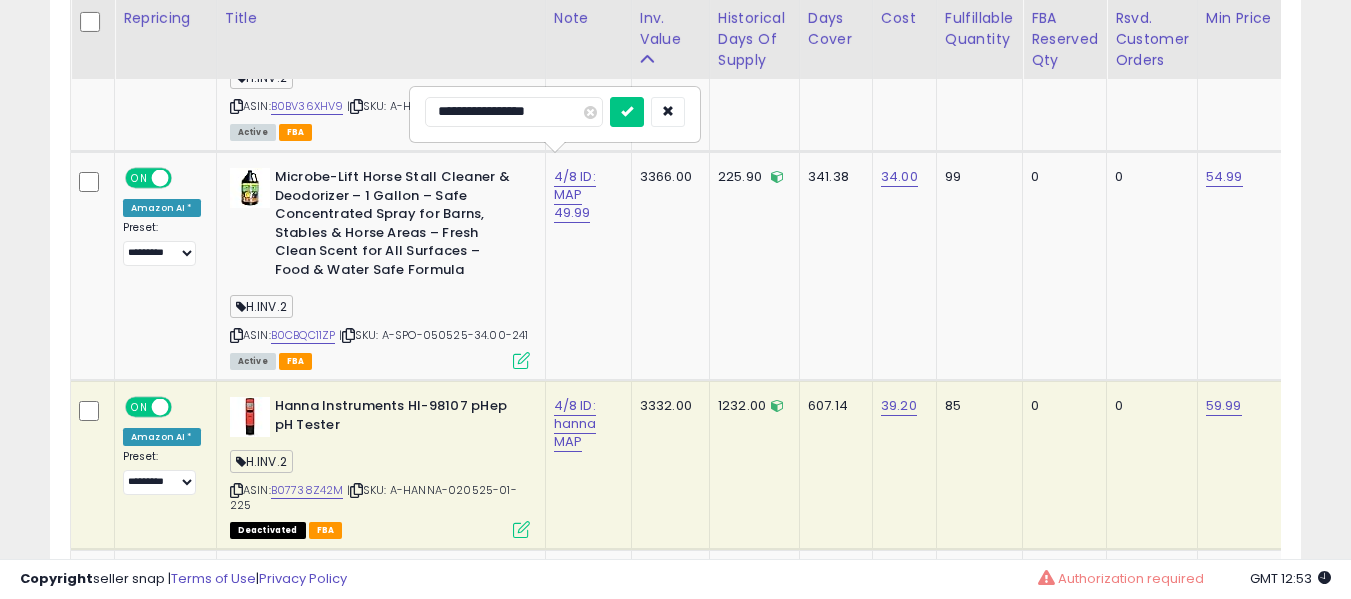 click at bounding box center (627, 112) 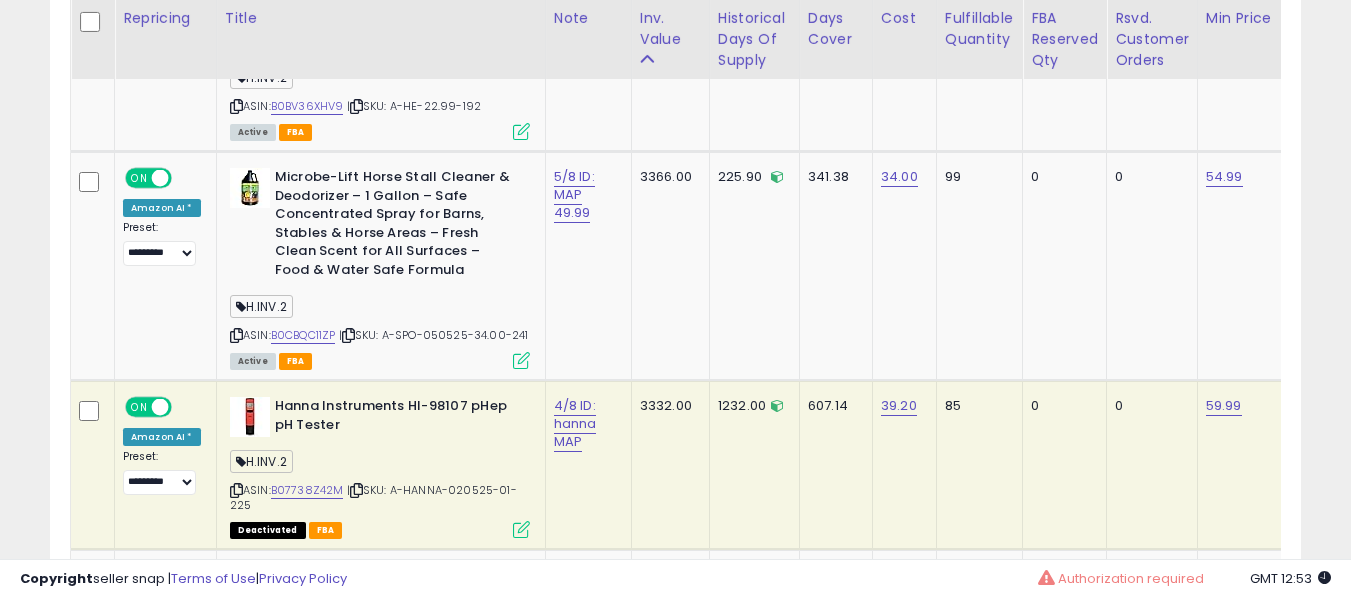 click on "4/8 ID: hanna MAP" at bounding box center [585, 424] 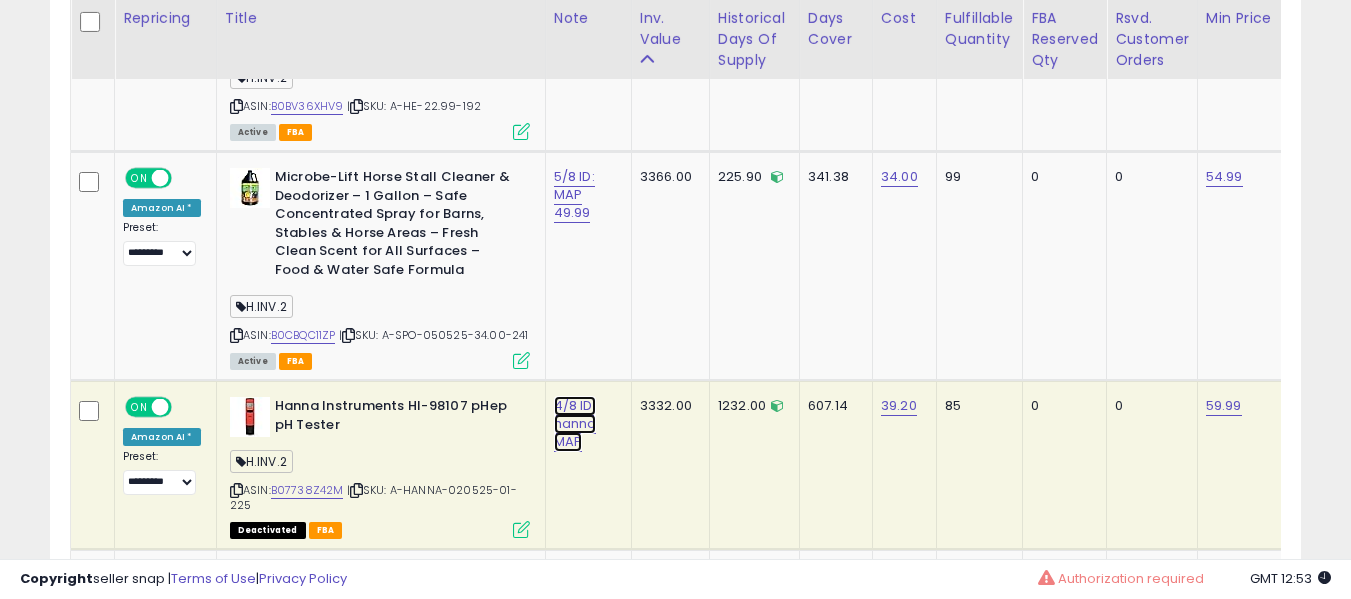 click on "4/8 ID: hanna MAP" at bounding box center [580, -5166] 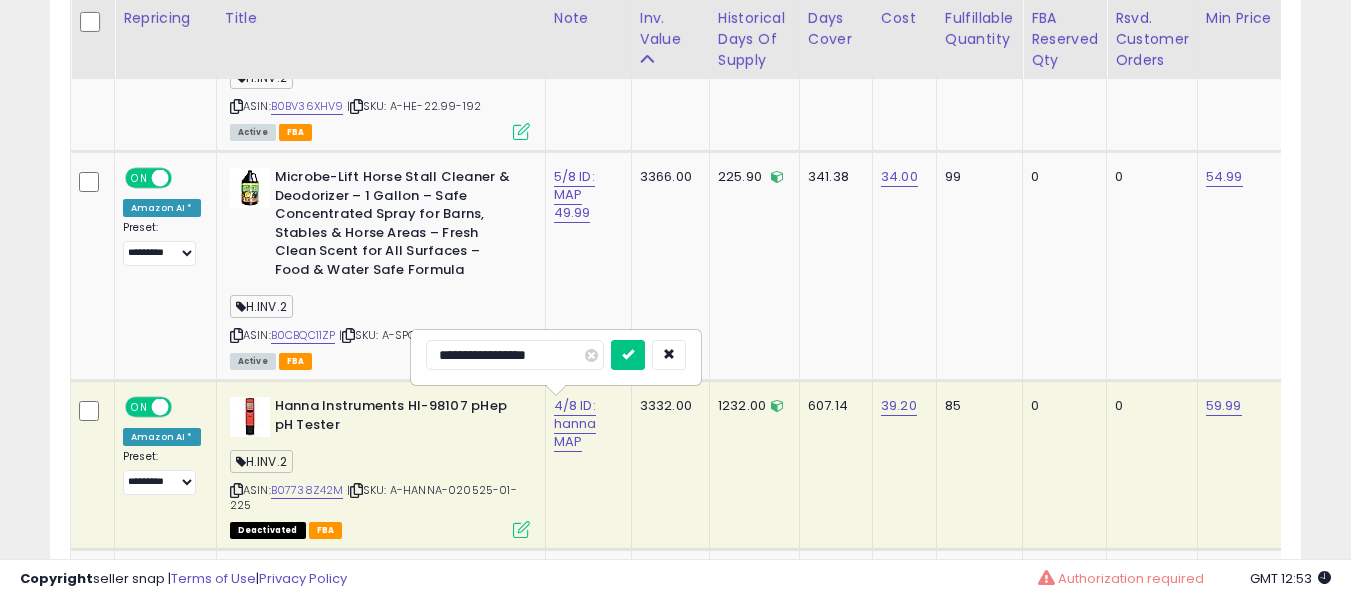 scroll, scrollTop: 6408, scrollLeft: 0, axis: vertical 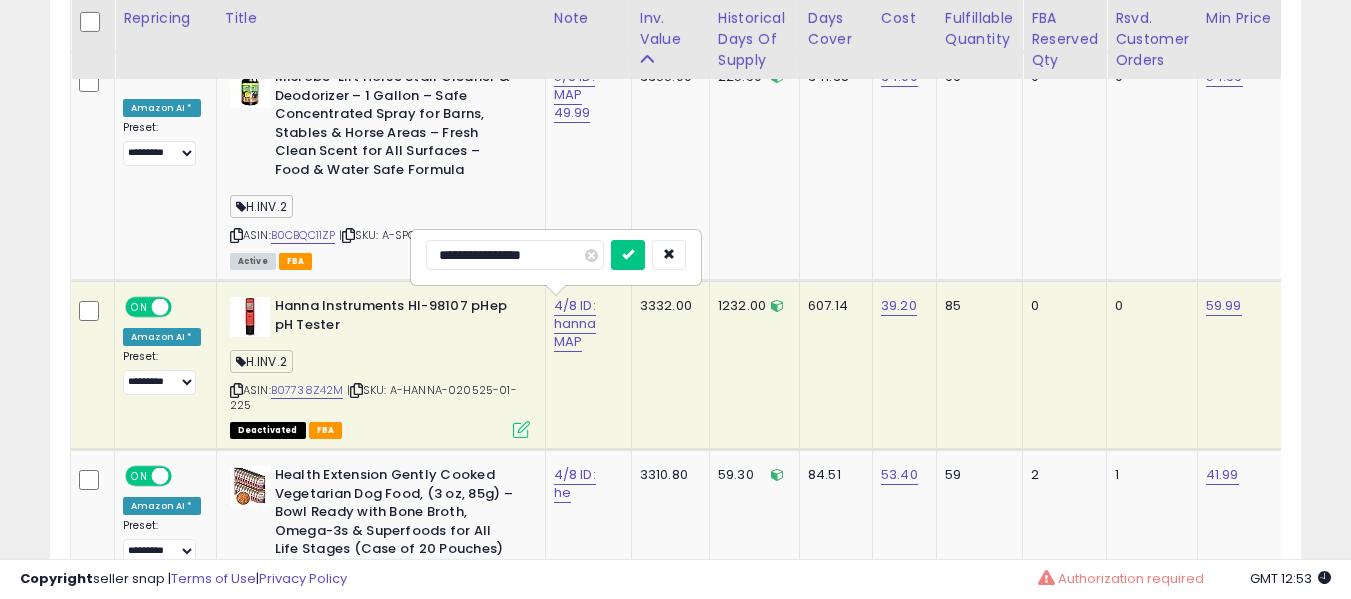 type on "**********" 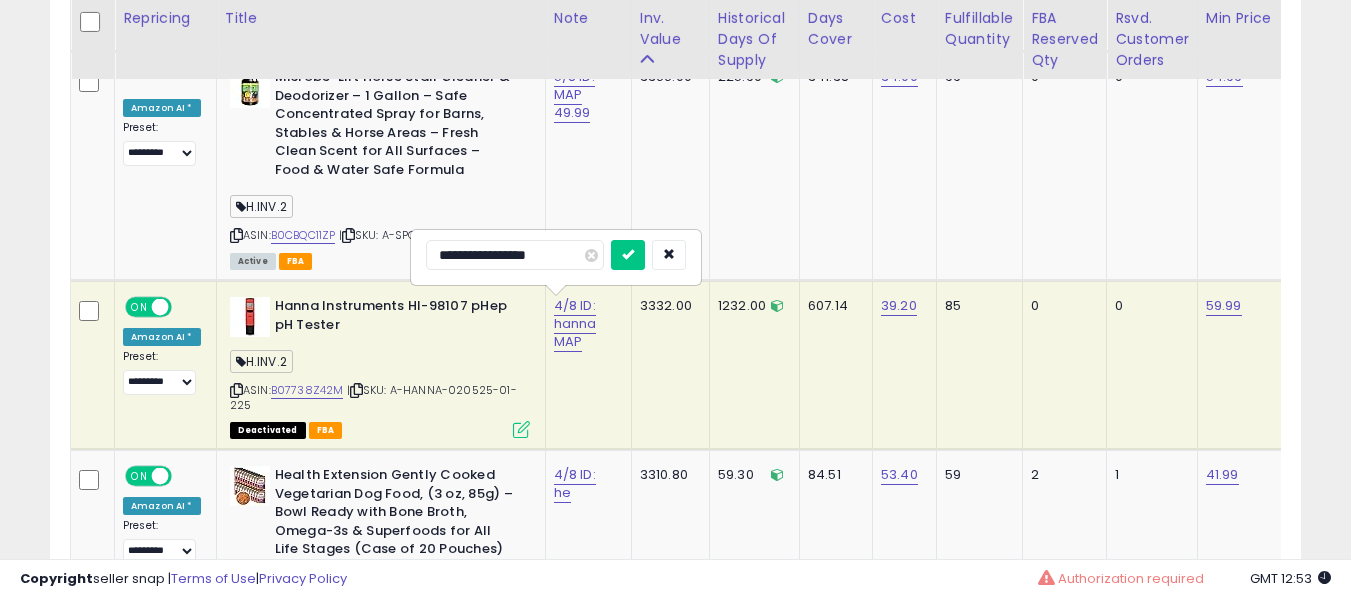 click at bounding box center (628, 255) 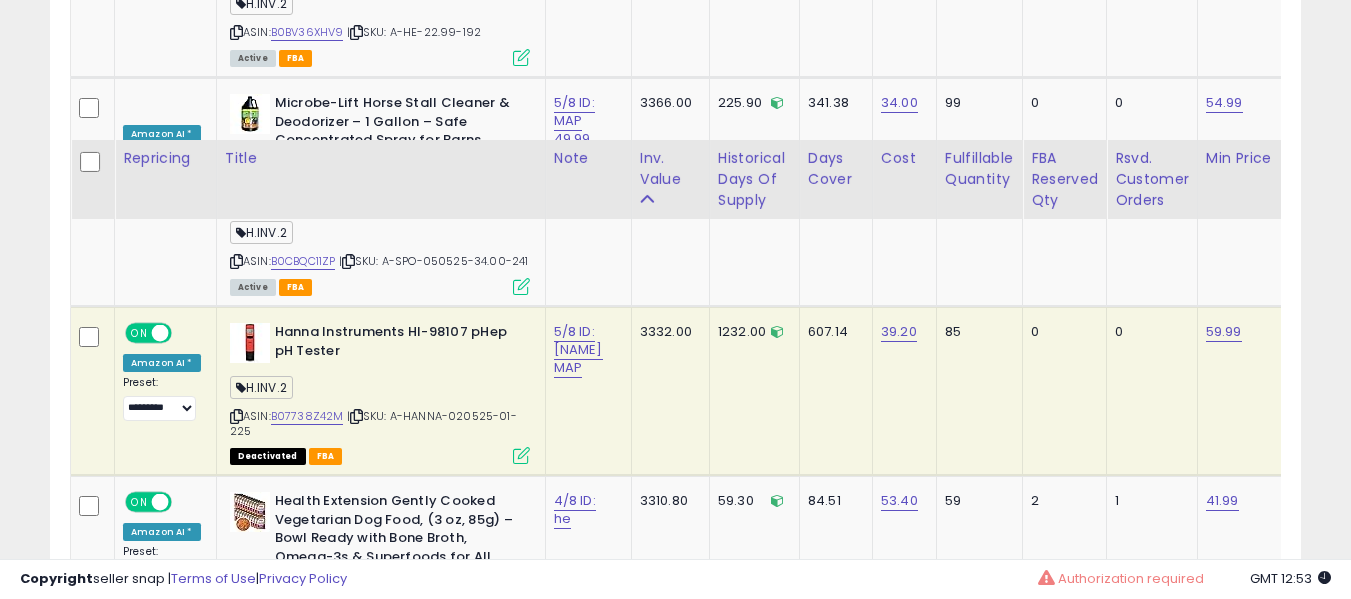 scroll, scrollTop: 6608, scrollLeft: 0, axis: vertical 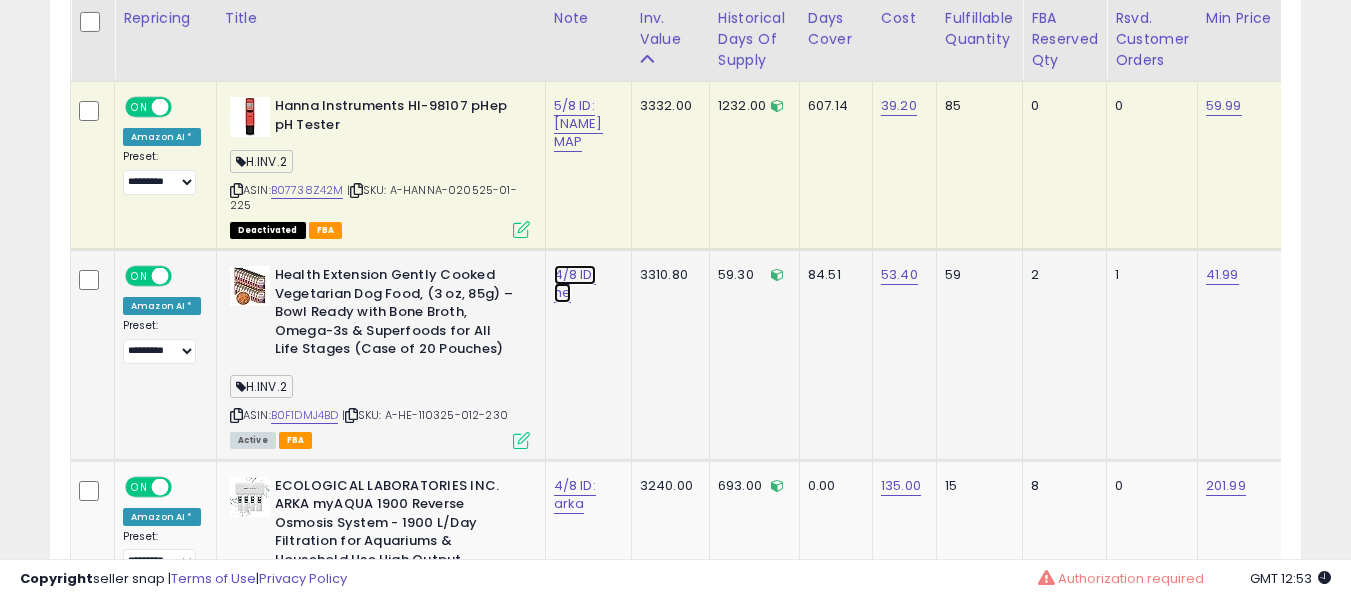 click on "4/8 ID: he" at bounding box center (580, -5466) 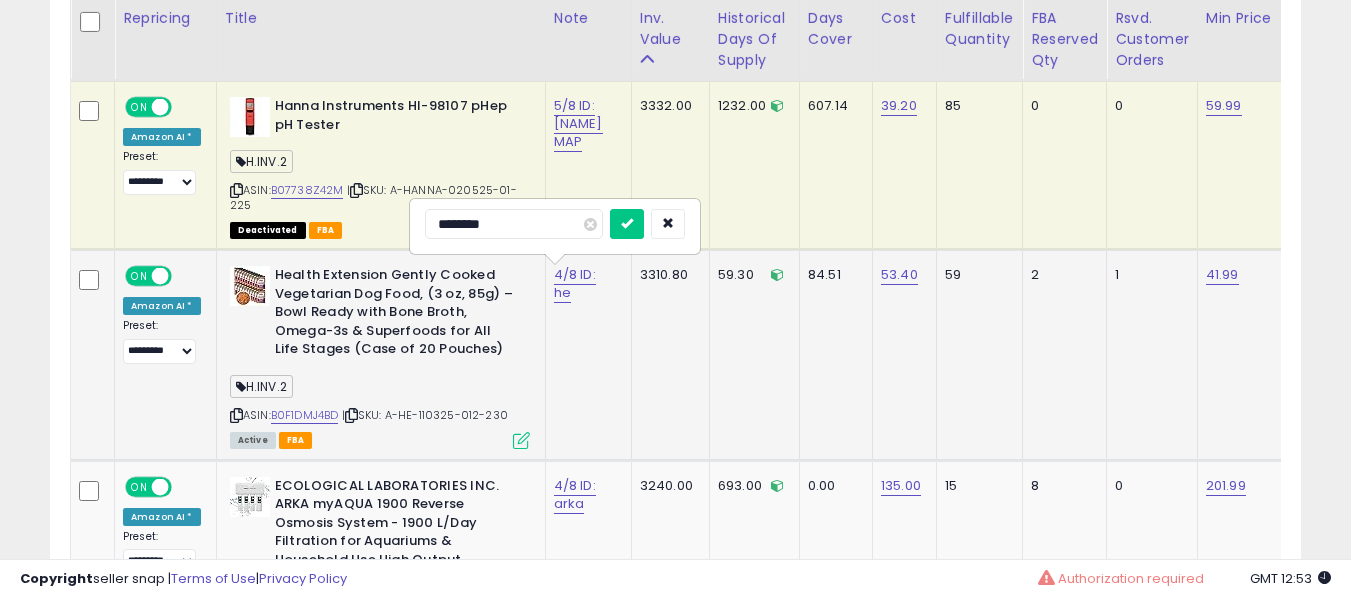 type on "*********" 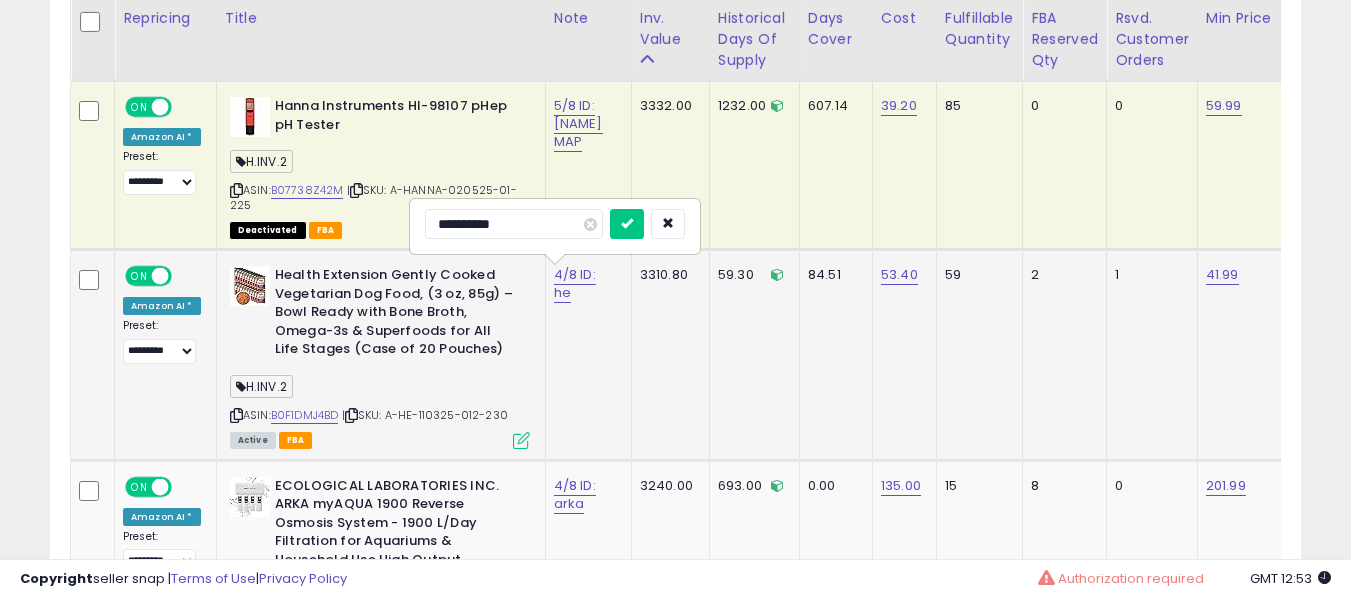 click at bounding box center [627, 224] 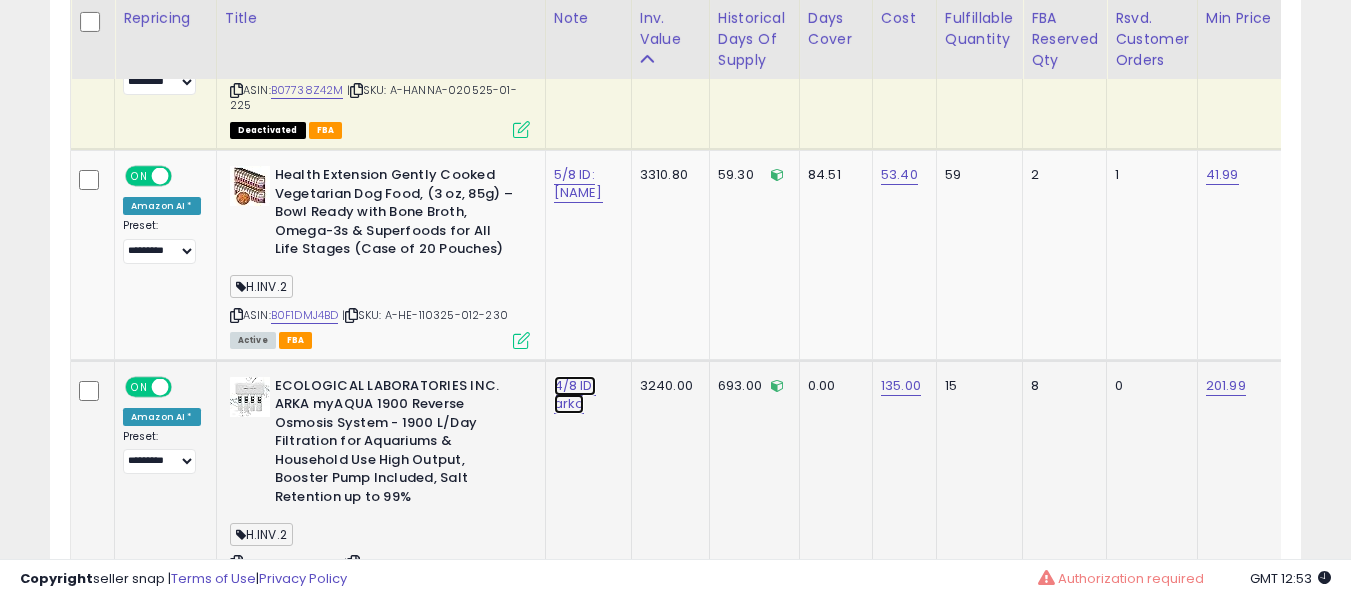 click on "4/8 ID: arka" at bounding box center (580, -5566) 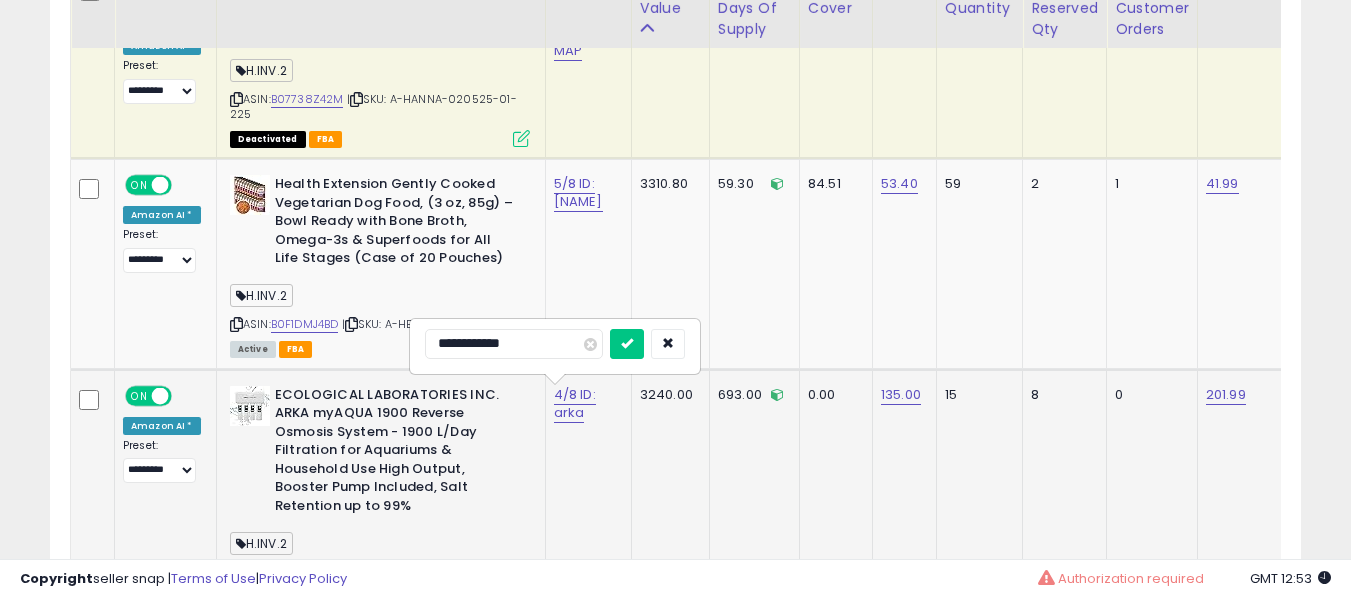 scroll, scrollTop: 6608, scrollLeft: 0, axis: vertical 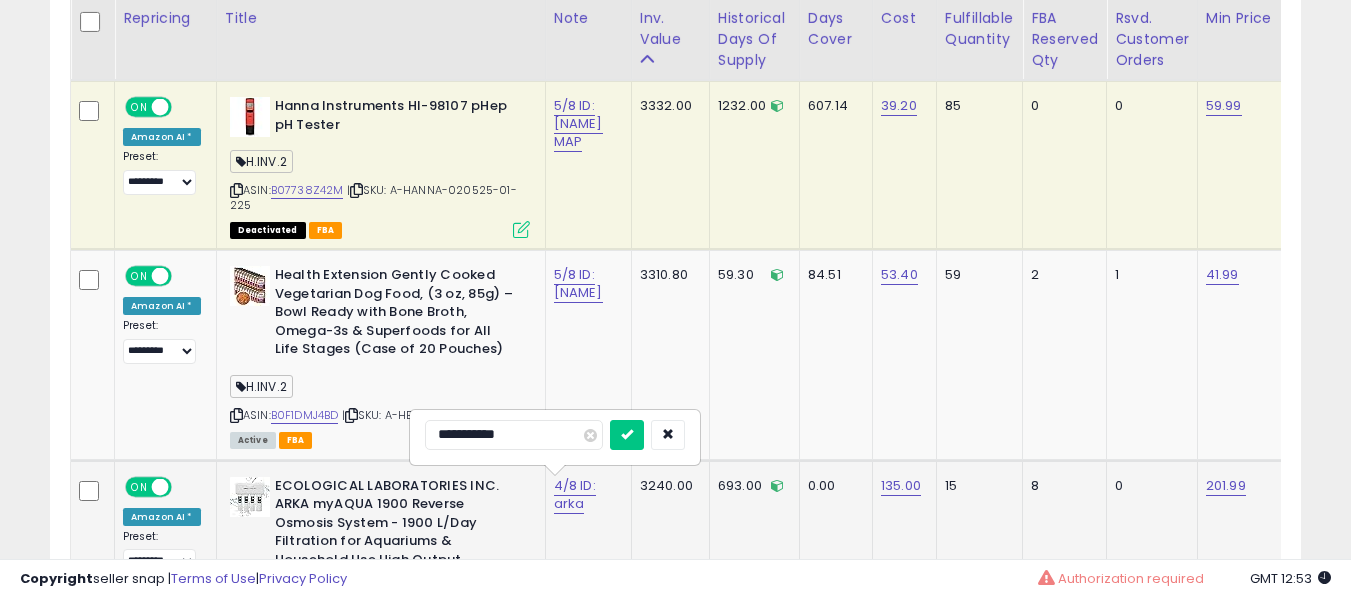 type on "**********" 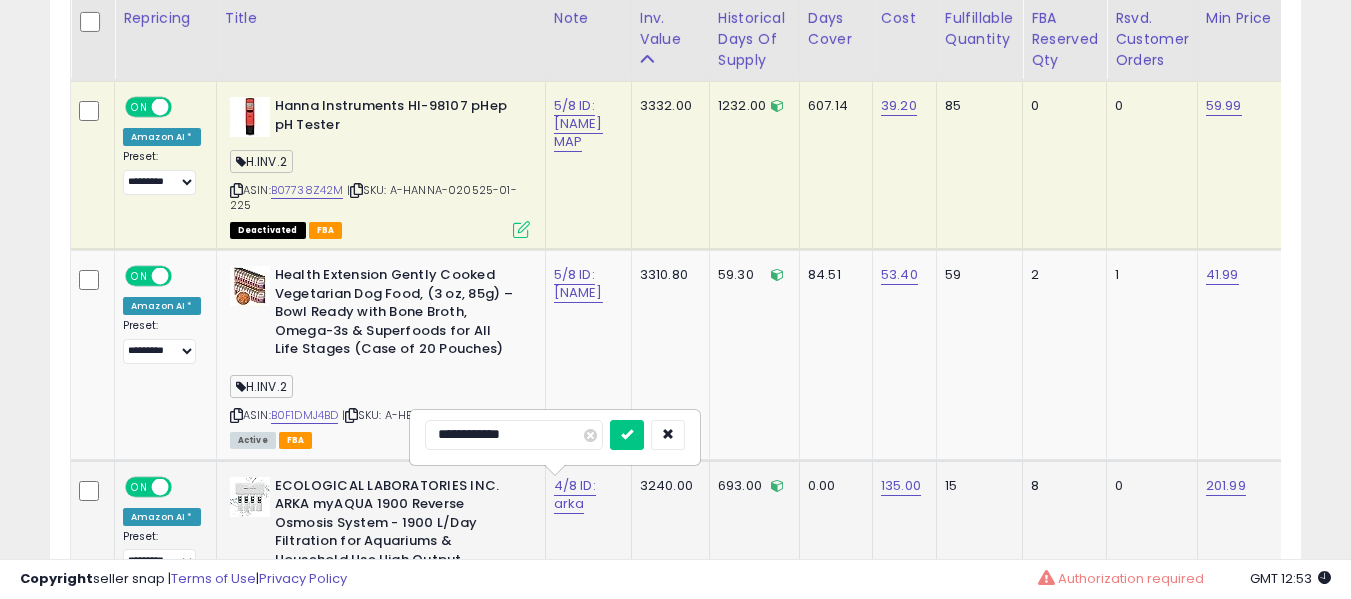 click at bounding box center [627, 435] 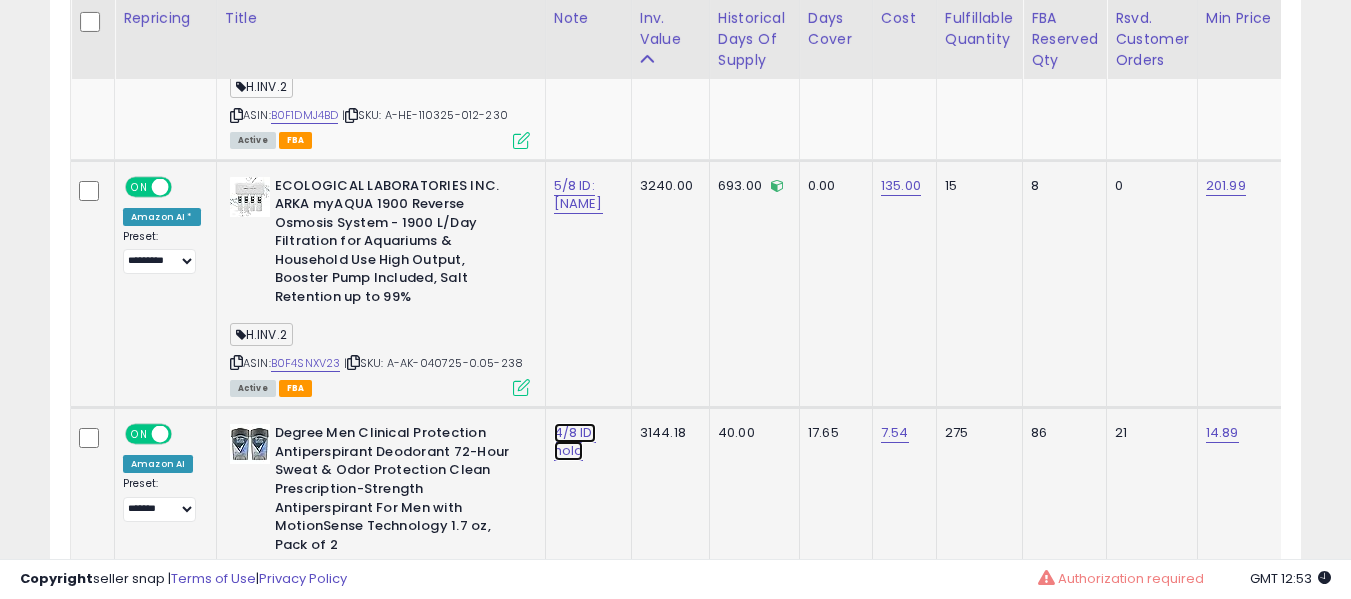 click on "4/8 ID: hold" at bounding box center [580, -5766] 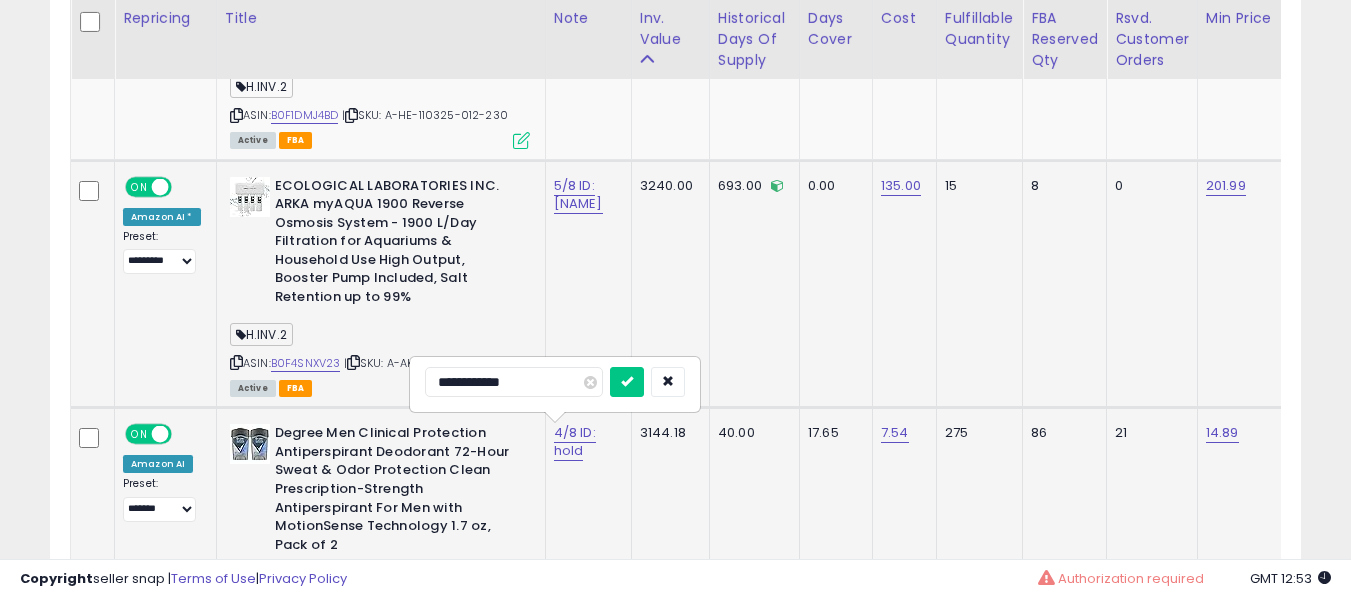 scroll, scrollTop: 7008, scrollLeft: 0, axis: vertical 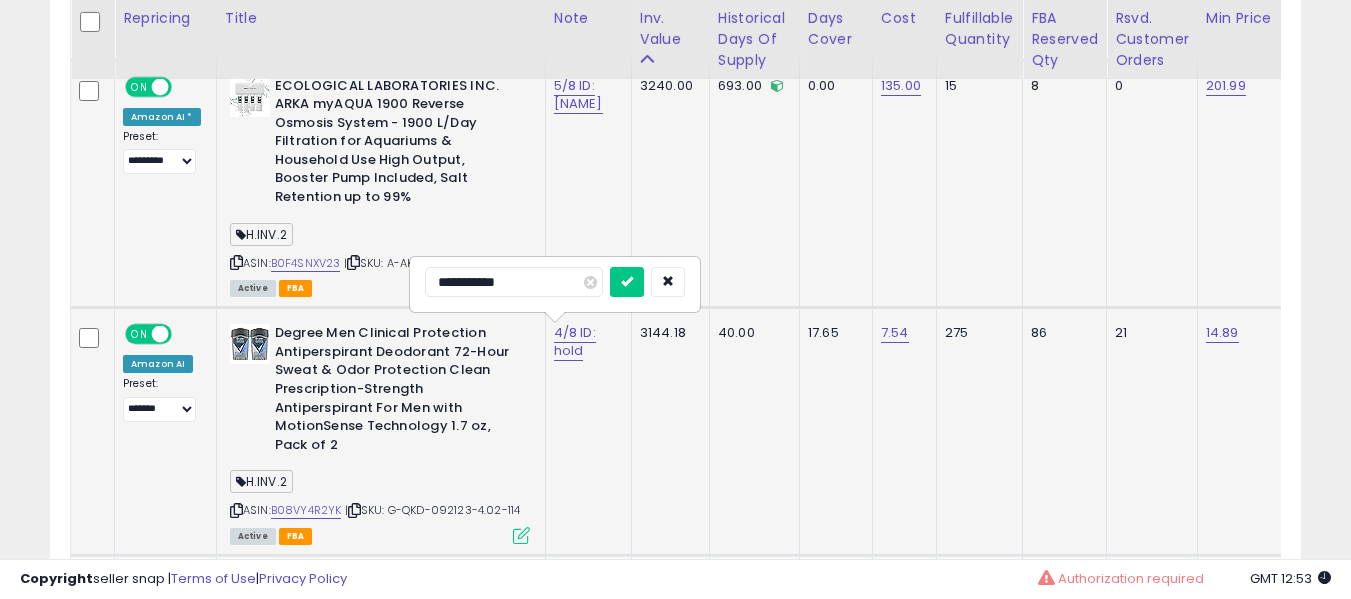 type on "**********" 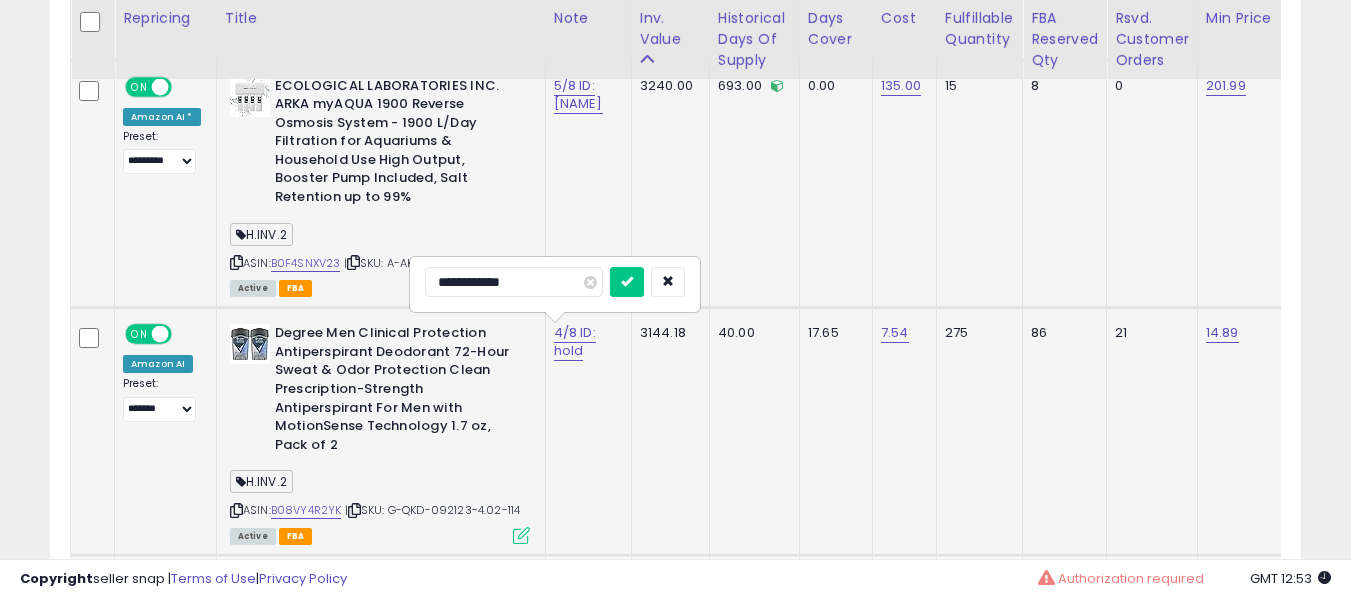 click at bounding box center (627, 282) 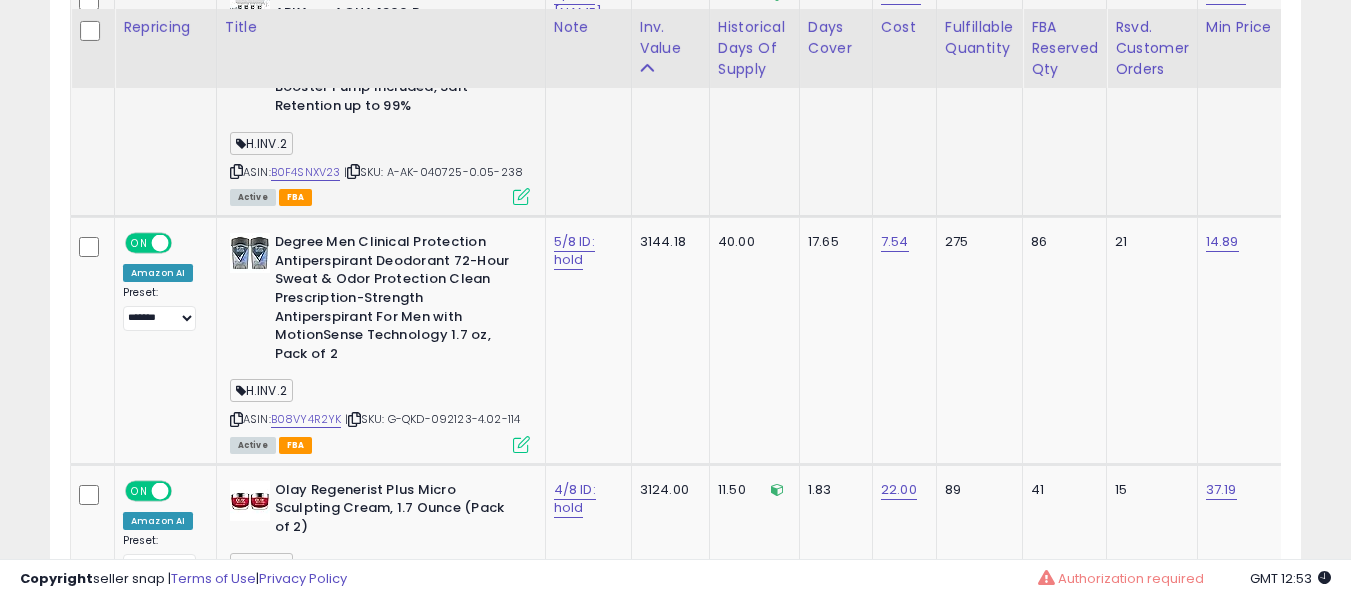 scroll, scrollTop: 7108, scrollLeft: 0, axis: vertical 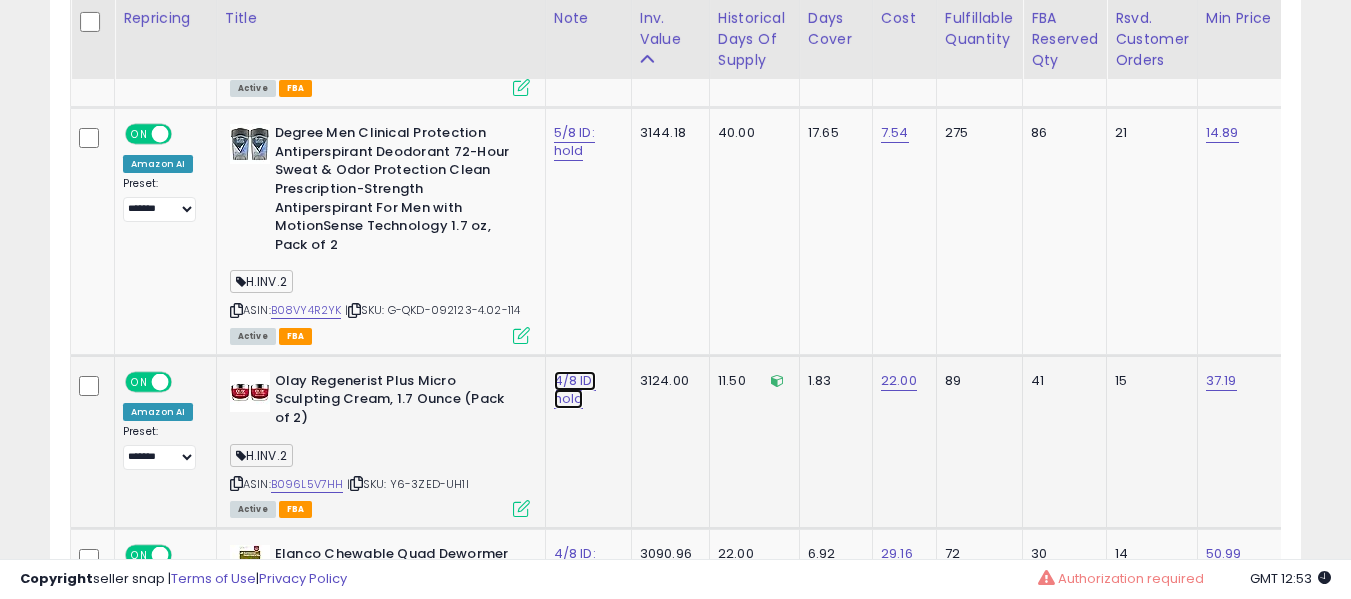 click on "4/8 ID: hold" at bounding box center [580, -6066] 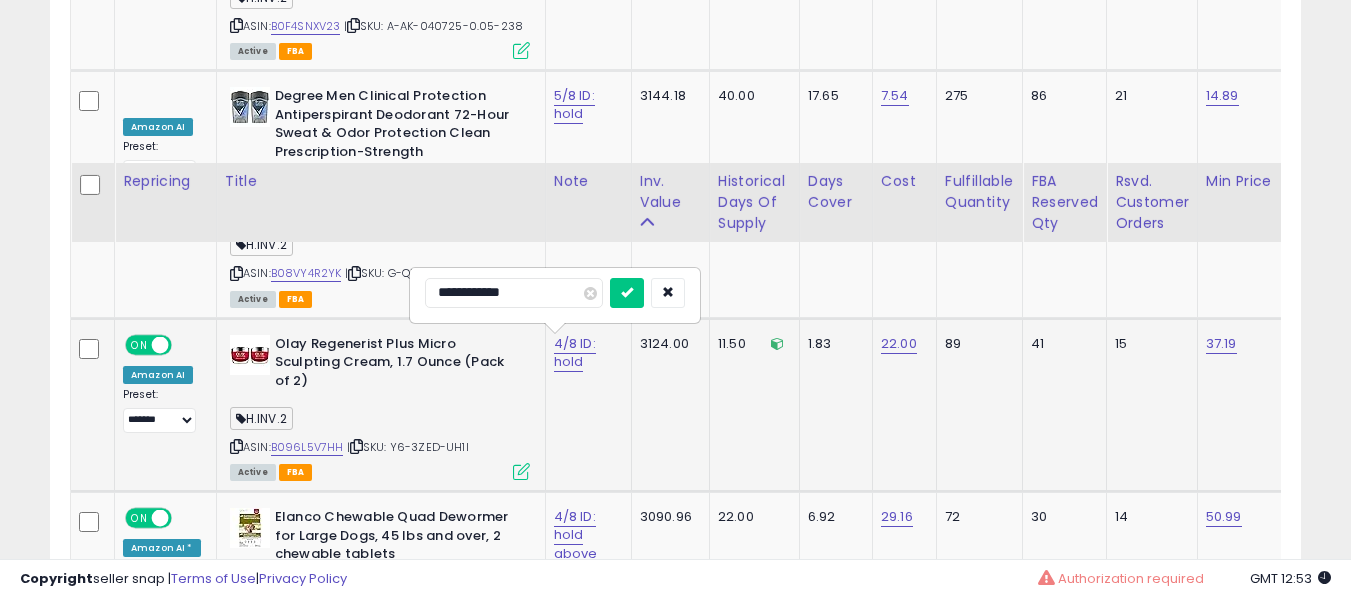 scroll, scrollTop: 7408, scrollLeft: 0, axis: vertical 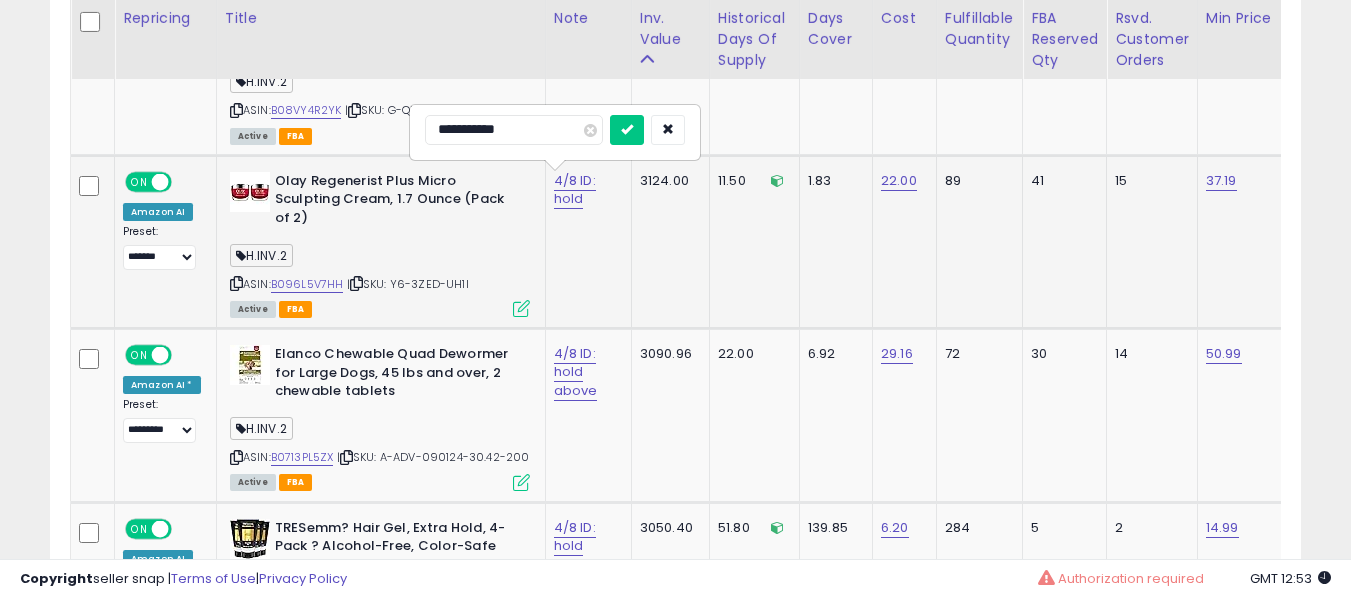 type on "**********" 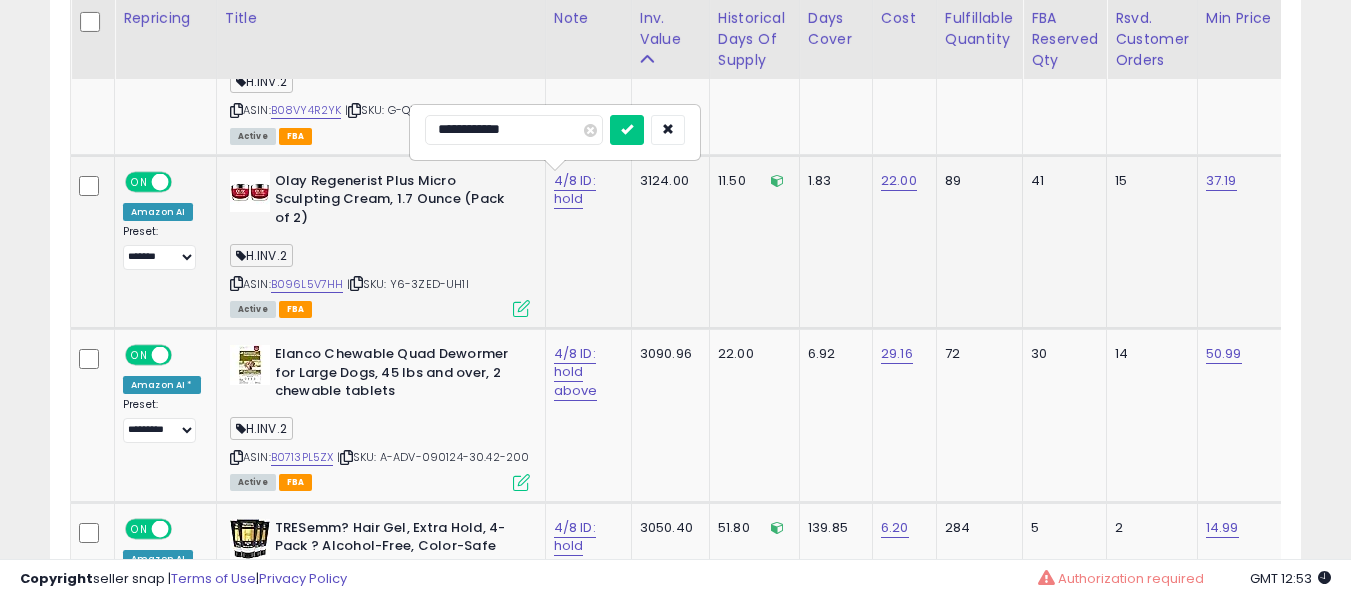 click at bounding box center [627, 130] 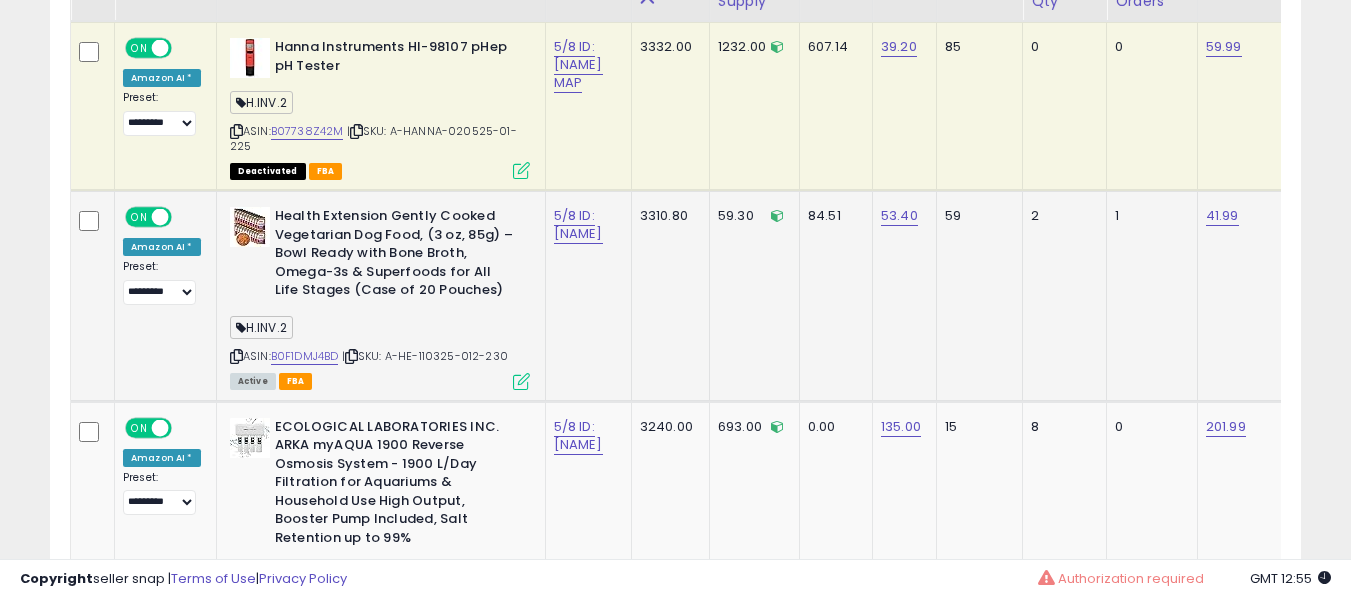 scroll, scrollTop: 6708, scrollLeft: 0, axis: vertical 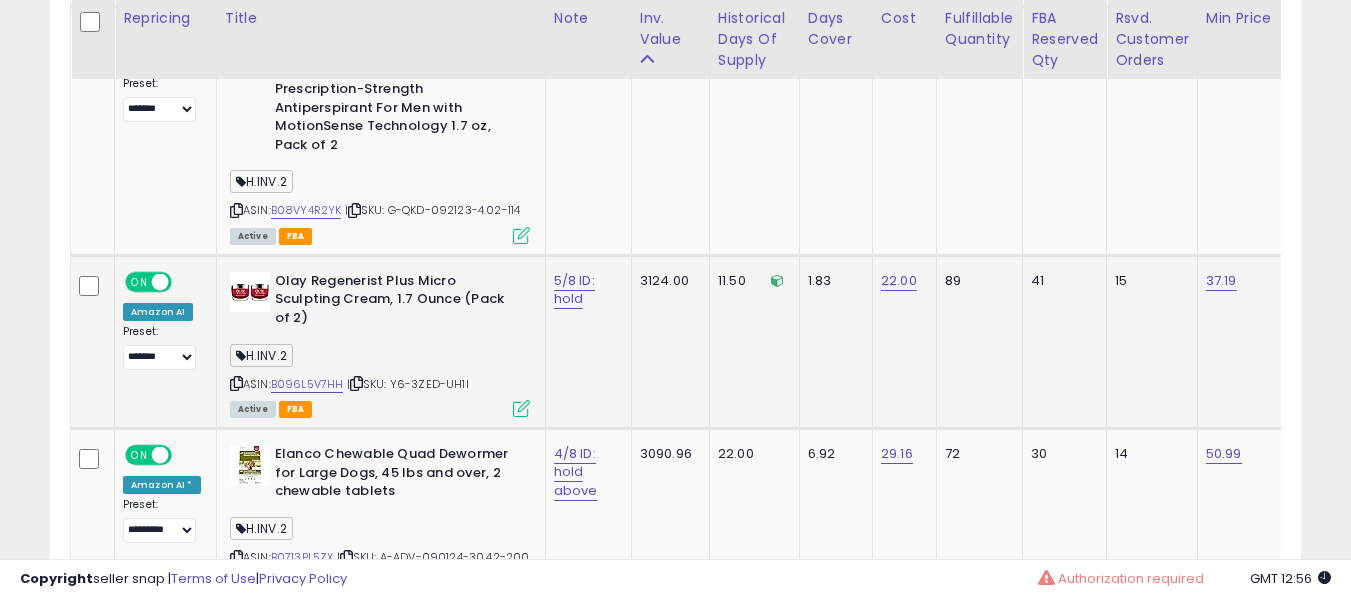 drag, startPoint x: 310, startPoint y: 276, endPoint x: 316, endPoint y: 300, distance: 24.738634 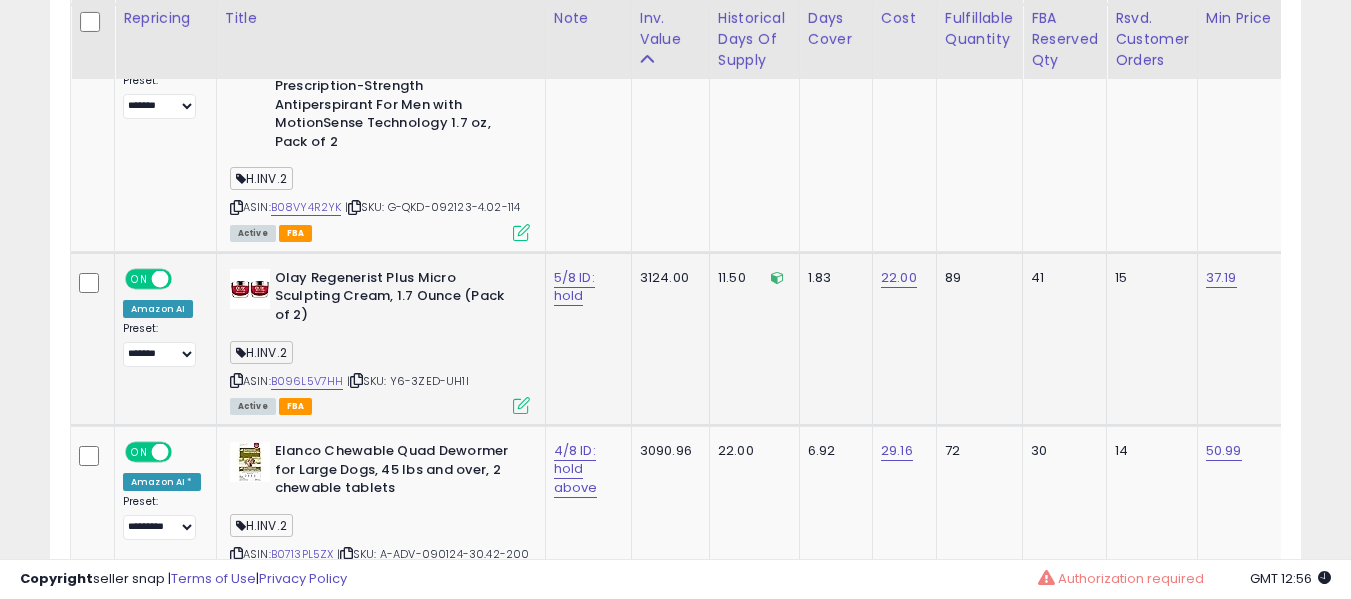 scroll, scrollTop: 7313, scrollLeft: 0, axis: vertical 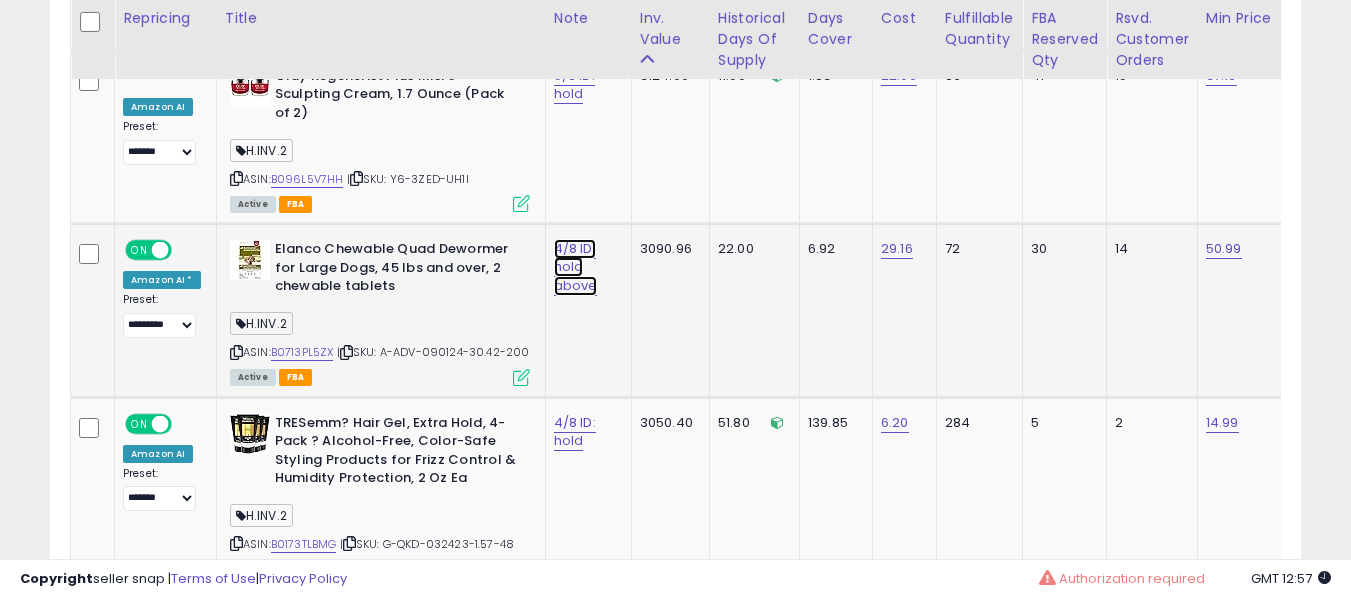 click on "4/8 ID: hold above" at bounding box center (580, -6371) 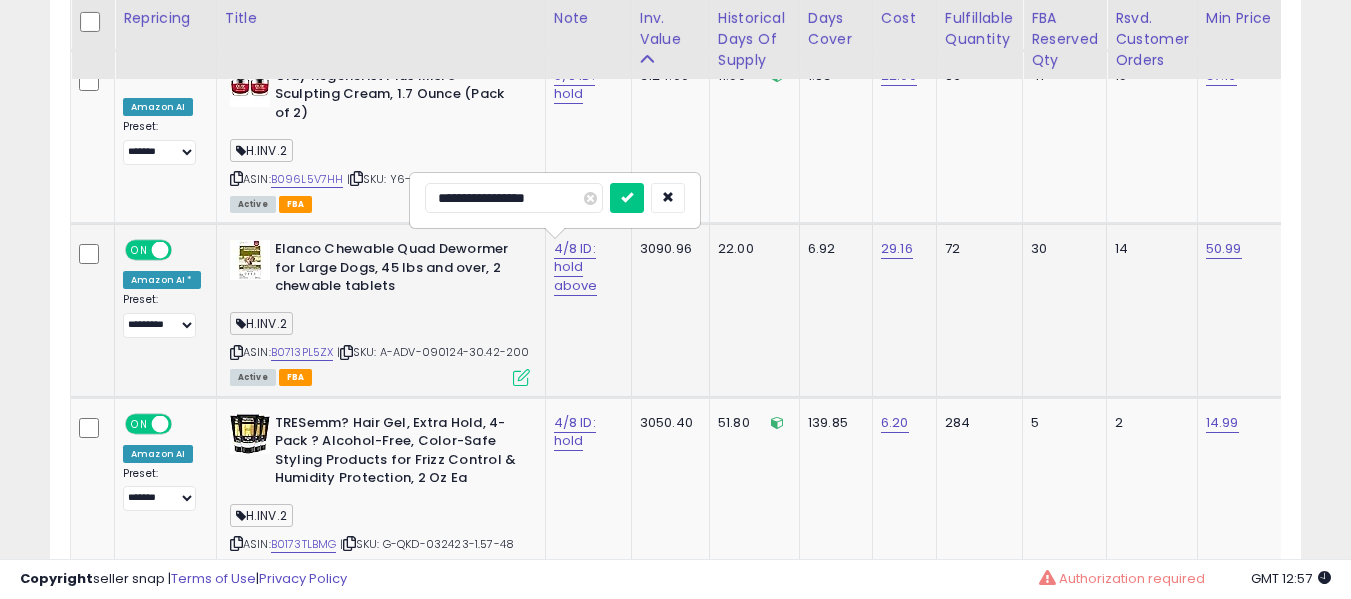 type on "**********" 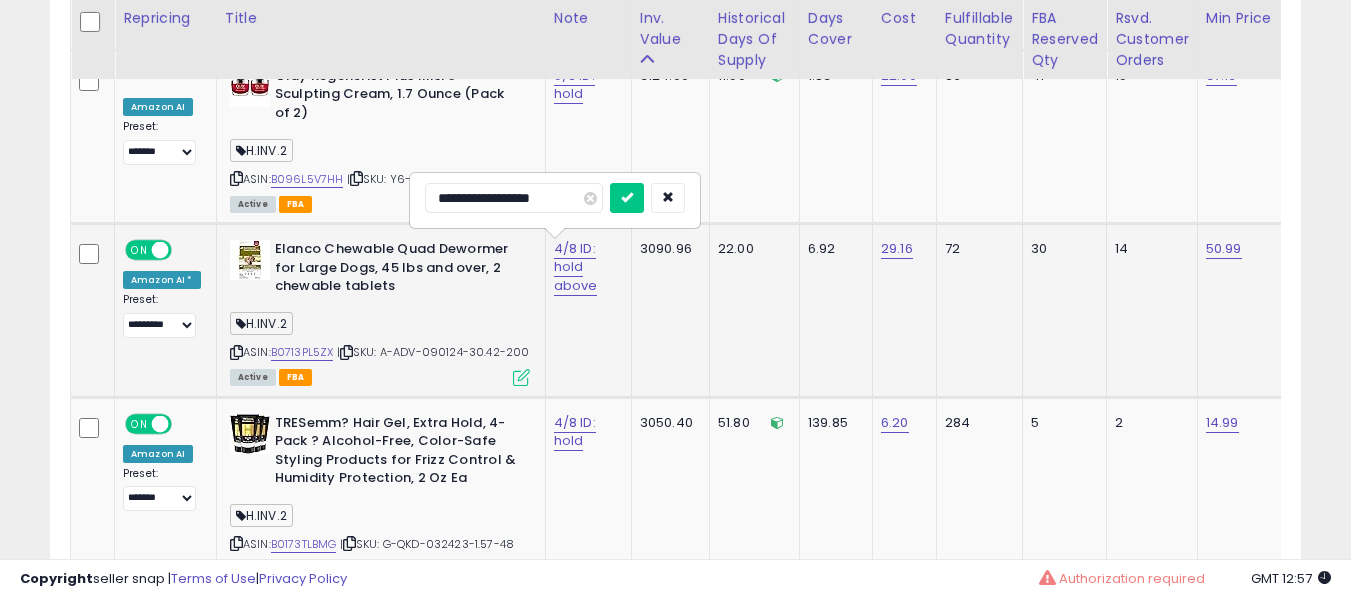 click at bounding box center (627, 198) 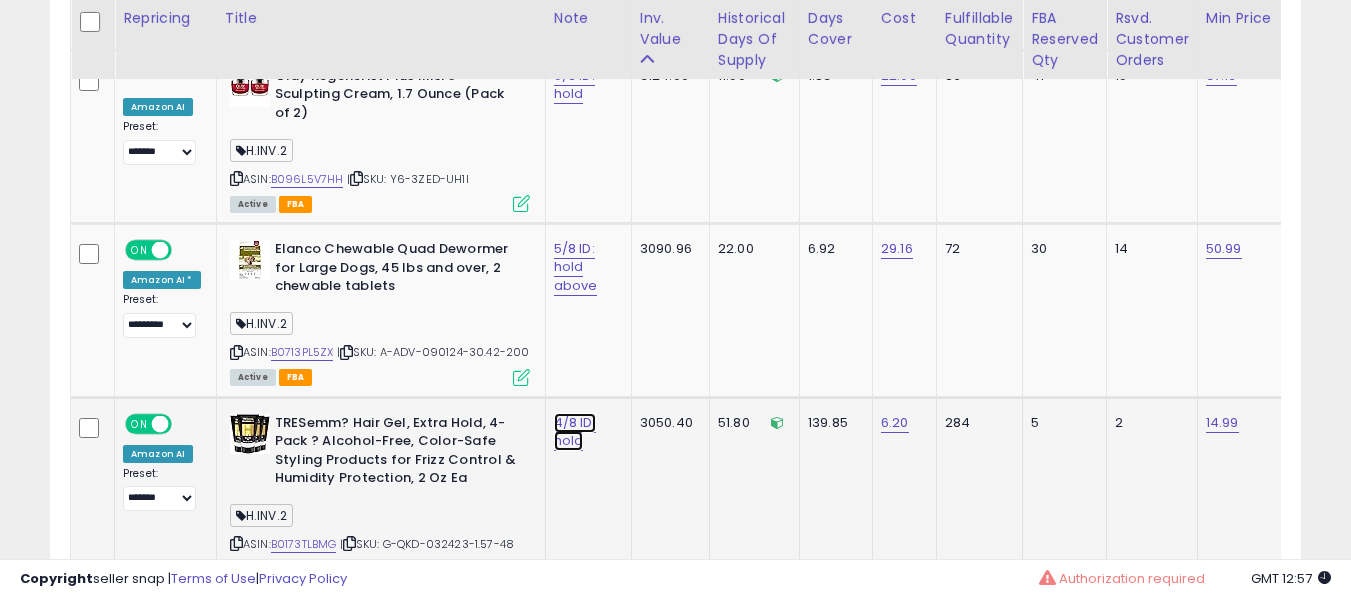 click on "4/8 ID: hold" at bounding box center (580, -6371) 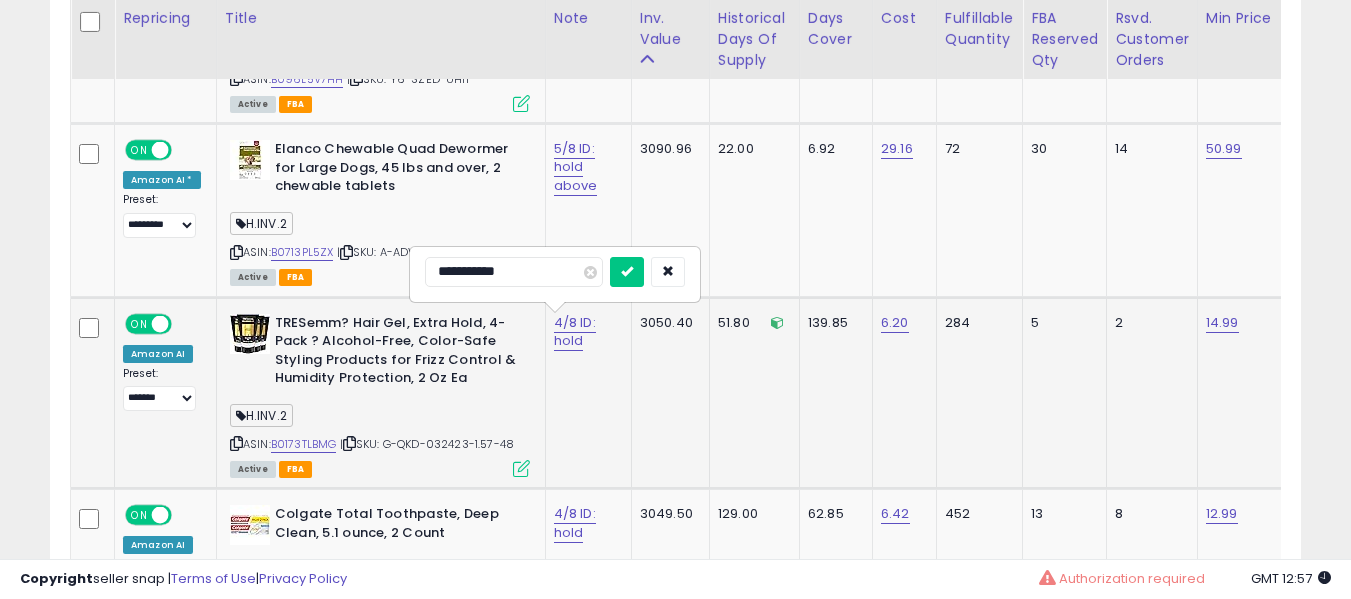 type on "**********" 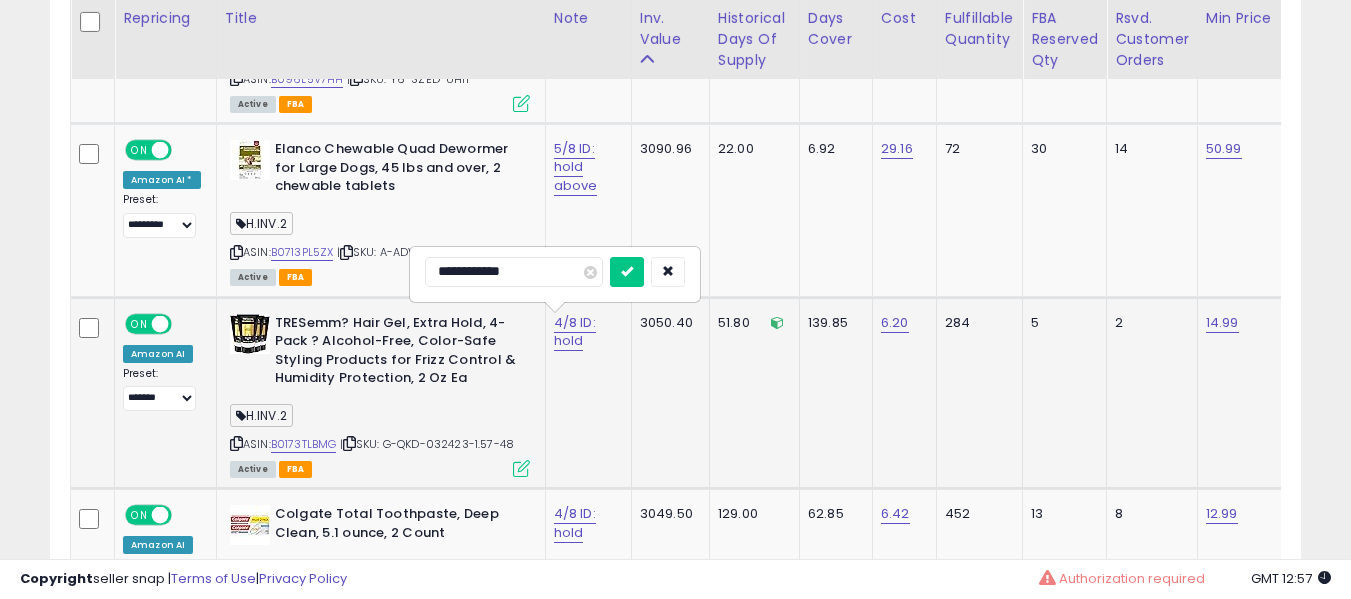 click at bounding box center [627, 272] 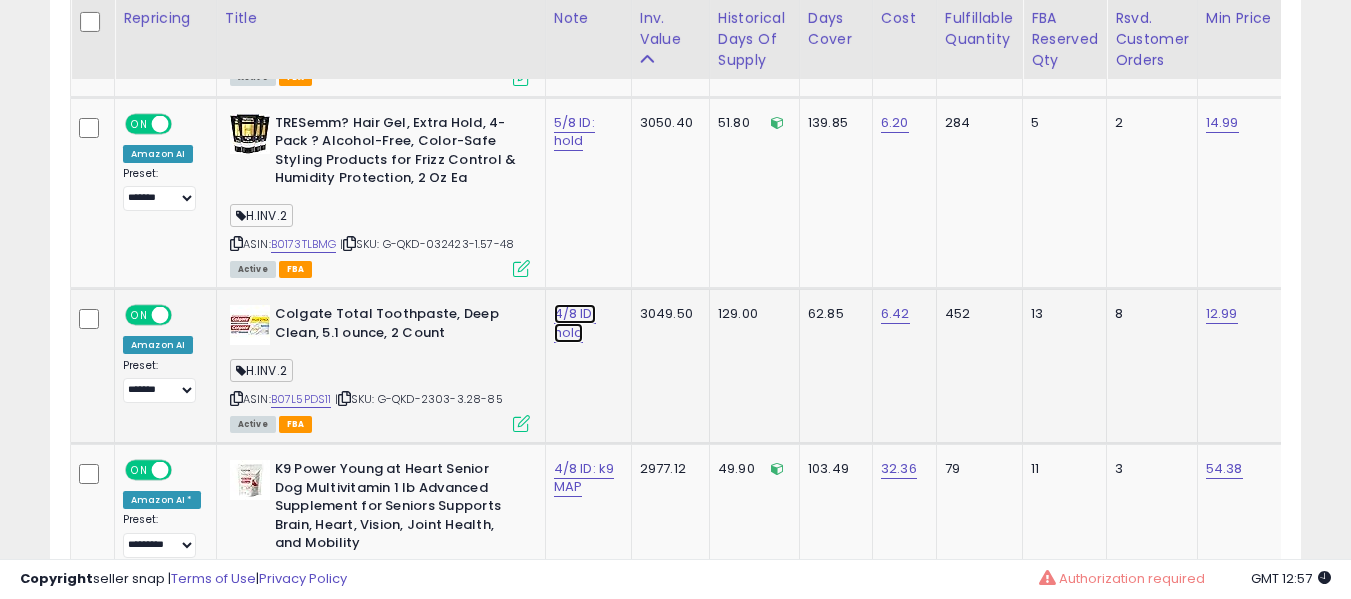 click on "4/8 ID: hold" at bounding box center (580, -6671) 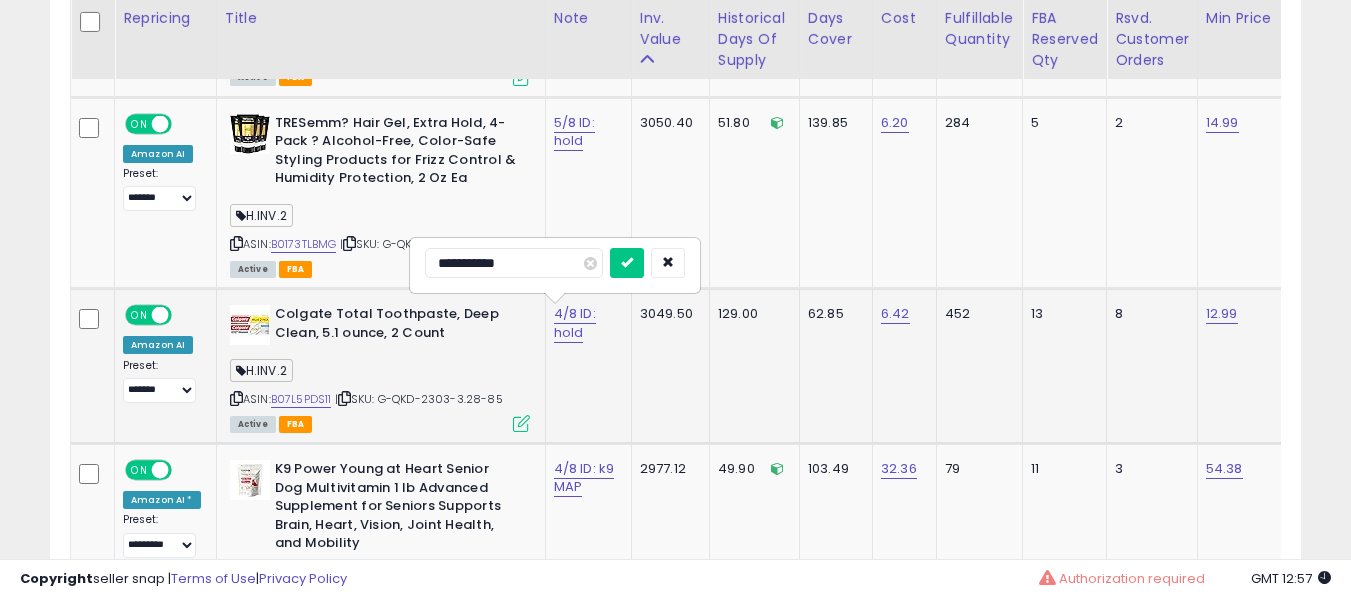 type on "**********" 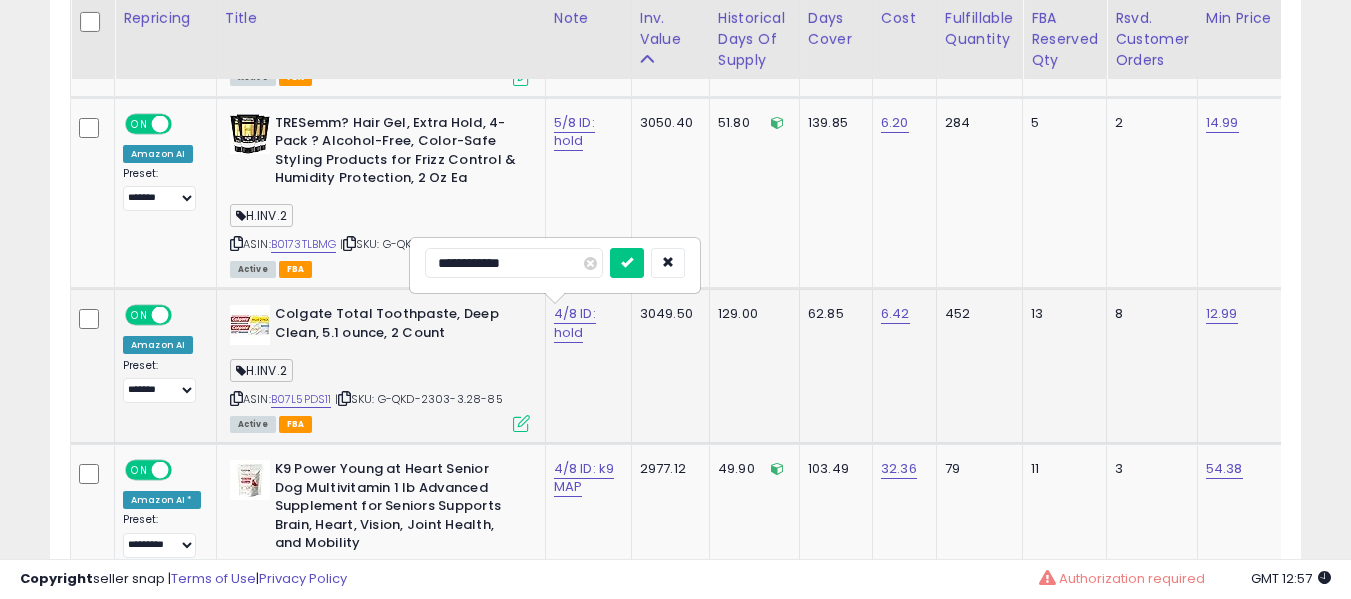 click at bounding box center (627, 263) 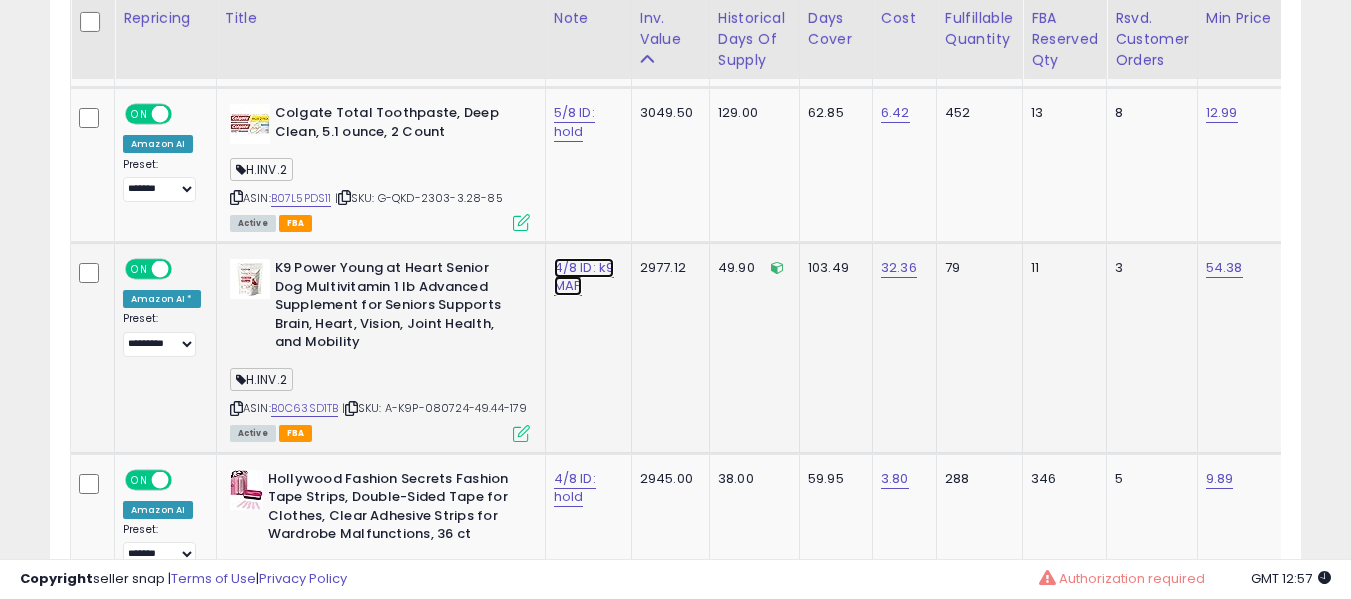 click on "4/8 ID: k9 MAP" at bounding box center (580, -6872) 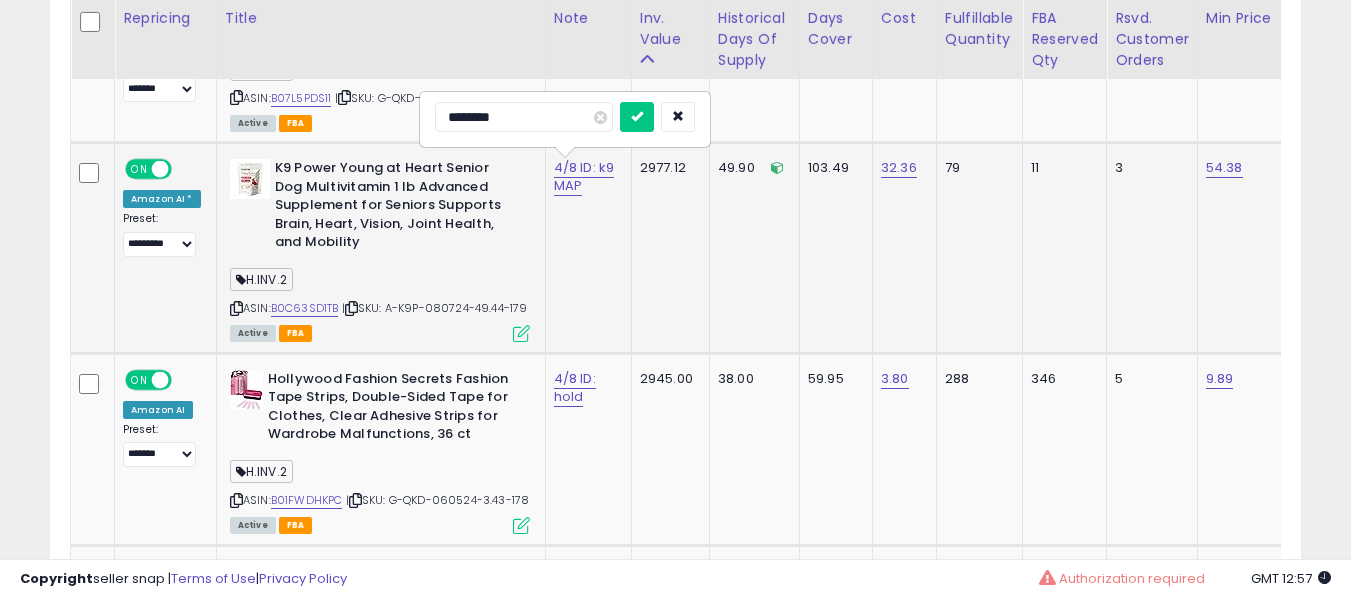 type on "*******" 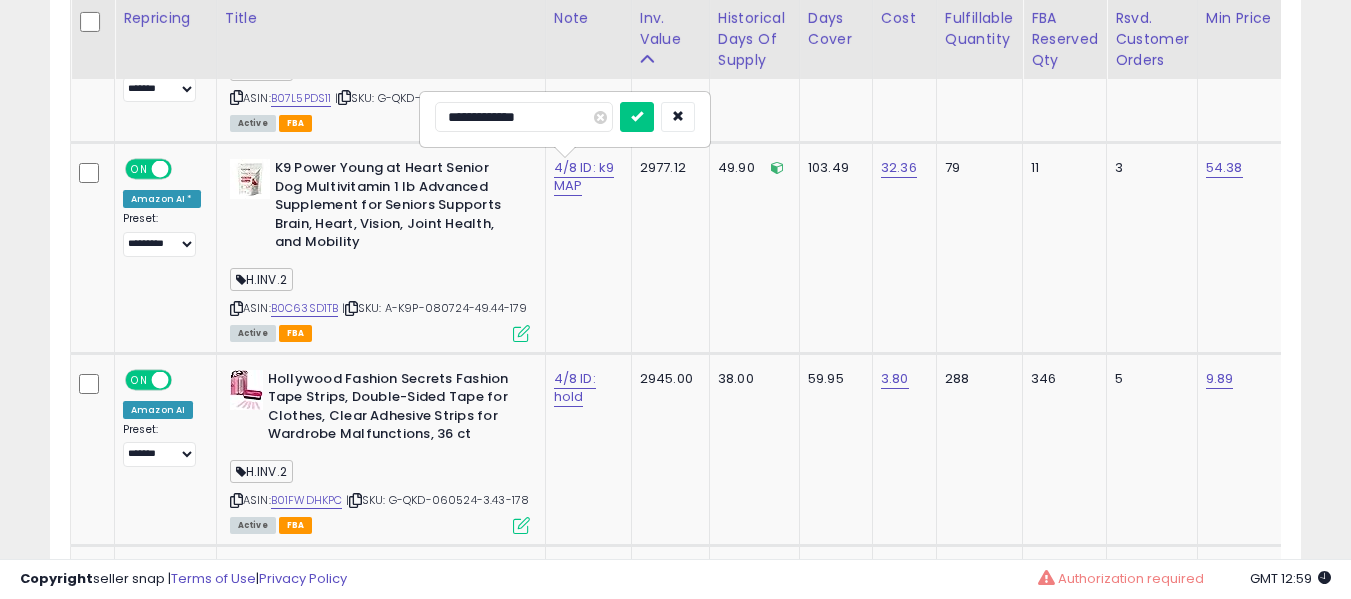 type on "**********" 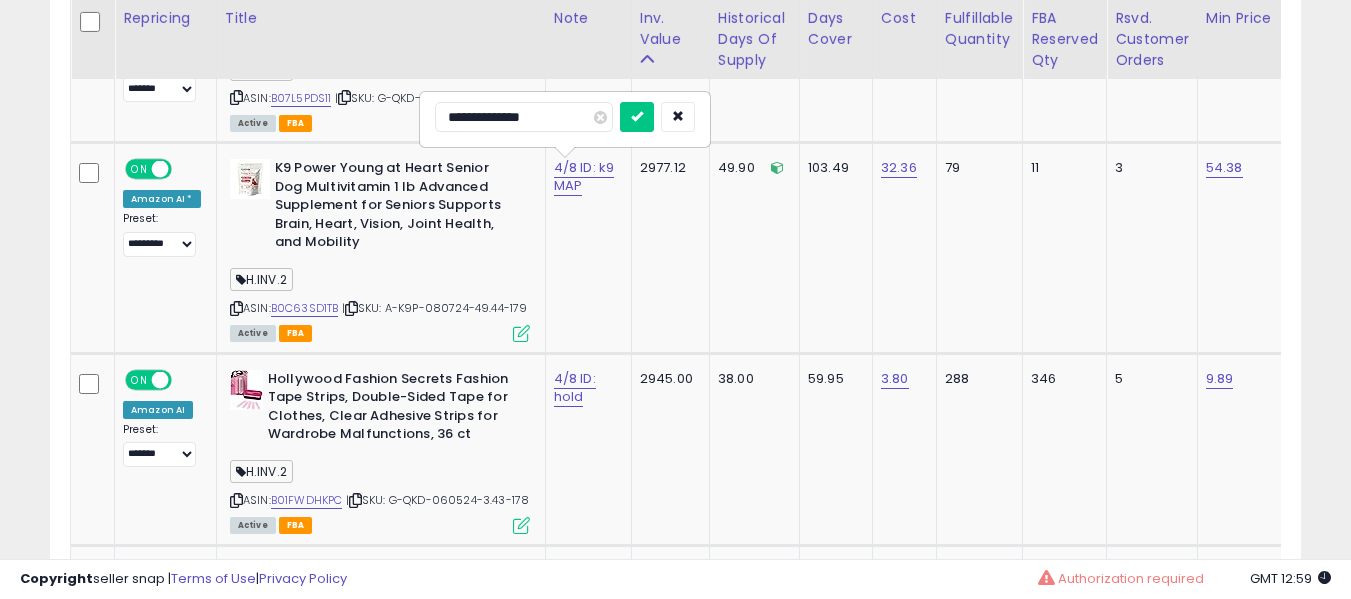 click at bounding box center [637, 117] 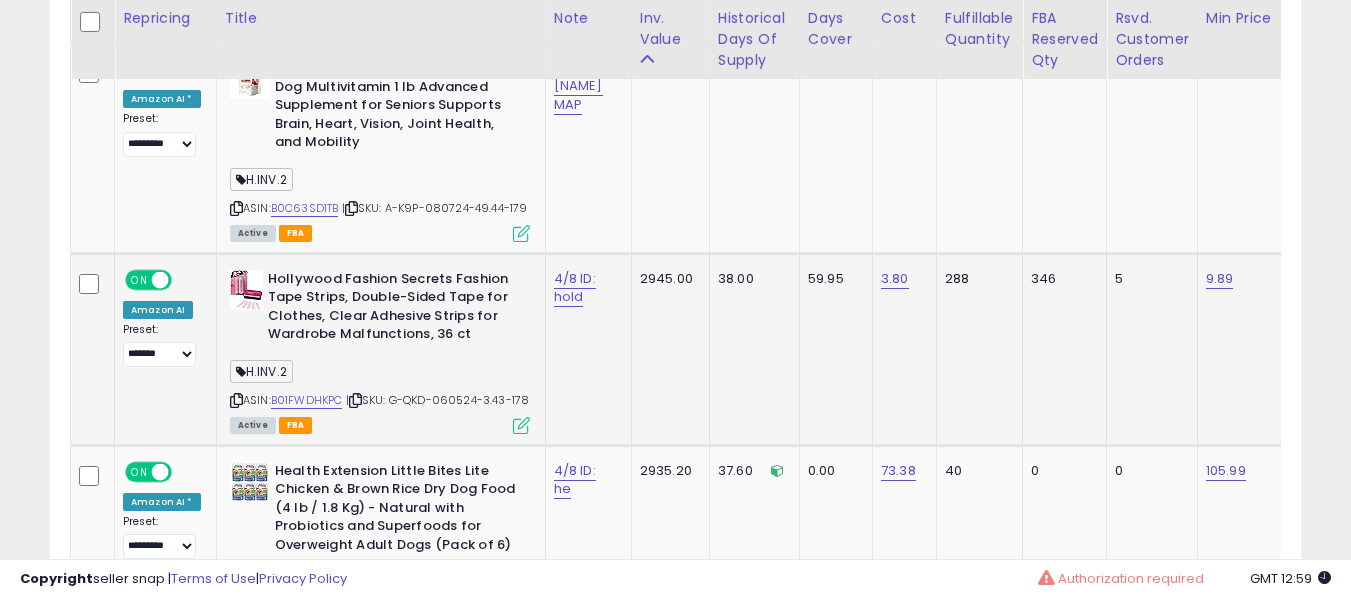 scroll, scrollTop: 8314, scrollLeft: 0, axis: vertical 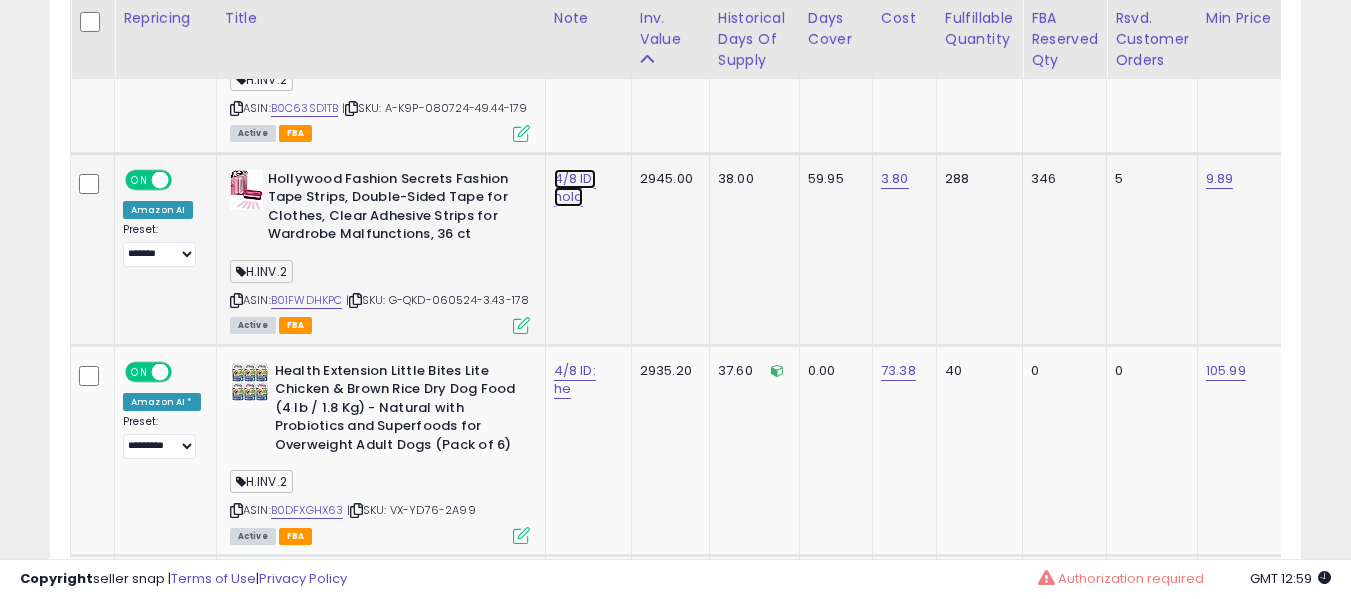 click on "4/8 ID: hold" at bounding box center (580, -7172) 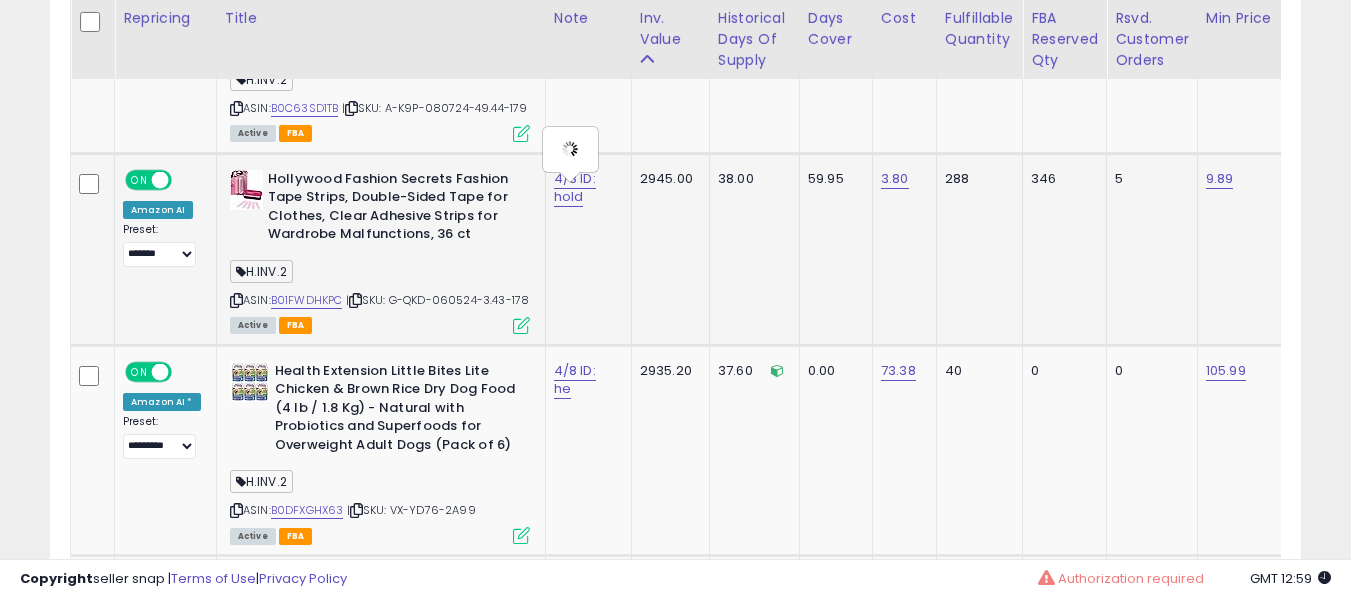 type on "**********" 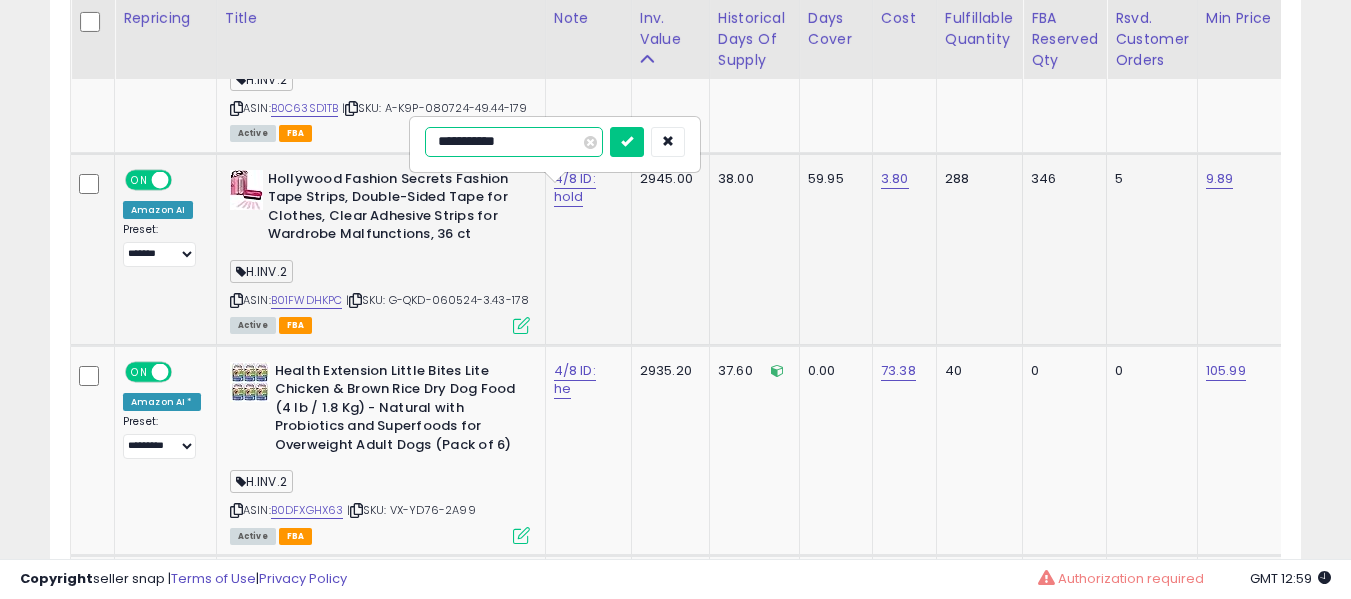 type on "**********" 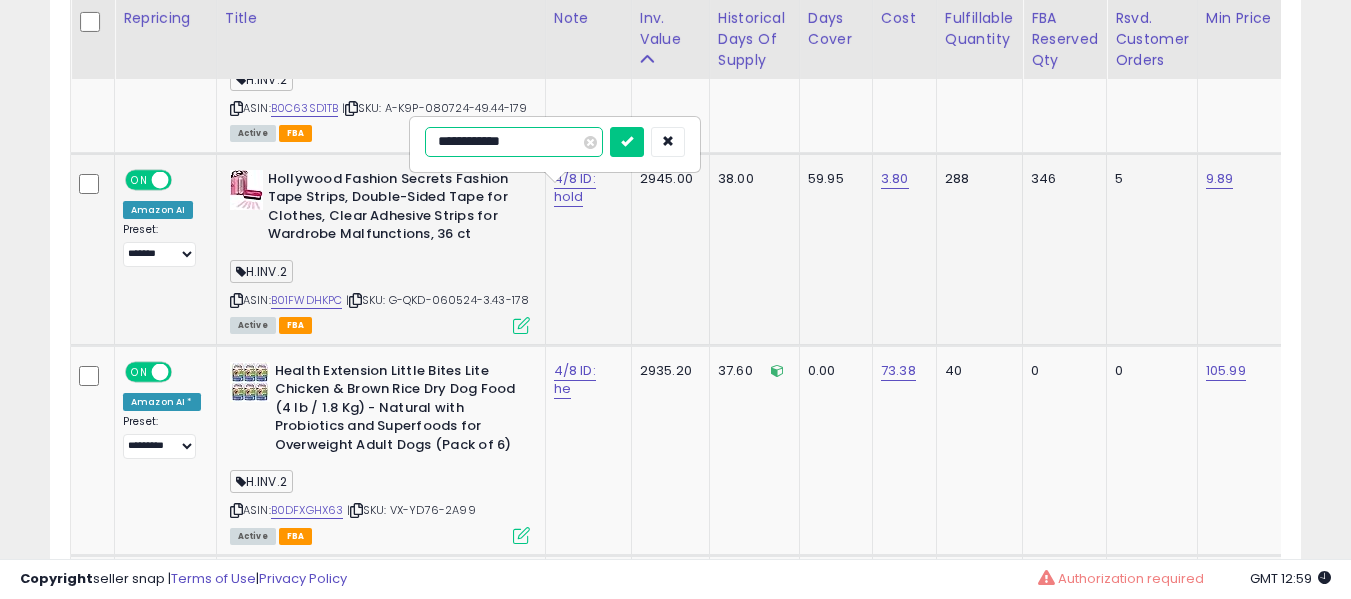 click at bounding box center [627, 142] 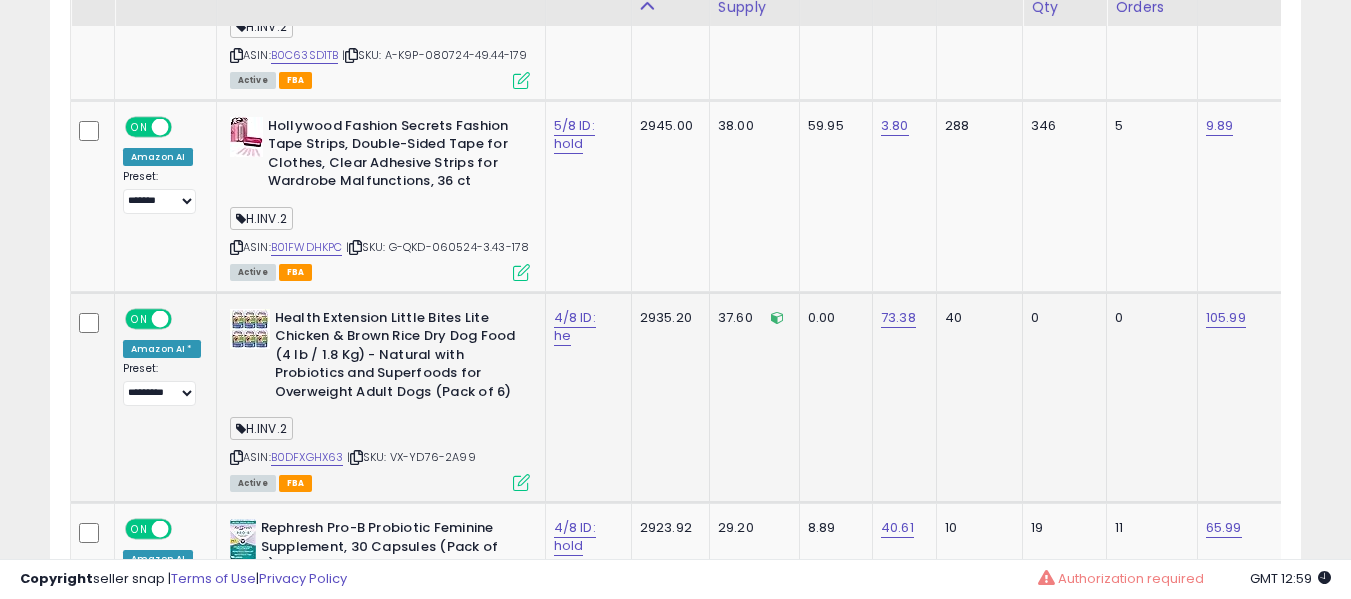 scroll, scrollTop: 8414, scrollLeft: 0, axis: vertical 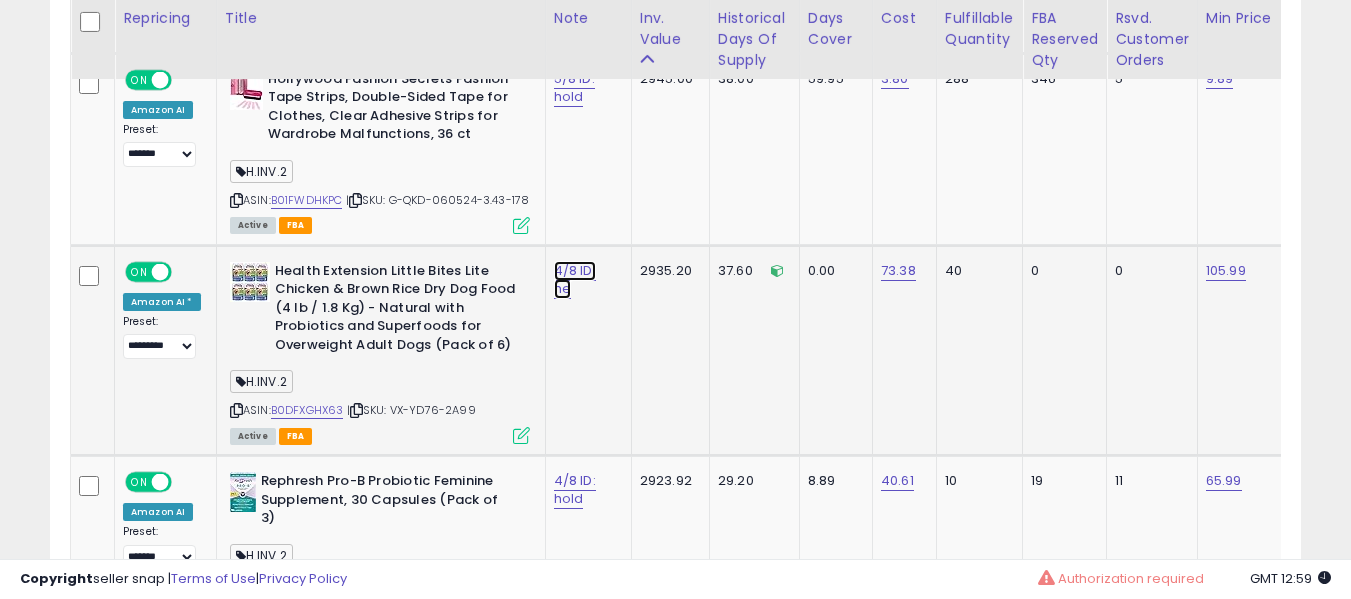 click on "4/8 ID: he" at bounding box center [580, -7272] 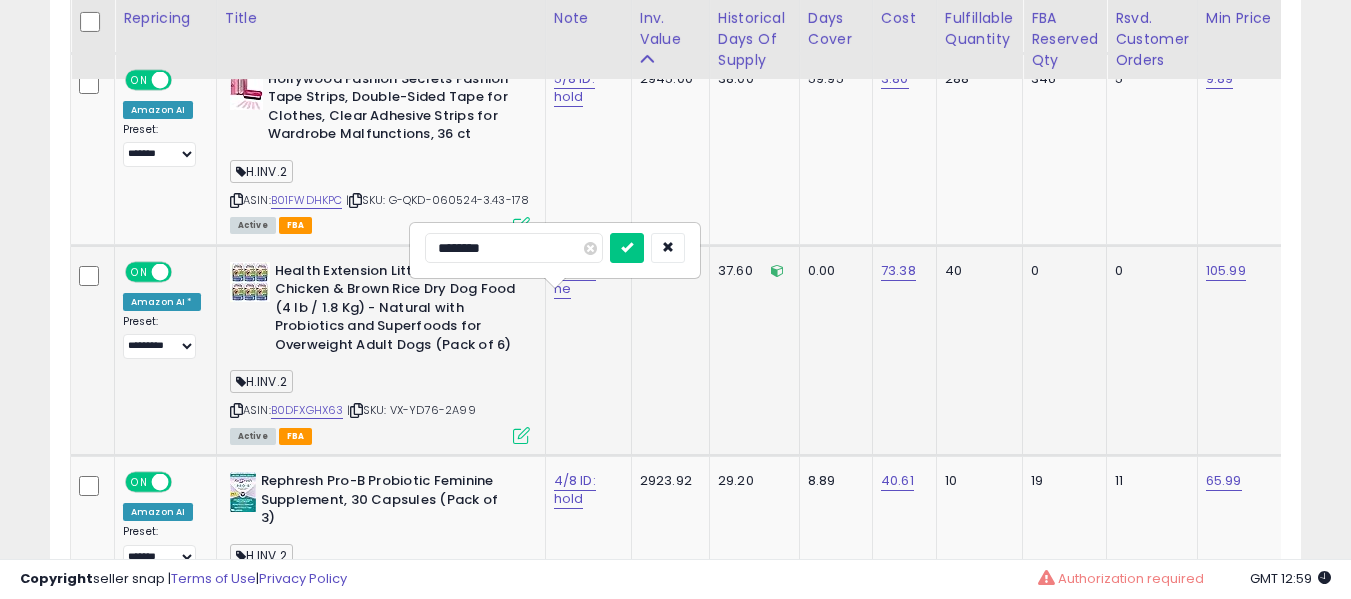 type on "*********" 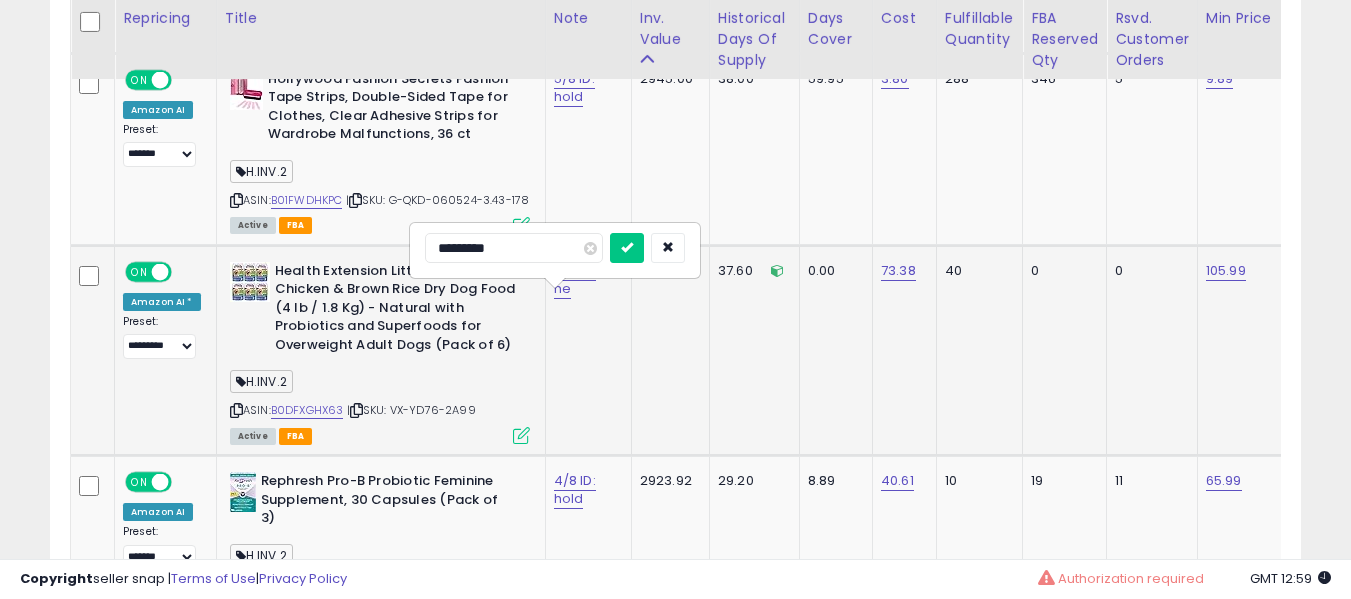click at bounding box center (627, 248) 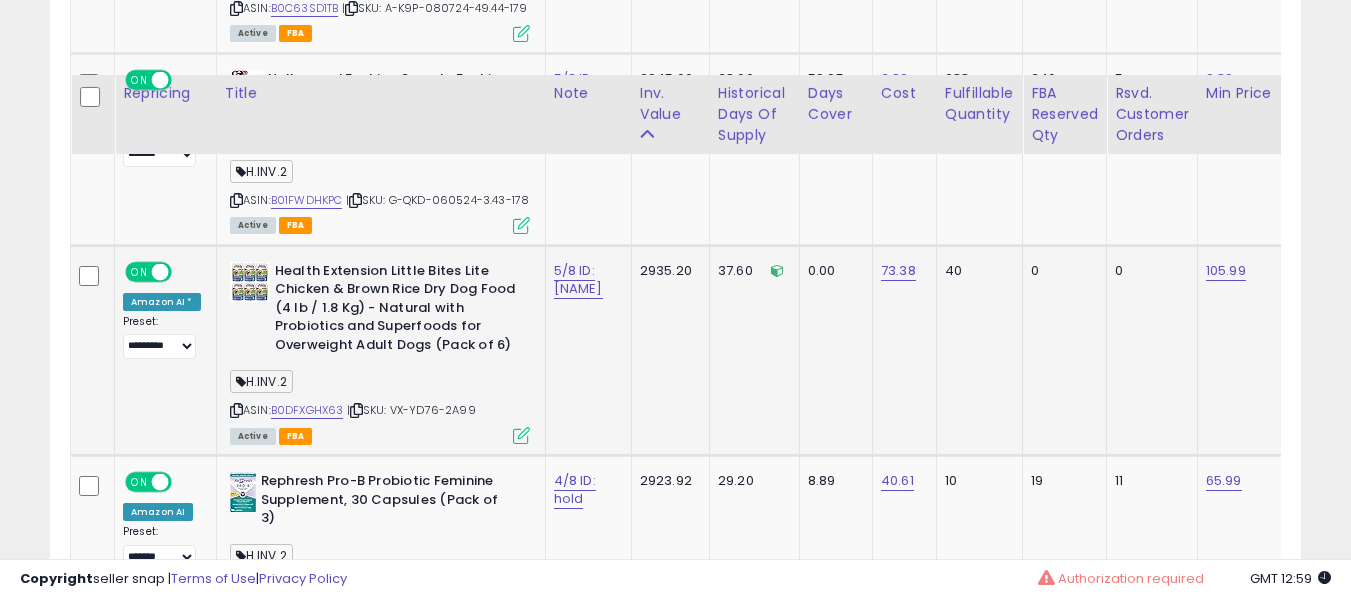 scroll, scrollTop: 8614, scrollLeft: 0, axis: vertical 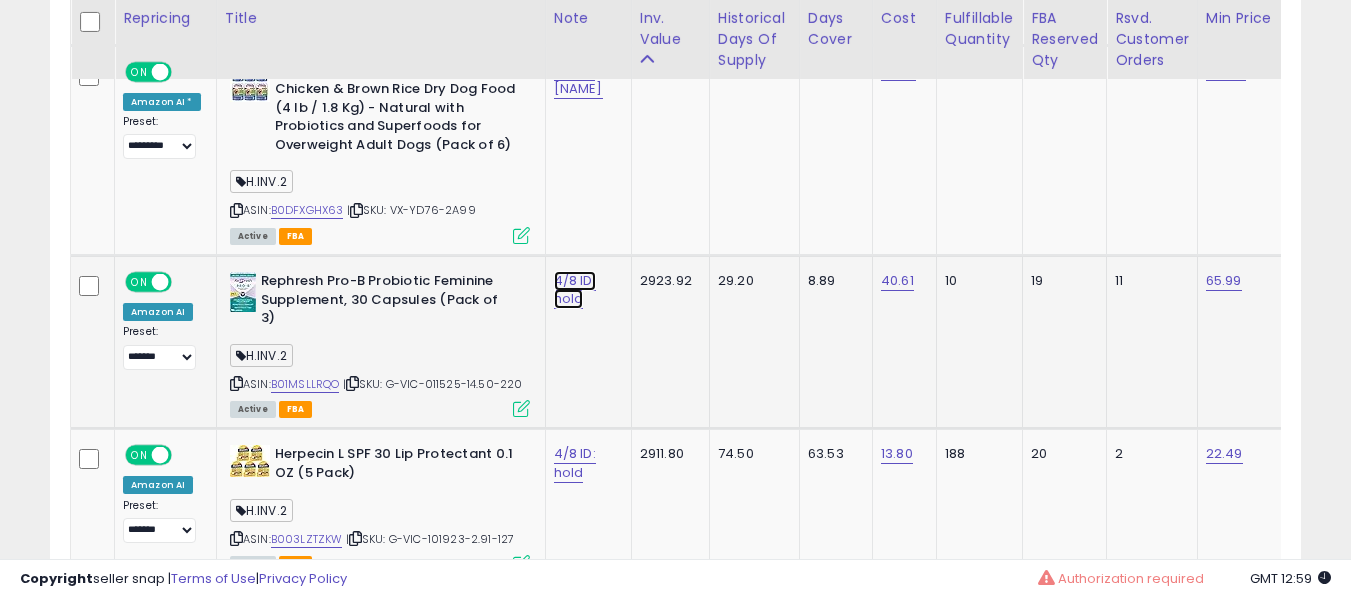 click on "4/8 ID: hold" at bounding box center (580, -7472) 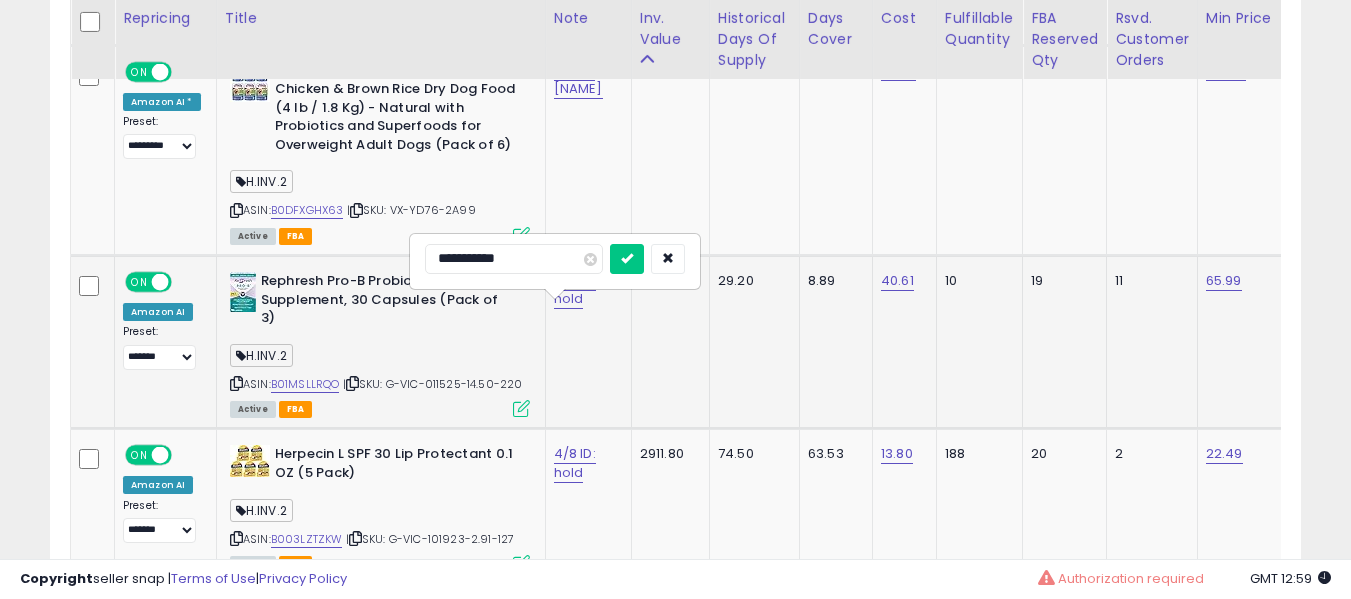 type on "**********" 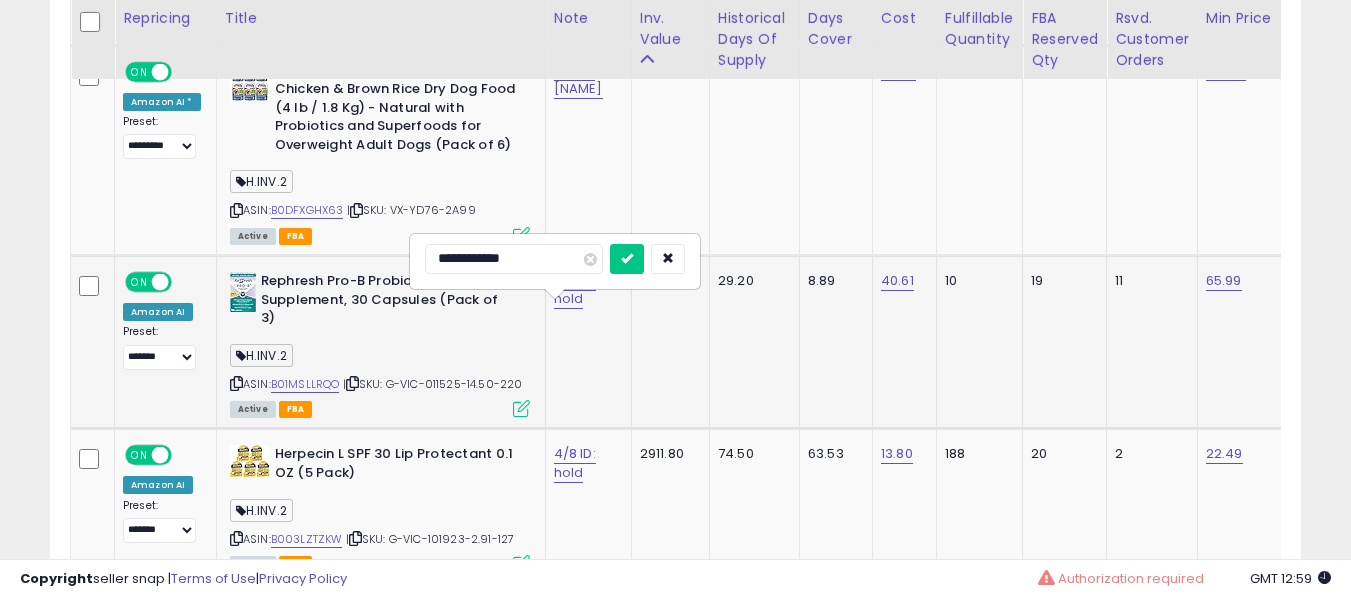 click at bounding box center [627, 259] 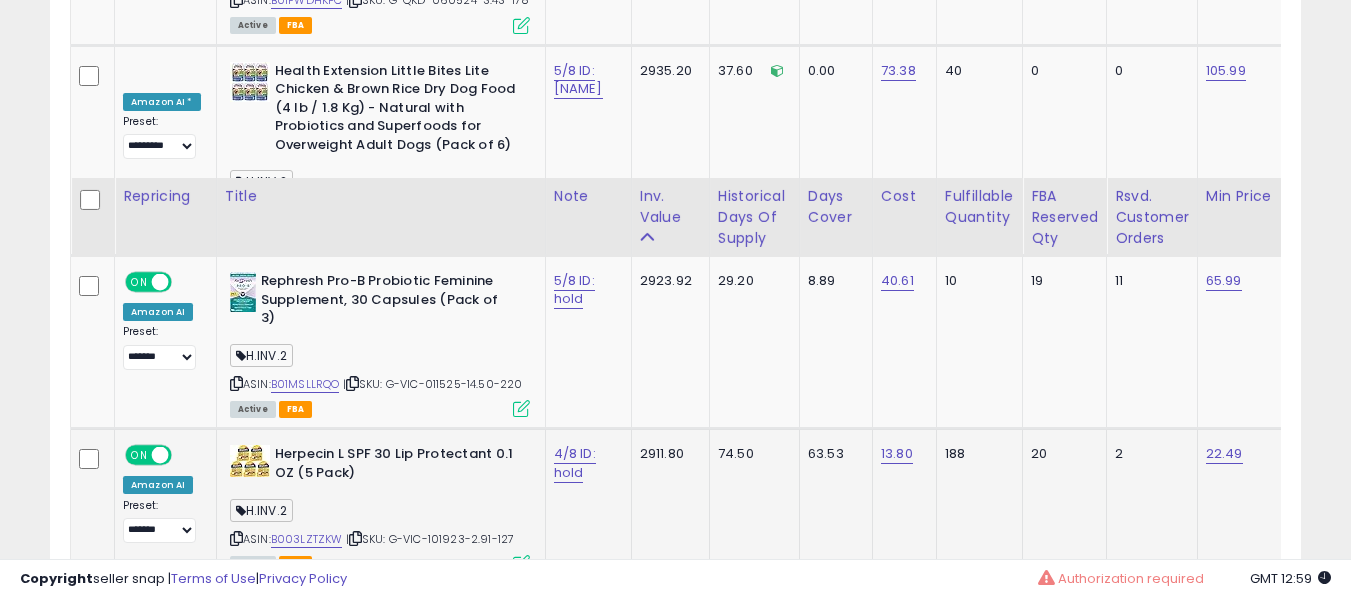 scroll, scrollTop: 8814, scrollLeft: 0, axis: vertical 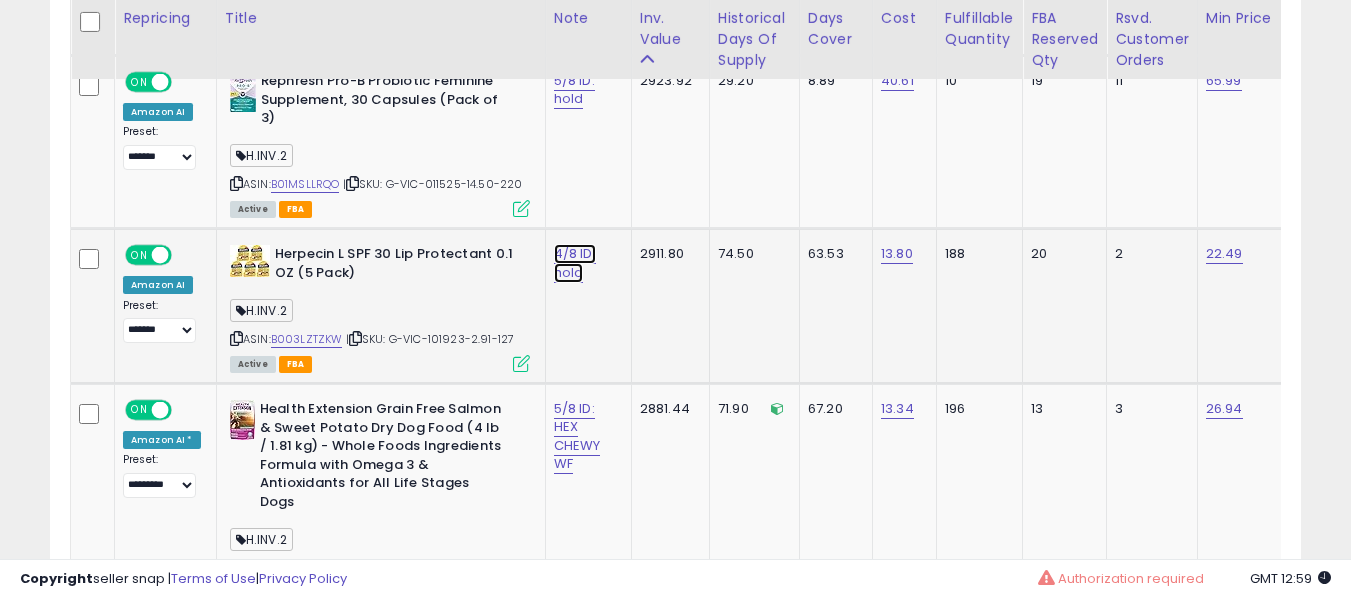 click on "4/8 ID: hold" at bounding box center (580, -7672) 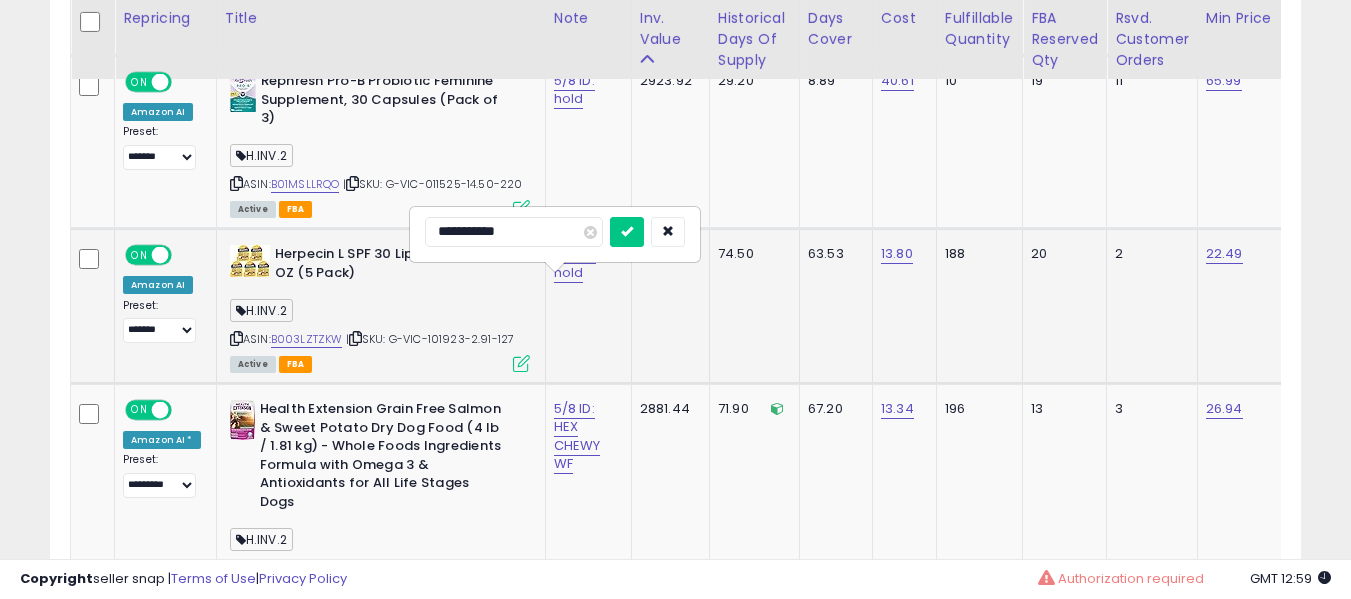 type on "**********" 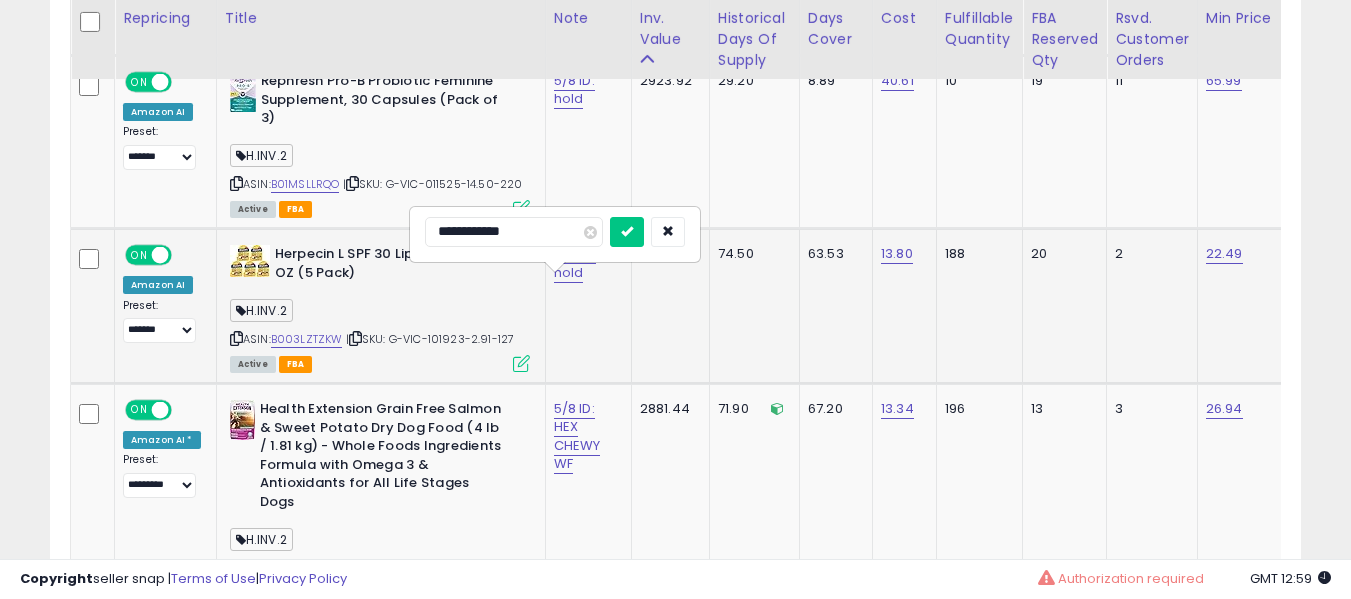 click at bounding box center [627, 232] 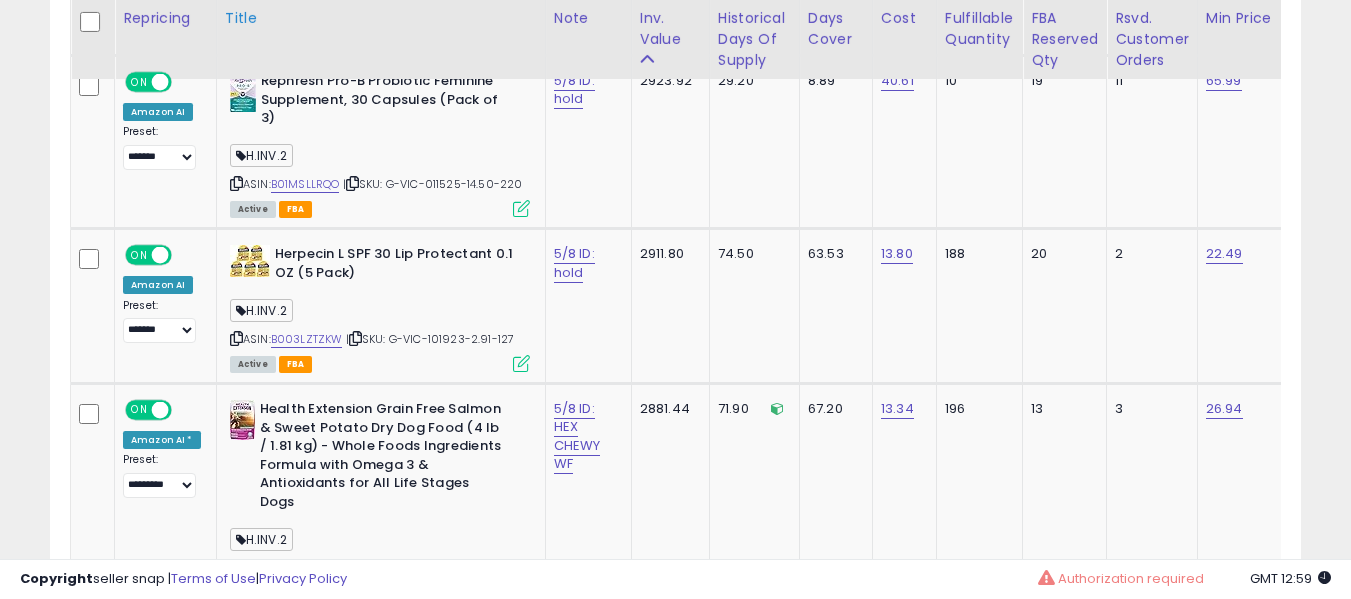 scroll, scrollTop: 8329, scrollLeft: 0, axis: vertical 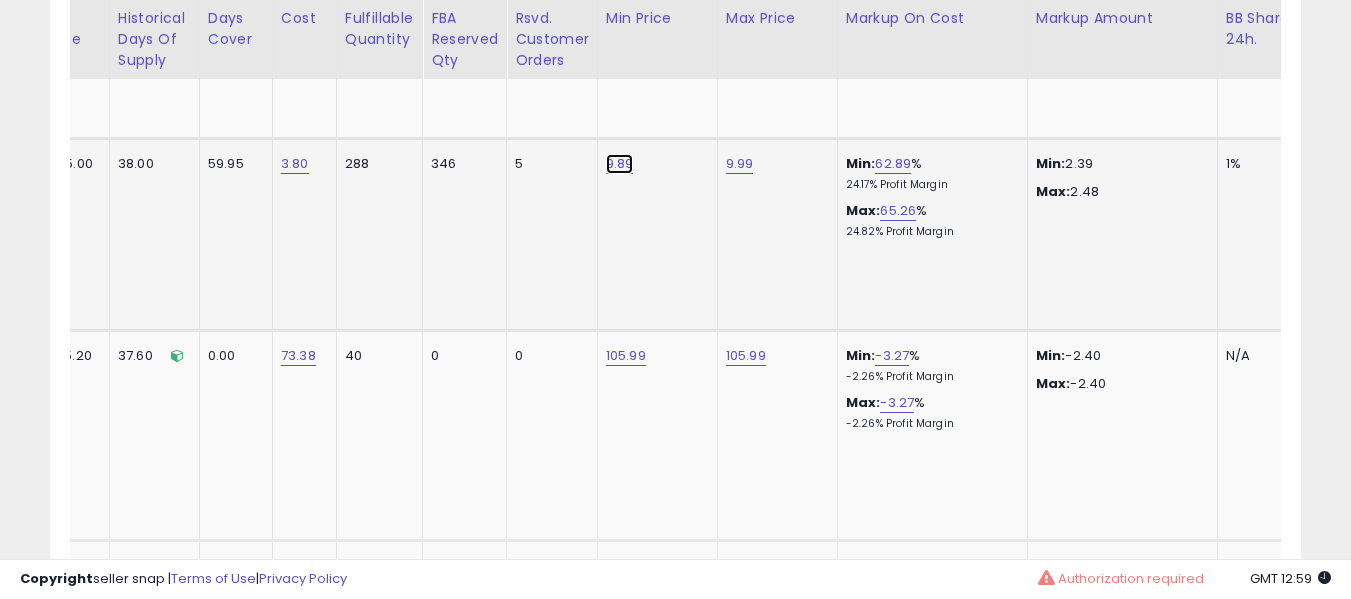 click on "9.89" at bounding box center [624, -7205] 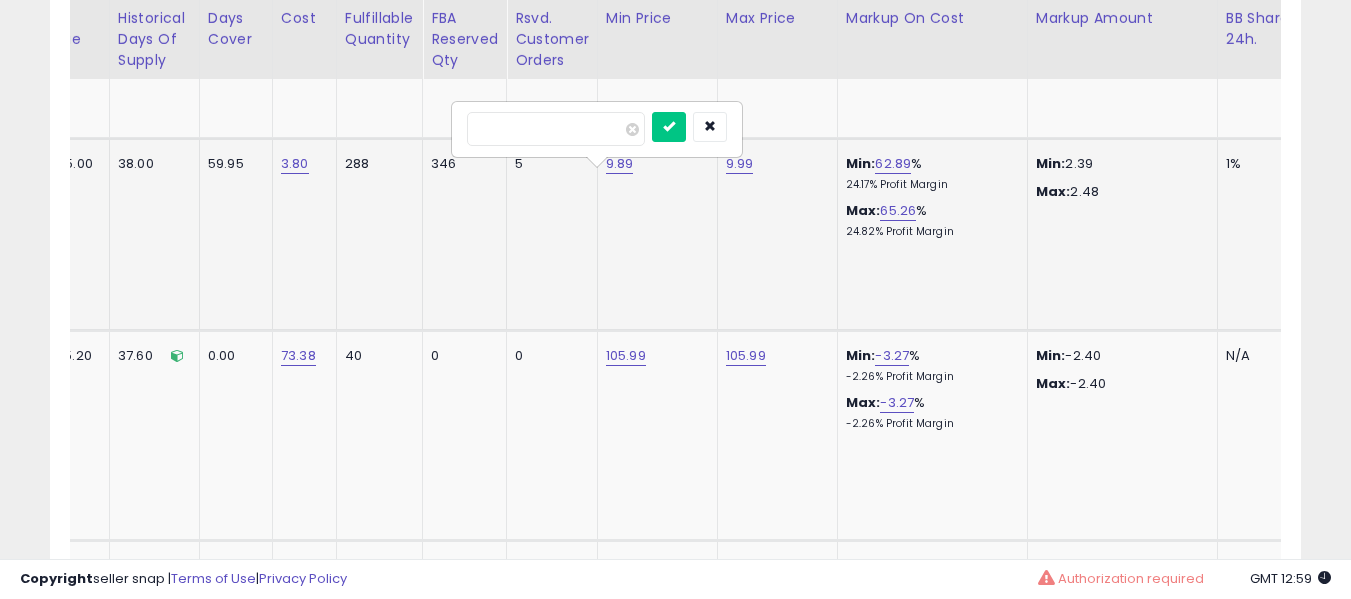 type on "***" 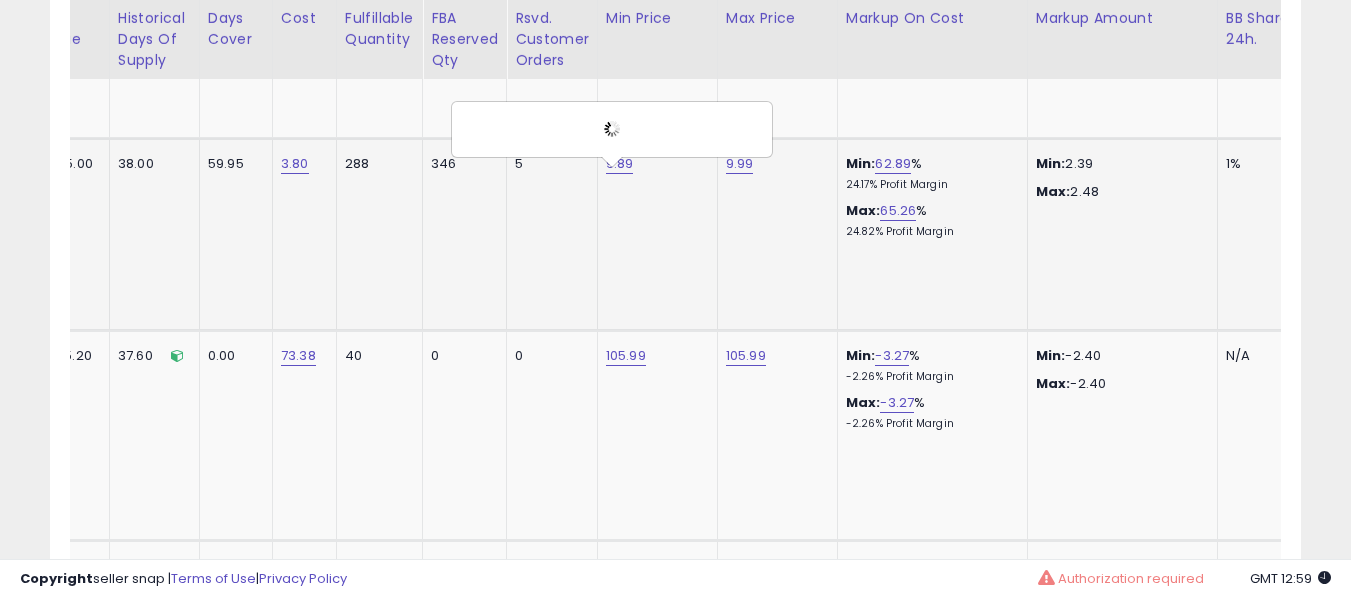 scroll, scrollTop: 0, scrollLeft: 0, axis: both 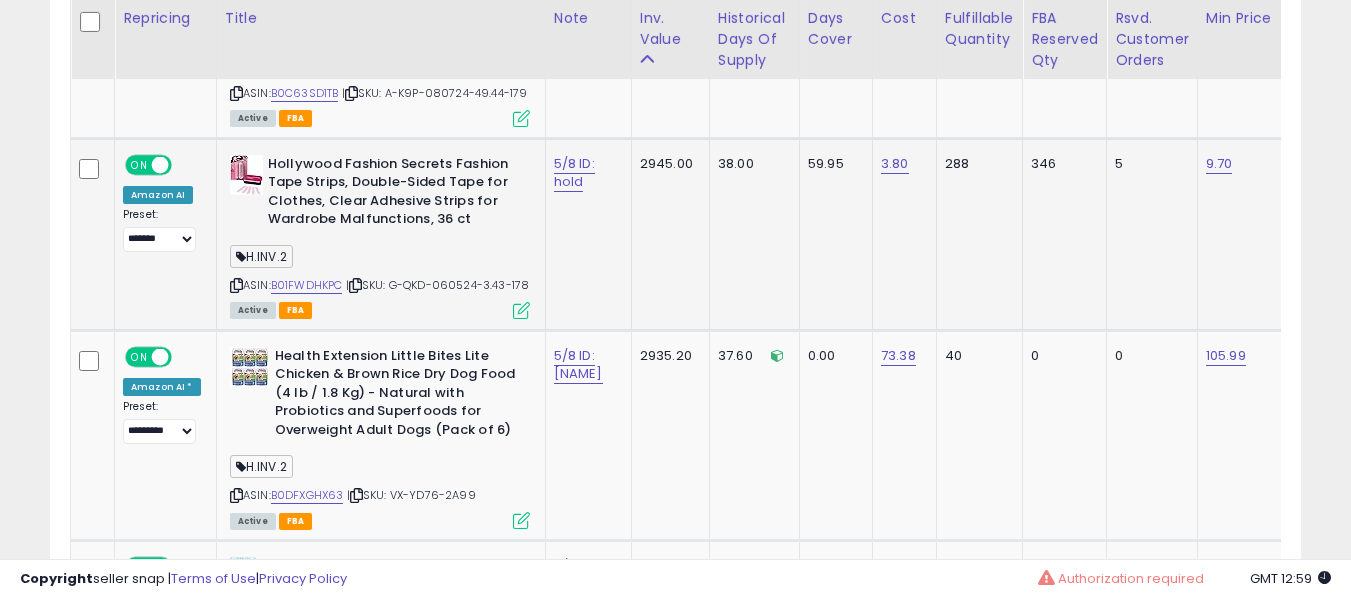 click on "5/8 ID: hold" at bounding box center [585, 173] 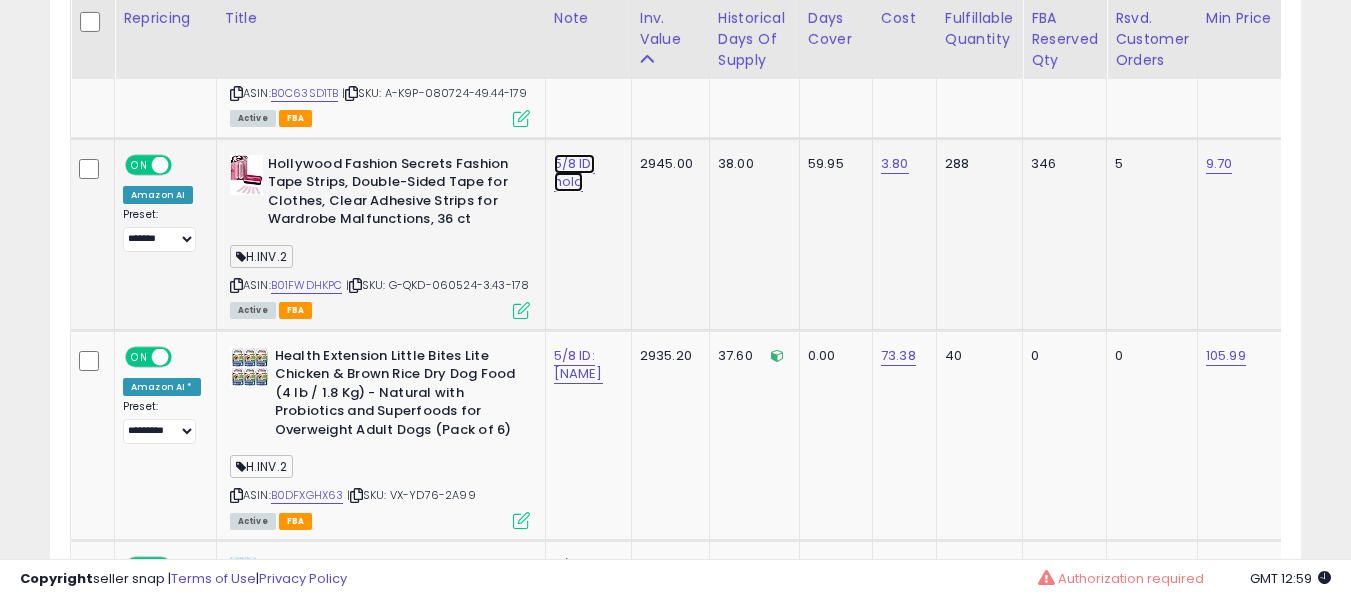 click on "5/8 ID: hold" at bounding box center [580, -7187] 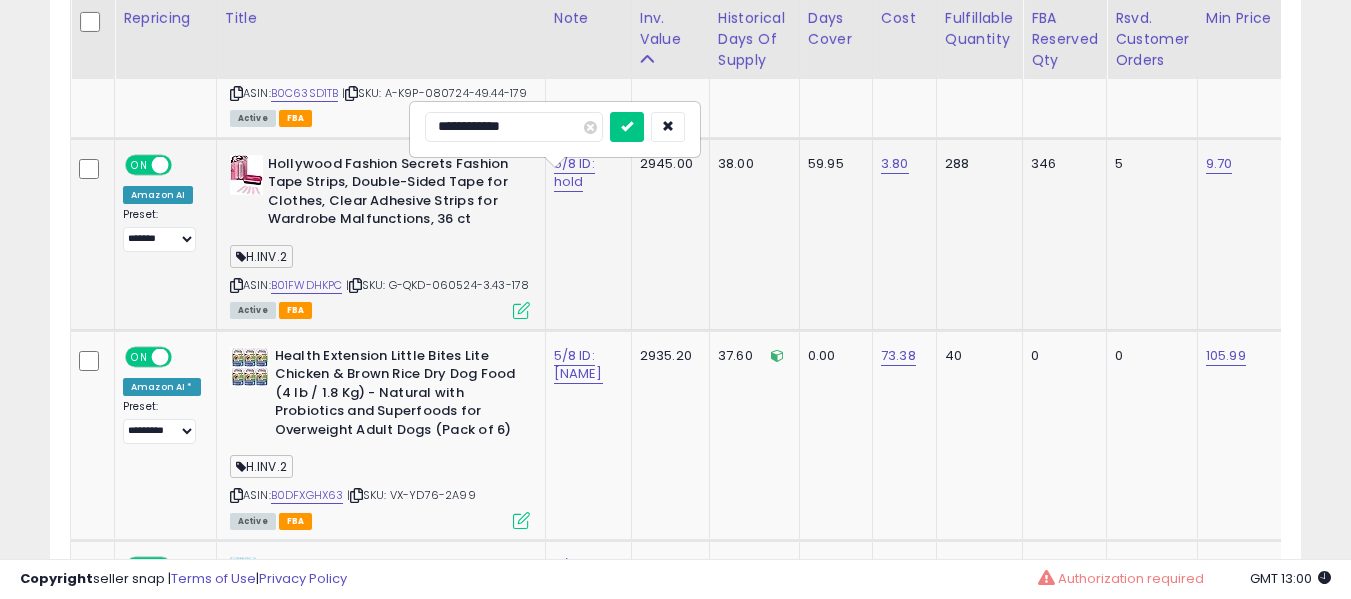 type on "**********" 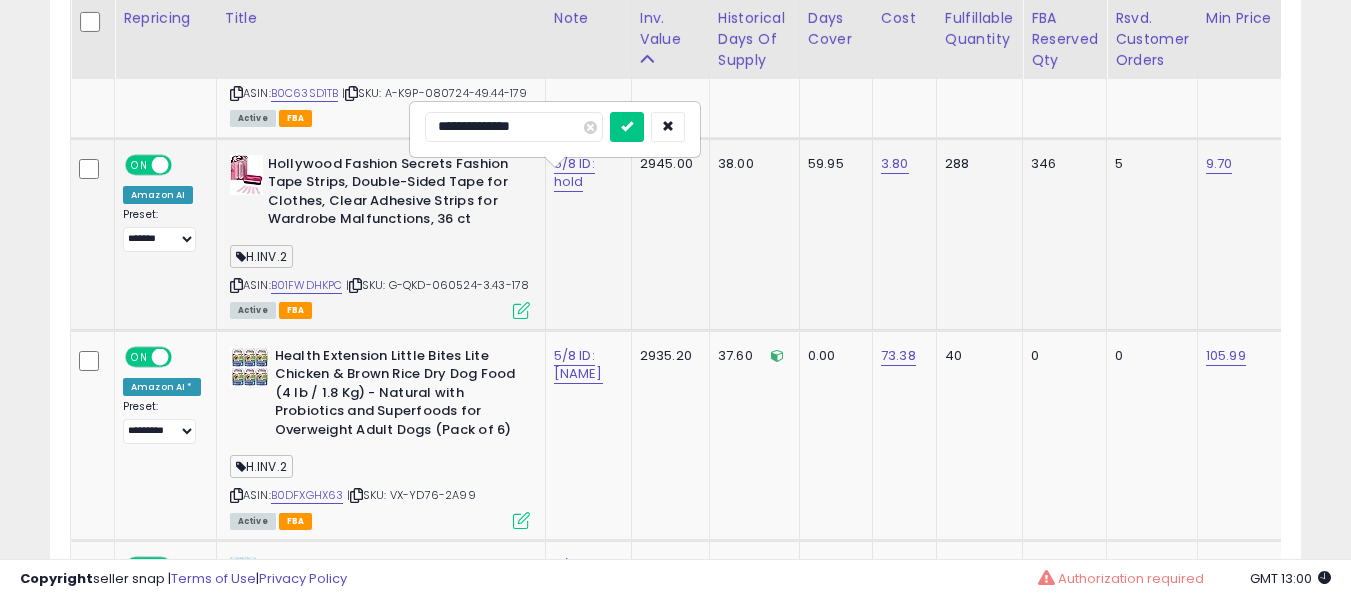 click at bounding box center [627, 127] 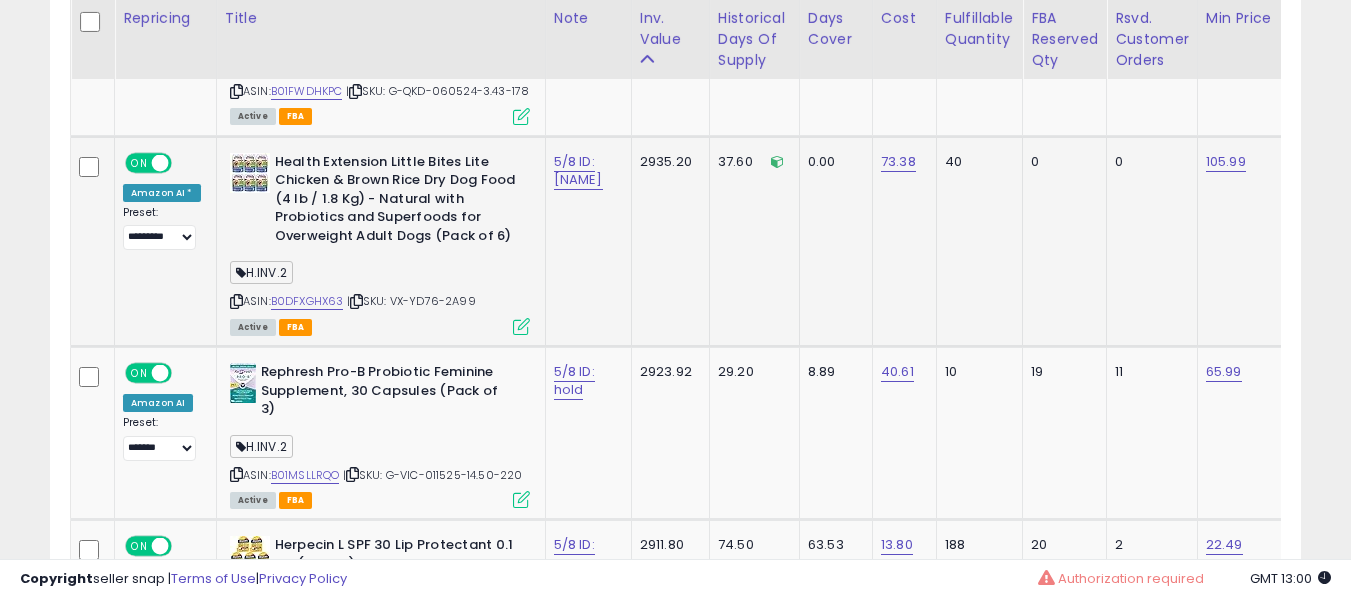 scroll, scrollTop: 8529, scrollLeft: 0, axis: vertical 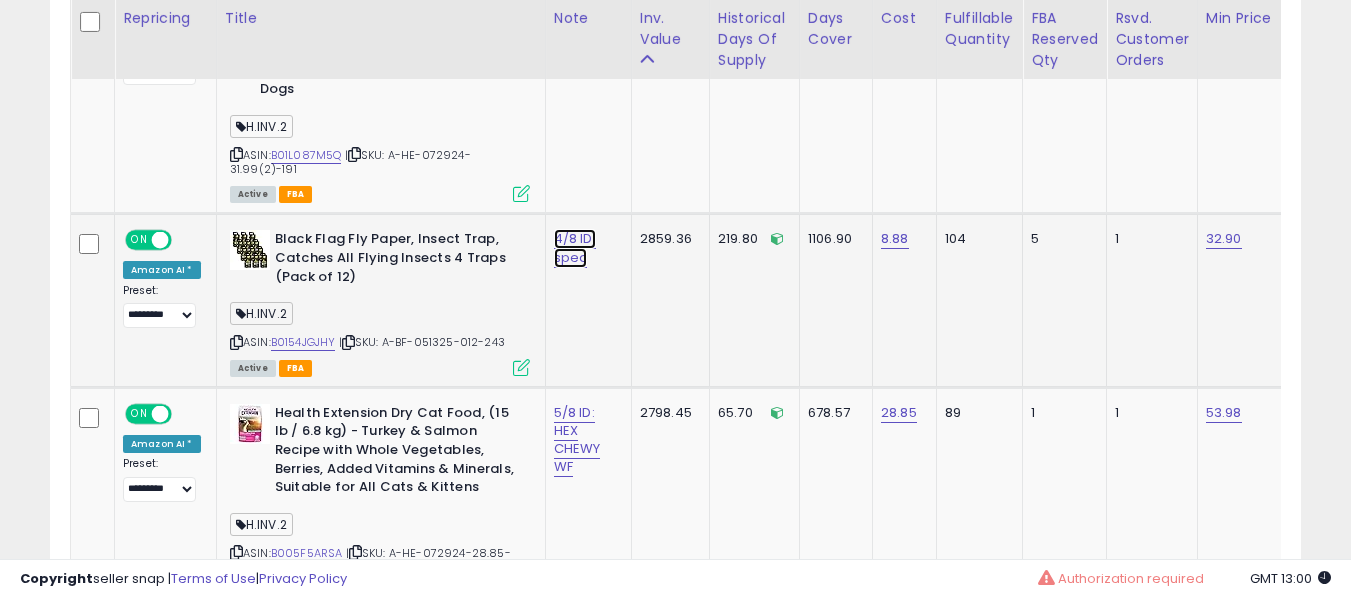 click on "4/8 ID: spec" at bounding box center (580, -8085) 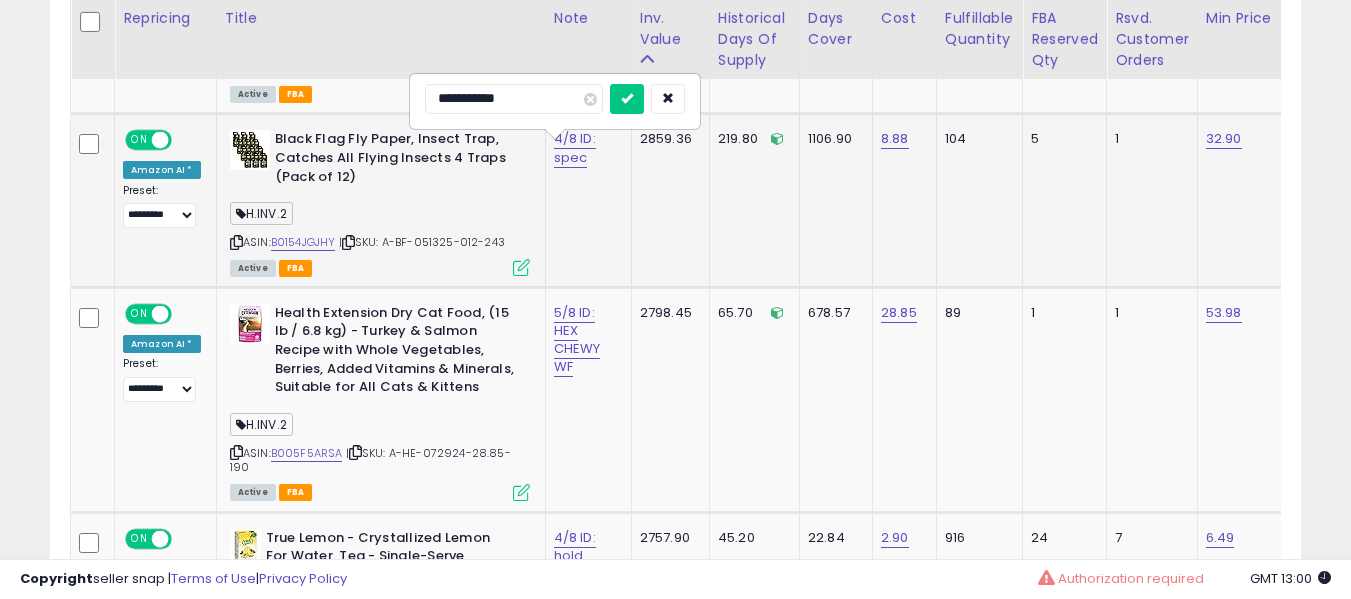 type on "**********" 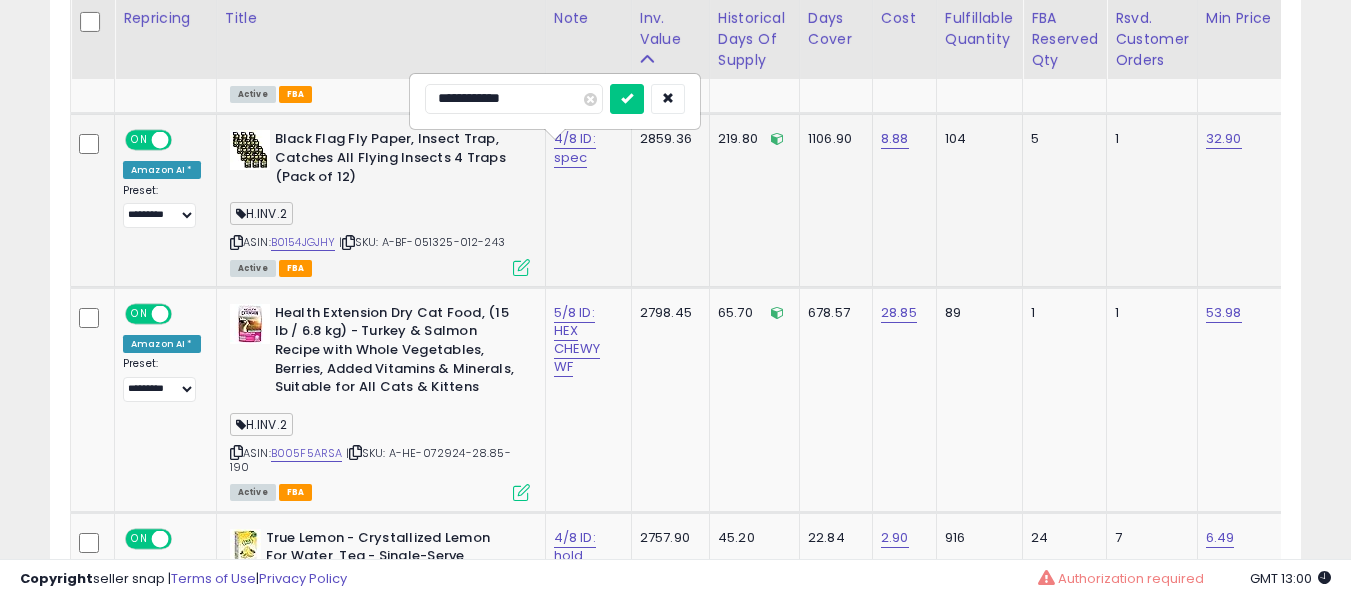 click at bounding box center [627, 99] 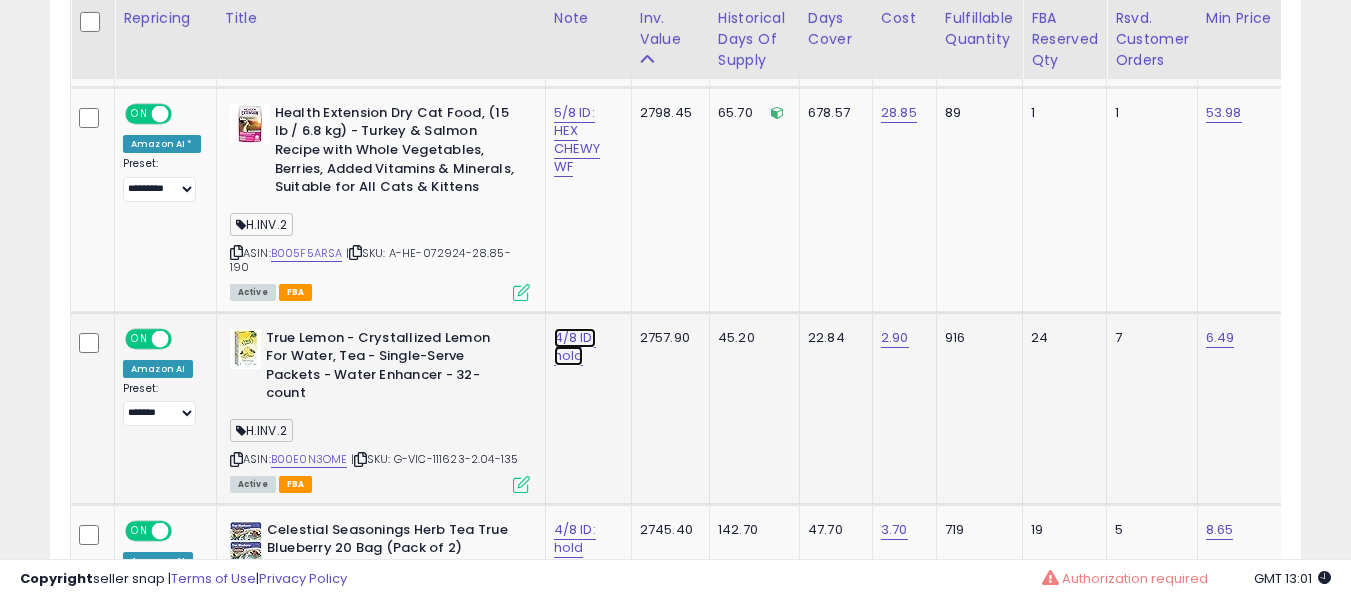 click on "4/8 ID: hold" at bounding box center [580, -8385] 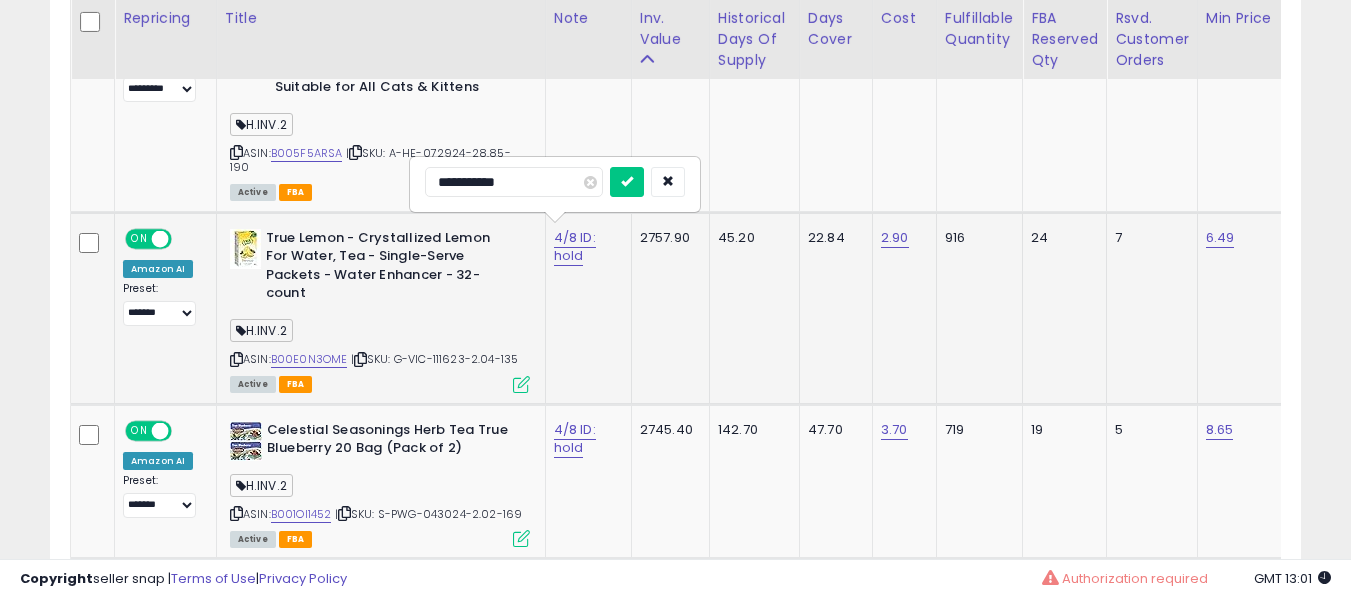 type on "**********" 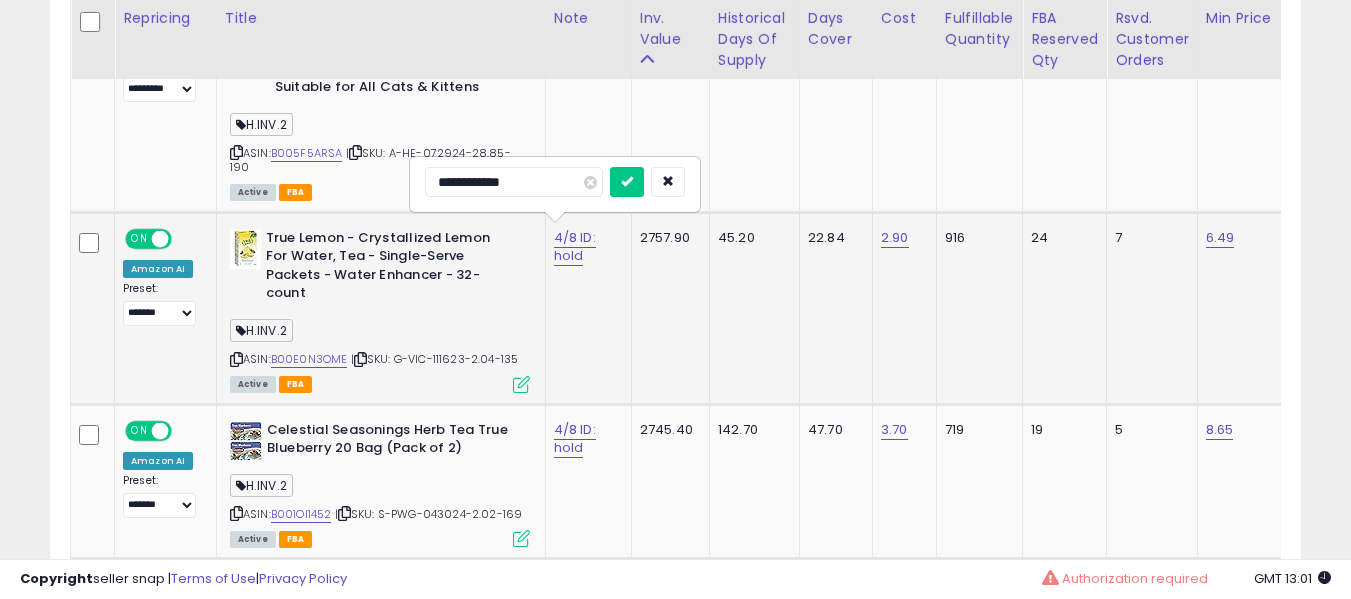 click at bounding box center (627, 182) 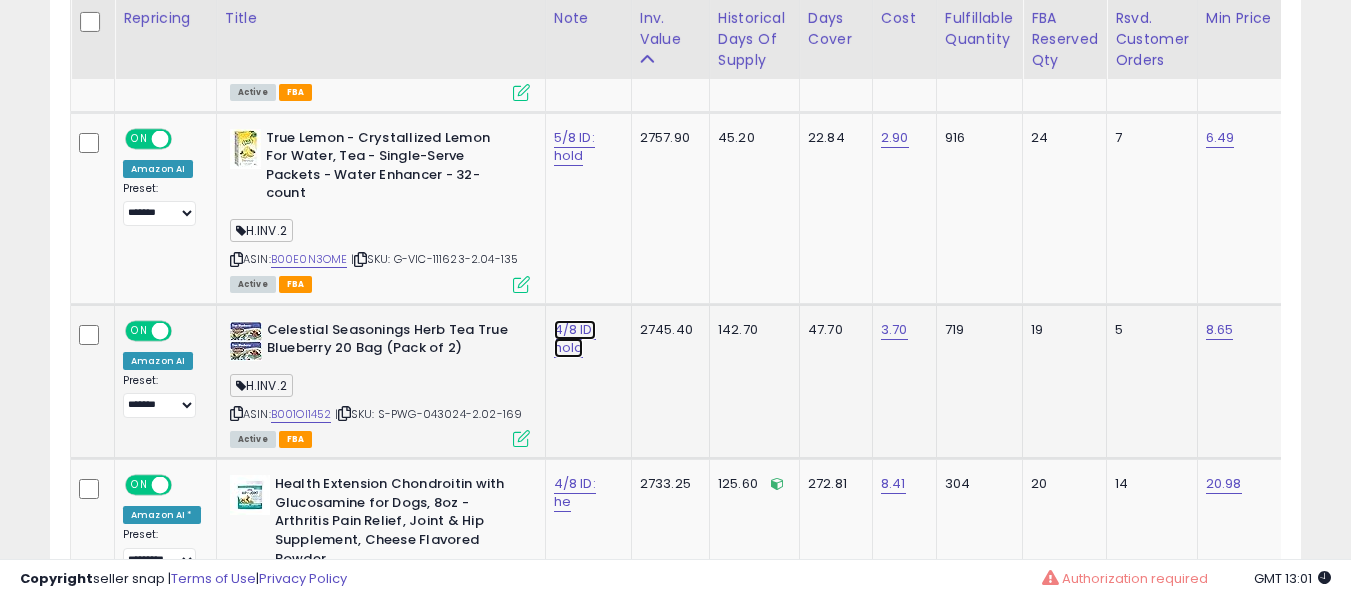 click on "4/8 ID: hold" at bounding box center (580, -8585) 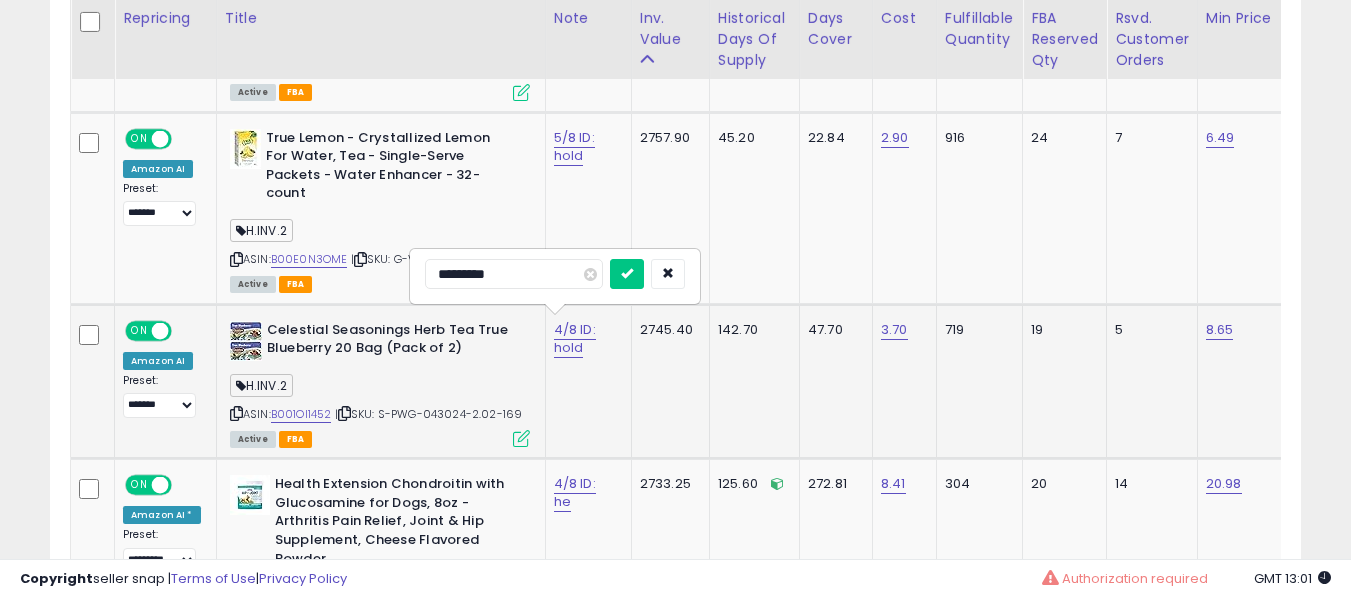 type on "**********" 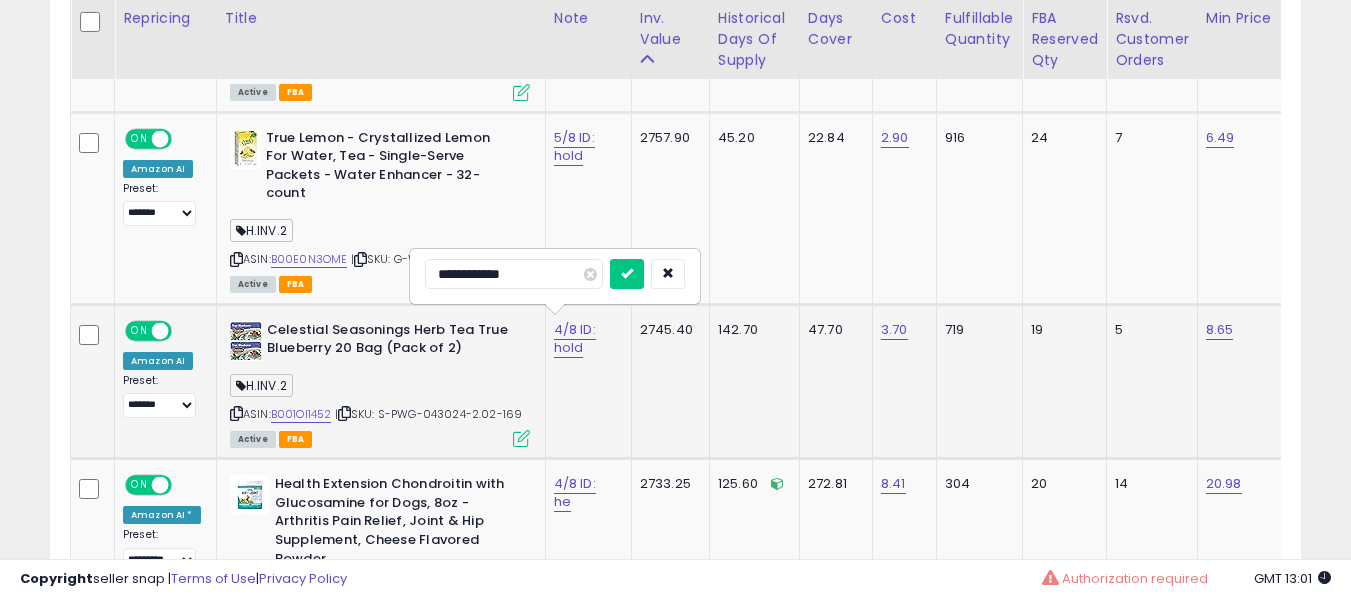 click at bounding box center (627, 274) 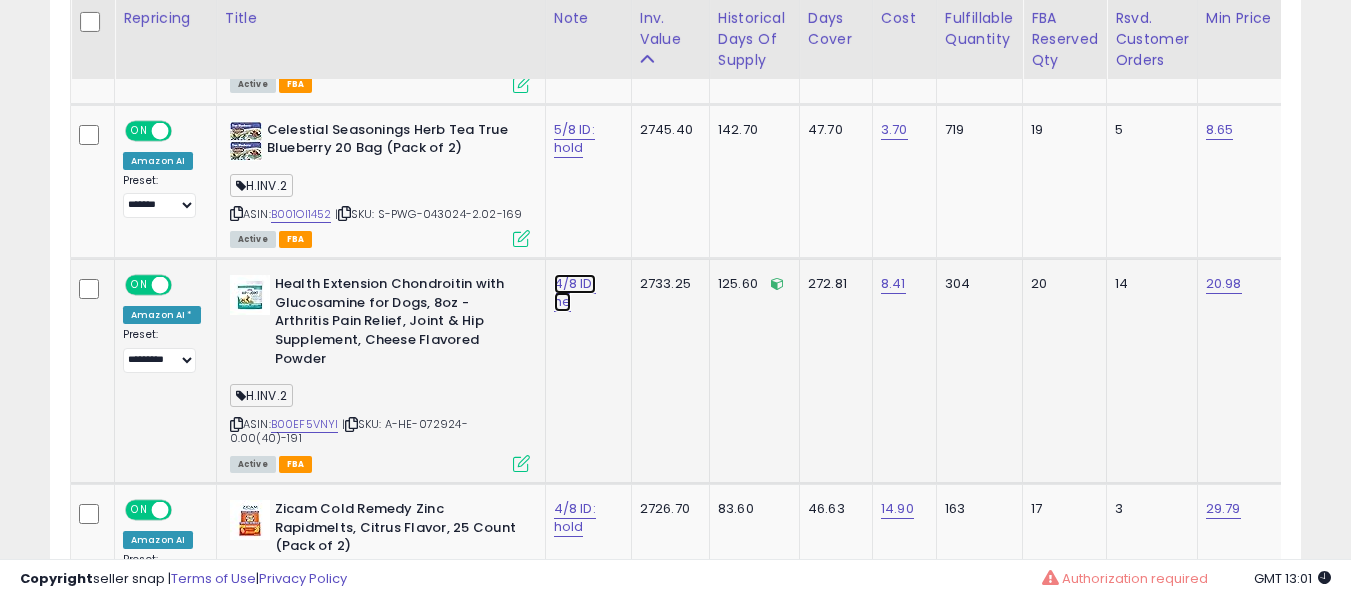 click on "4/8 ID: he" at bounding box center [580, -8785] 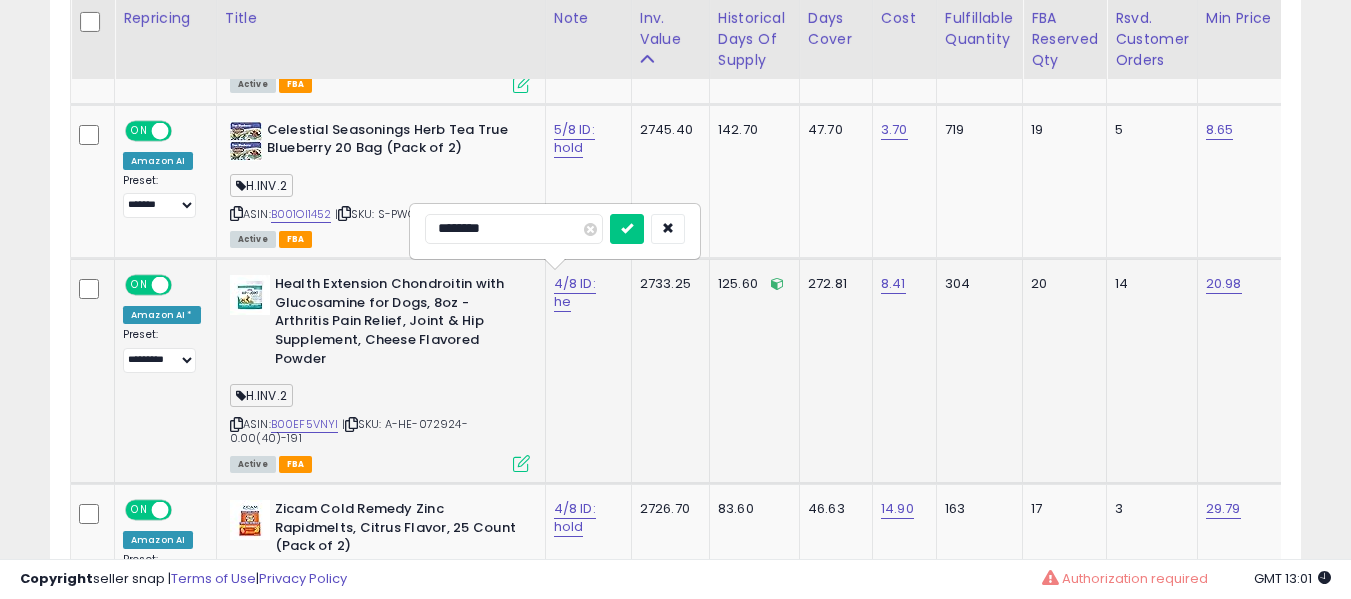 type on "*********" 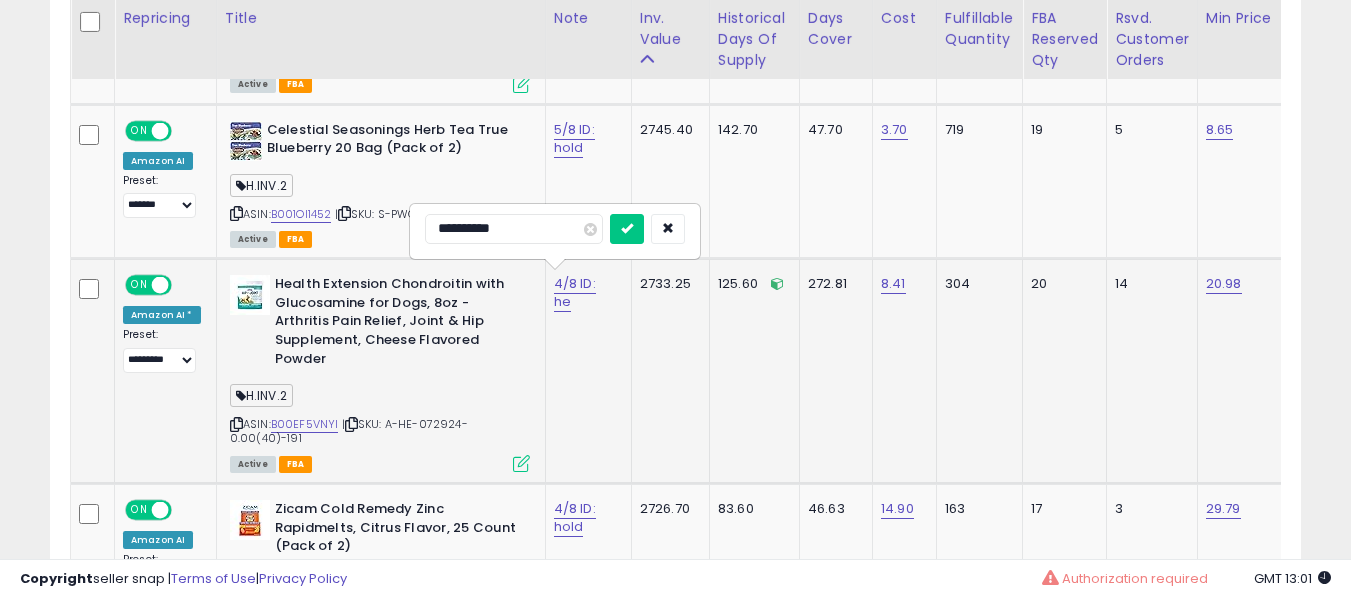click at bounding box center (627, 229) 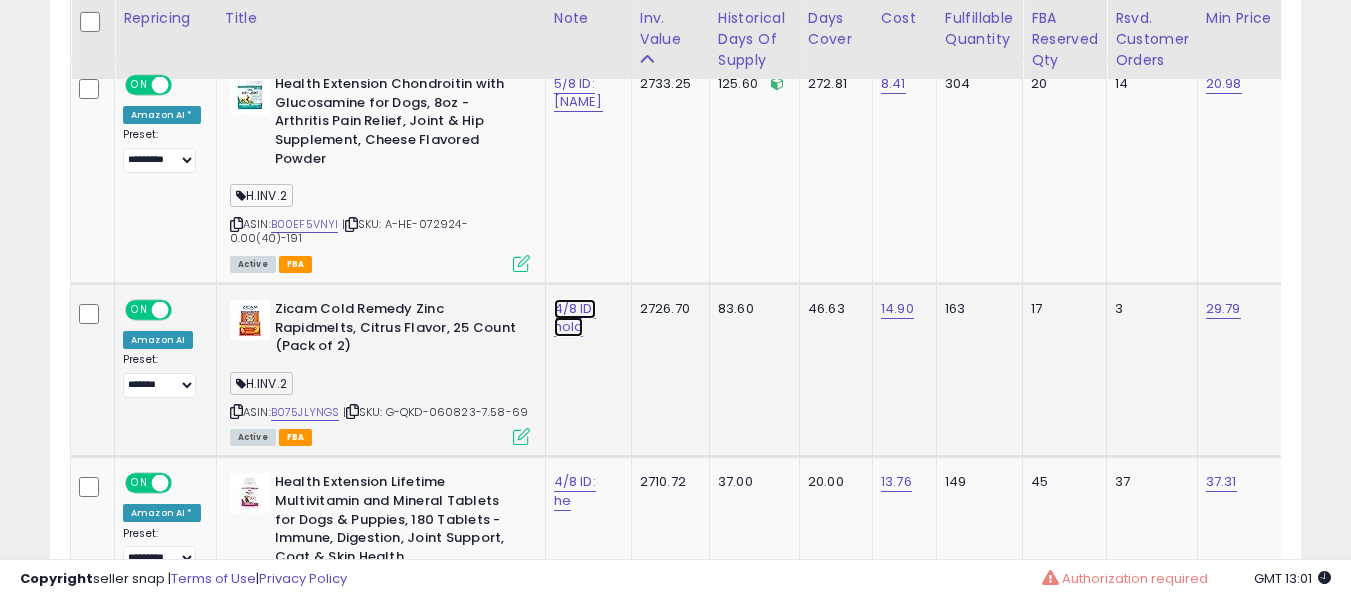 click on "4/8 ID: hold" at bounding box center (580, -8985) 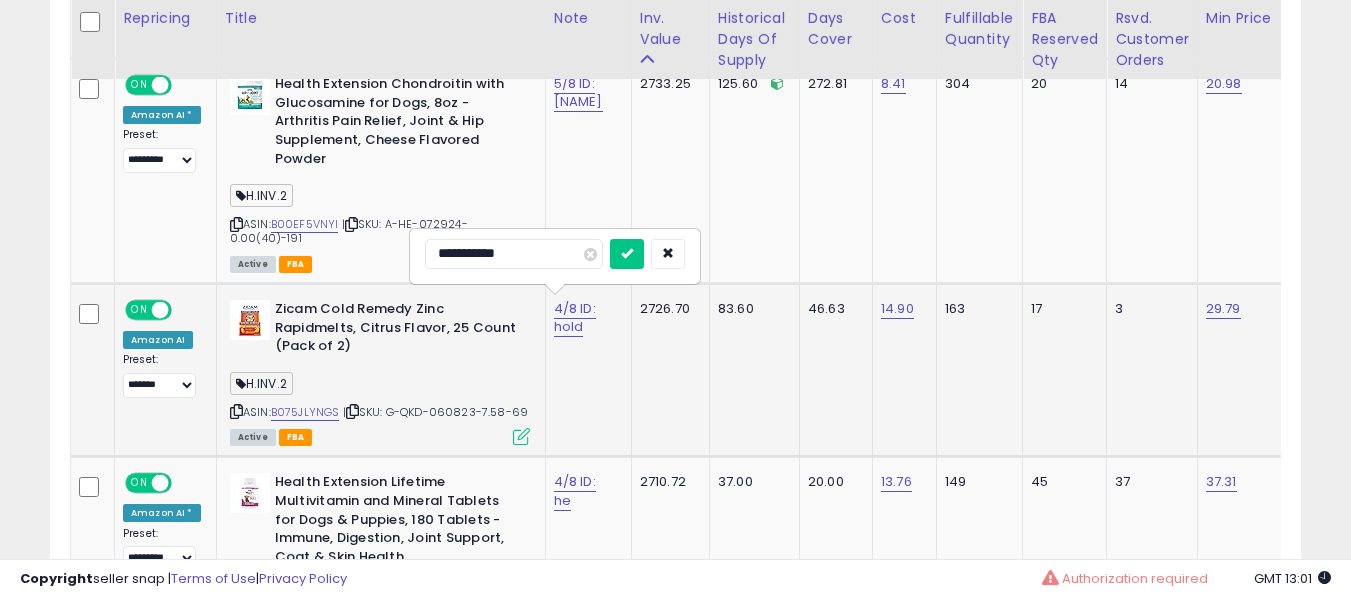type on "**********" 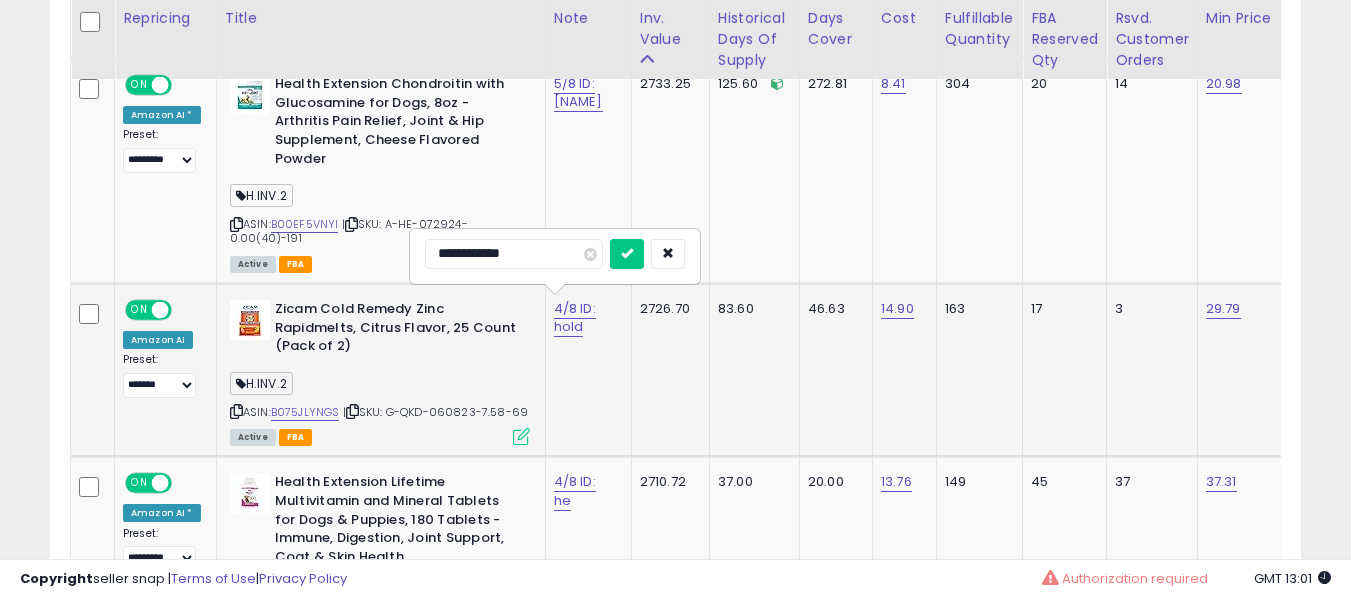 click at bounding box center [627, 254] 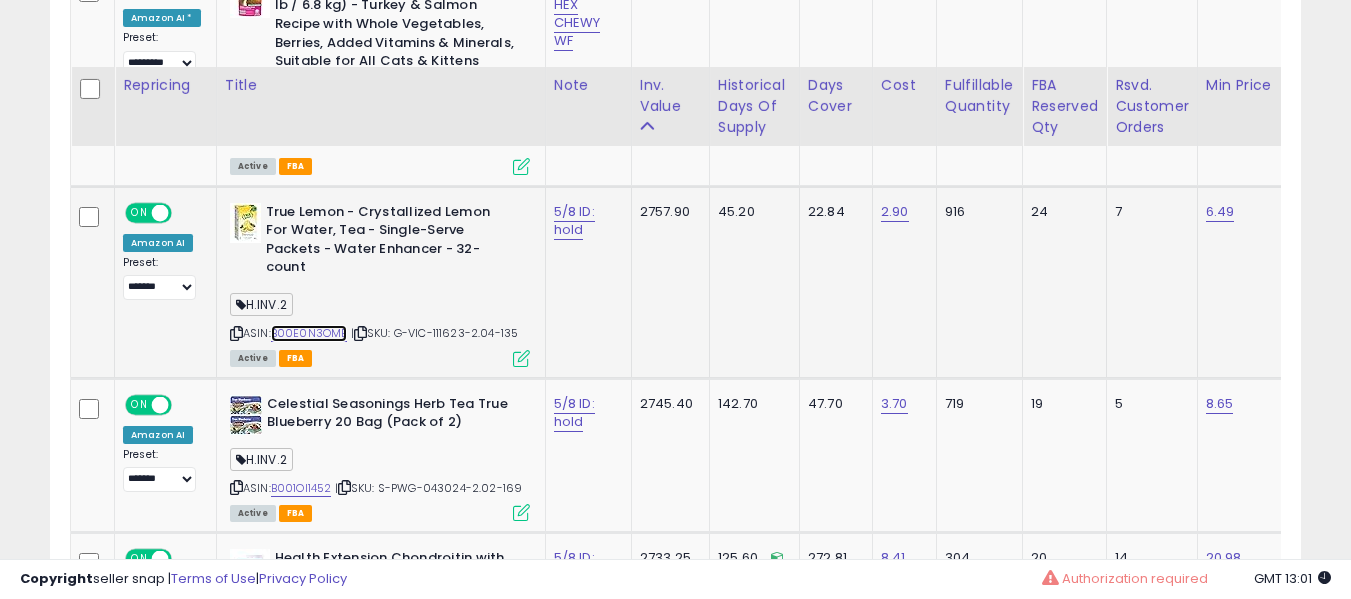 scroll, scrollTop: 9627, scrollLeft: 0, axis: vertical 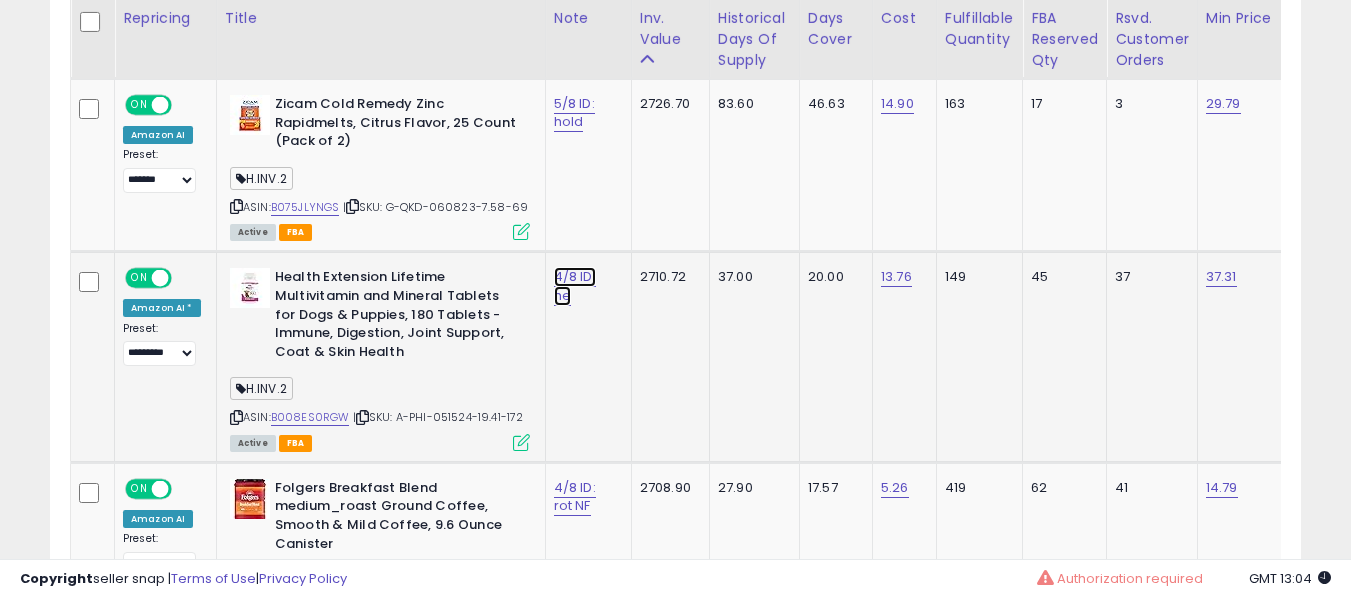 click on "4/8 ID: he" at bounding box center (580, -9190) 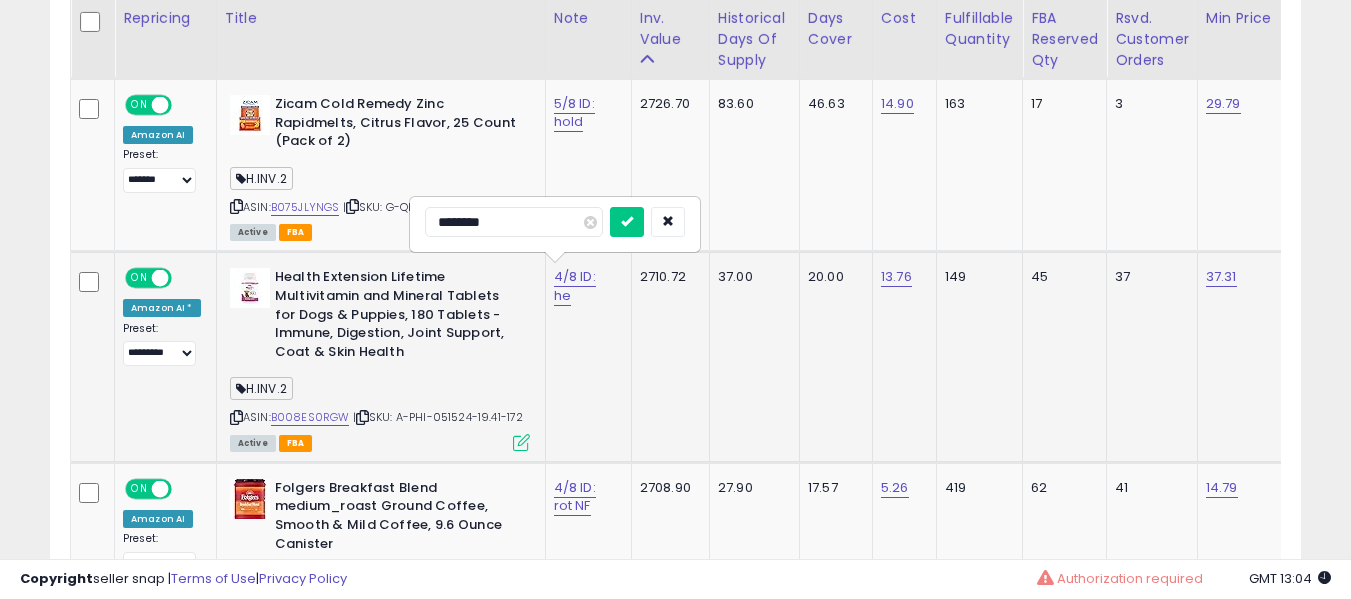 type on "*********" 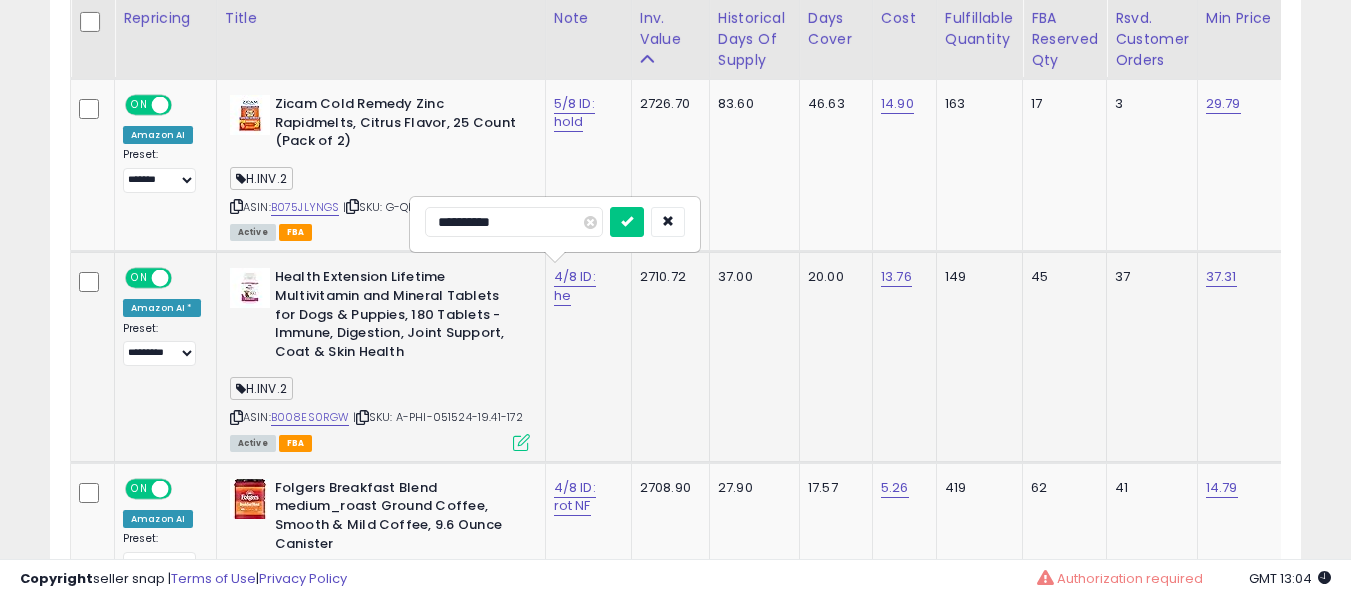 click at bounding box center [627, 222] 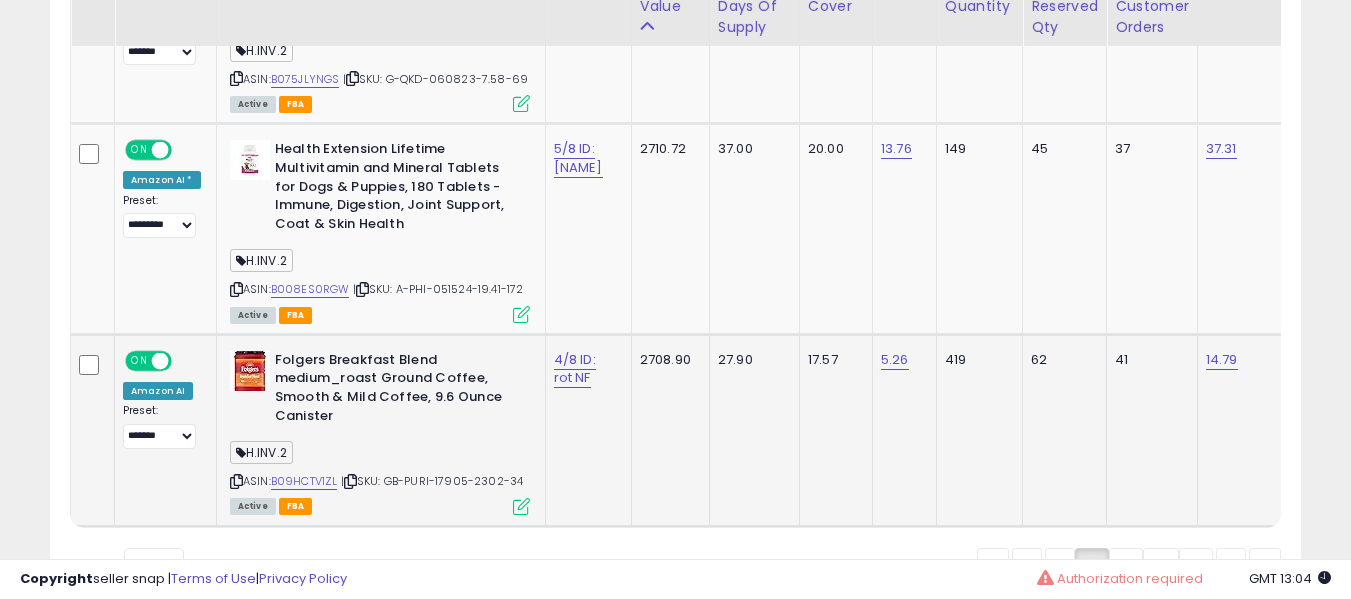 scroll, scrollTop: 10532, scrollLeft: 0, axis: vertical 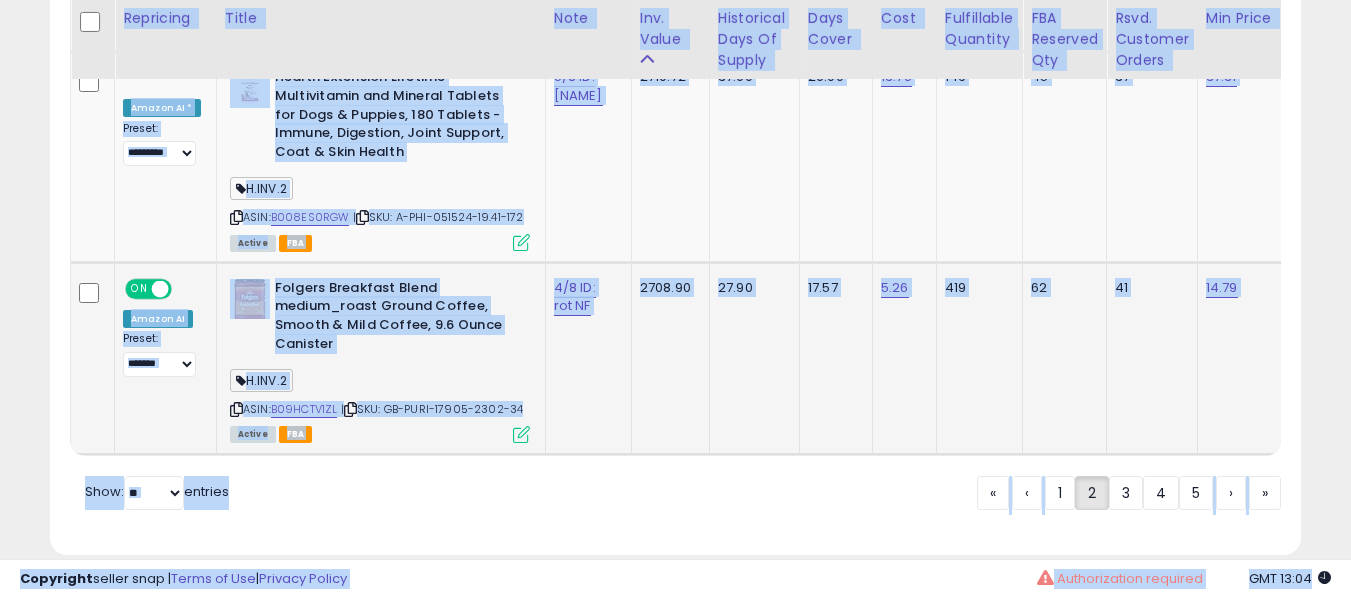 click on "4/8 ID: rot NF" 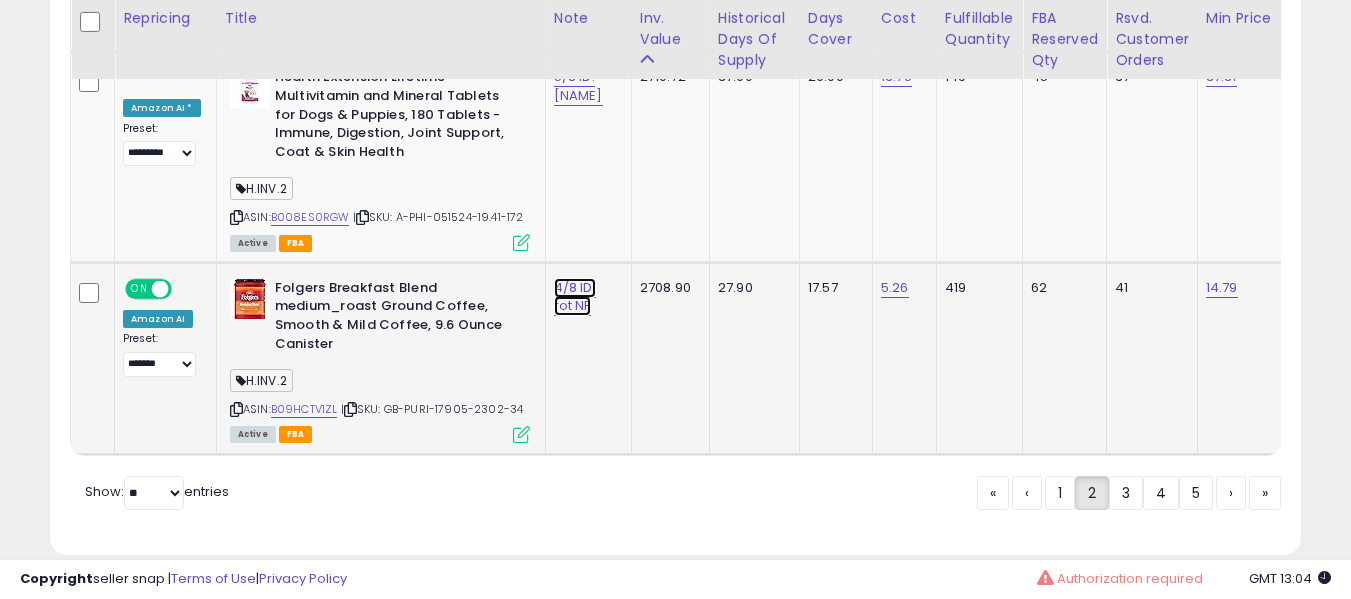 click on "4/8 ID: rot NF" at bounding box center (580, -9390) 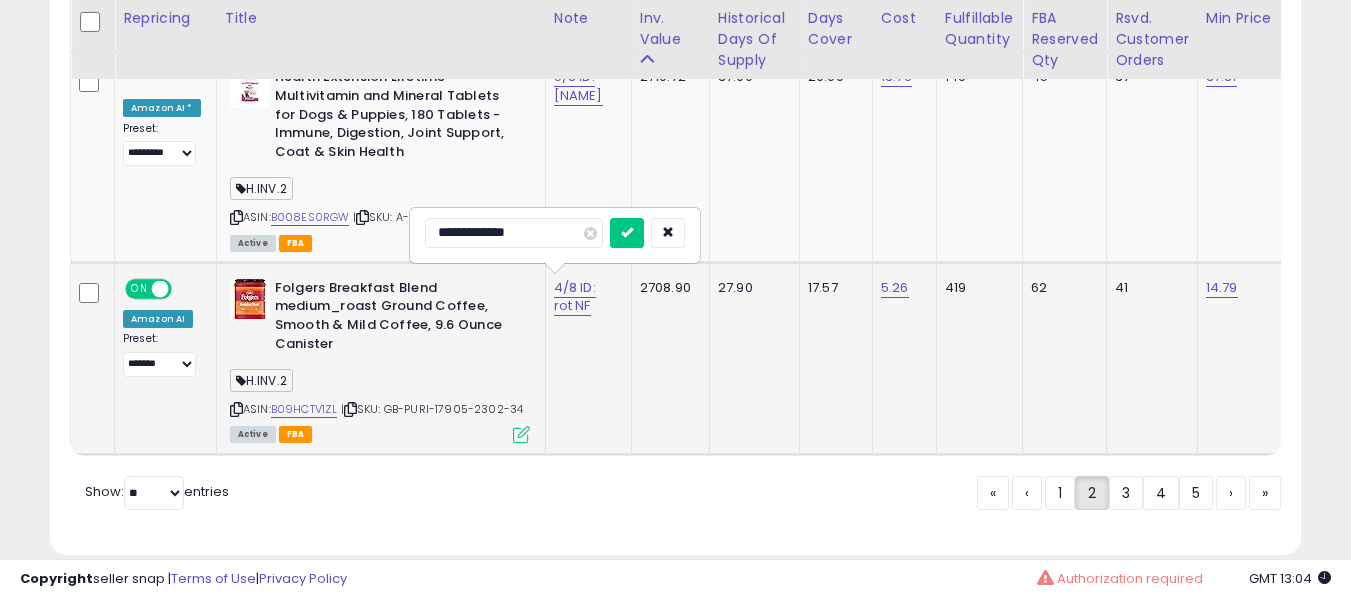 type on "**********" 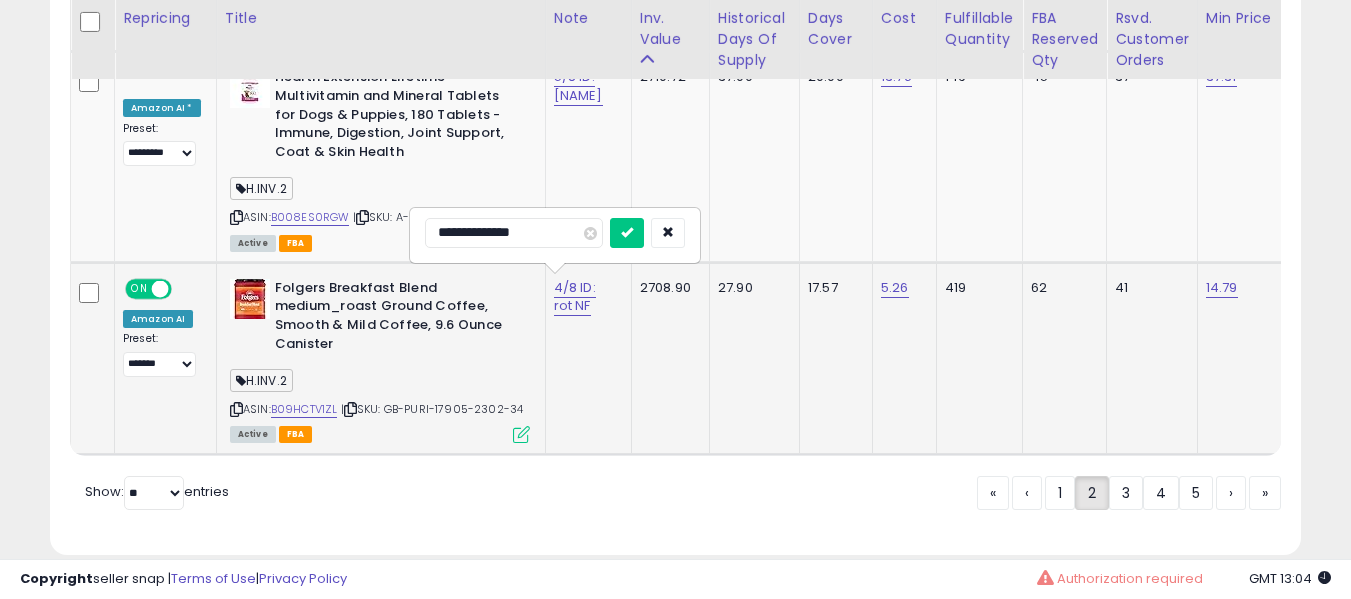 click at bounding box center [627, 233] 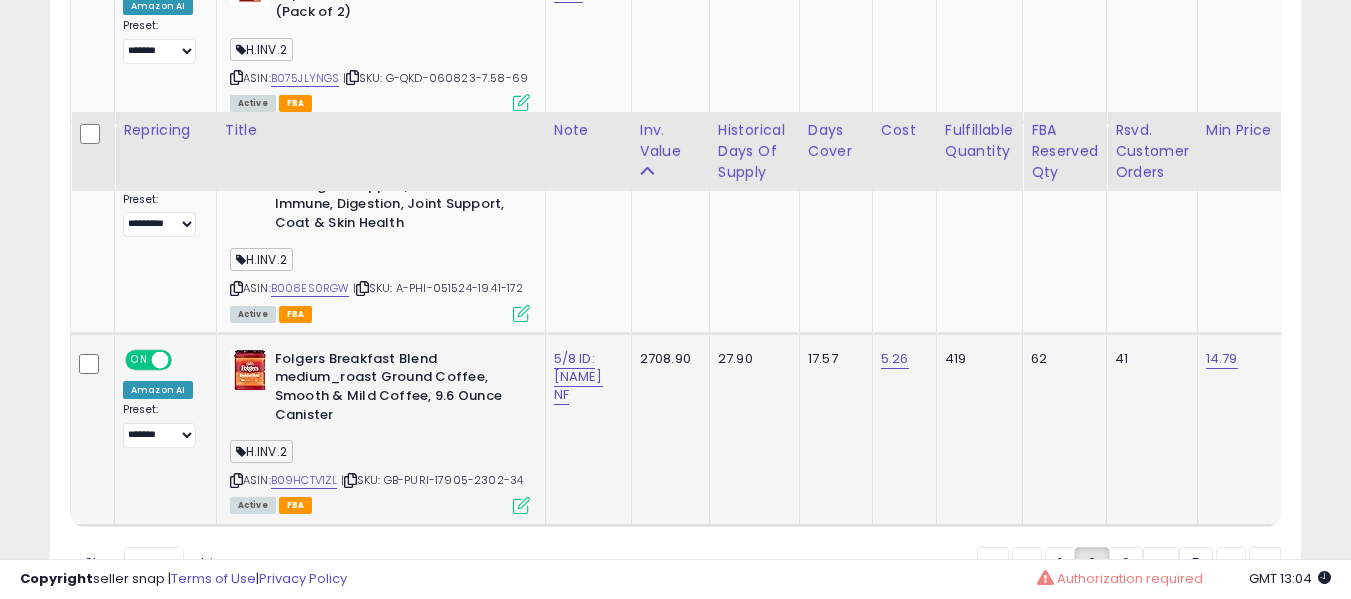 scroll, scrollTop: 10573, scrollLeft: 0, axis: vertical 